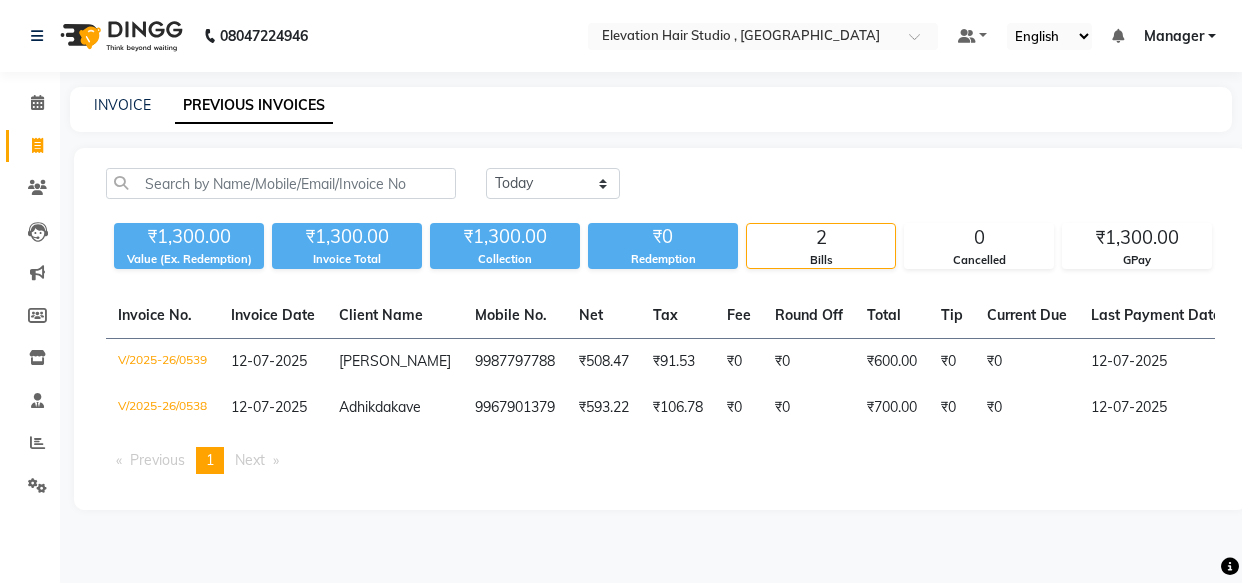 scroll, scrollTop: 0, scrollLeft: 0, axis: both 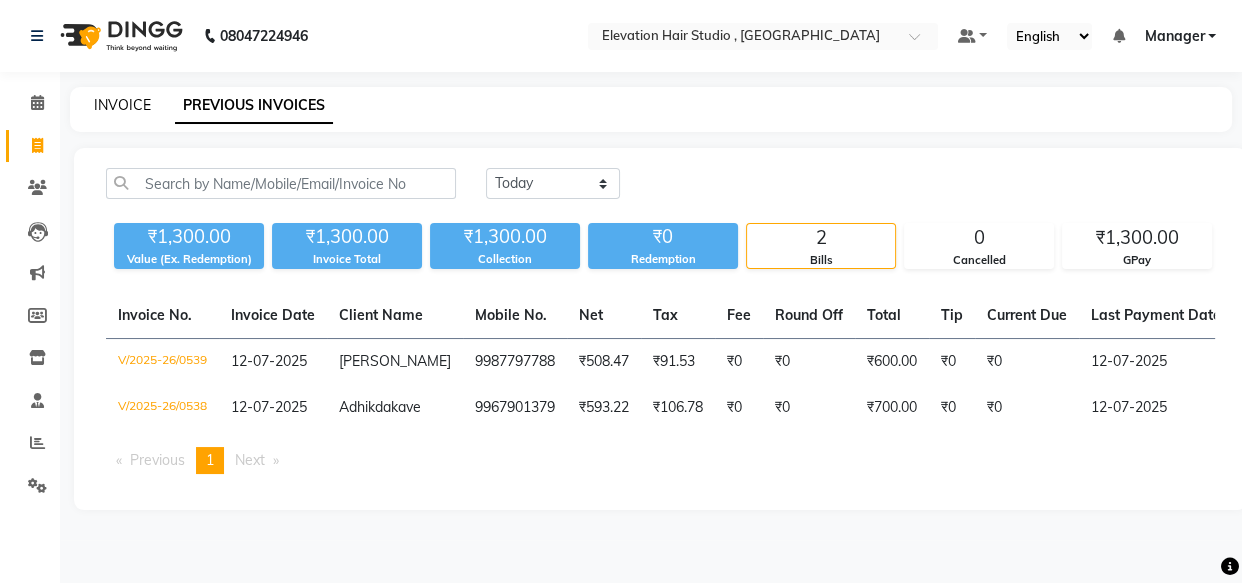 click on "INVOICE" 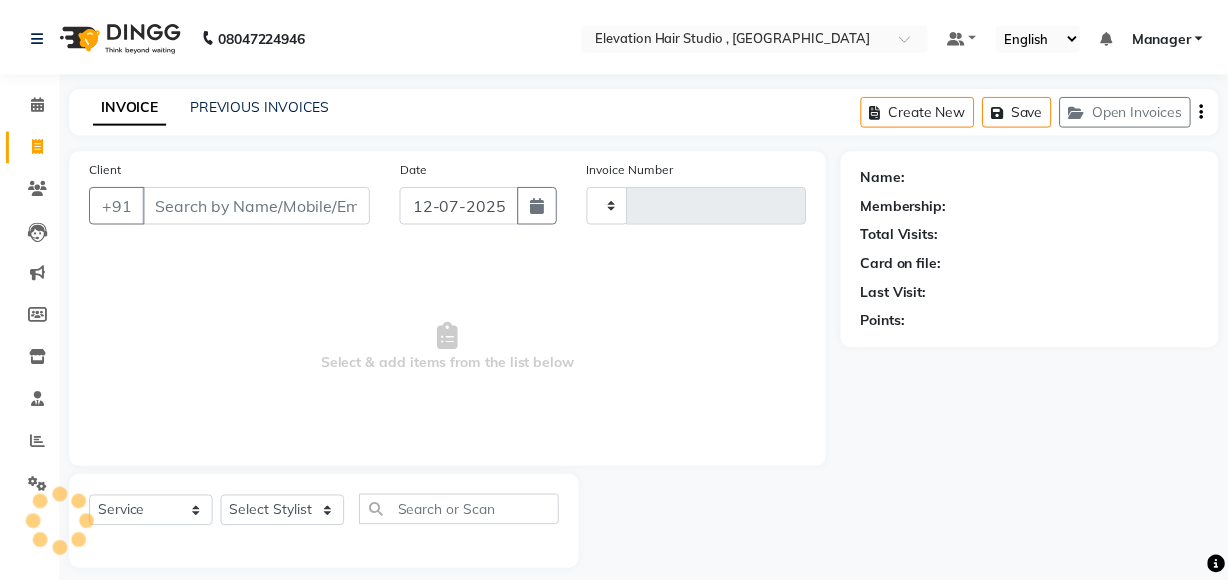 scroll, scrollTop: 19, scrollLeft: 0, axis: vertical 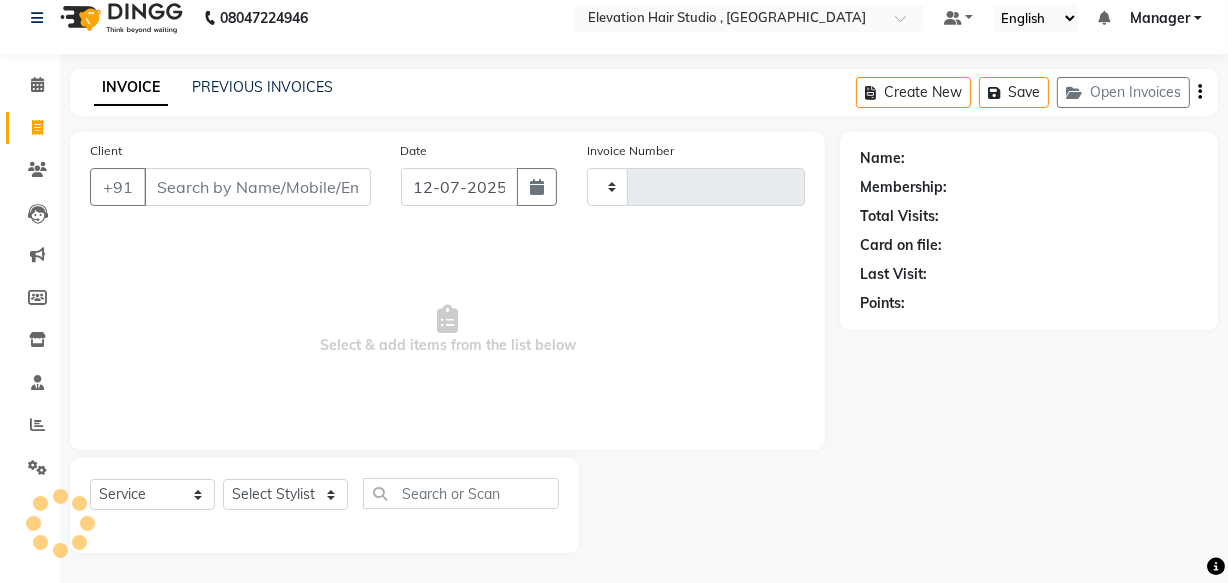 type on "0540" 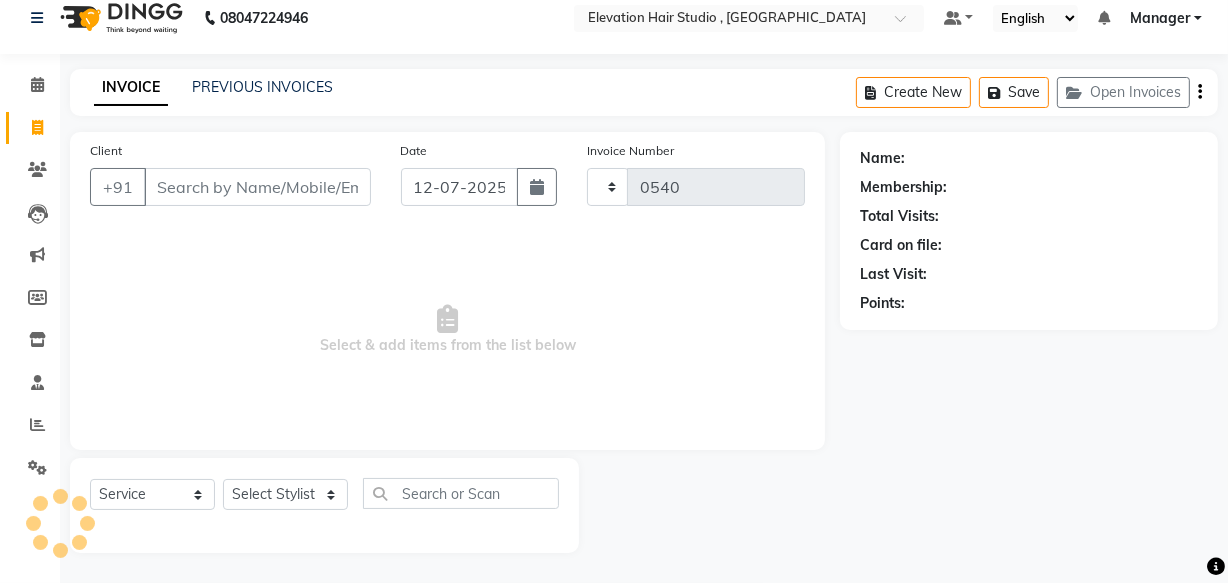 click on "Client" at bounding box center [257, 187] 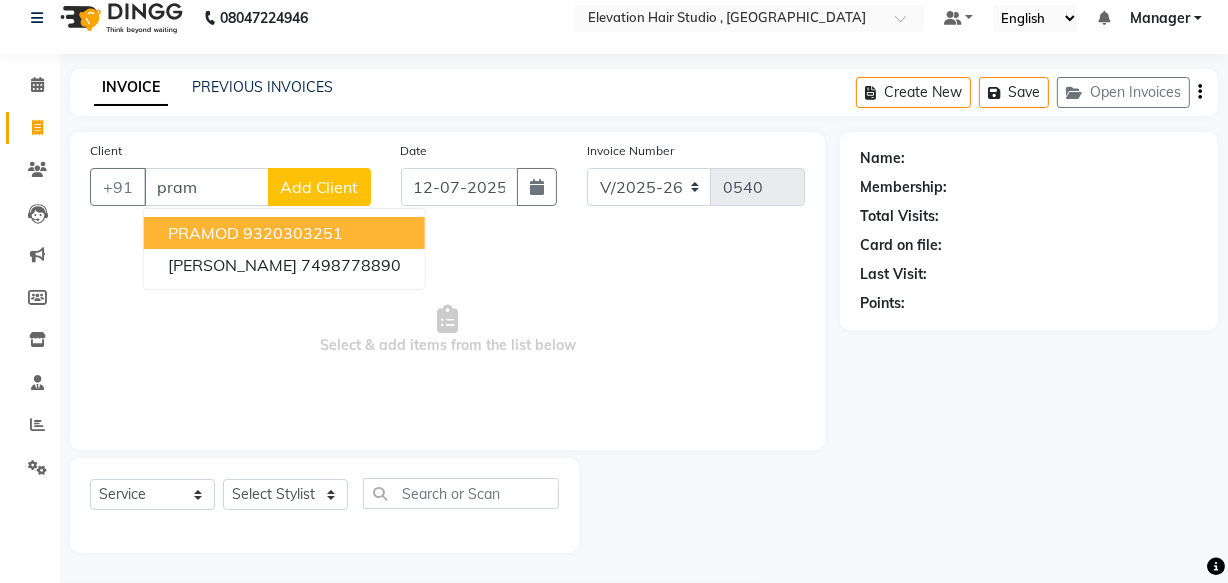 click on "PRAMOD" at bounding box center (203, 233) 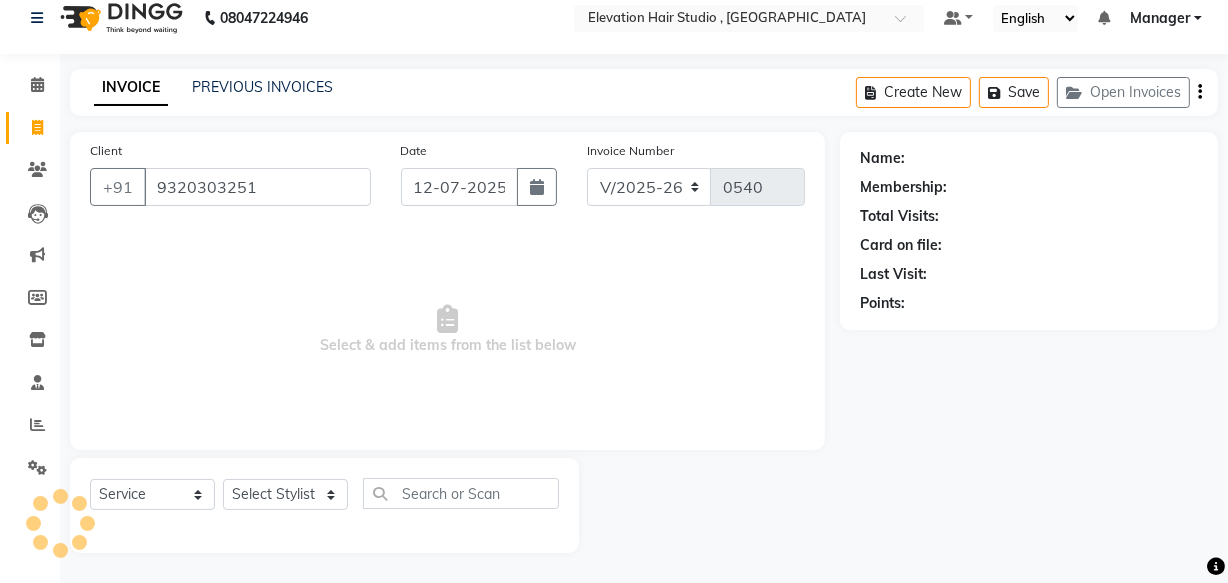 type on "9320303251" 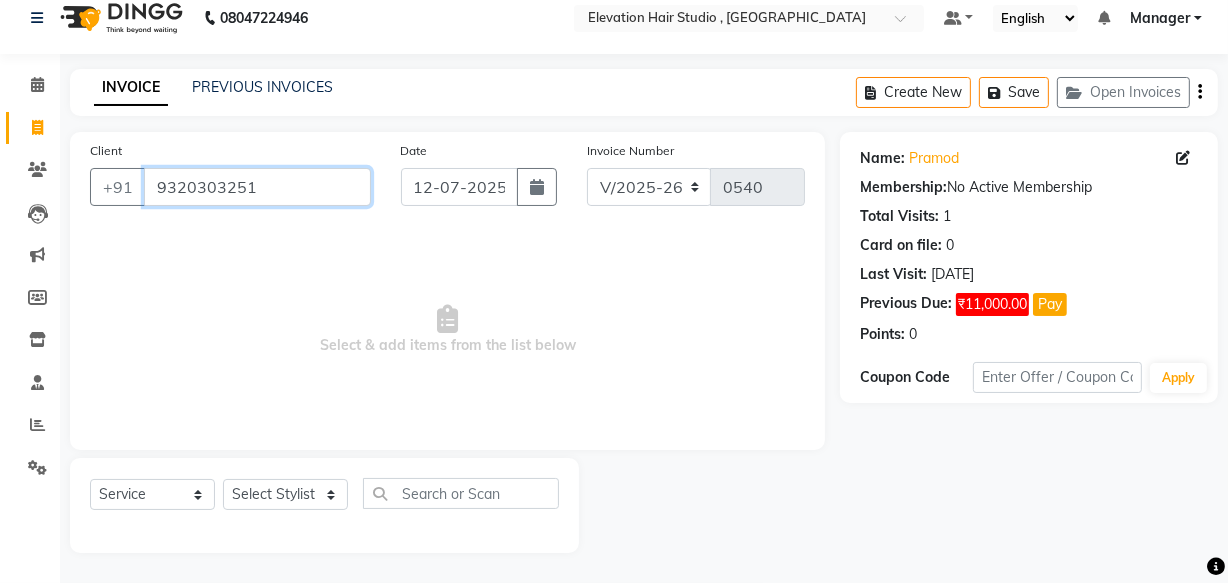 click on "9320303251" at bounding box center [257, 187] 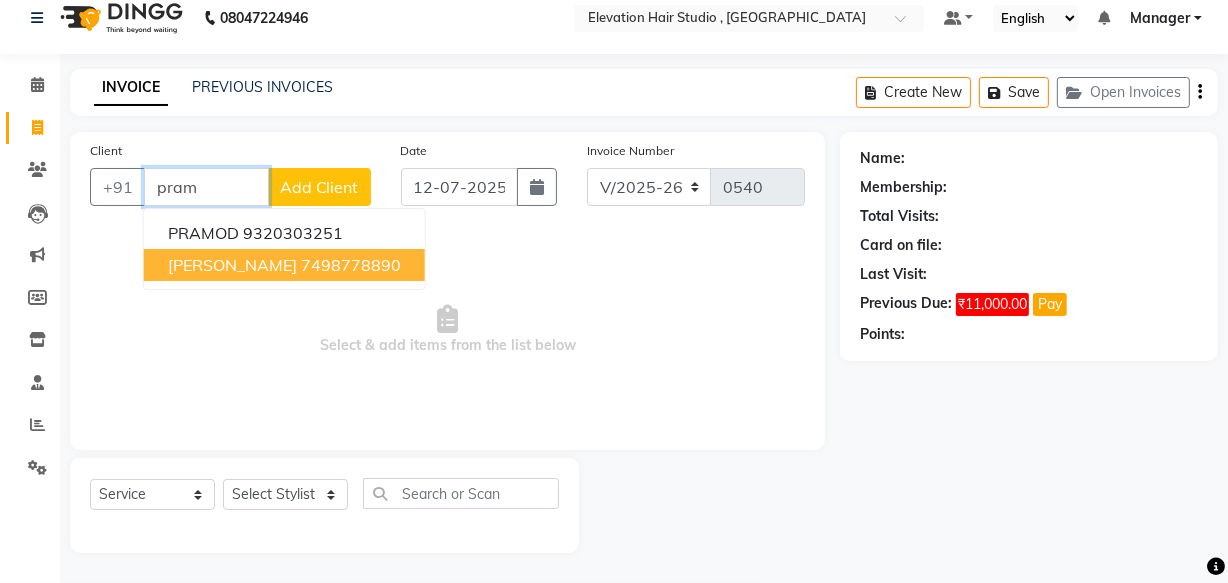 click on "PRAMOD PATIL" at bounding box center [232, 265] 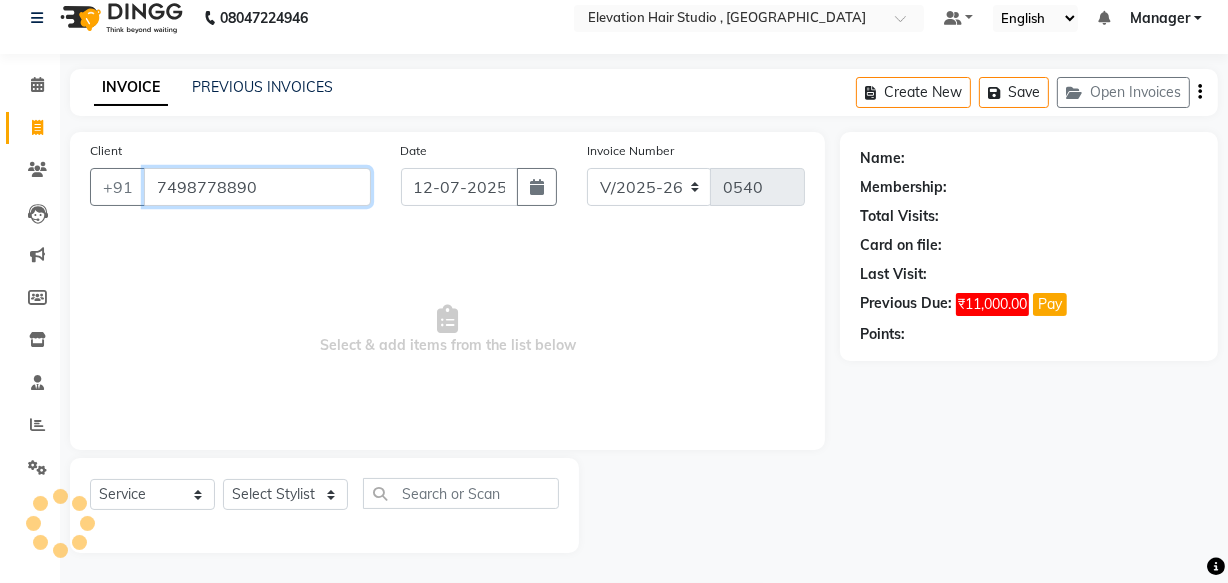type on "7498778890" 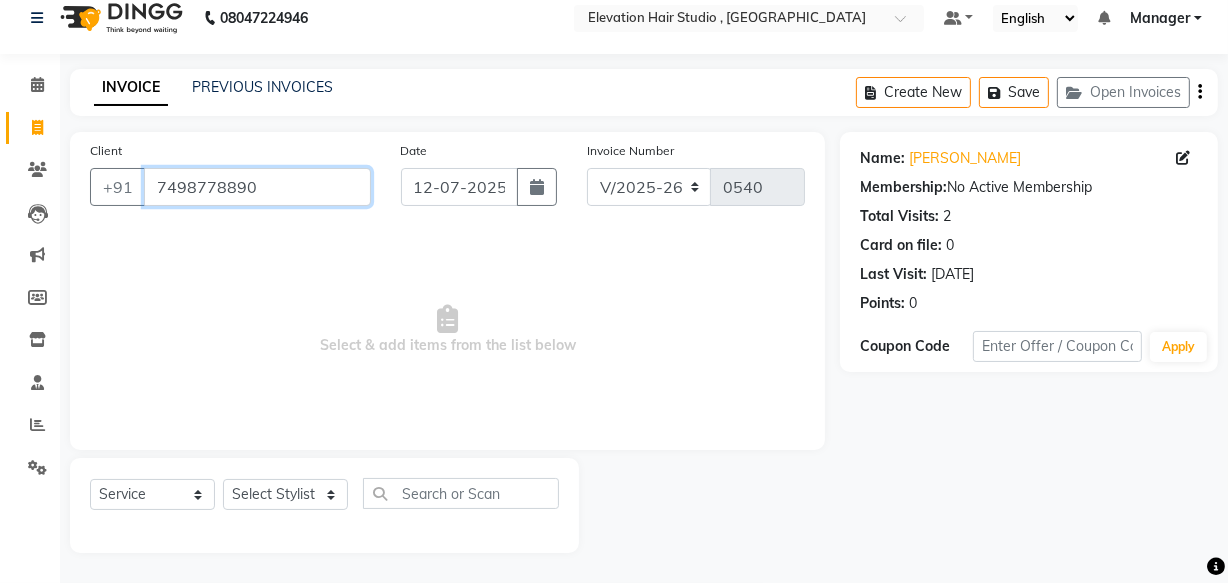click on "7498778890" at bounding box center [257, 187] 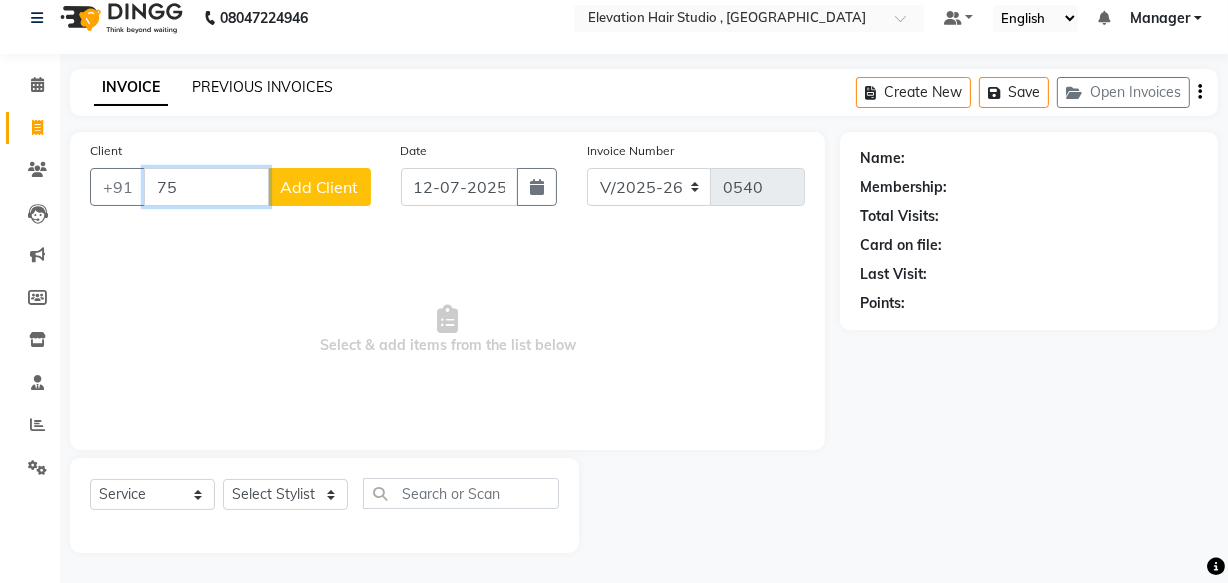 type on "7" 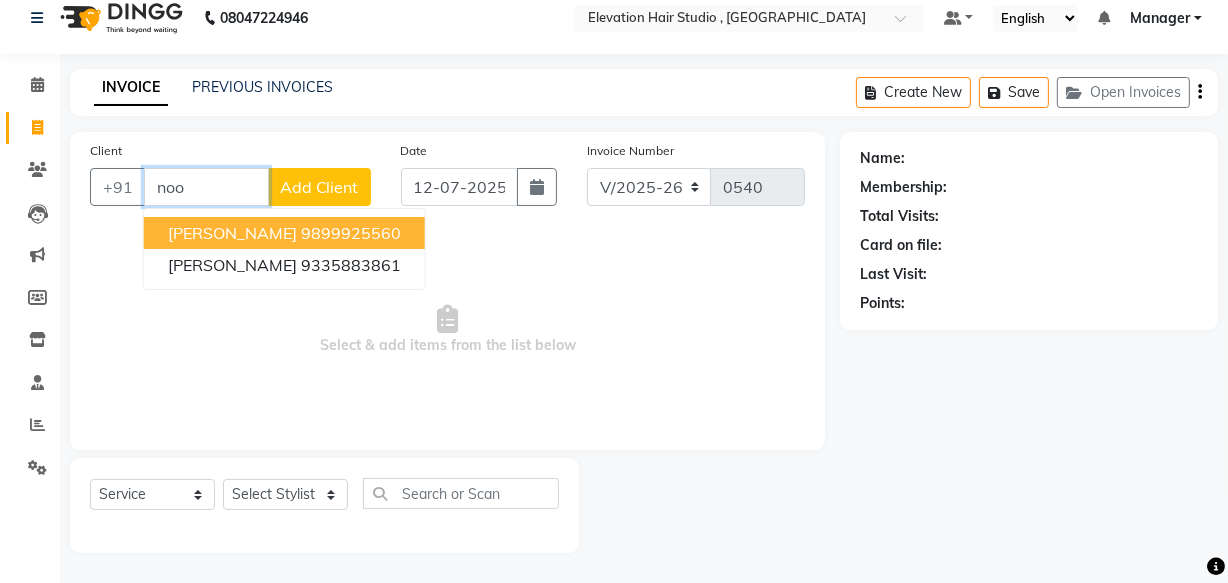 click on "Majid Noorani  9899925560" at bounding box center [284, 233] 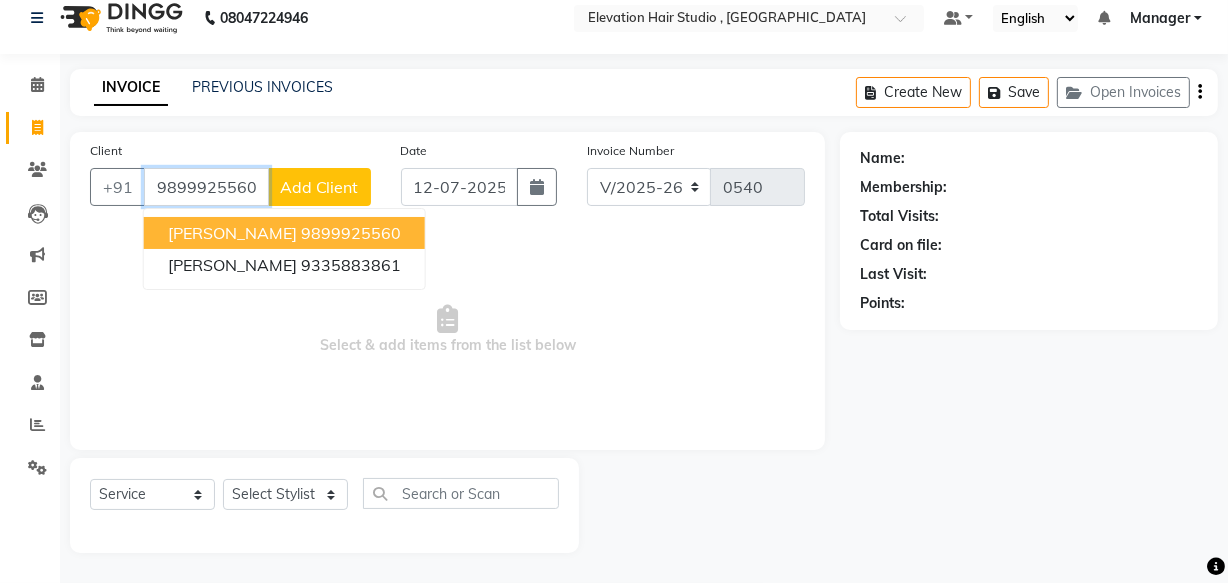 type on "9899925560" 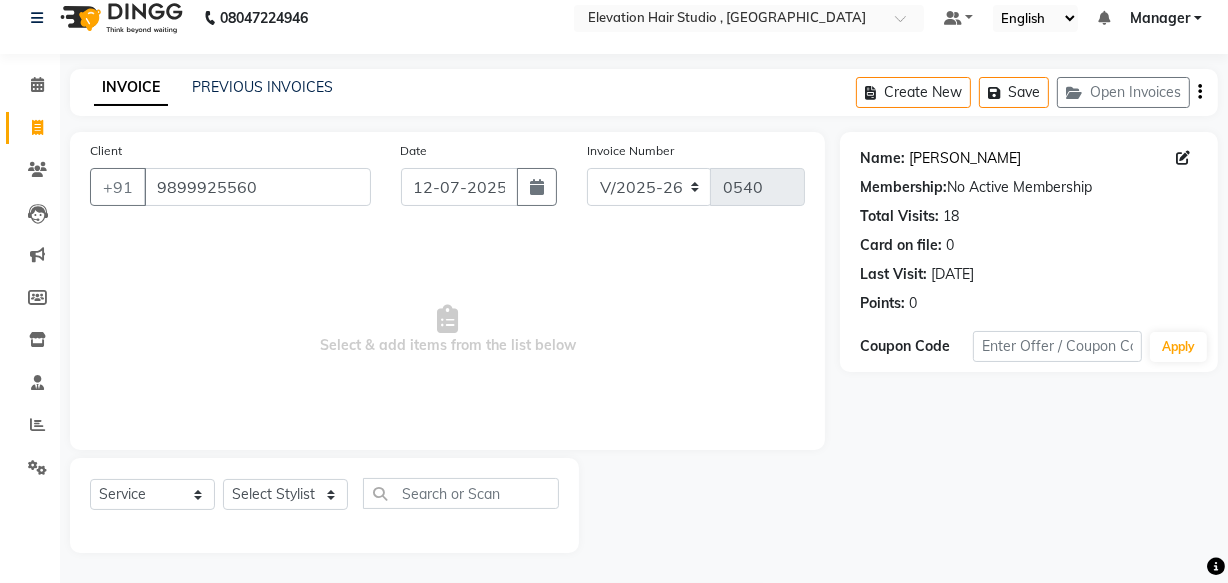 click on "Majid Noorani" 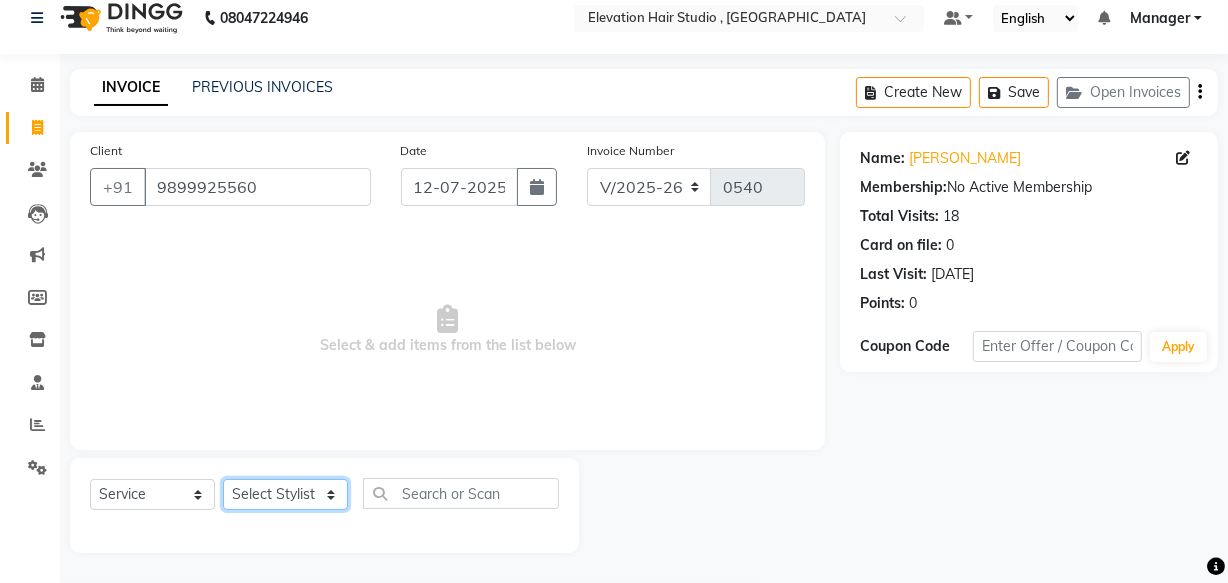 click on "Select Stylist [PERSON_NAME] [PERSON_NAME] [PERSON_NAME] [PERSON_NAME] Manager mehboob  sameer [PERSON_NAME] [PERSON_NAME]" 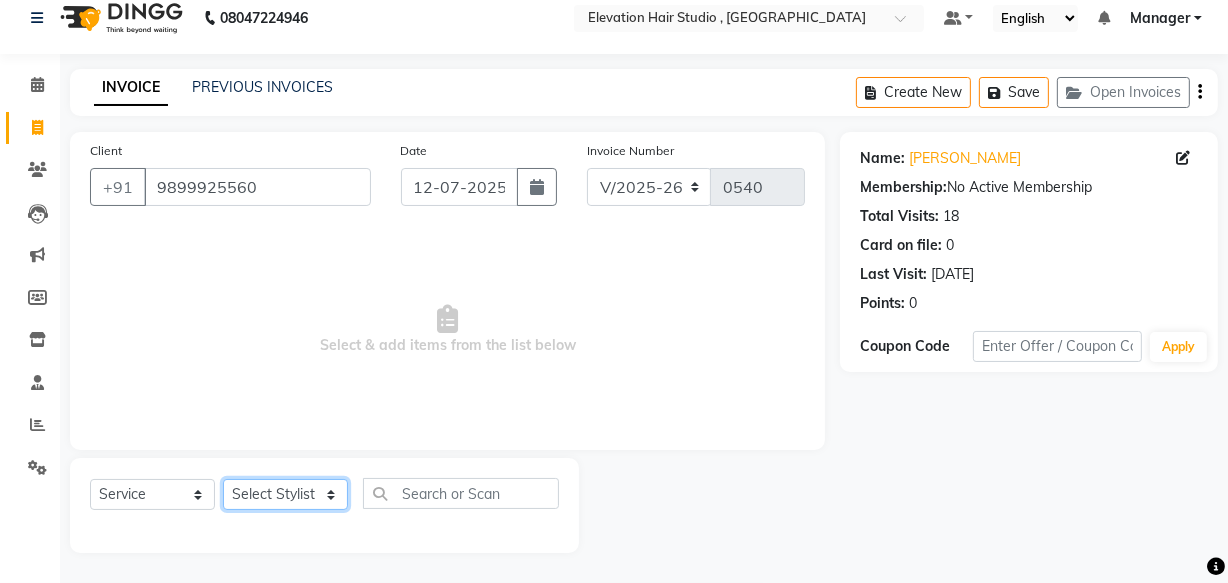select on "62586" 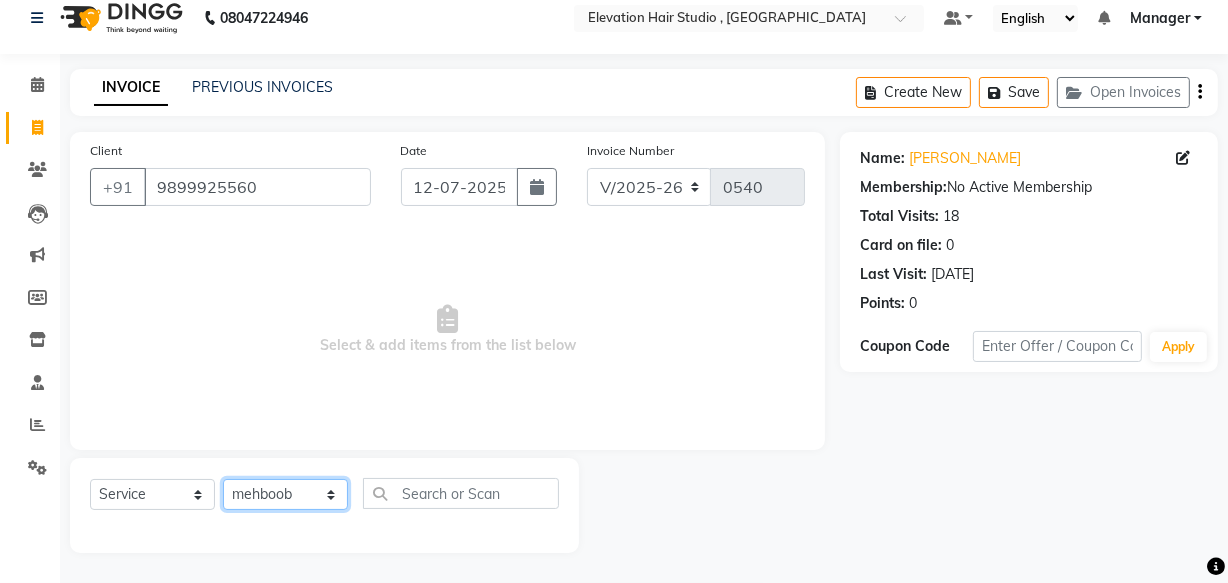 click on "Select Stylist [PERSON_NAME] [PERSON_NAME] [PERSON_NAME] [PERSON_NAME] Manager mehboob  sameer [PERSON_NAME] [PERSON_NAME]" 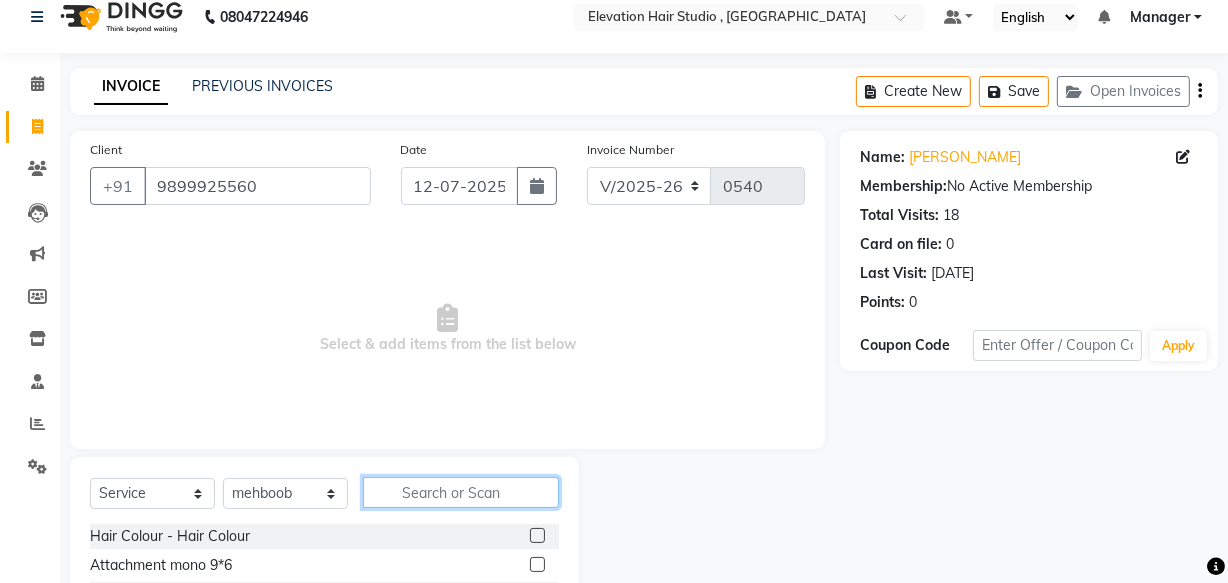 click 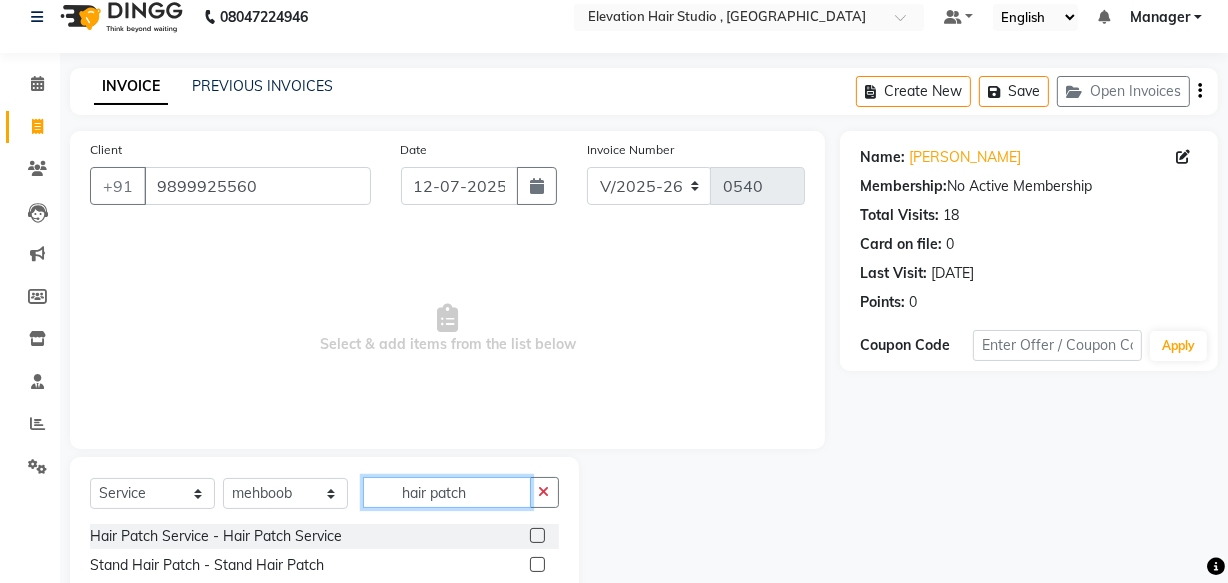 type on "hair patch" 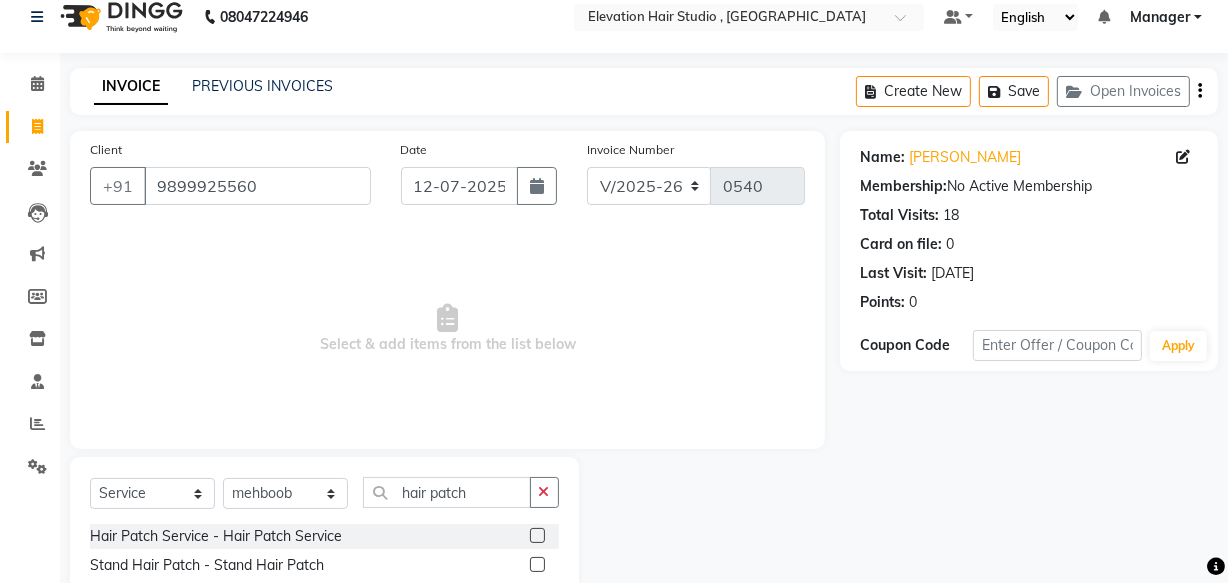 click 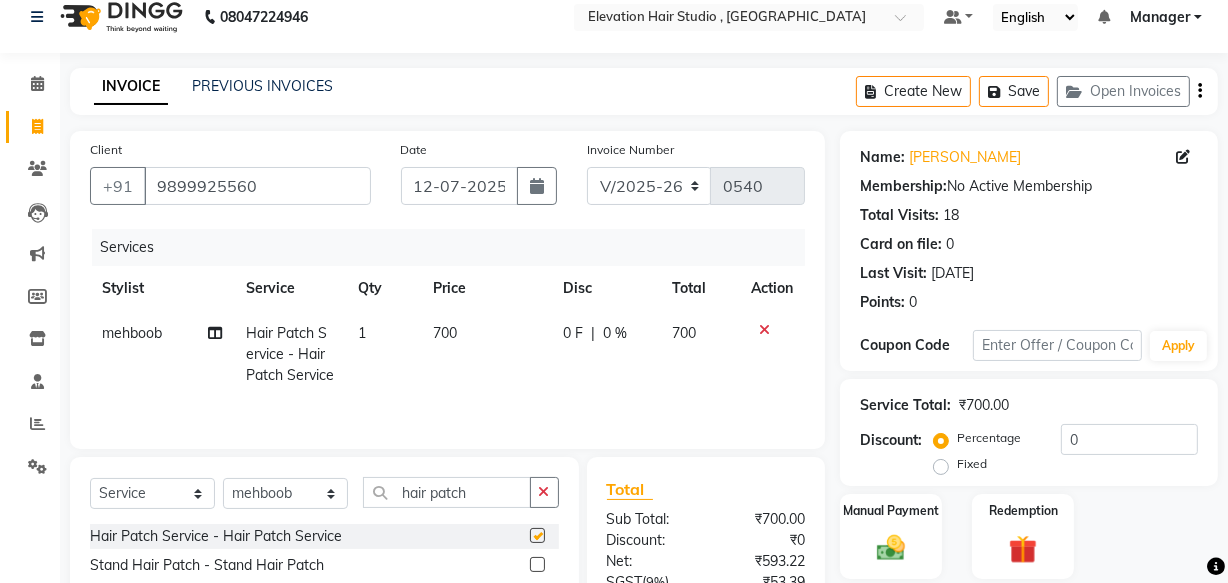 checkbox on "false" 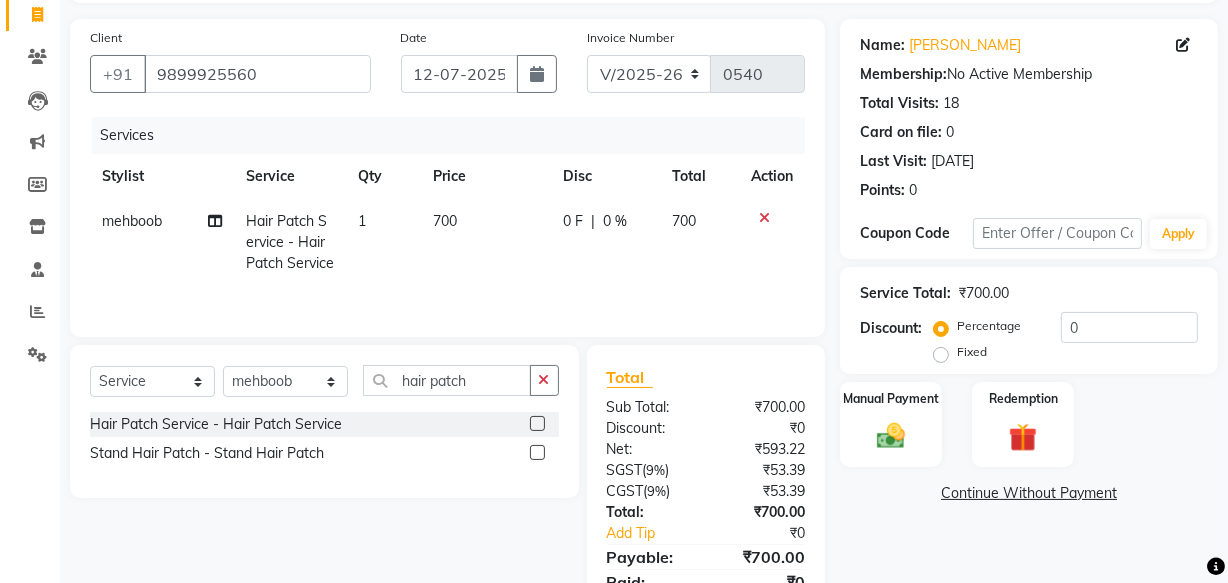 scroll, scrollTop: 200, scrollLeft: 0, axis: vertical 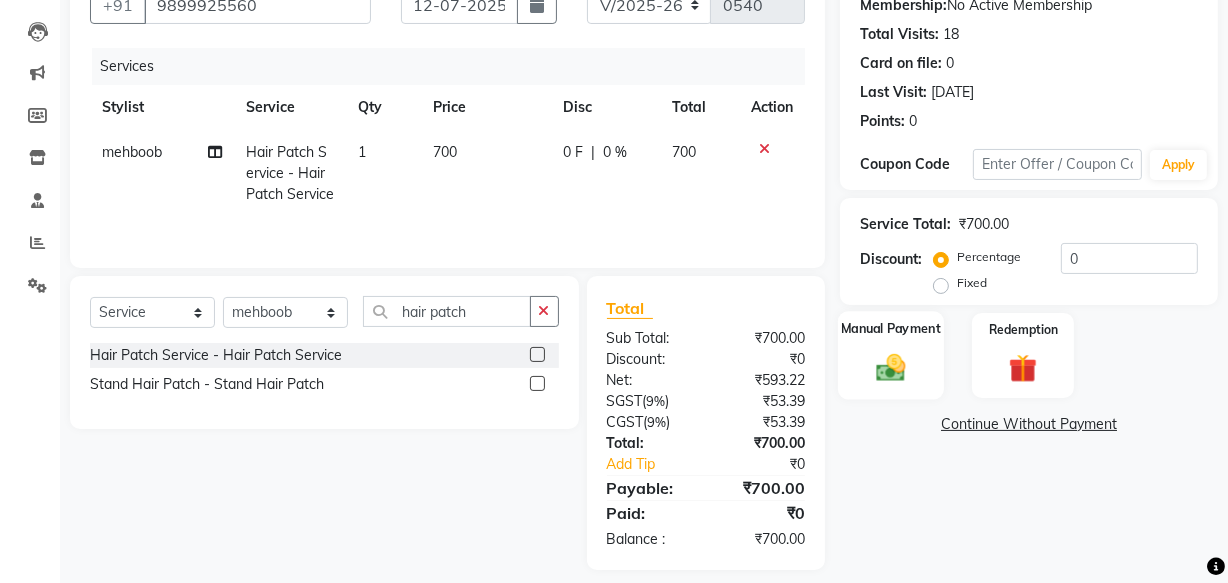 click 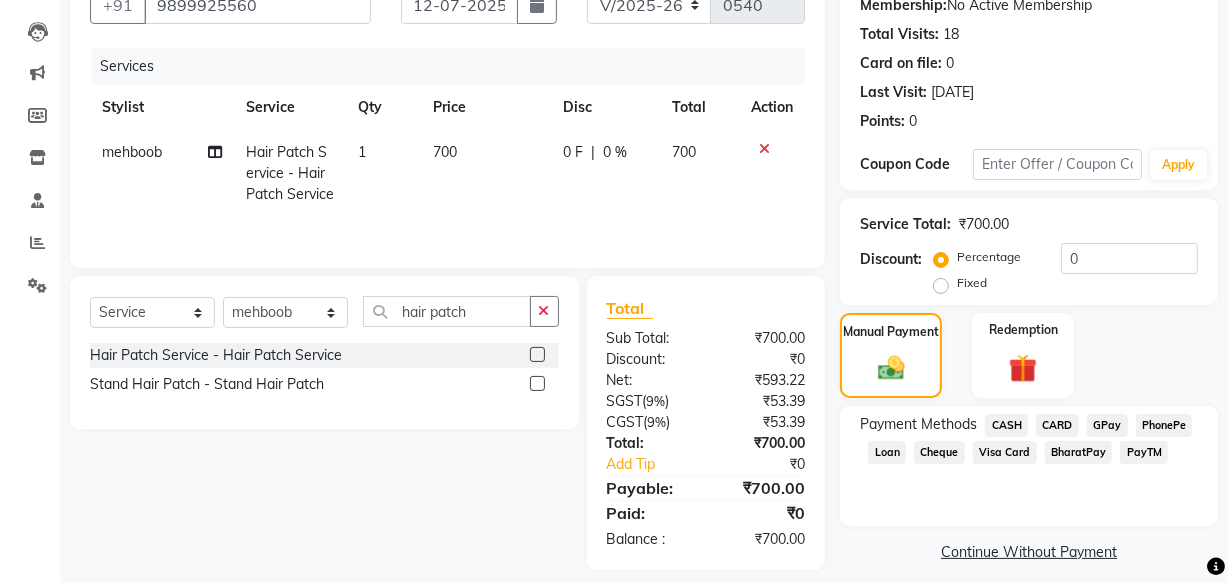 click on "GPay" 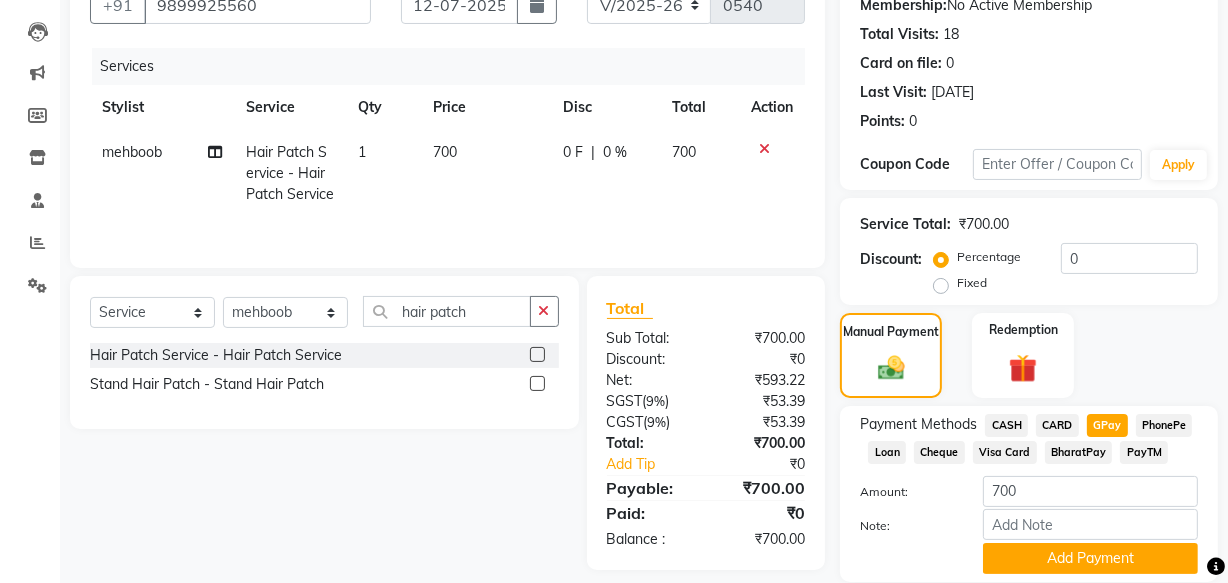 scroll, scrollTop: 270, scrollLeft: 0, axis: vertical 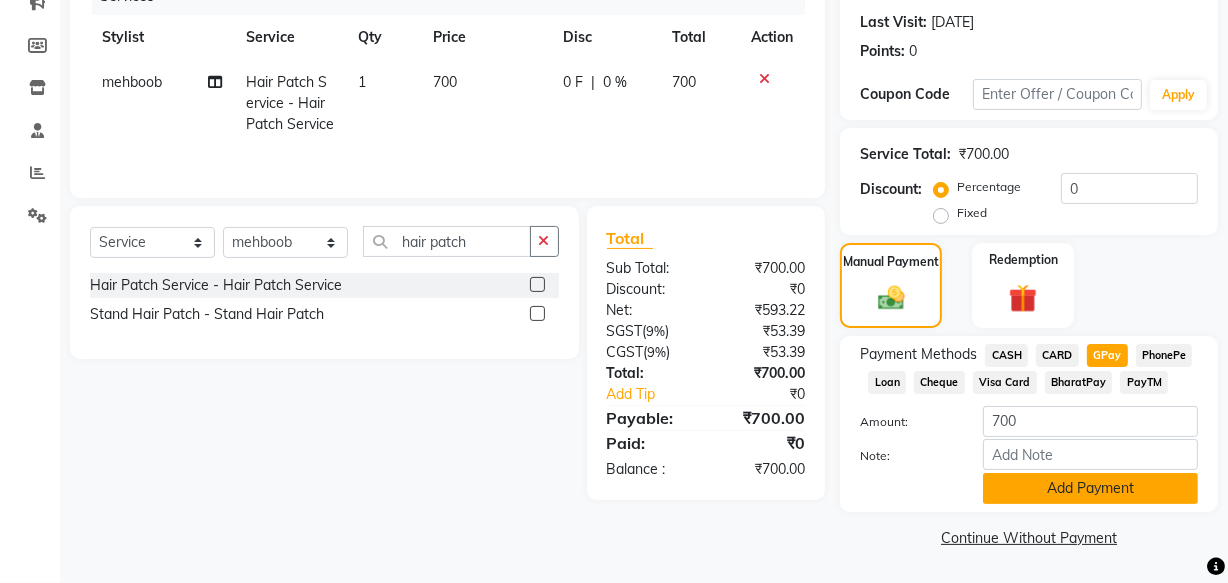 click on "Add Payment" 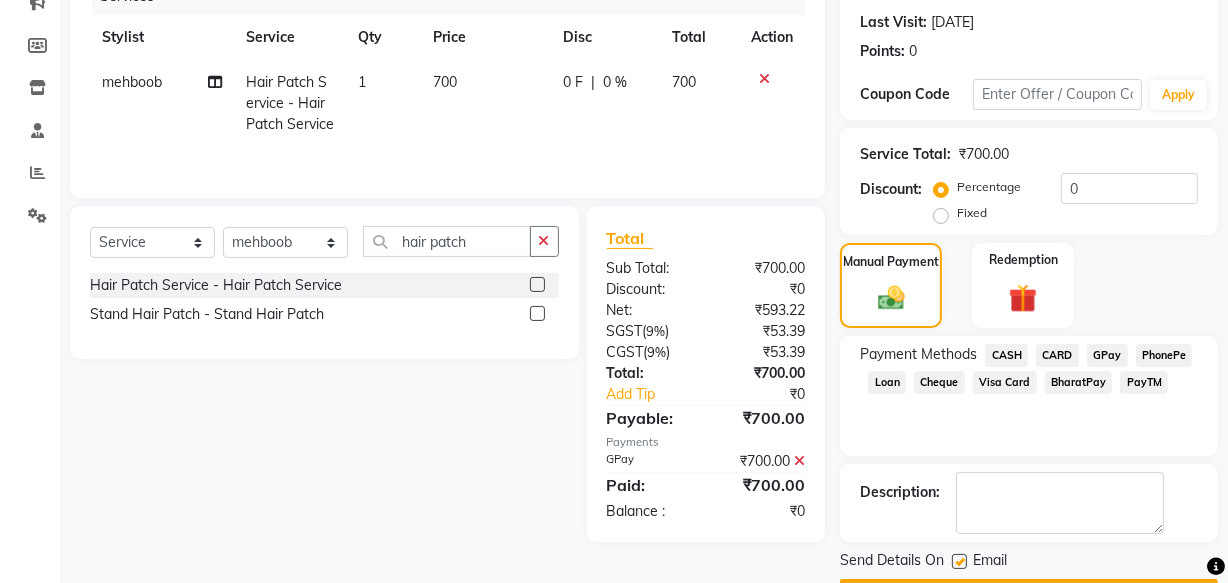 scroll, scrollTop: 326, scrollLeft: 0, axis: vertical 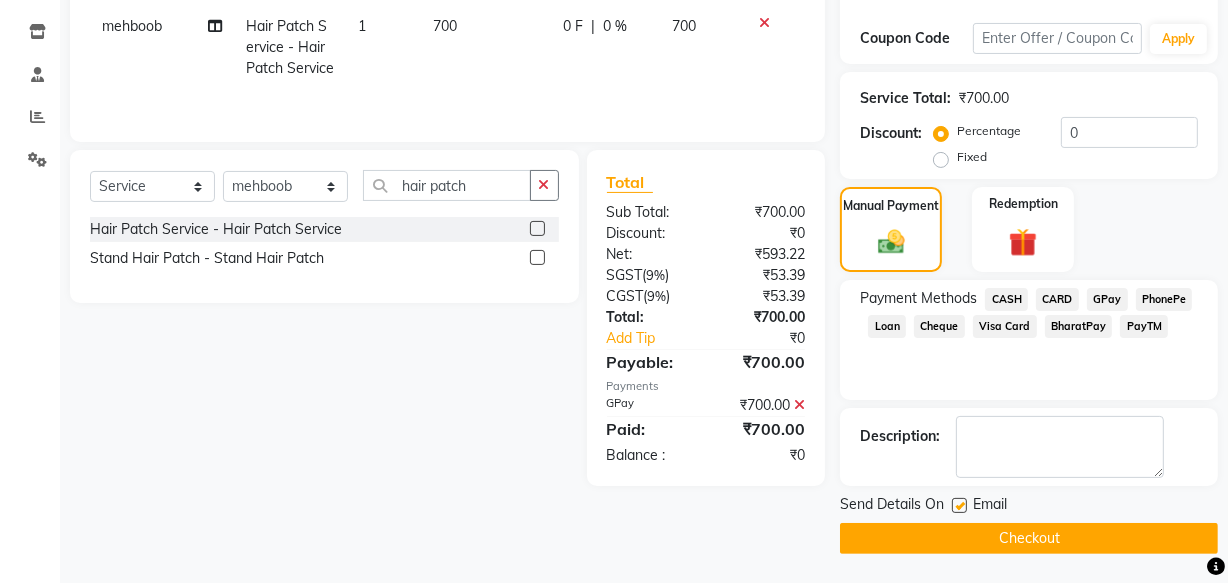 click 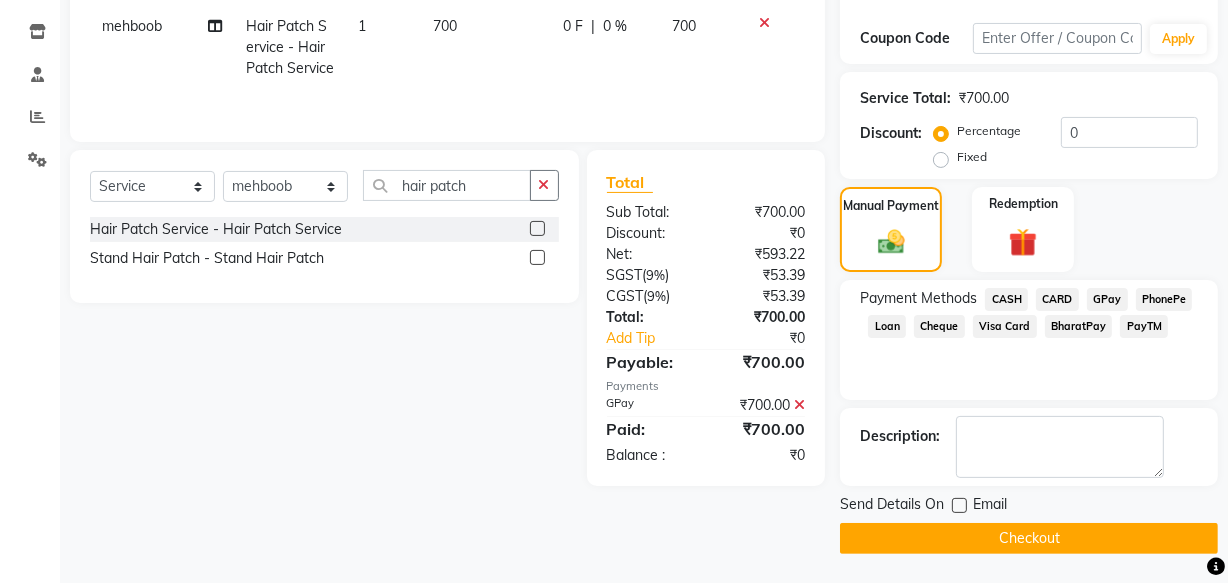 click on "Checkout" 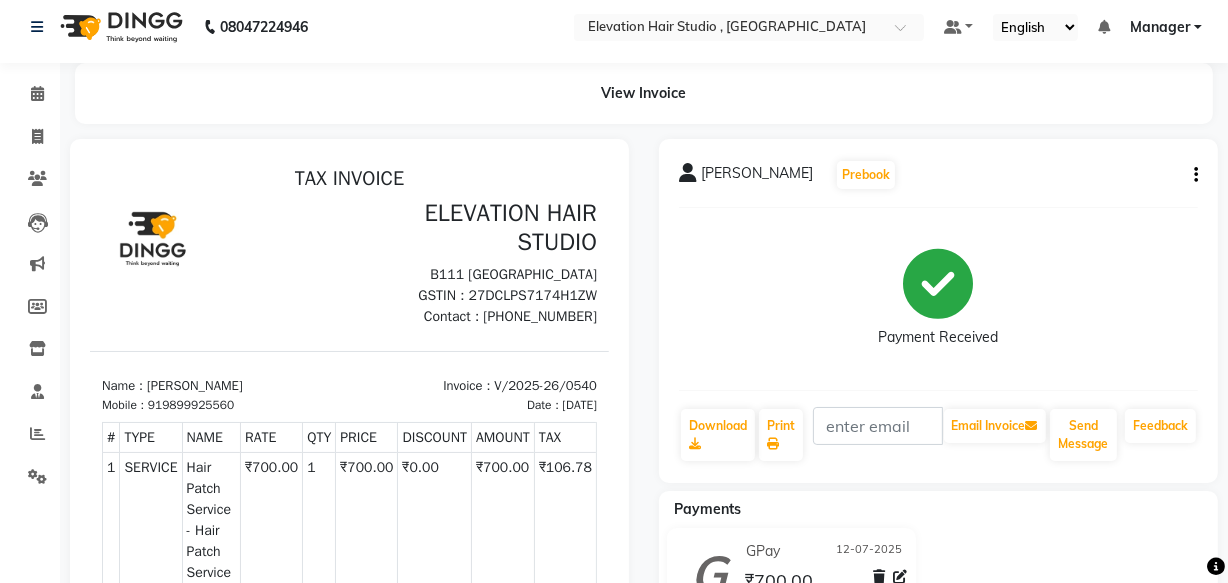 scroll, scrollTop: 0, scrollLeft: 0, axis: both 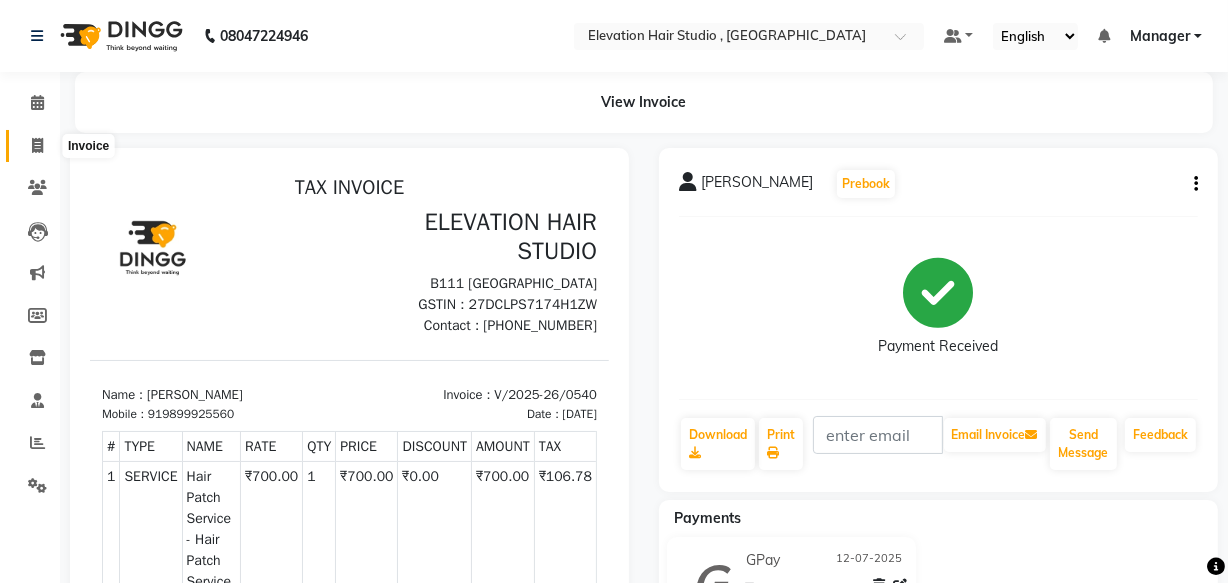 click 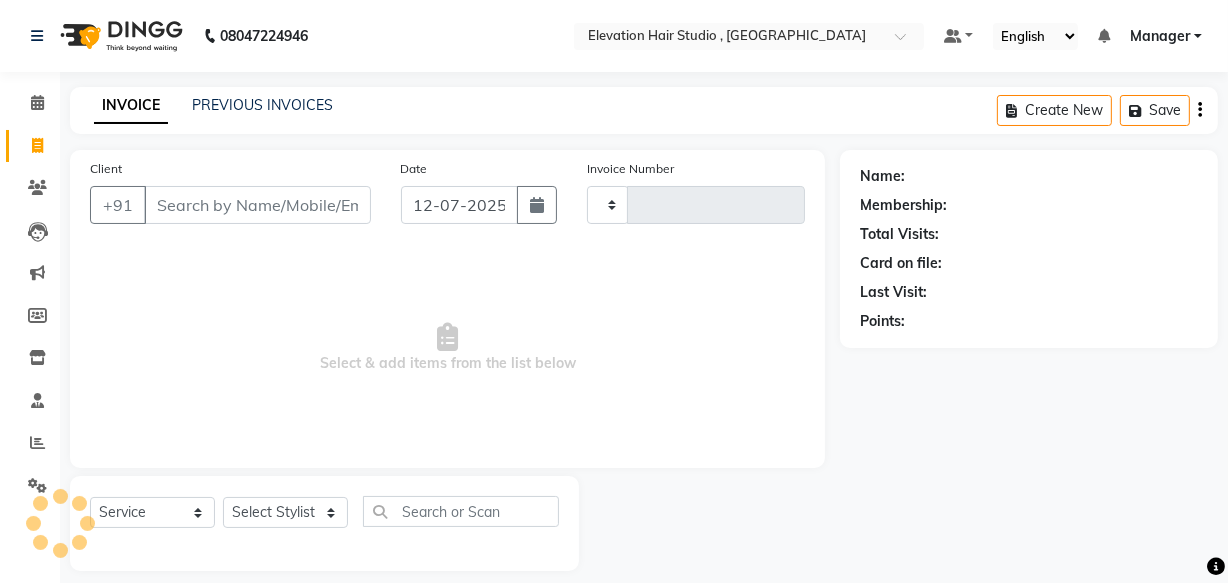 scroll, scrollTop: 19, scrollLeft: 0, axis: vertical 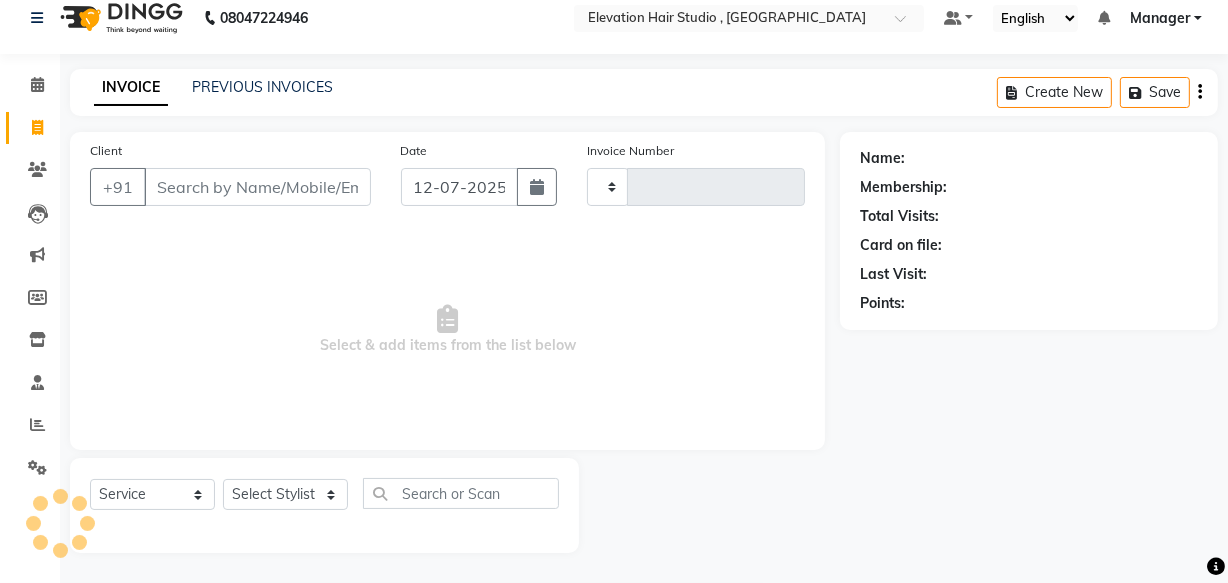 type on "0541" 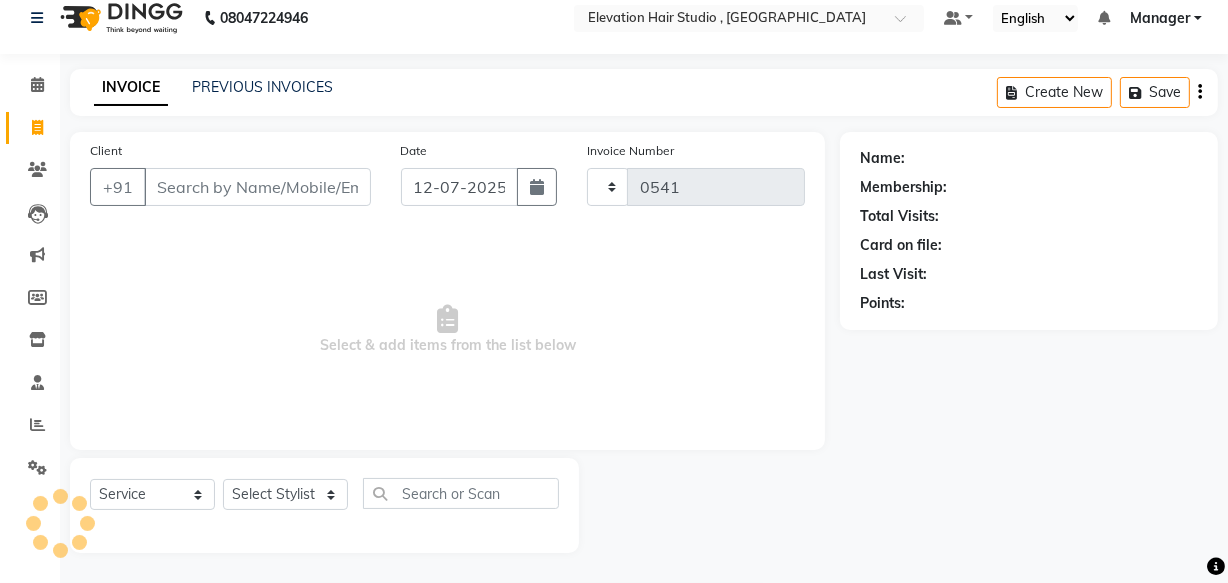 select on "6886" 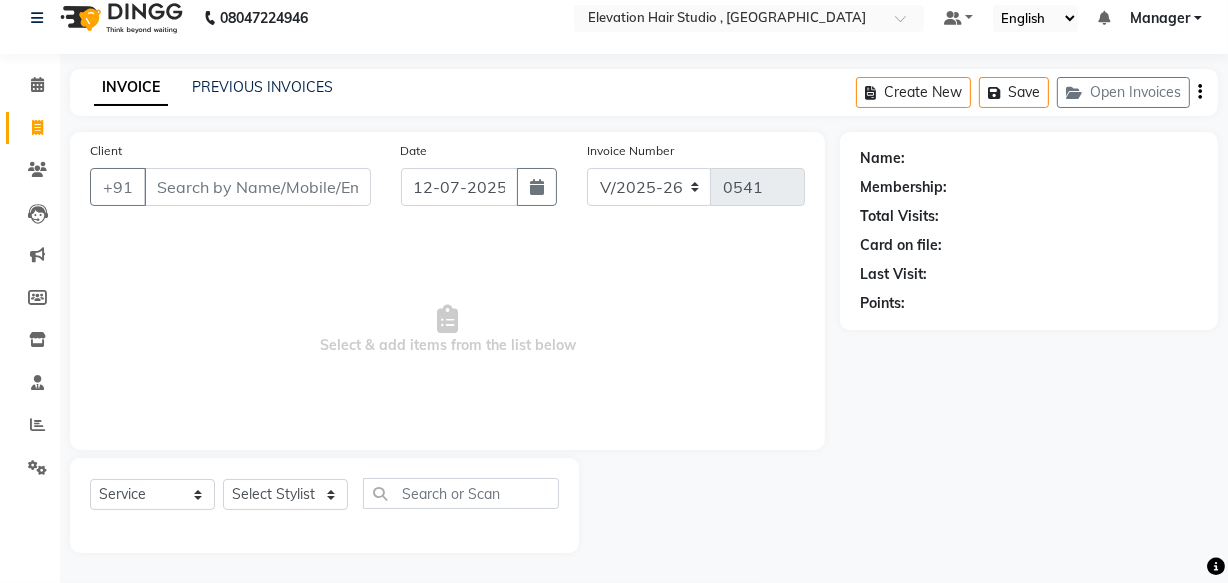 click on "Client" at bounding box center [257, 187] 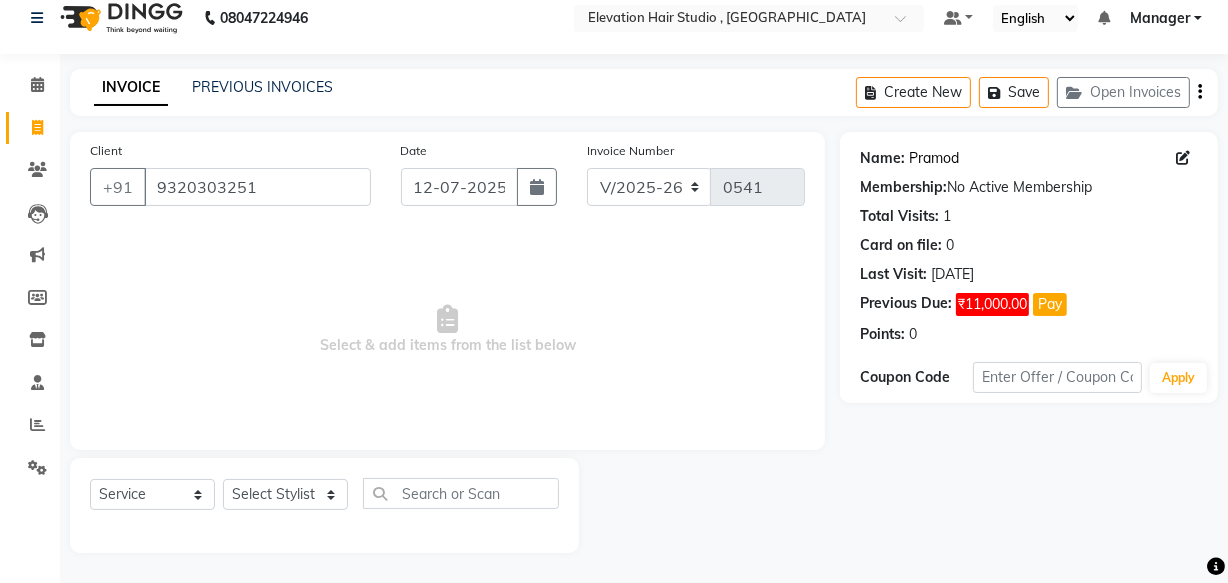 click on "Pramod" 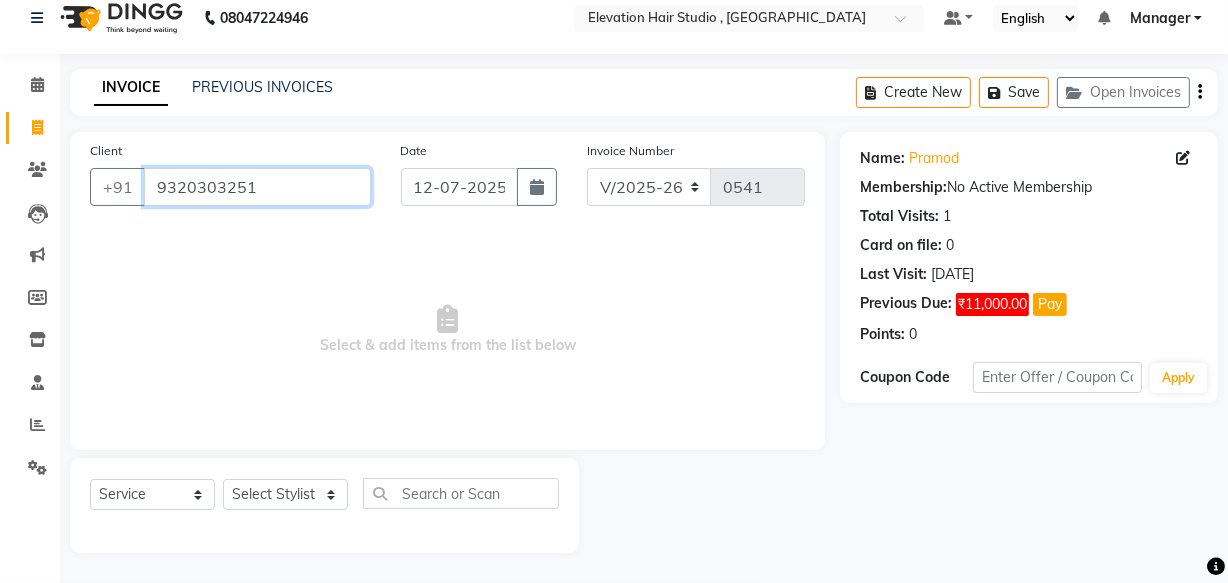 click on "9320303251" at bounding box center (257, 187) 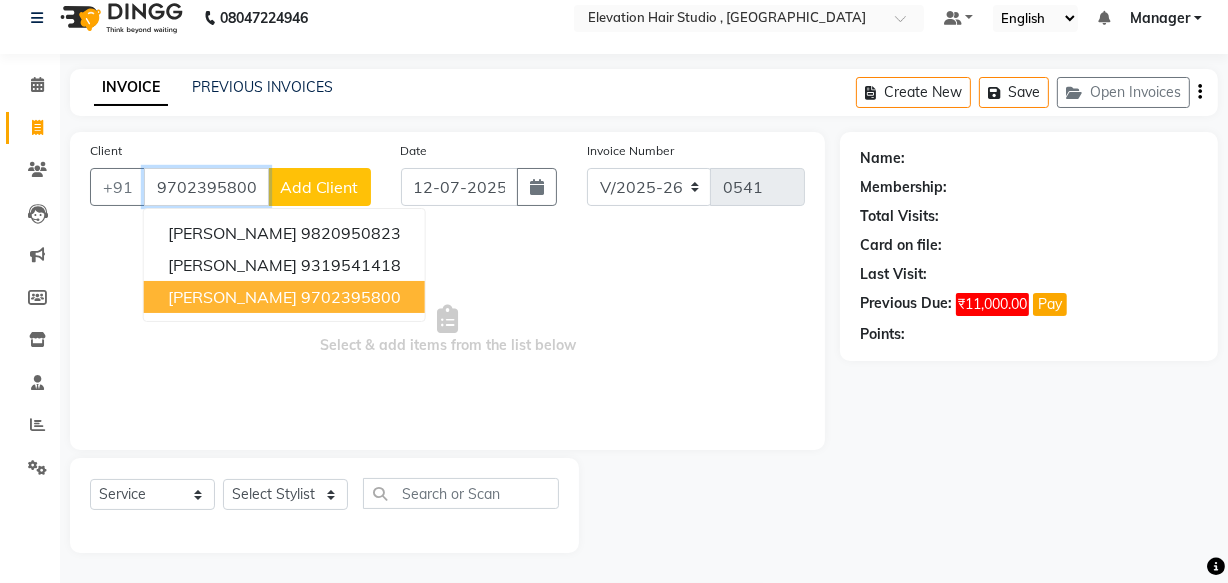 type on "9702395800" 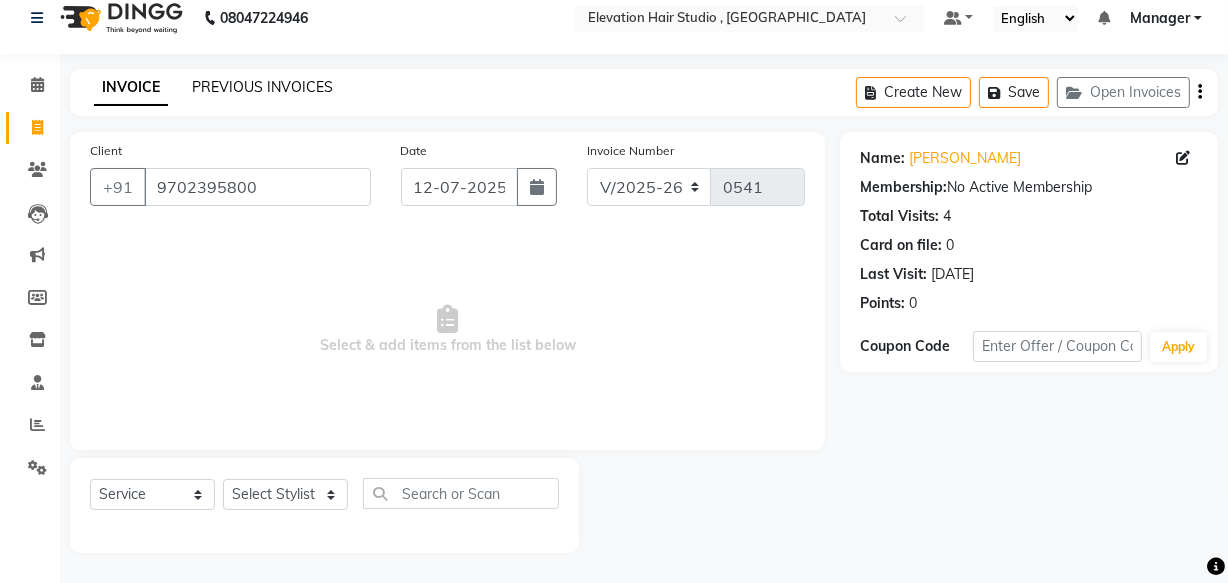click on "PREVIOUS INVOICES" 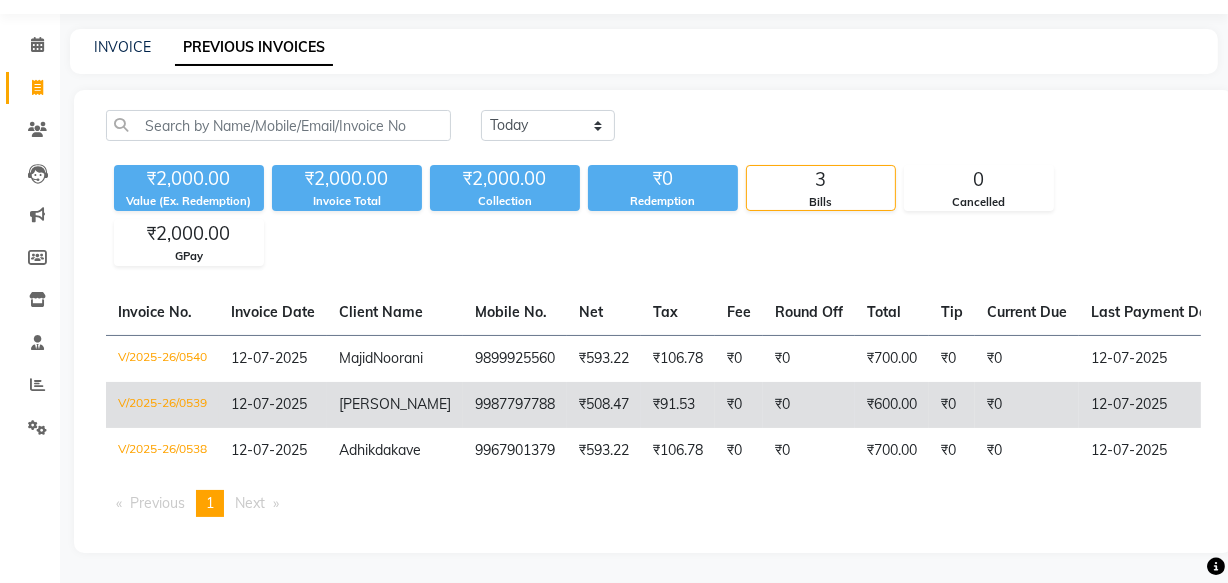 scroll, scrollTop: 111, scrollLeft: 0, axis: vertical 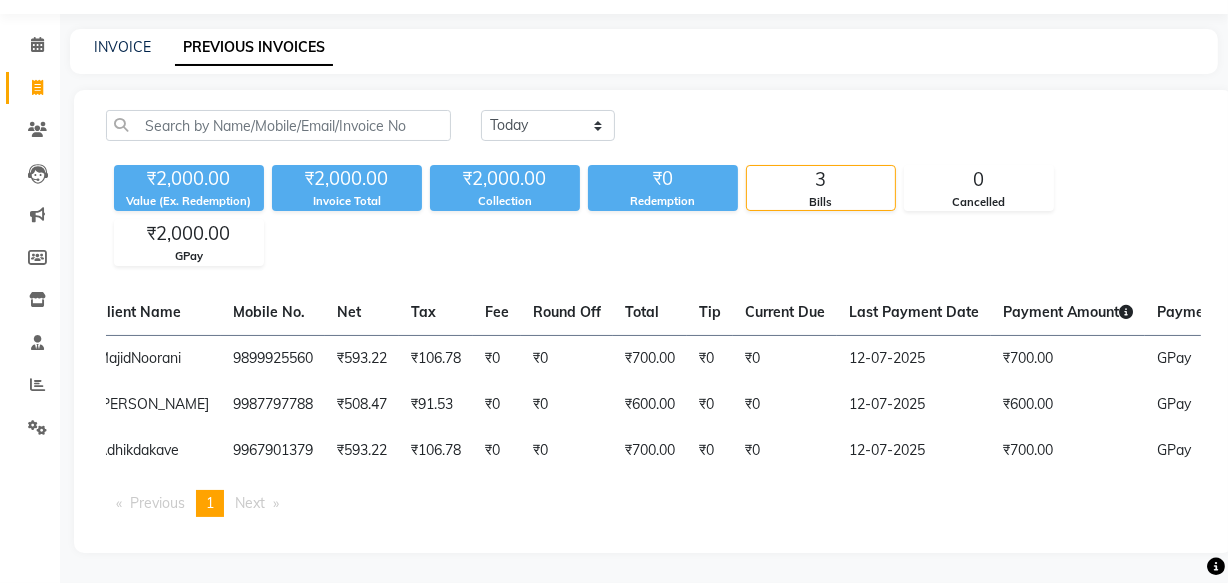 drag, startPoint x: 838, startPoint y: 470, endPoint x: 997, endPoint y: 507, distance: 163.24828 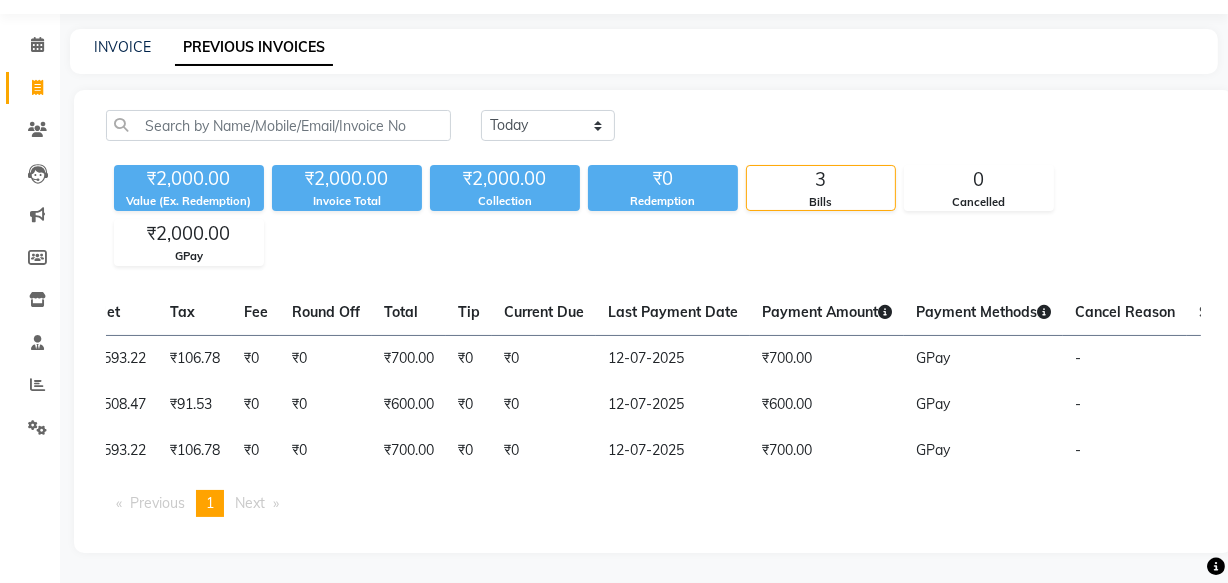 scroll, scrollTop: 0, scrollLeft: 525, axis: horizontal 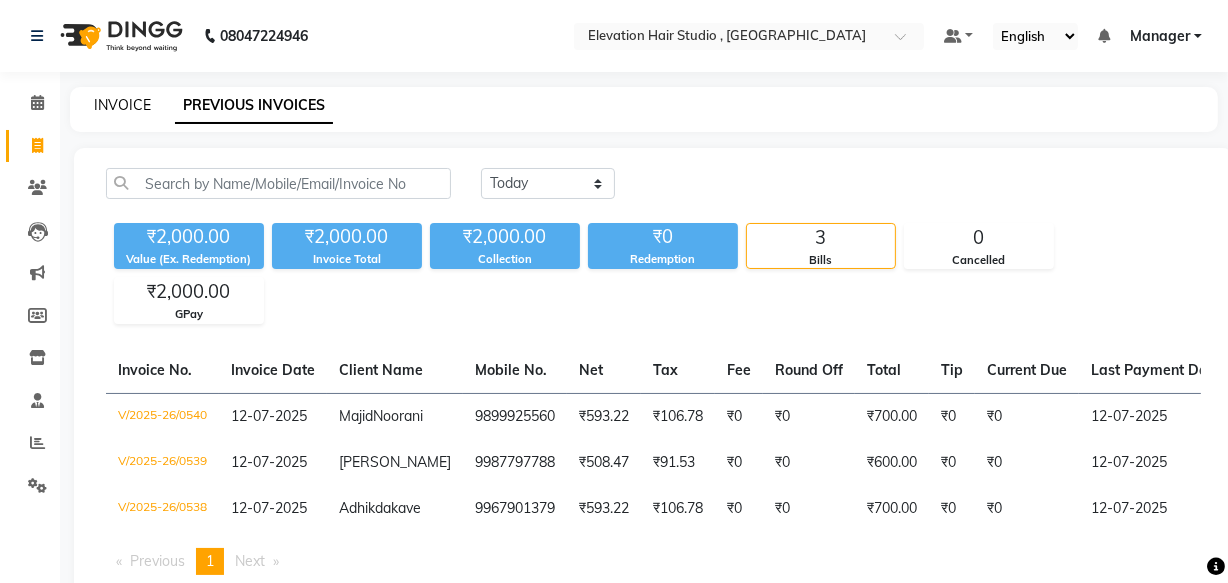 click on "INVOICE" 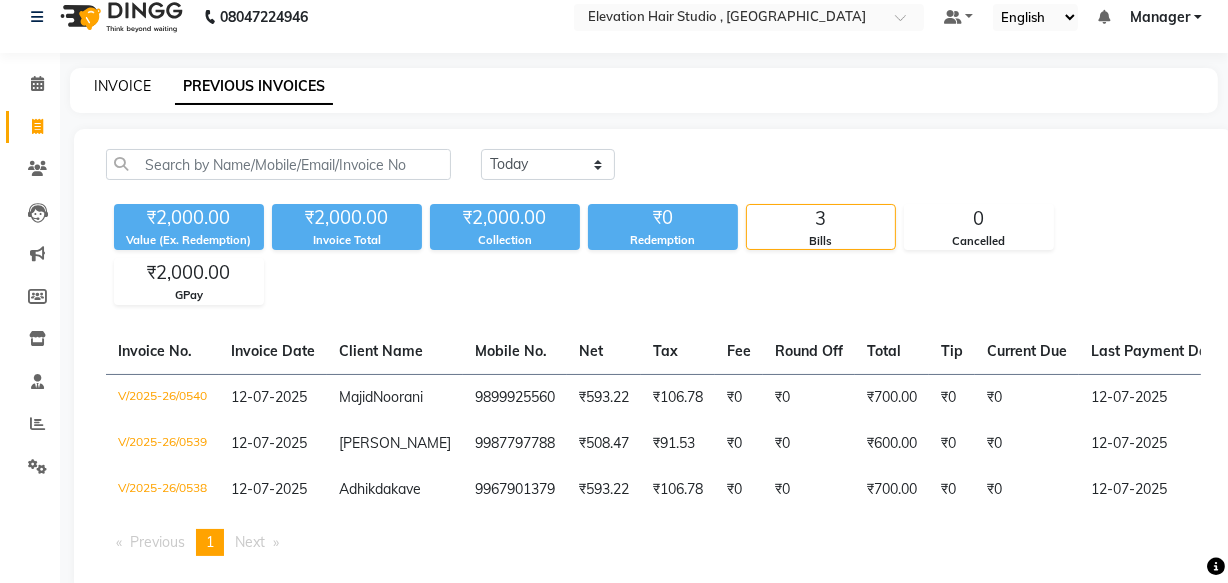 select on "6886" 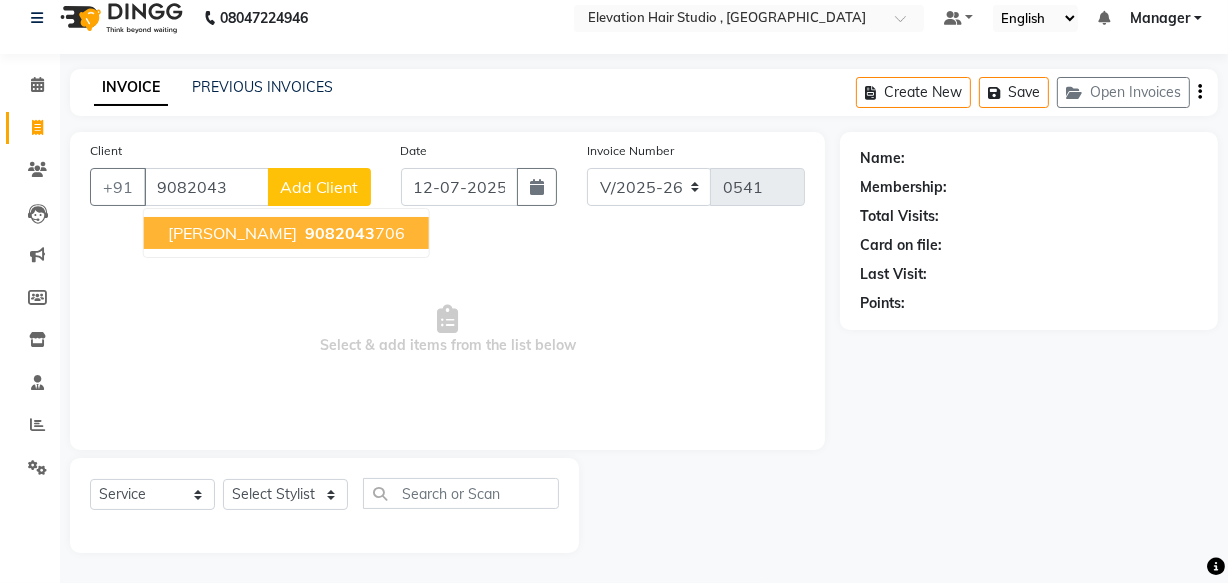 click on "9082043" at bounding box center [340, 233] 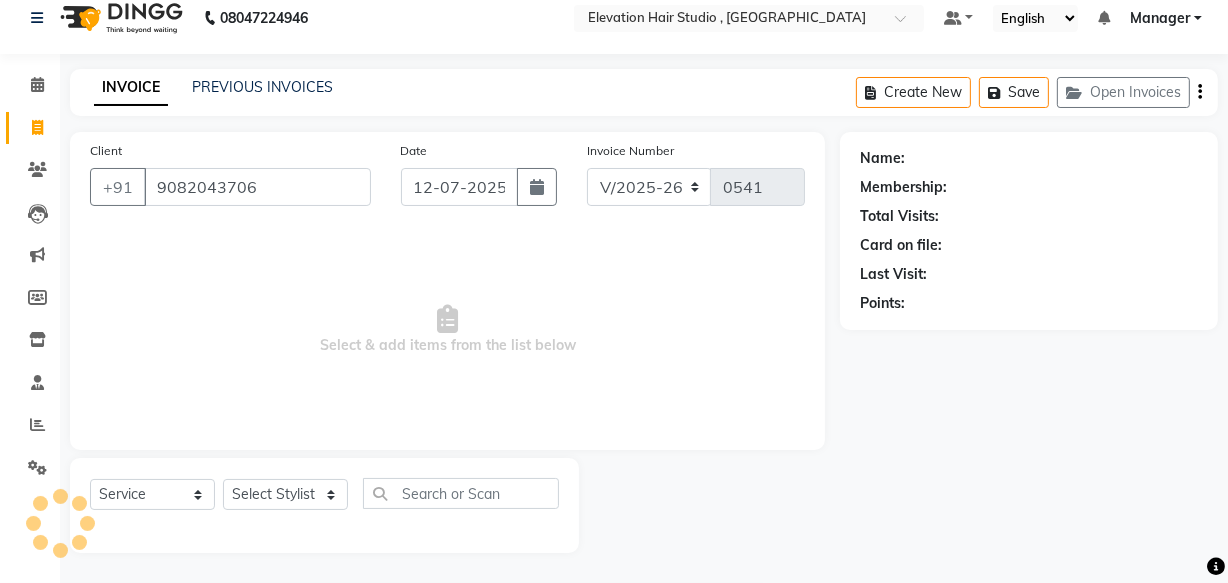 type on "9082043706" 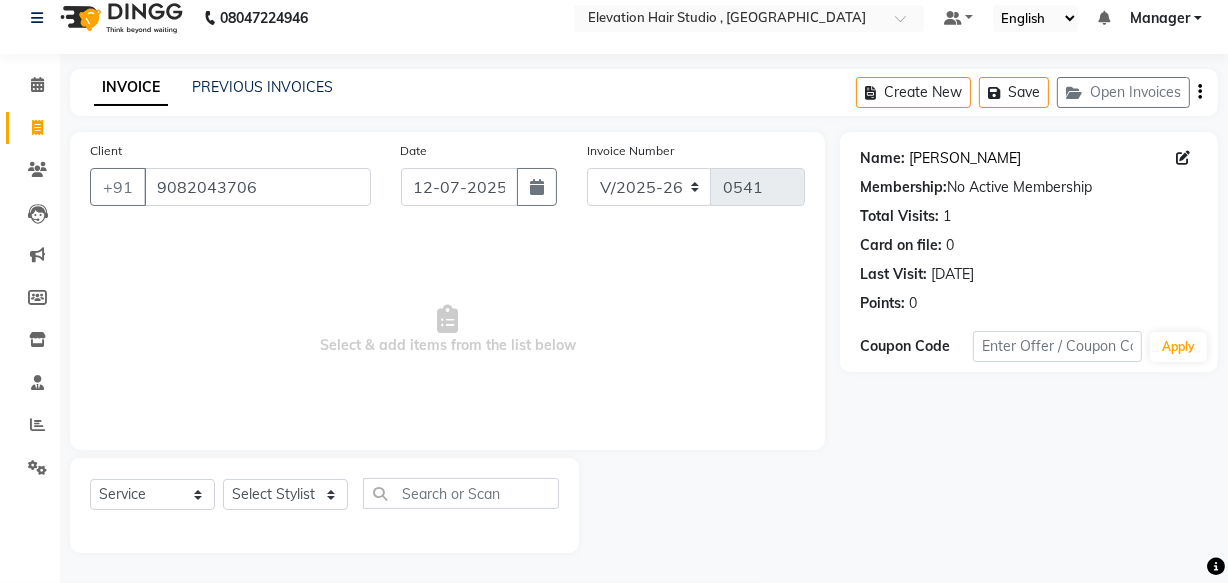 click on "Virendra Rai" 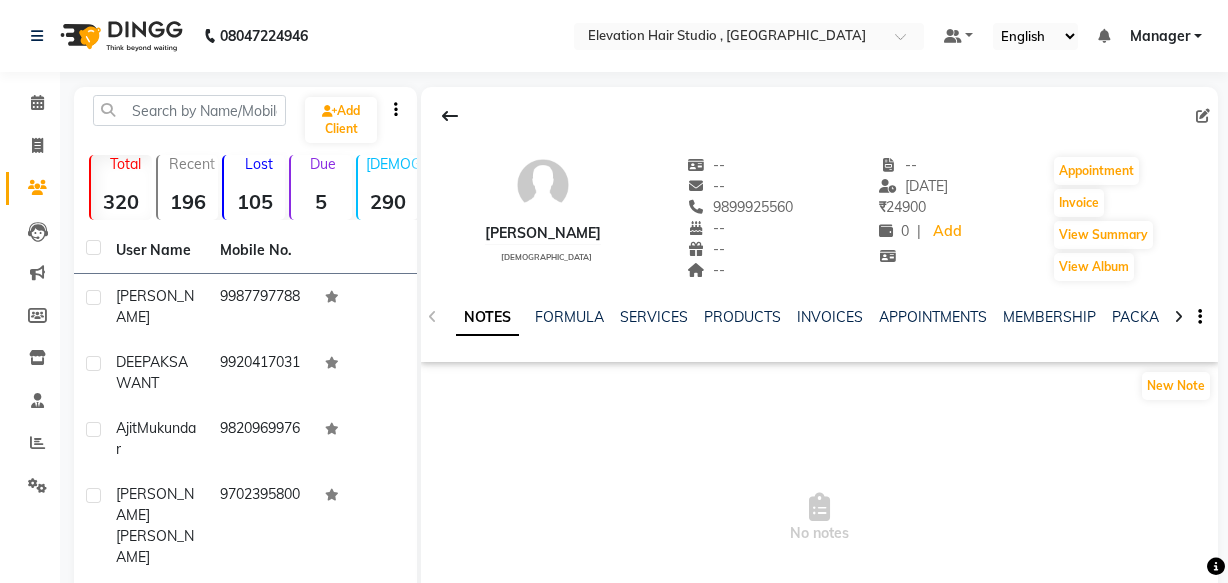 scroll, scrollTop: 0, scrollLeft: 0, axis: both 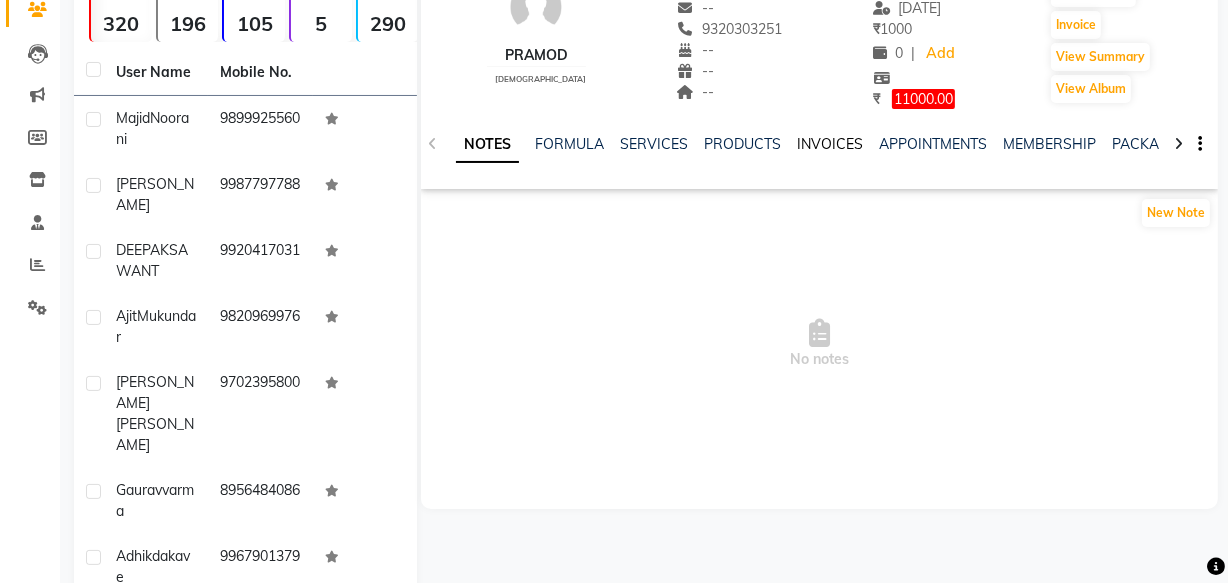 click on "INVOICES" 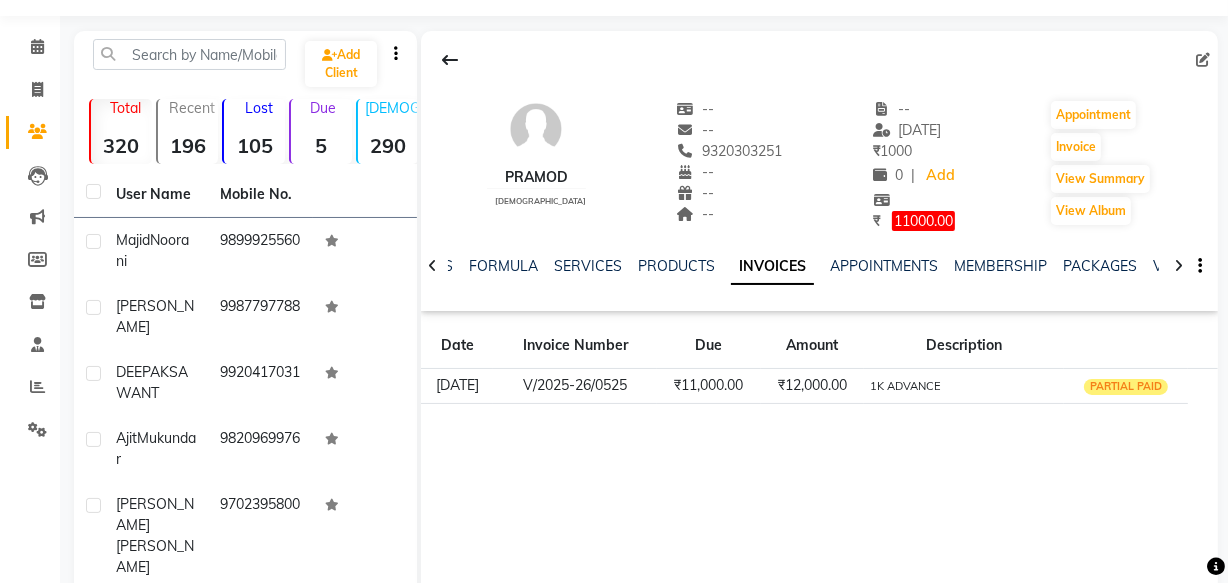 scroll, scrollTop: 0, scrollLeft: 0, axis: both 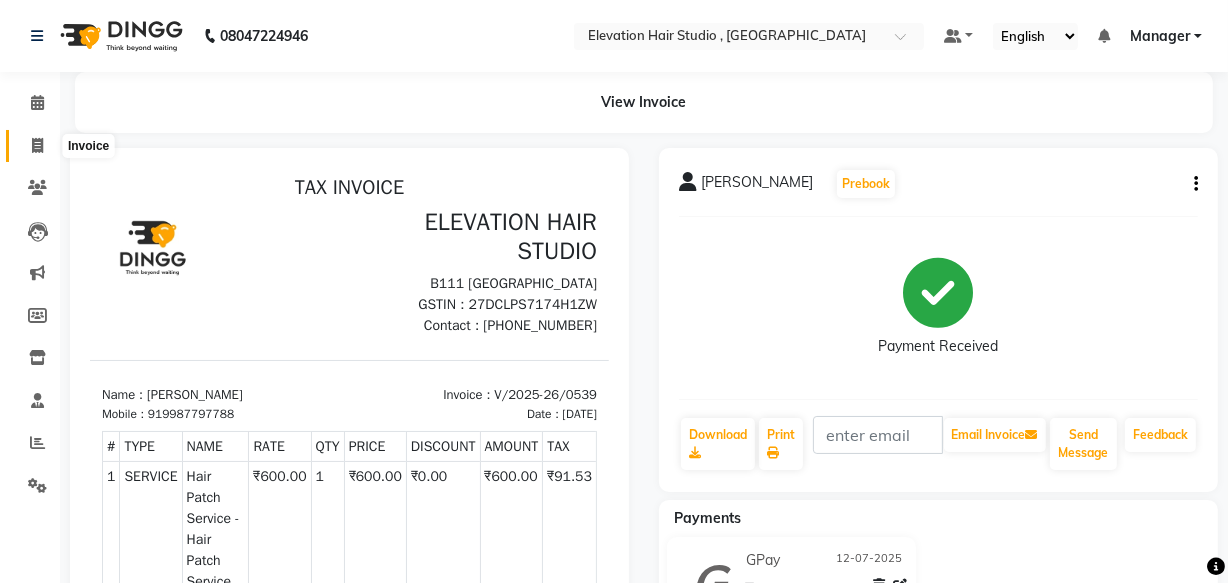 click 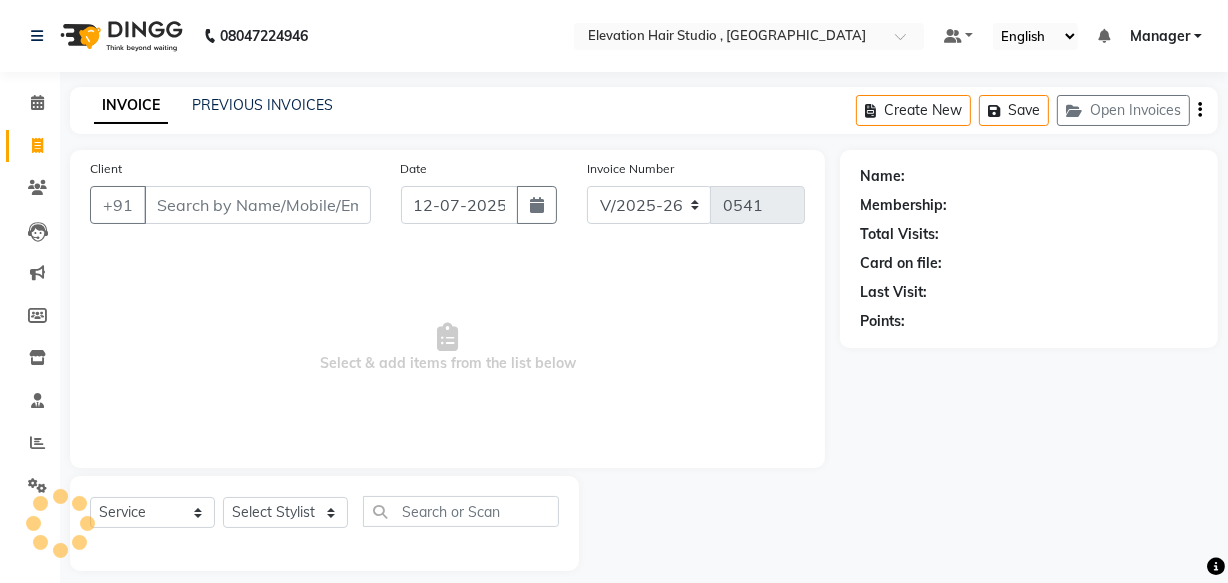 scroll, scrollTop: 19, scrollLeft: 0, axis: vertical 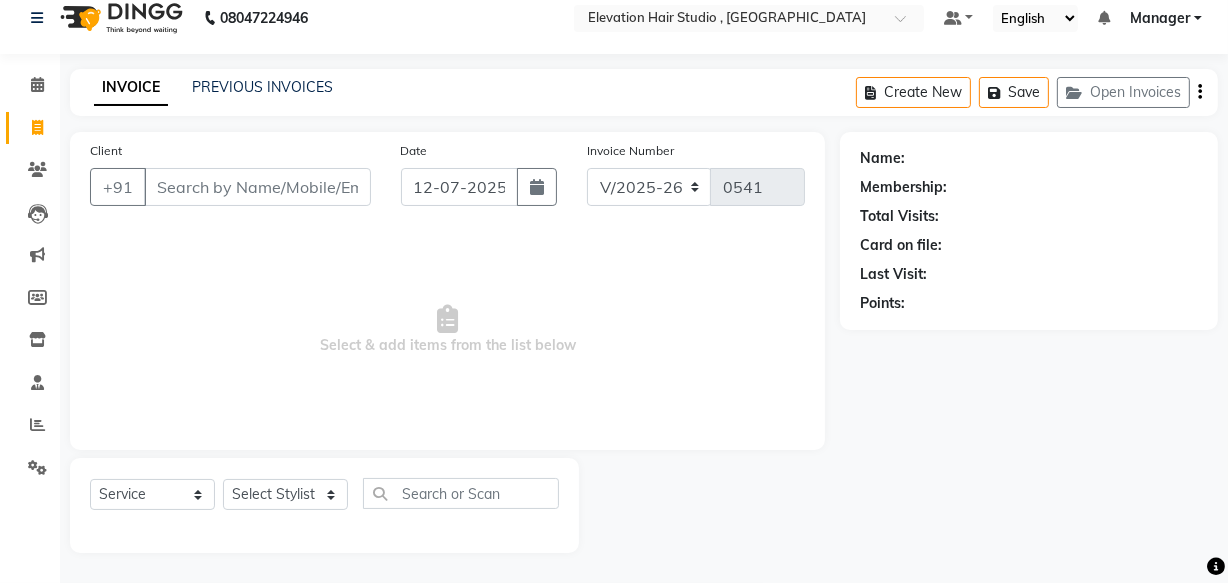 click on "Client" at bounding box center (257, 187) 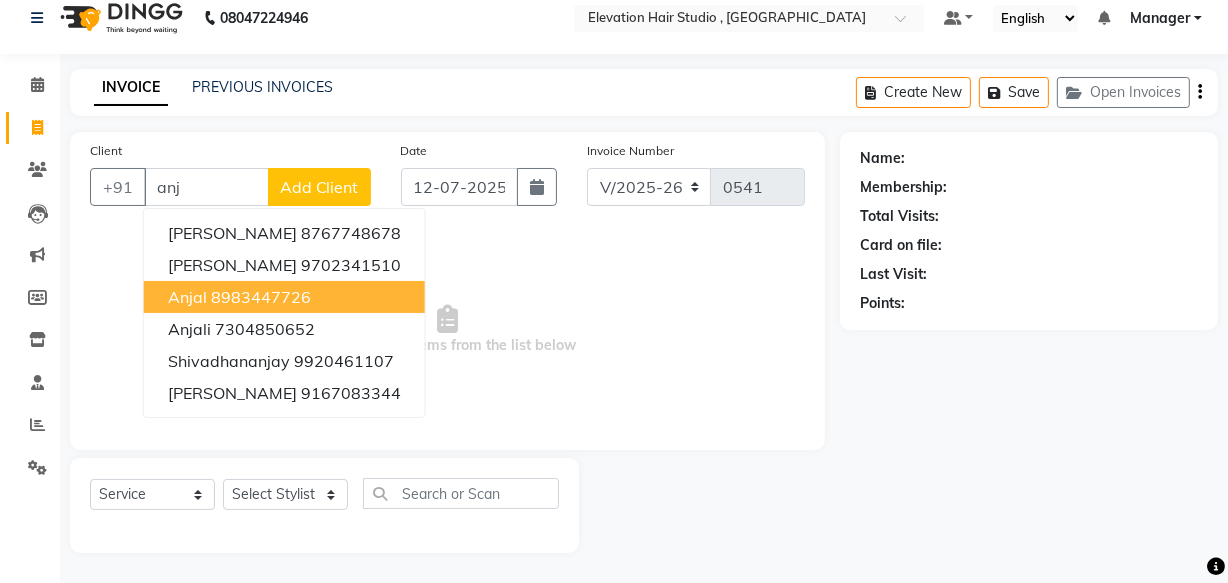 click on "anjal" at bounding box center [187, 297] 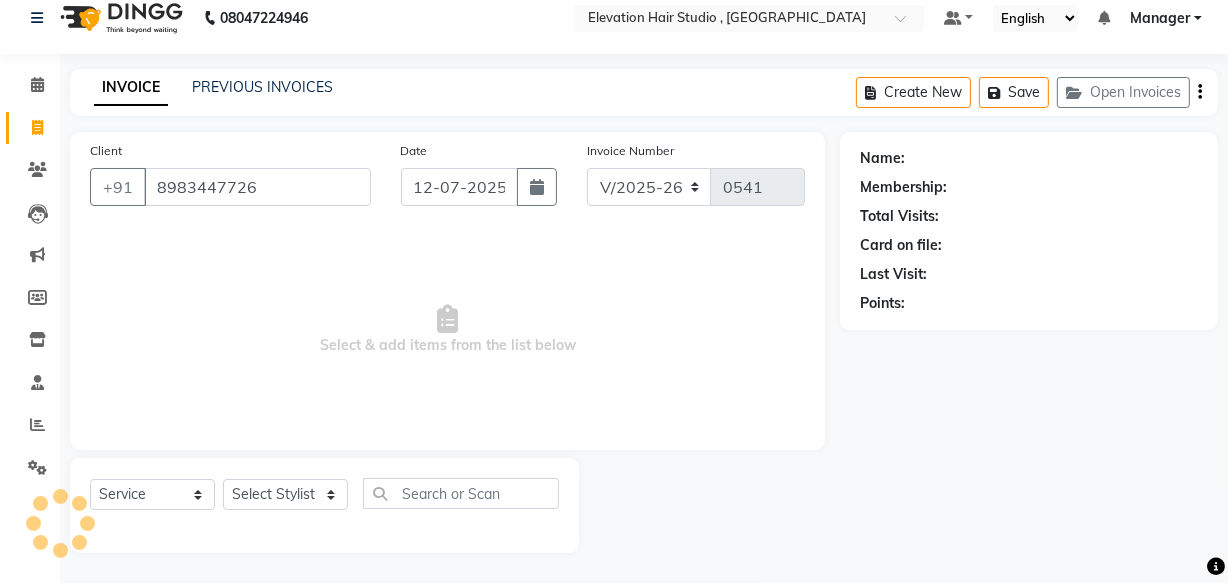 type on "8983447726" 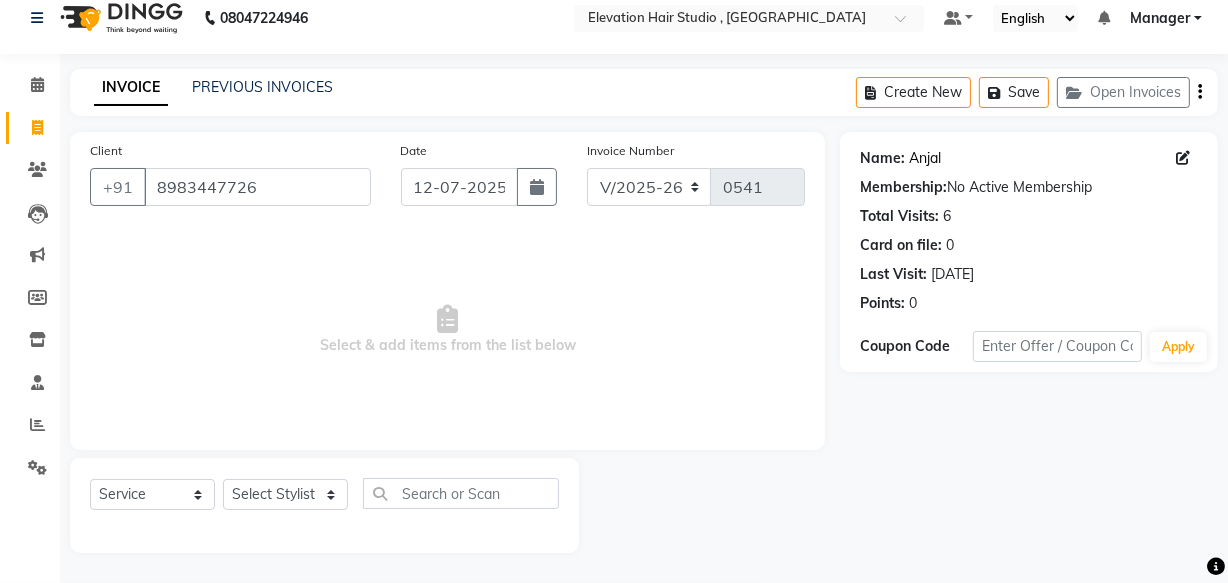 click on "Anjal" 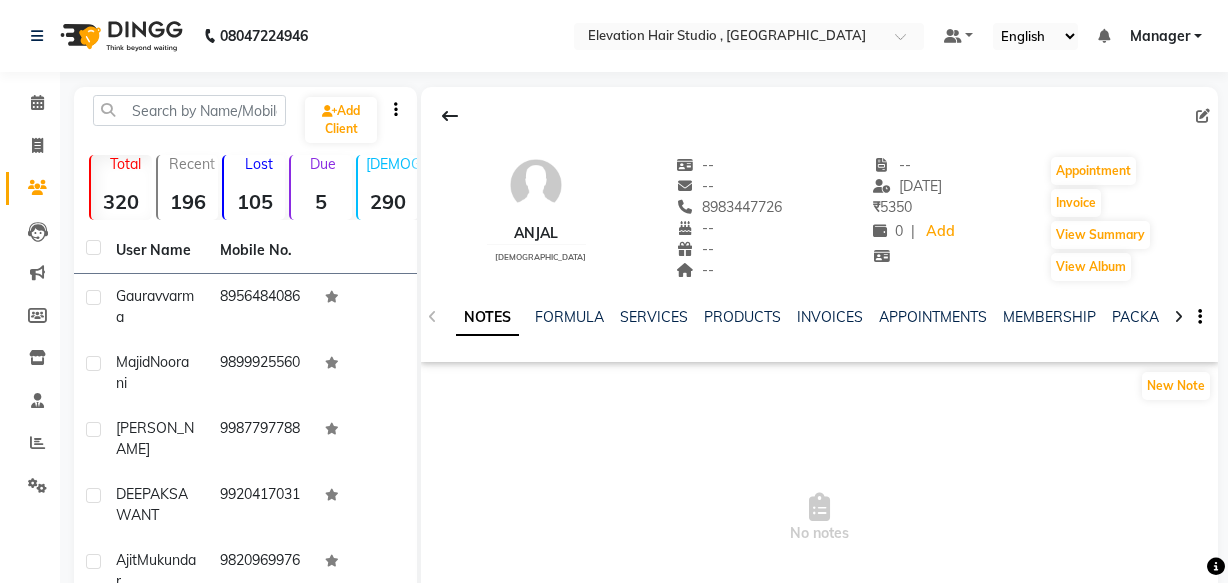 scroll, scrollTop: 0, scrollLeft: 0, axis: both 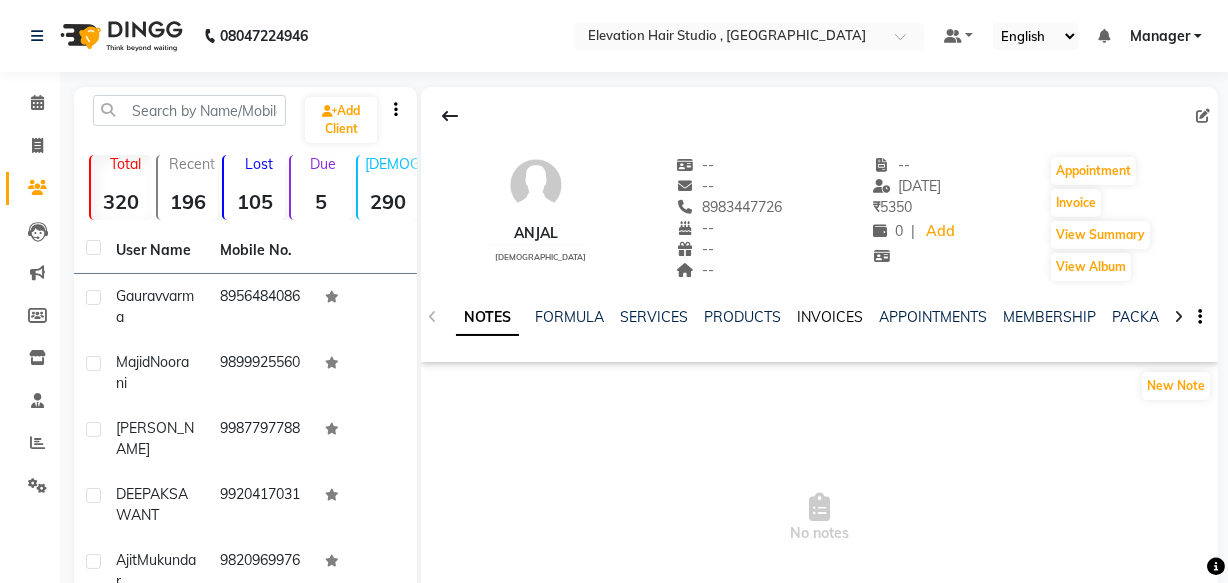 click on "INVOICES" 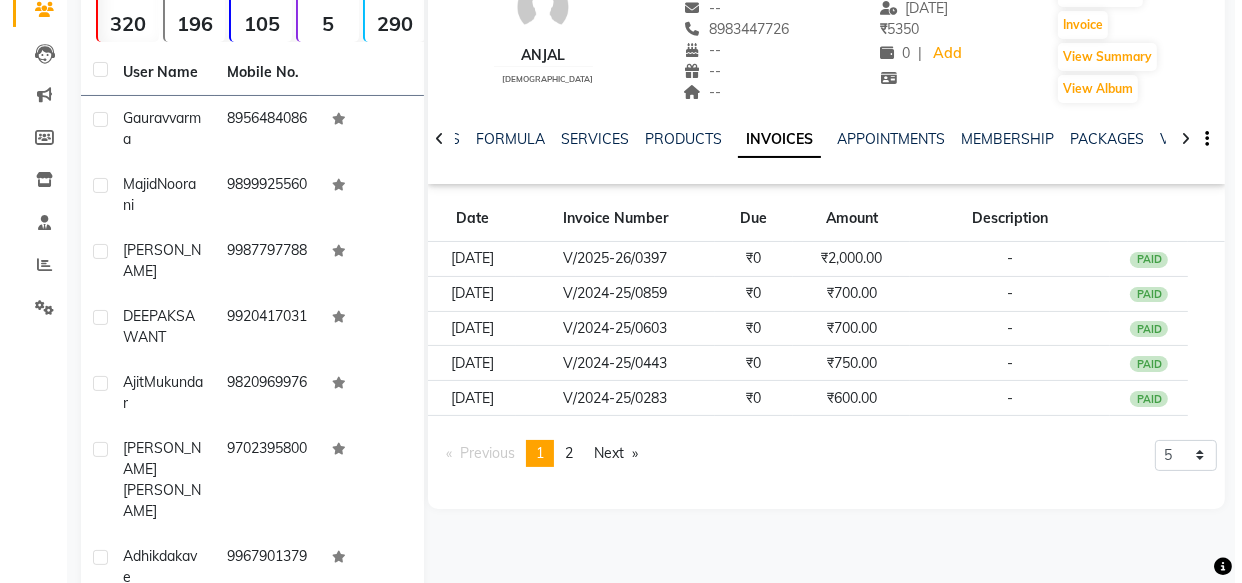scroll, scrollTop: 269, scrollLeft: 0, axis: vertical 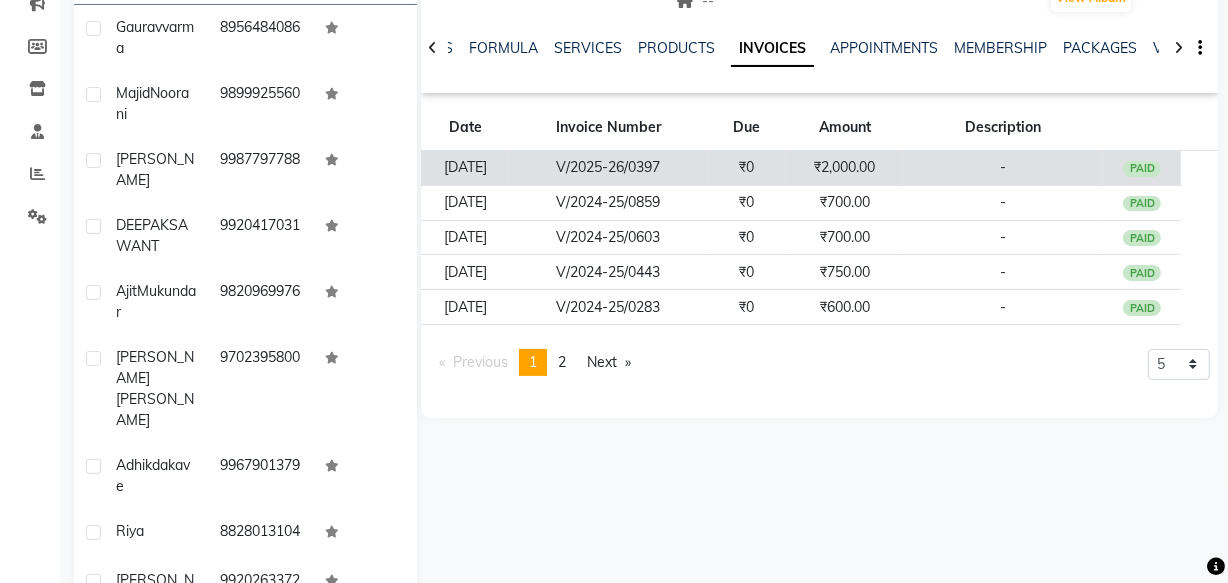click on "₹0" 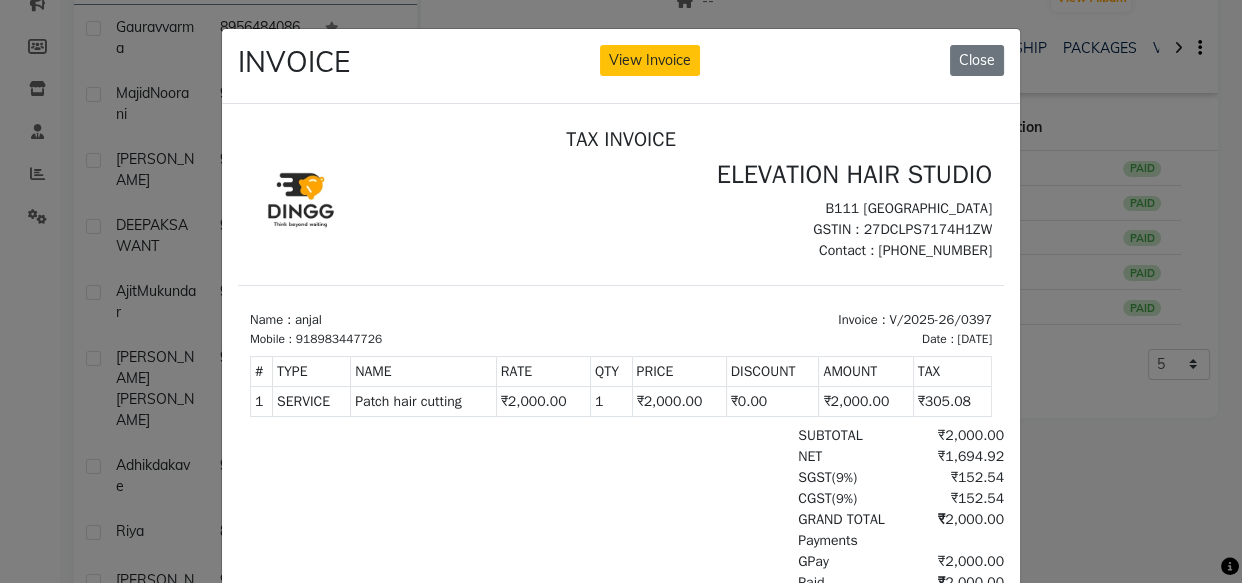 scroll, scrollTop: 0, scrollLeft: 0, axis: both 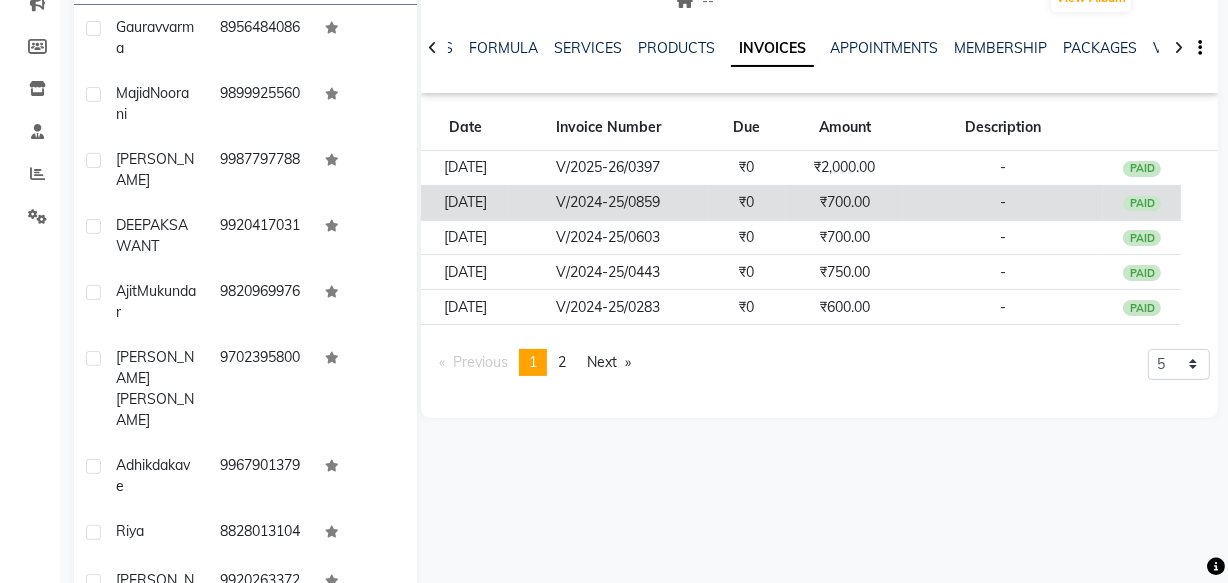 click on "-" 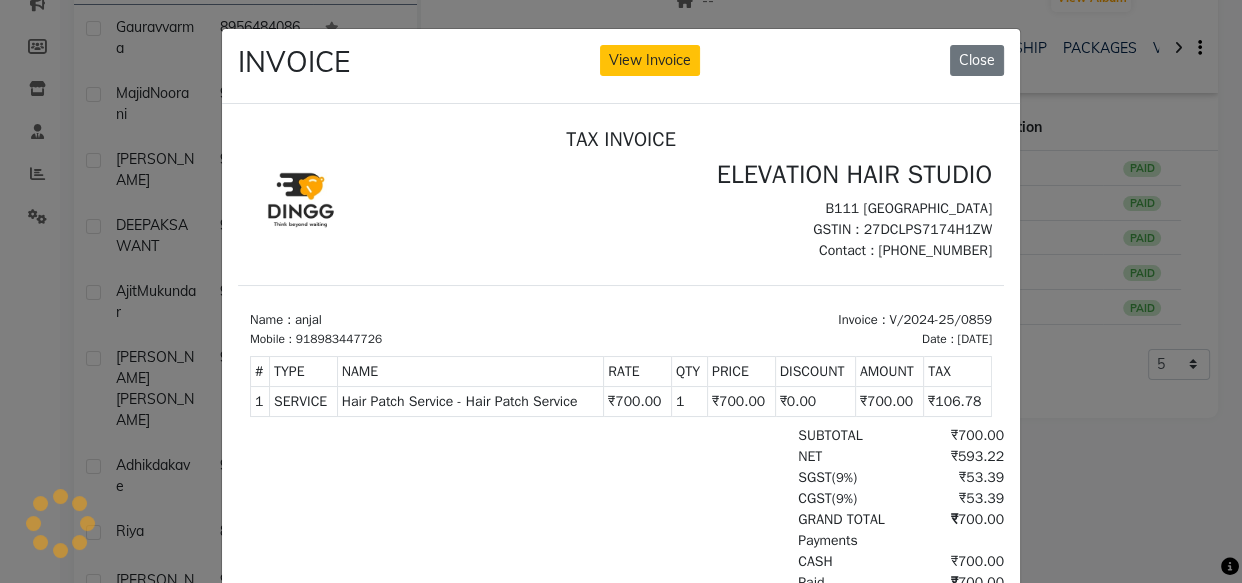scroll, scrollTop: 0, scrollLeft: 0, axis: both 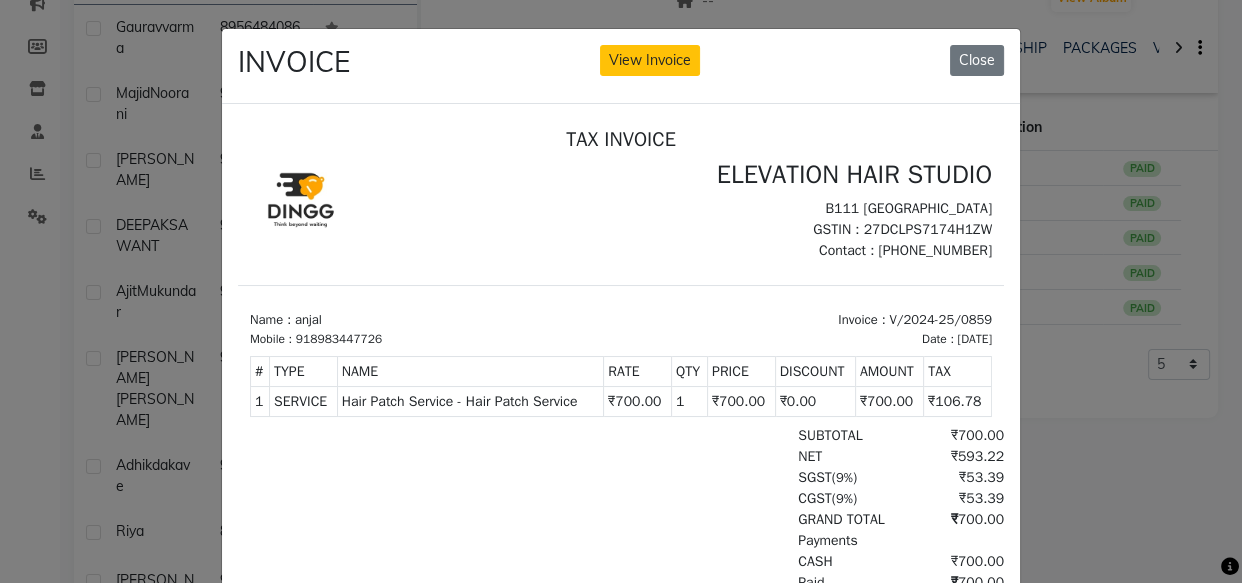click on "INVOICE View Invoice Close" 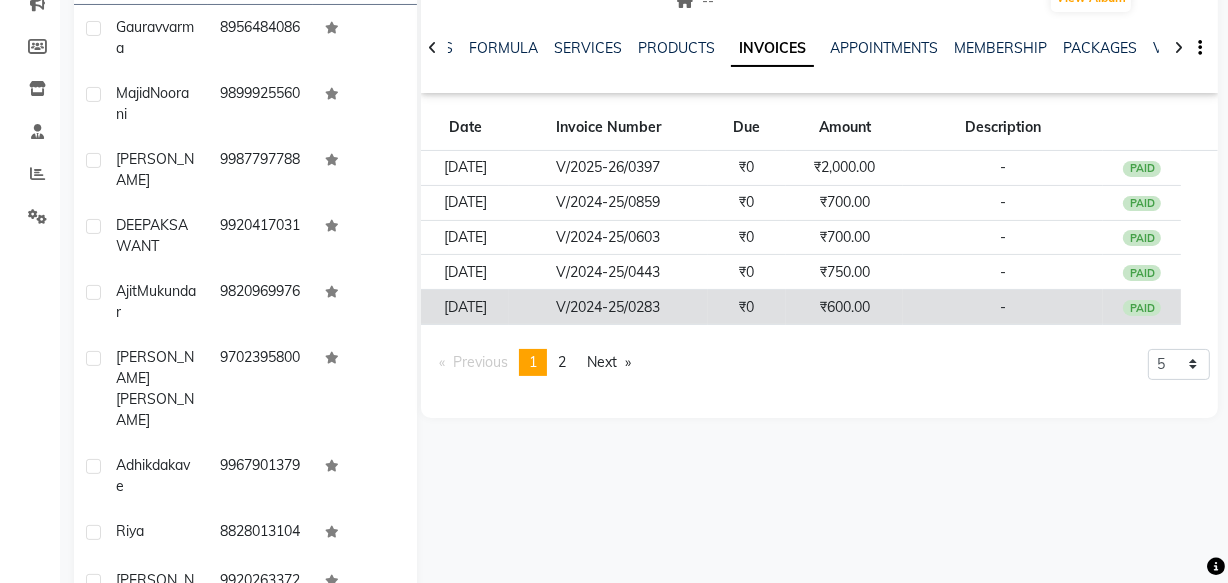 click on "₹600.00" 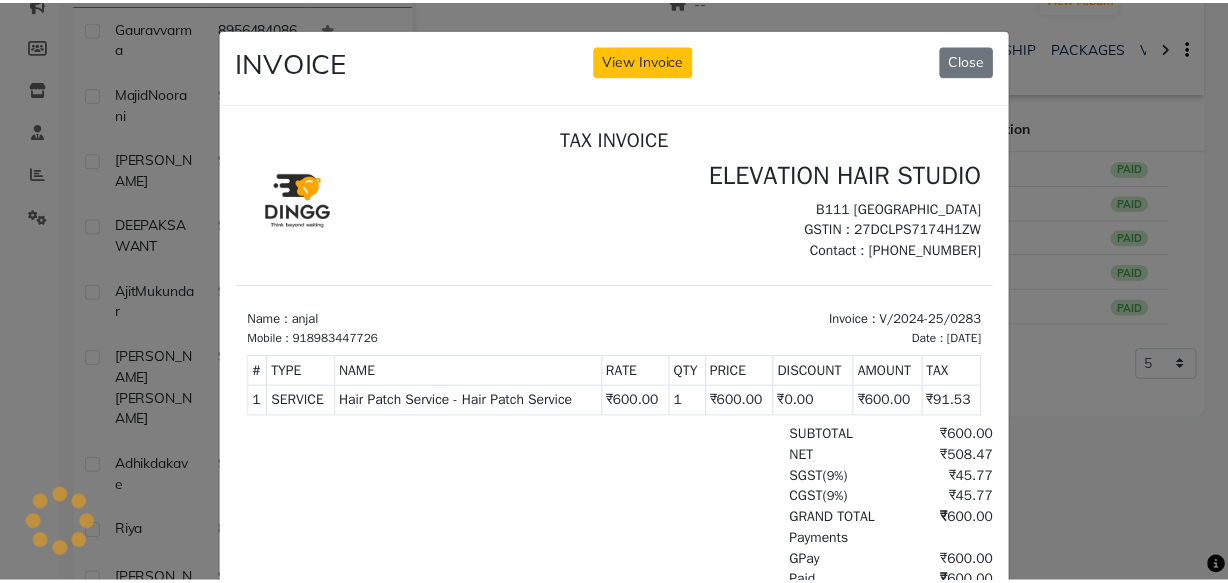 scroll, scrollTop: 0, scrollLeft: 0, axis: both 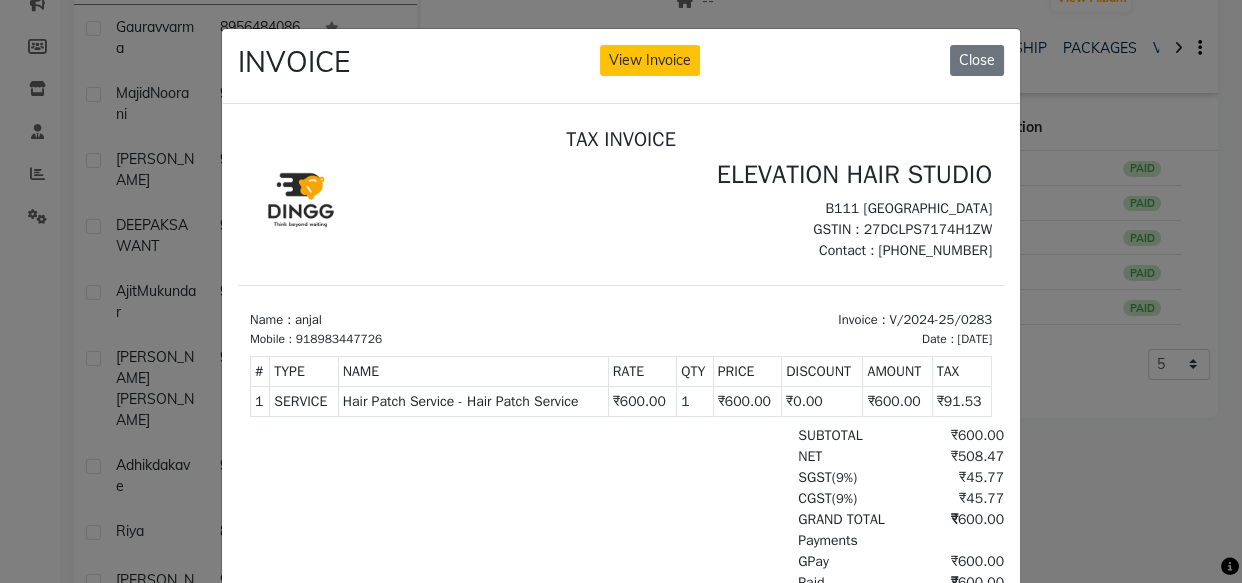 click on "INVOICE View Invoice Close" 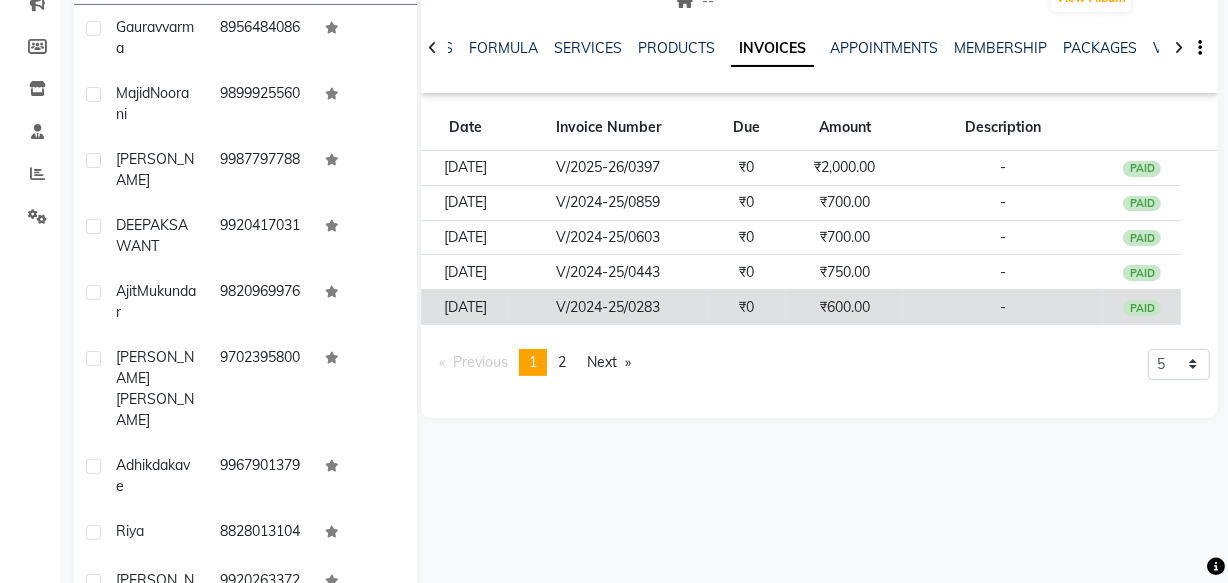 scroll, scrollTop: 178, scrollLeft: 0, axis: vertical 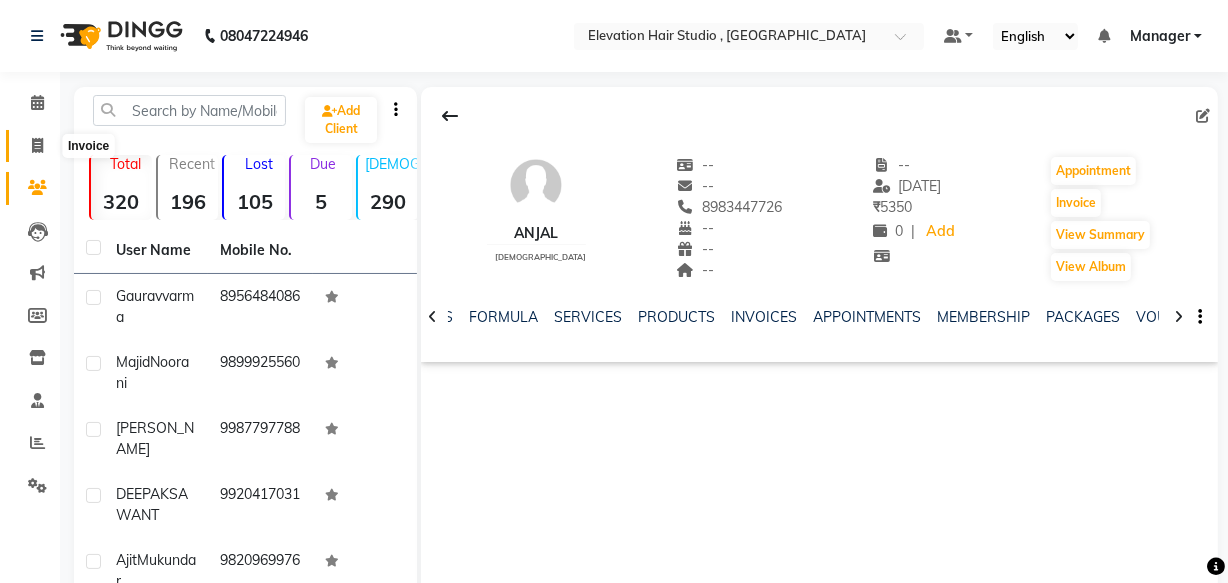 click 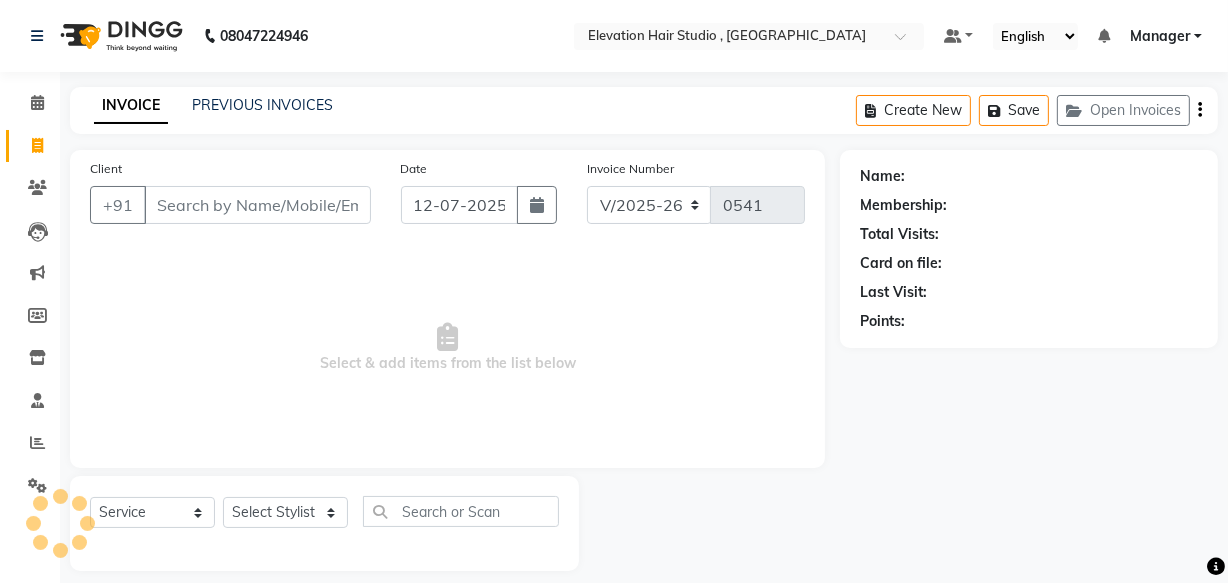 scroll, scrollTop: 19, scrollLeft: 0, axis: vertical 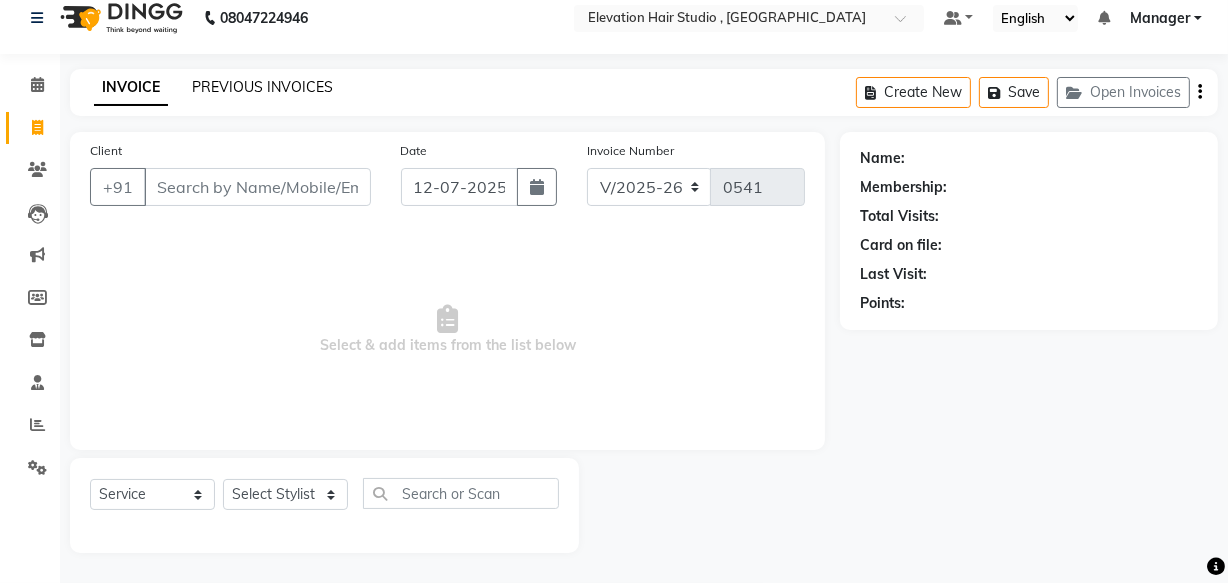 click on "PREVIOUS INVOICES" 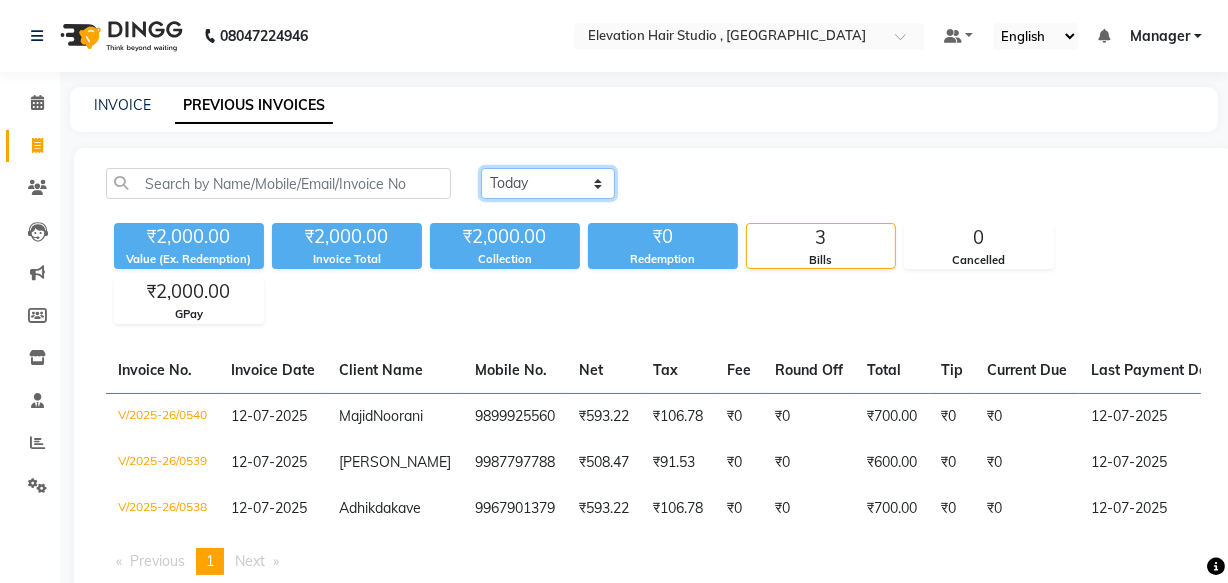 click on "Today Yesterday Custom Range" 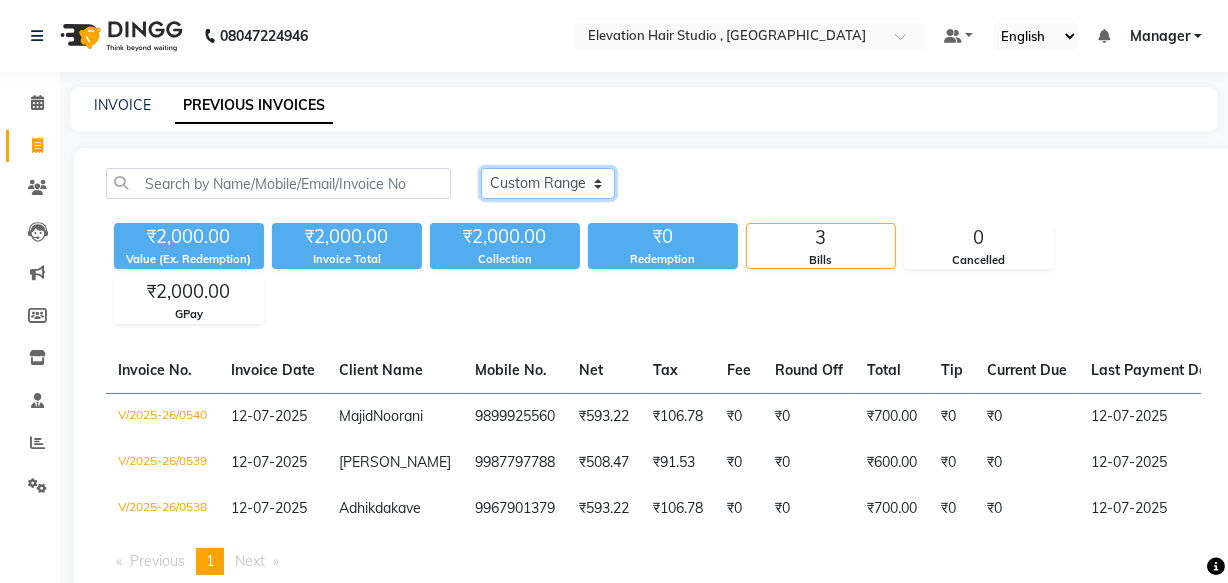 click on "Today Yesterday Custom Range" 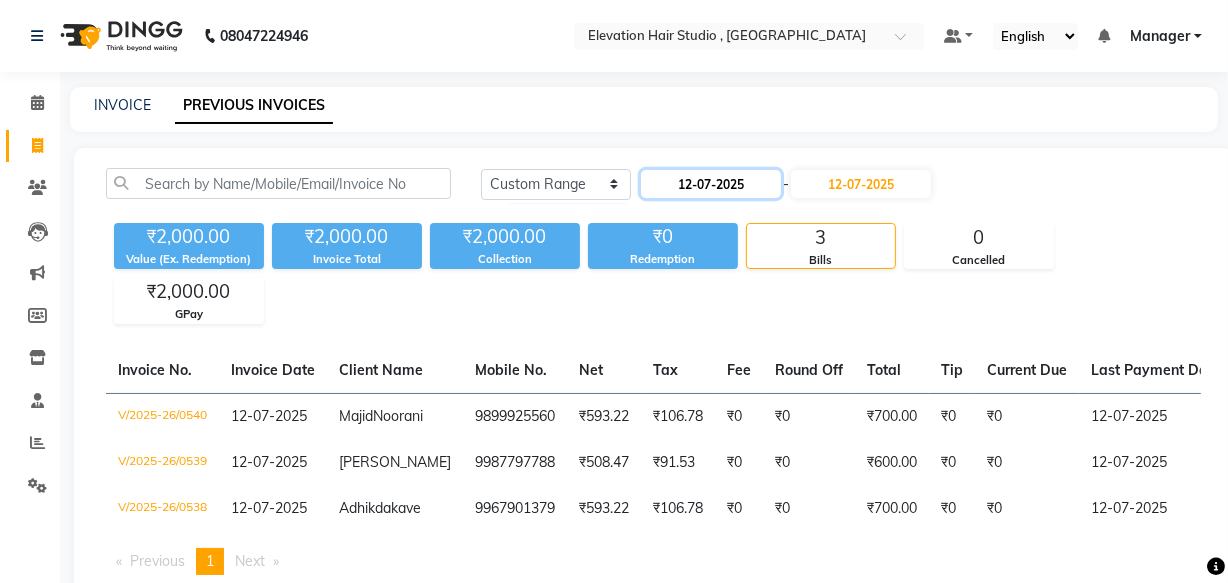 click on "12-07-2025" 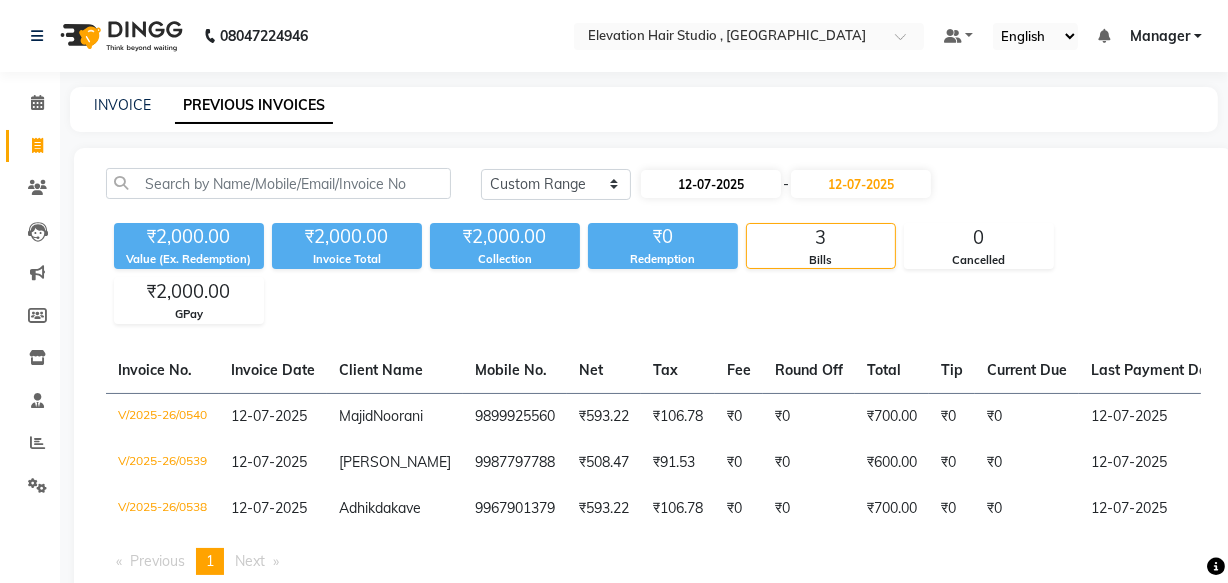 select on "7" 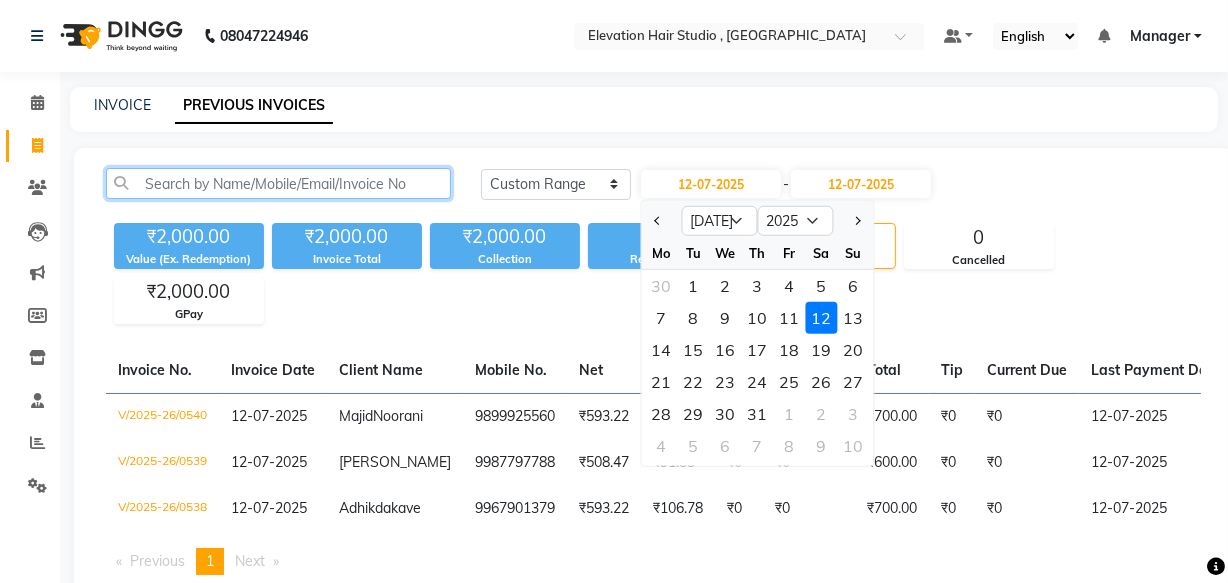 click 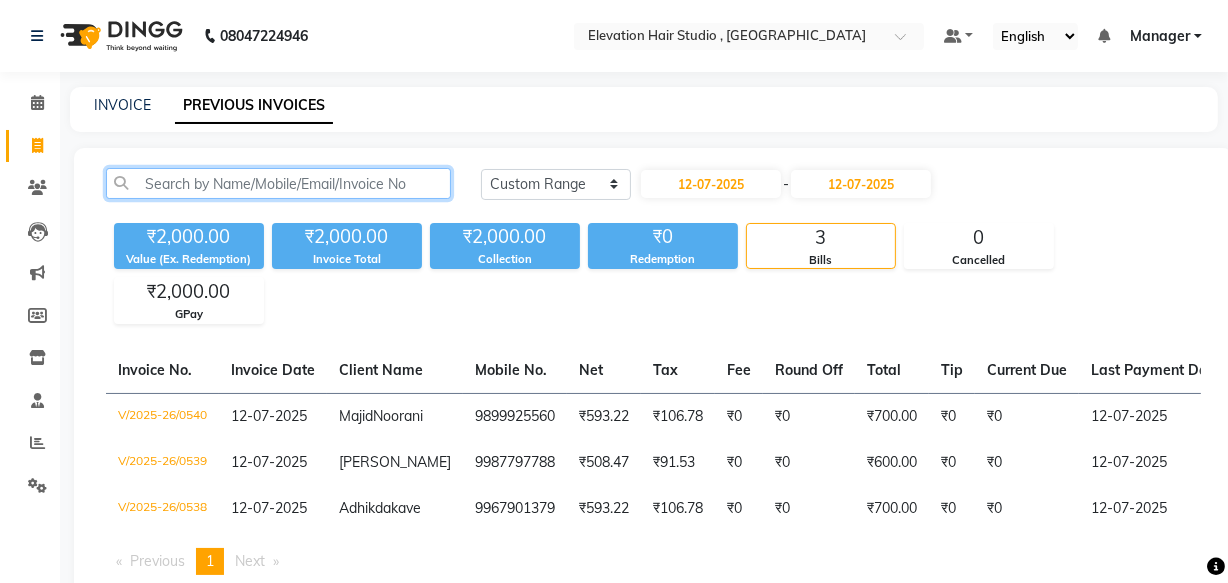 click 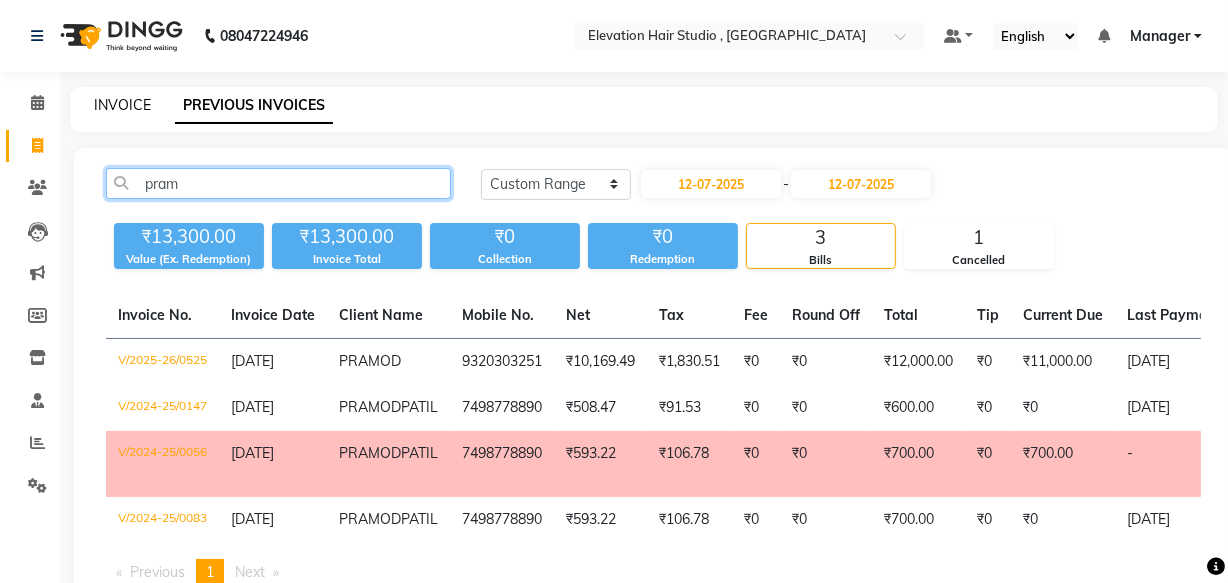 type on "pram" 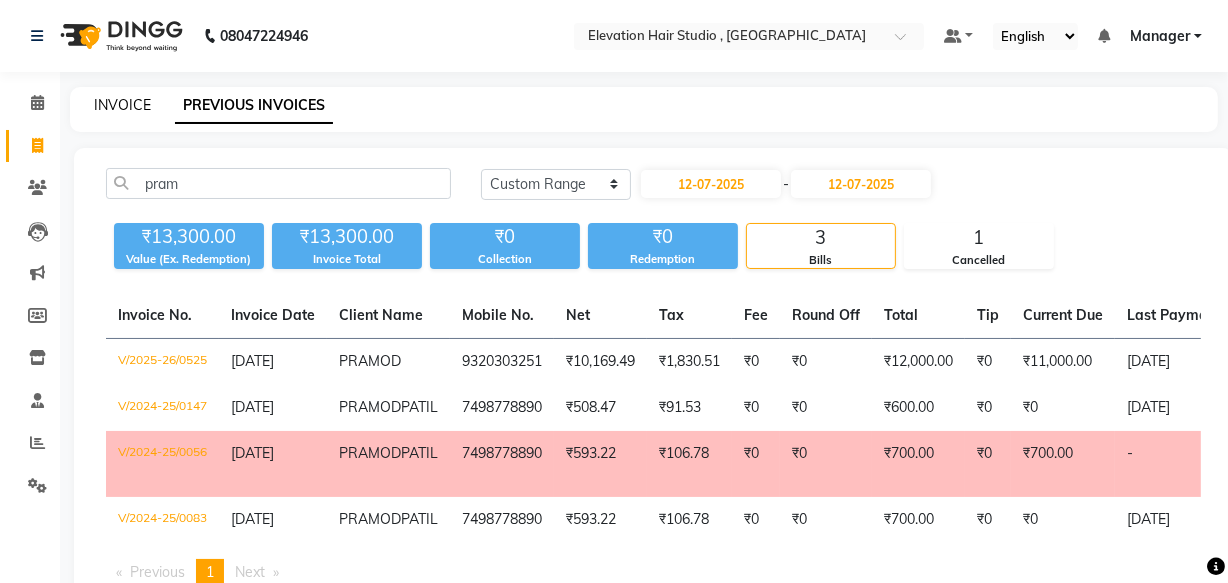 click on "INVOICE" 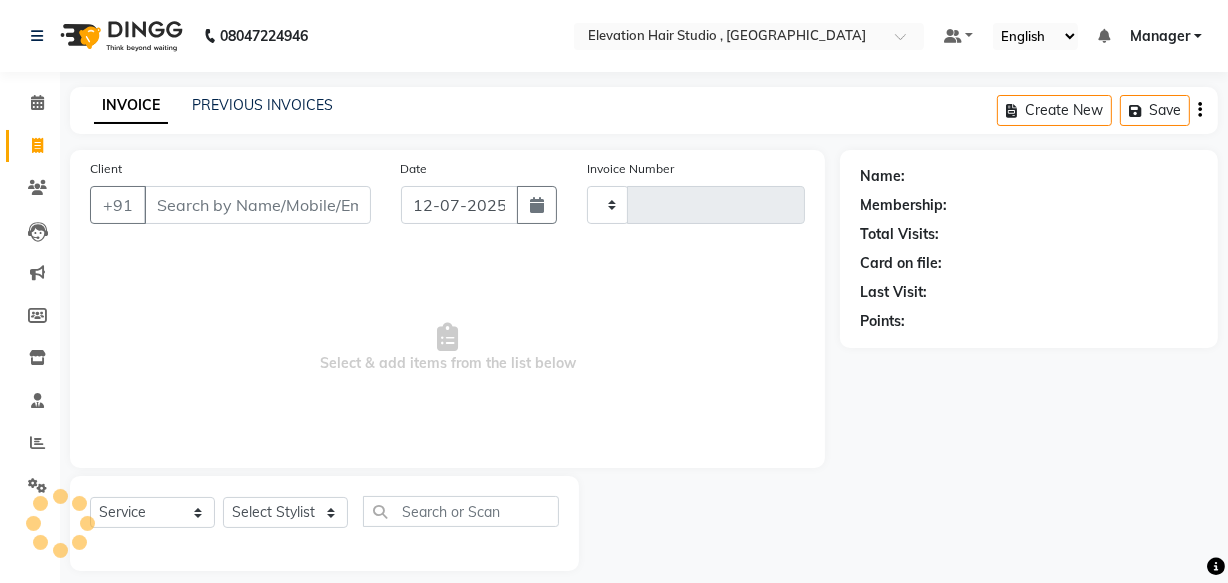 scroll, scrollTop: 19, scrollLeft: 0, axis: vertical 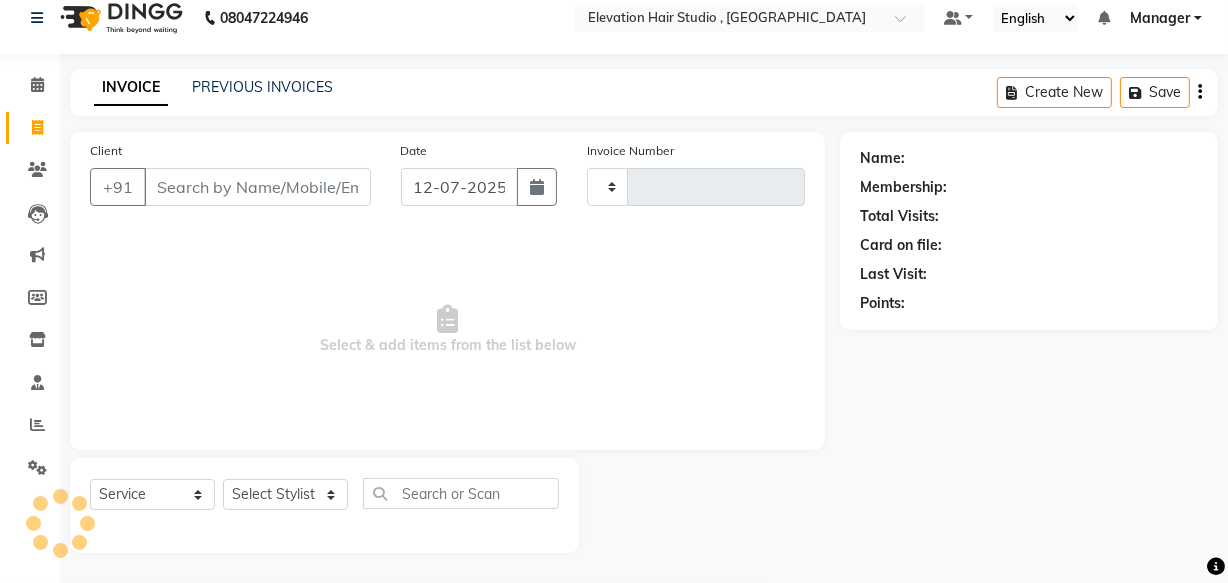 type on "0541" 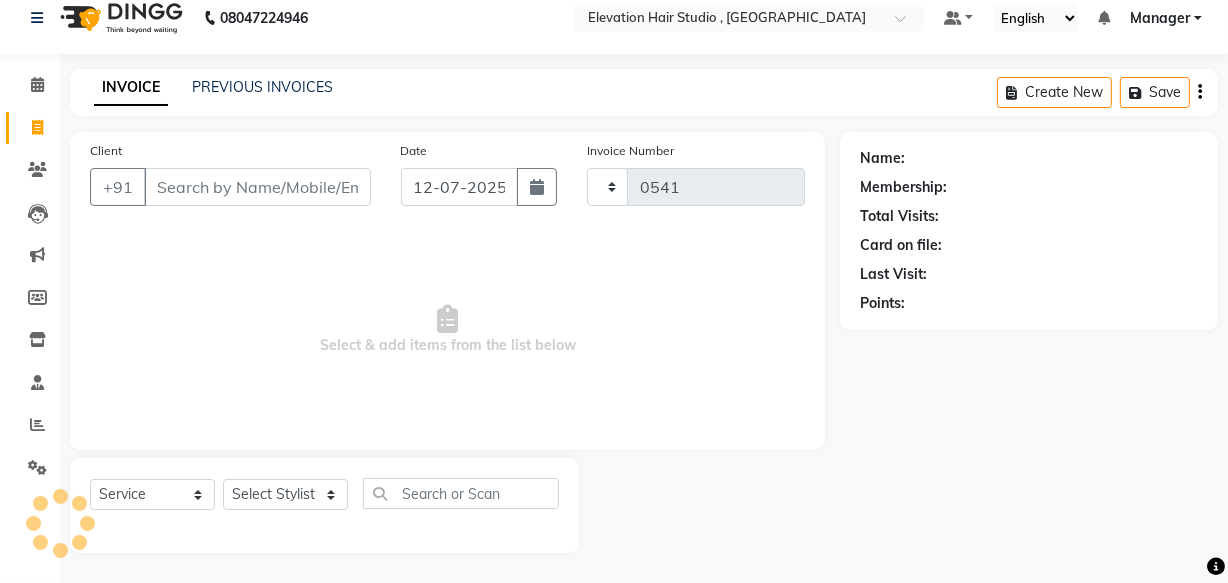 select on "6886" 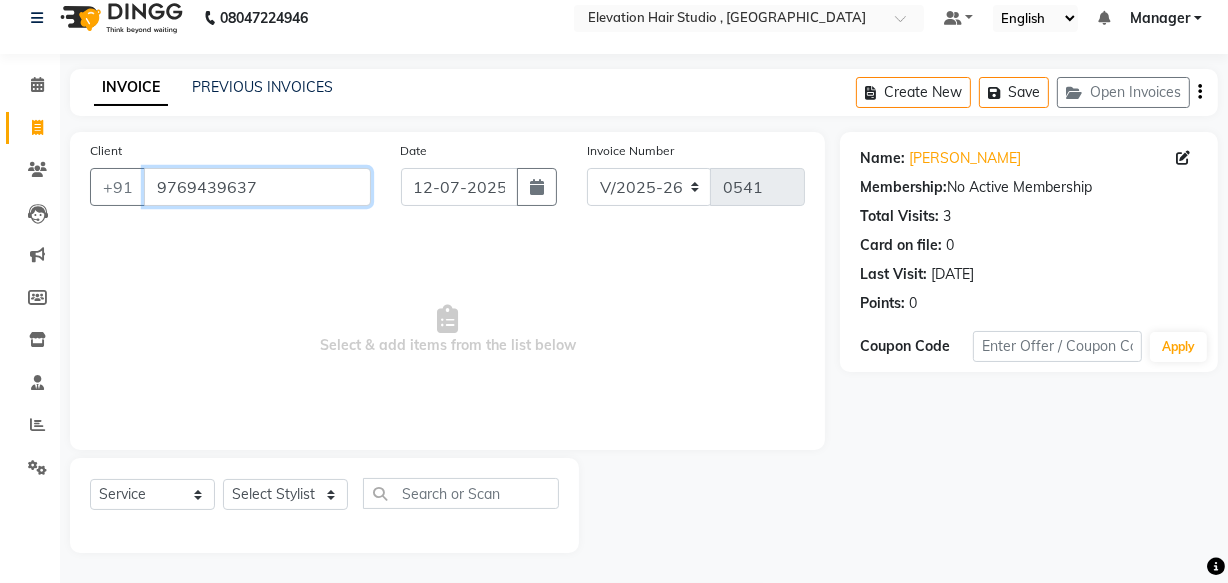 click on "9769439637" at bounding box center [257, 187] 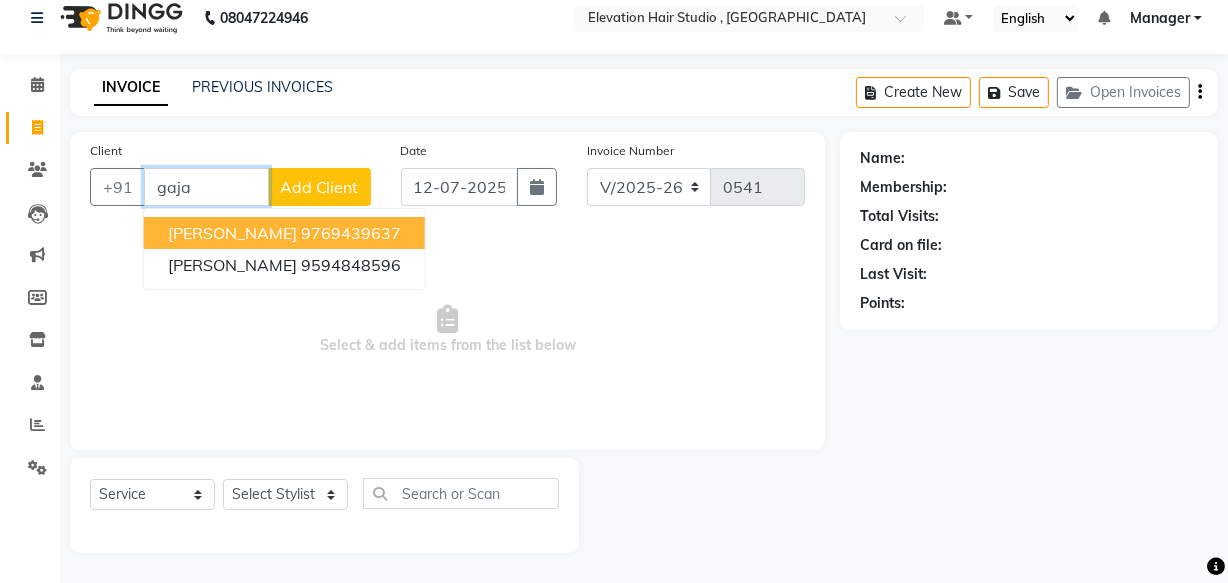 type on "9769439637" 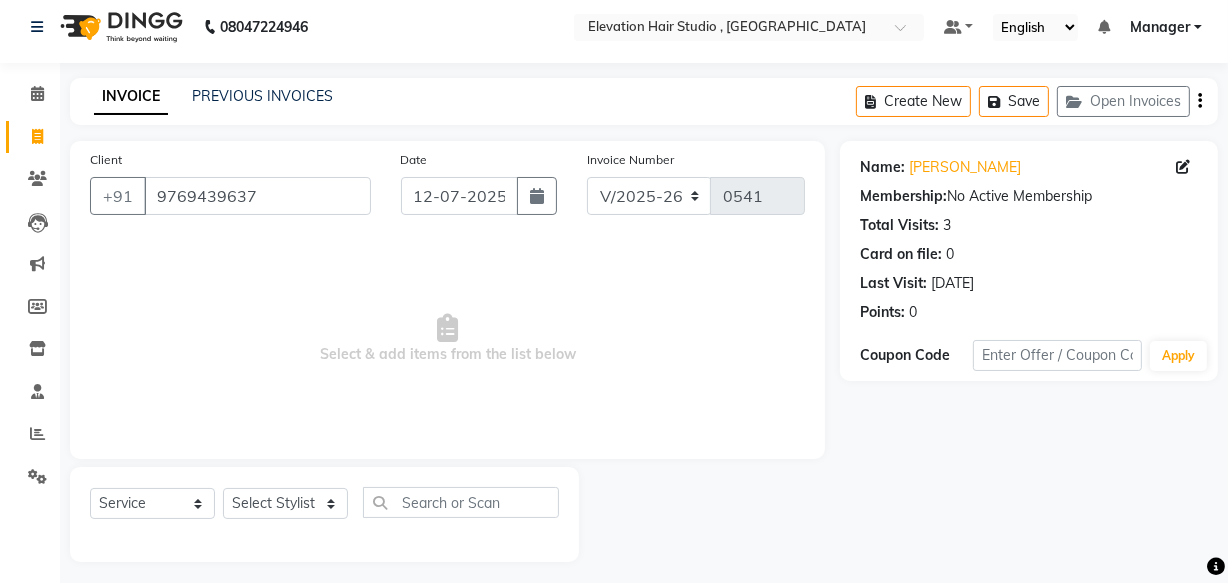 scroll, scrollTop: 0, scrollLeft: 0, axis: both 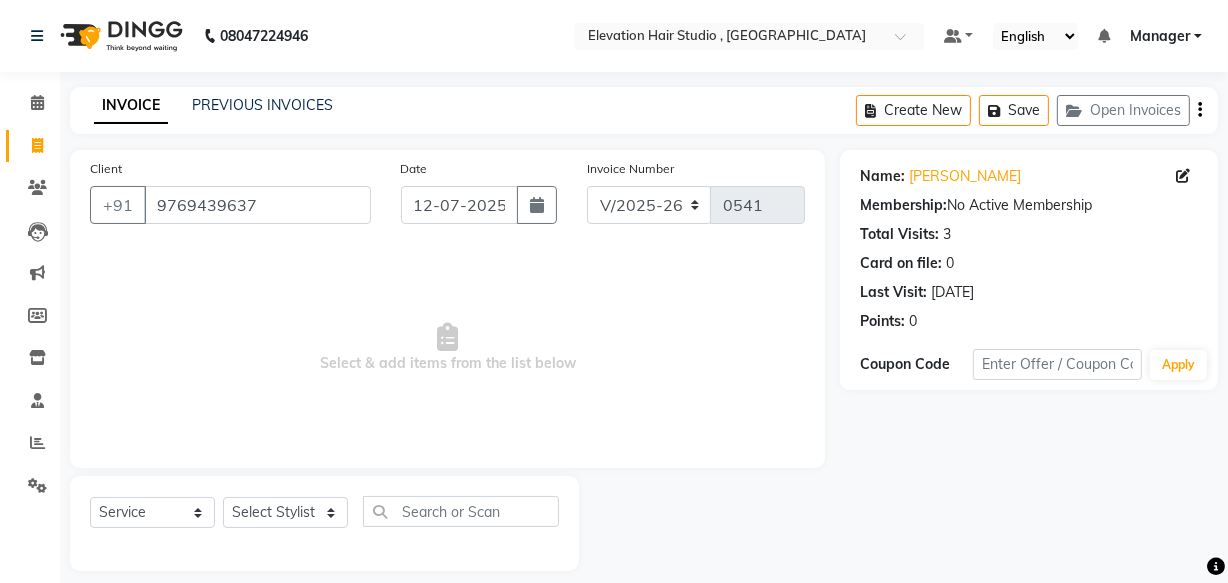 click on "Name: Gajanand  Membership:  No Active Membership  Total Visits:  3 Card on file:  0 Last Visit:   01-06-2025 Points:   0" 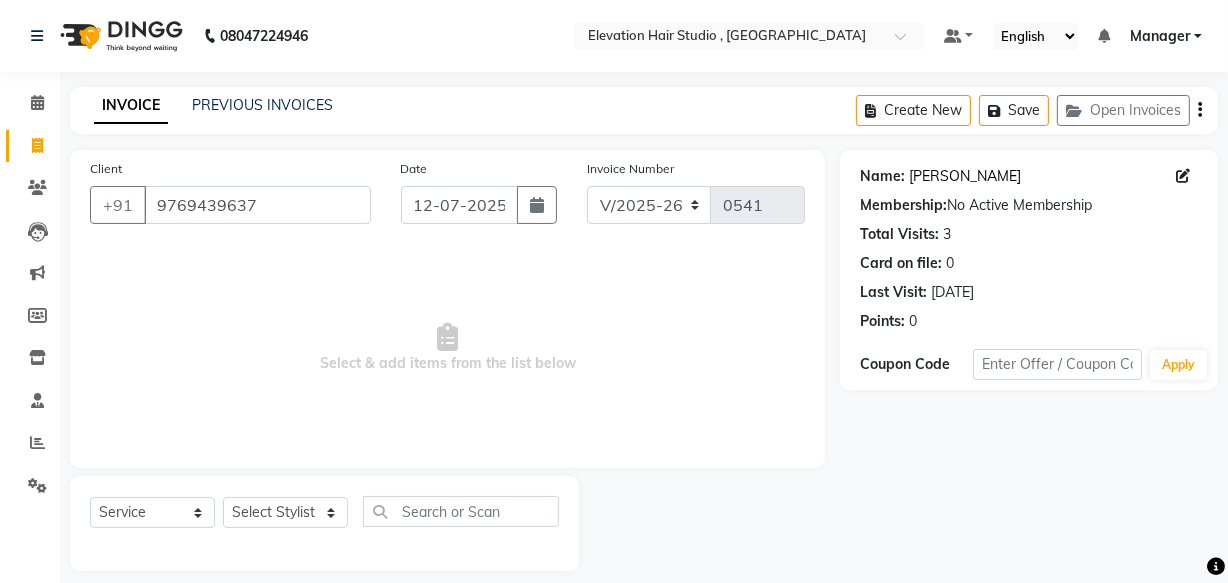 click on "[PERSON_NAME]" 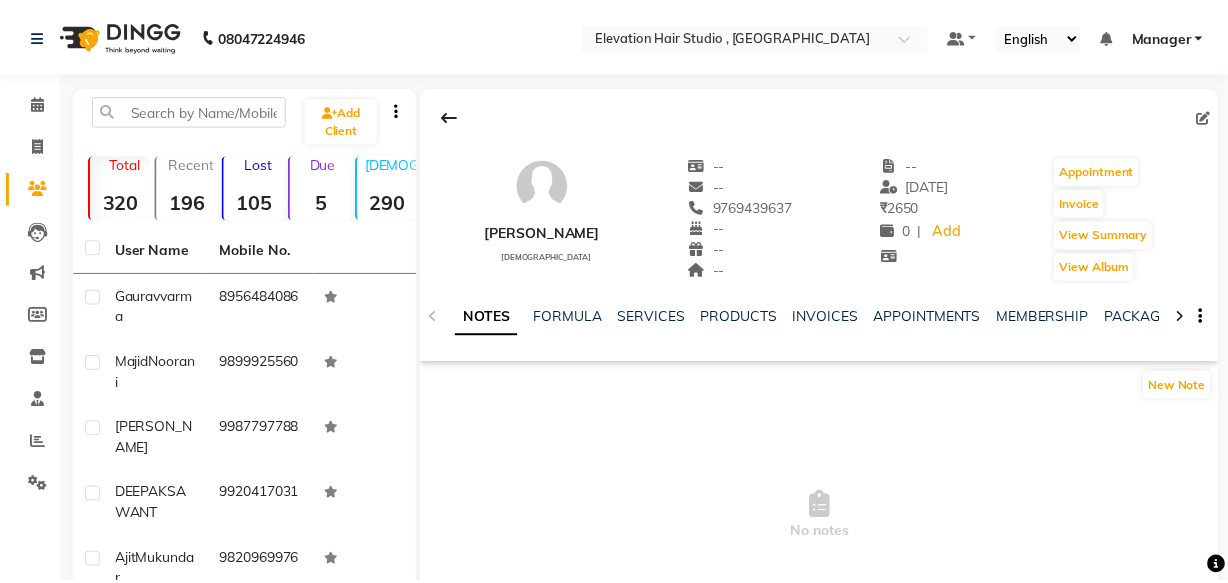 scroll, scrollTop: 0, scrollLeft: 0, axis: both 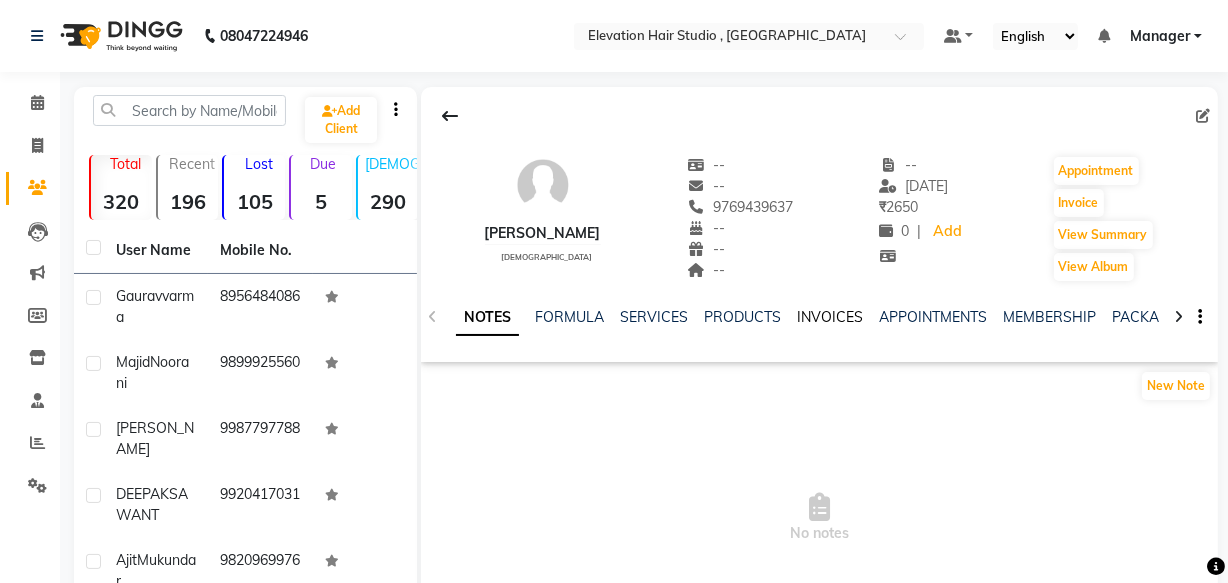 click on "INVOICES" 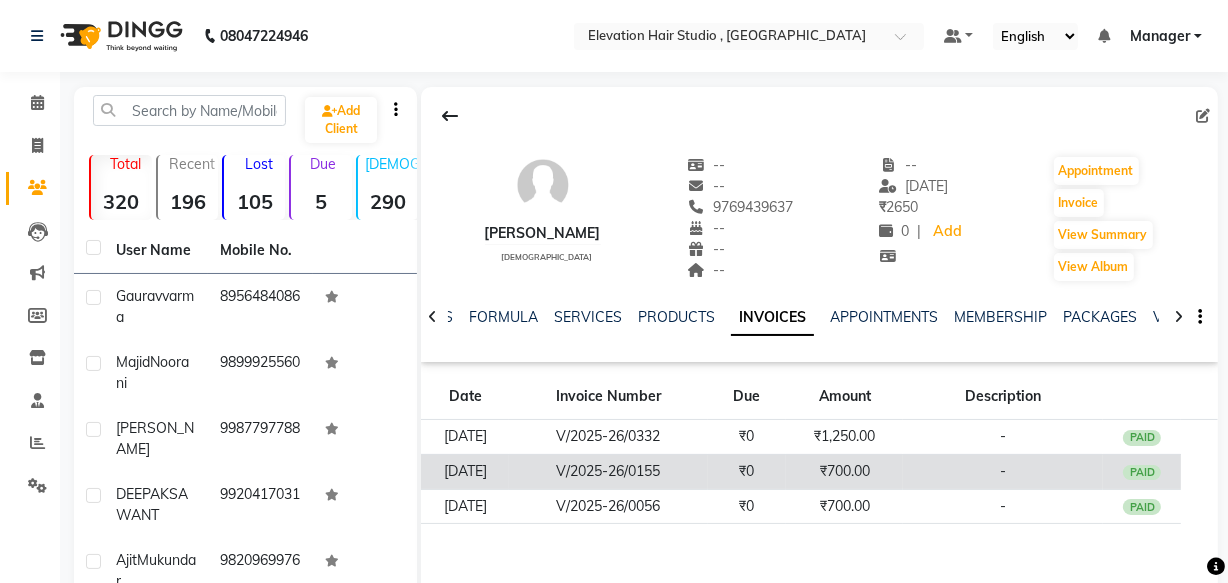 click on "₹700.00" 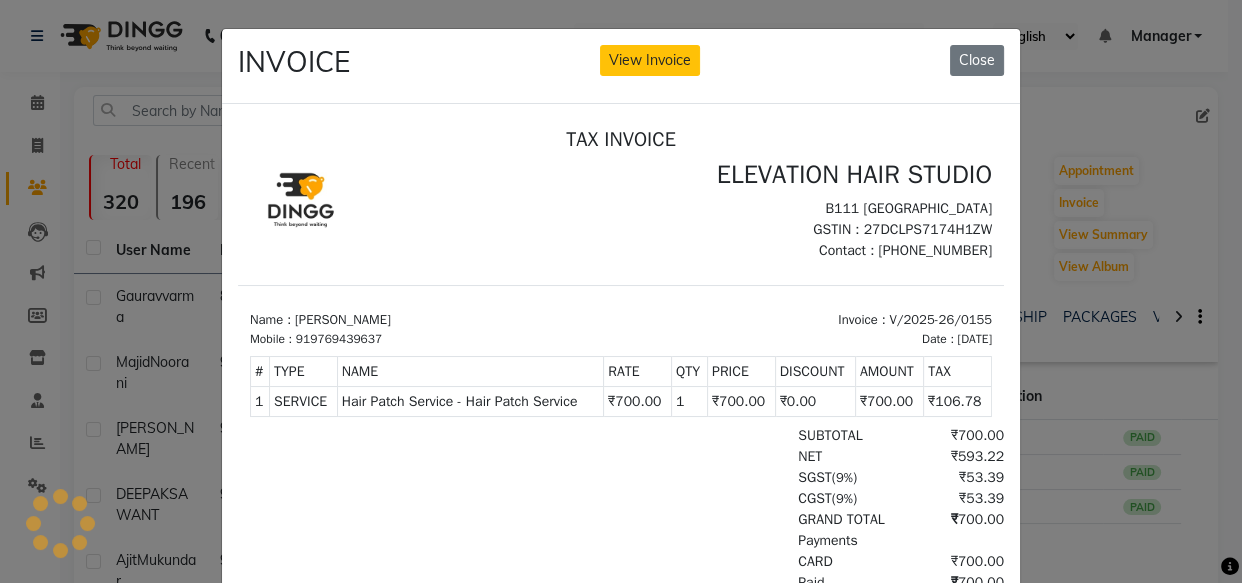 scroll, scrollTop: 0, scrollLeft: 0, axis: both 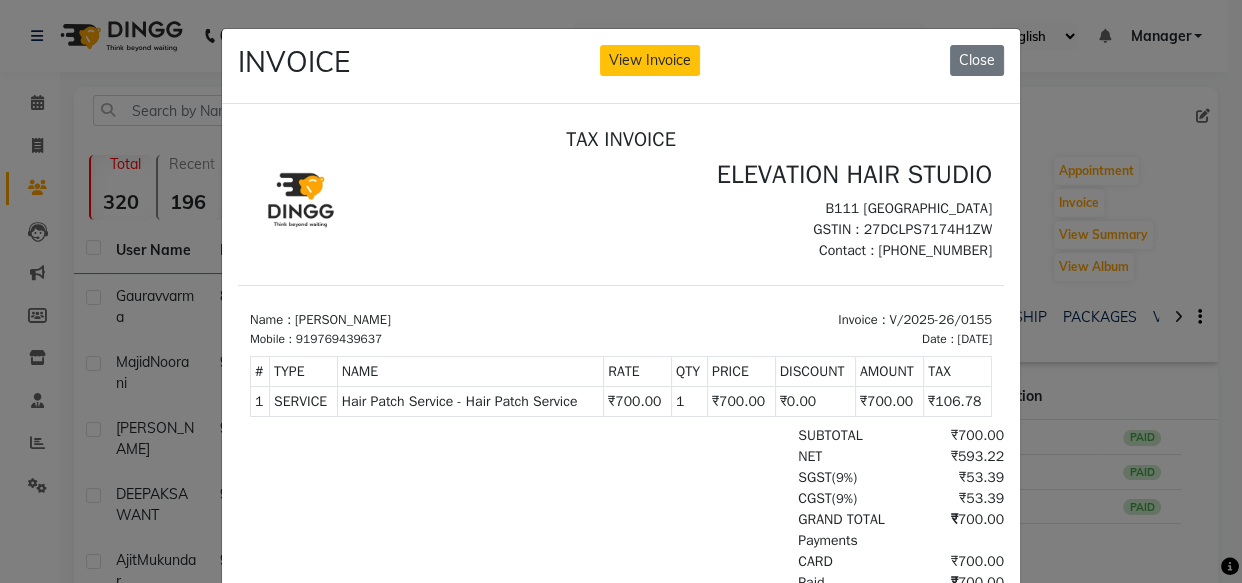 click on "INVOICE View Invoice Close" 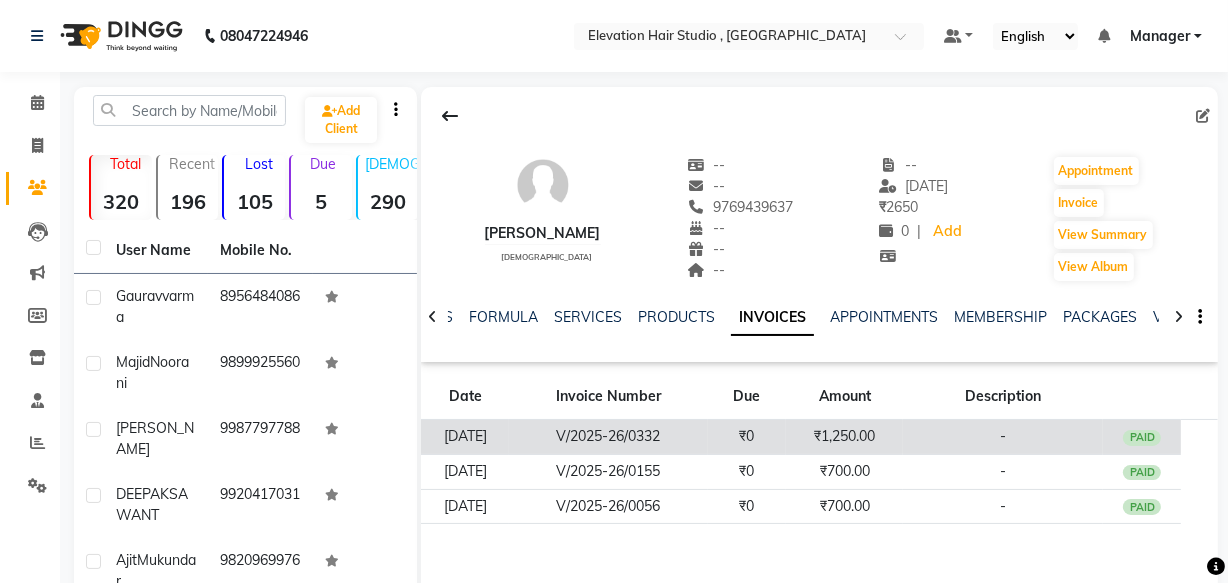 click on "₹0" 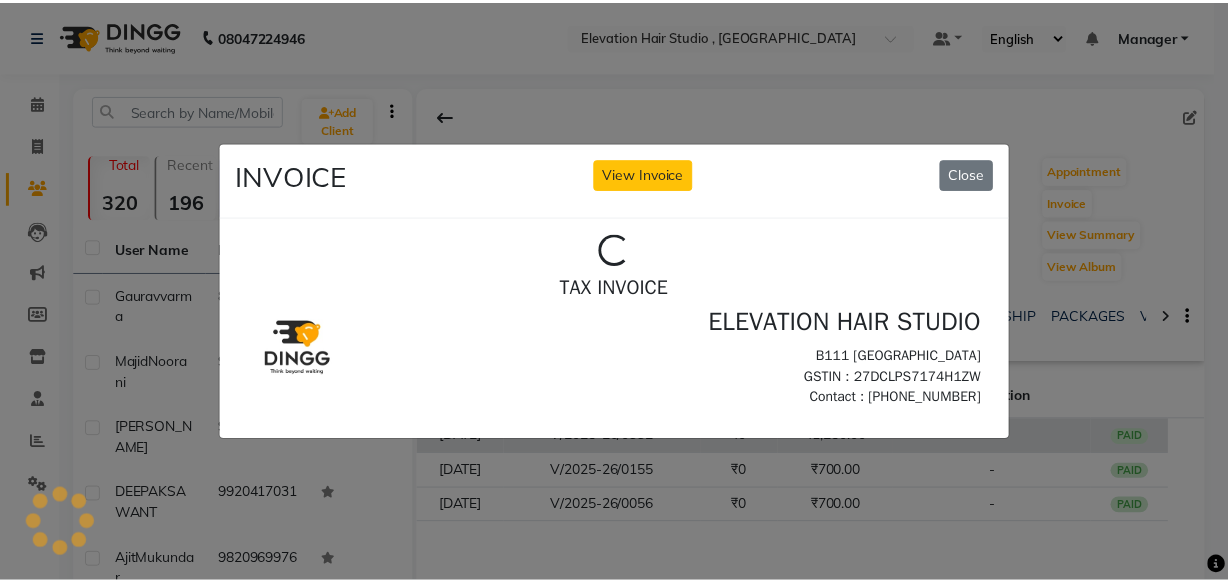 scroll, scrollTop: 0, scrollLeft: 0, axis: both 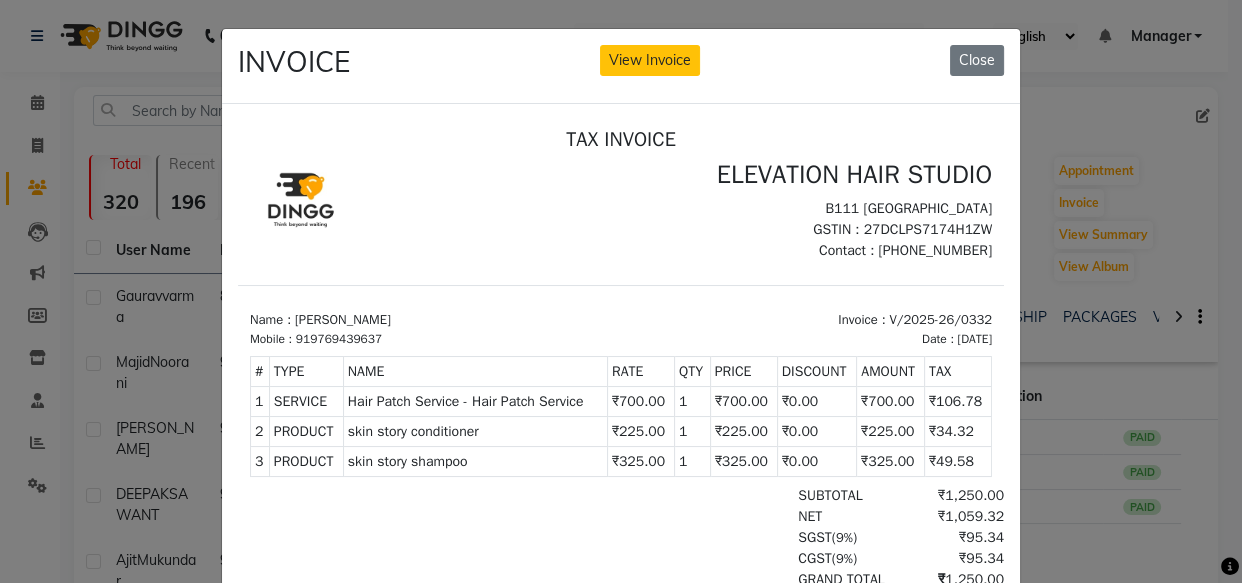click on "₹700.00" at bounding box center (640, 400) 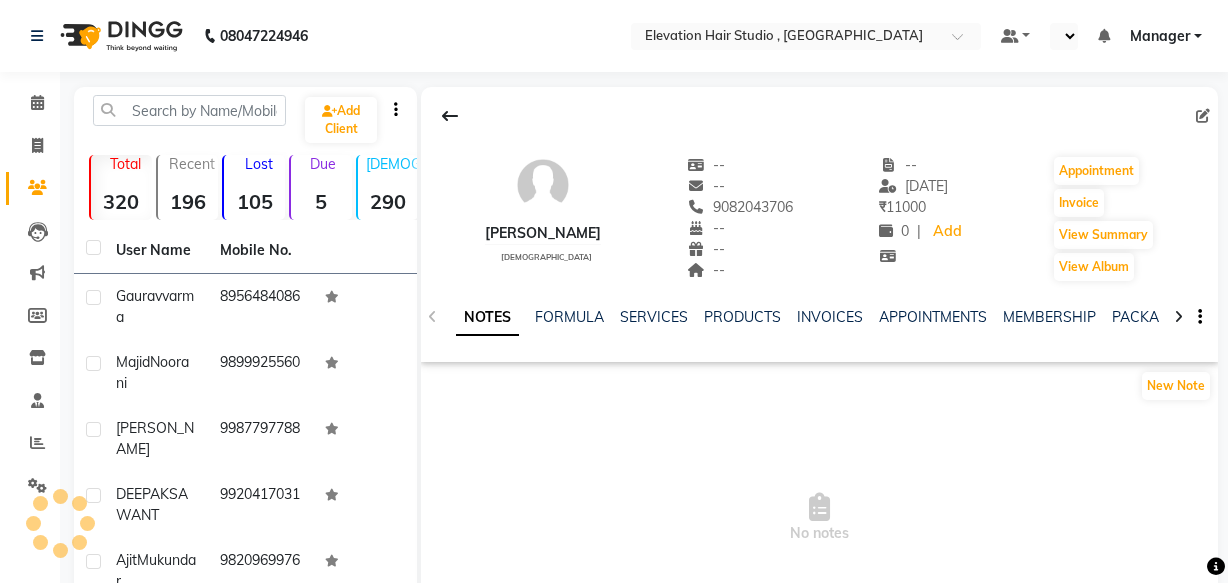 scroll, scrollTop: 0, scrollLeft: 0, axis: both 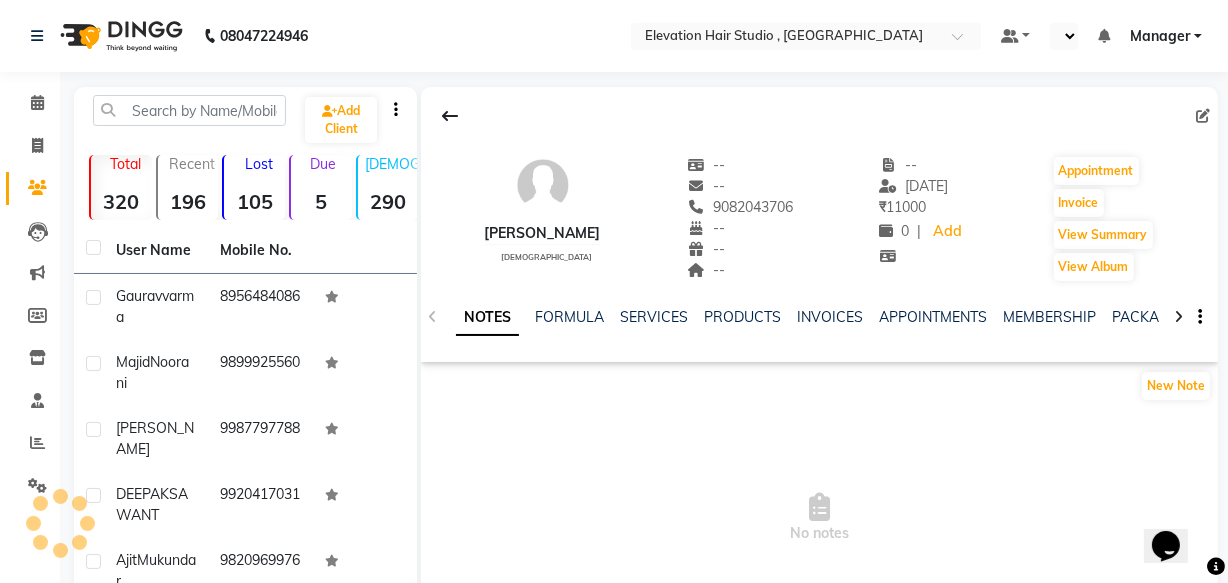 select on "en" 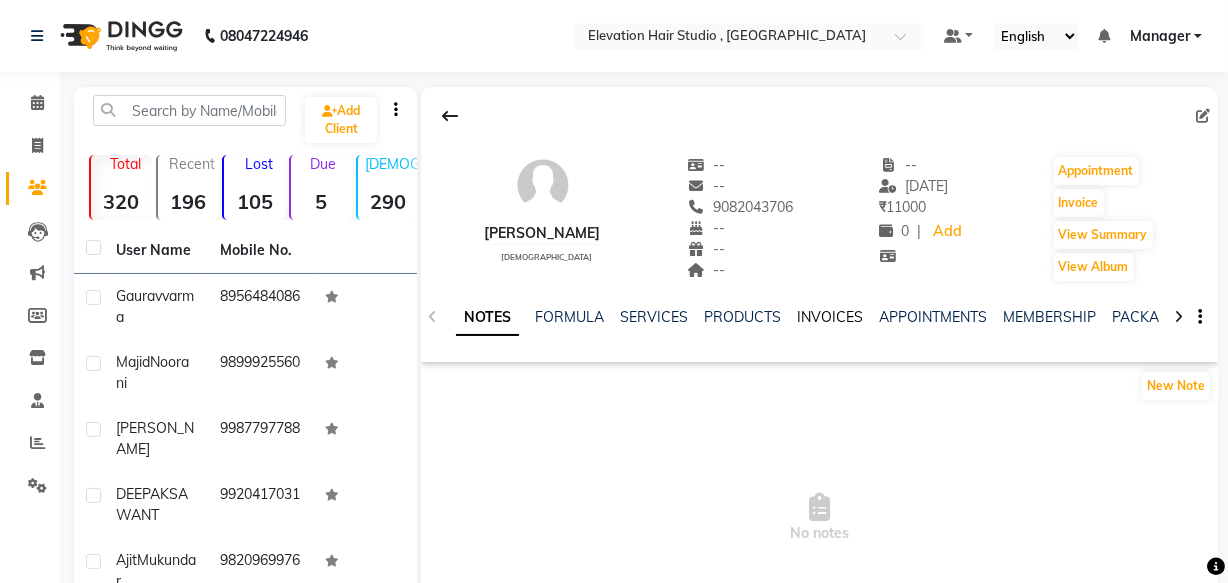 click on "INVOICES" 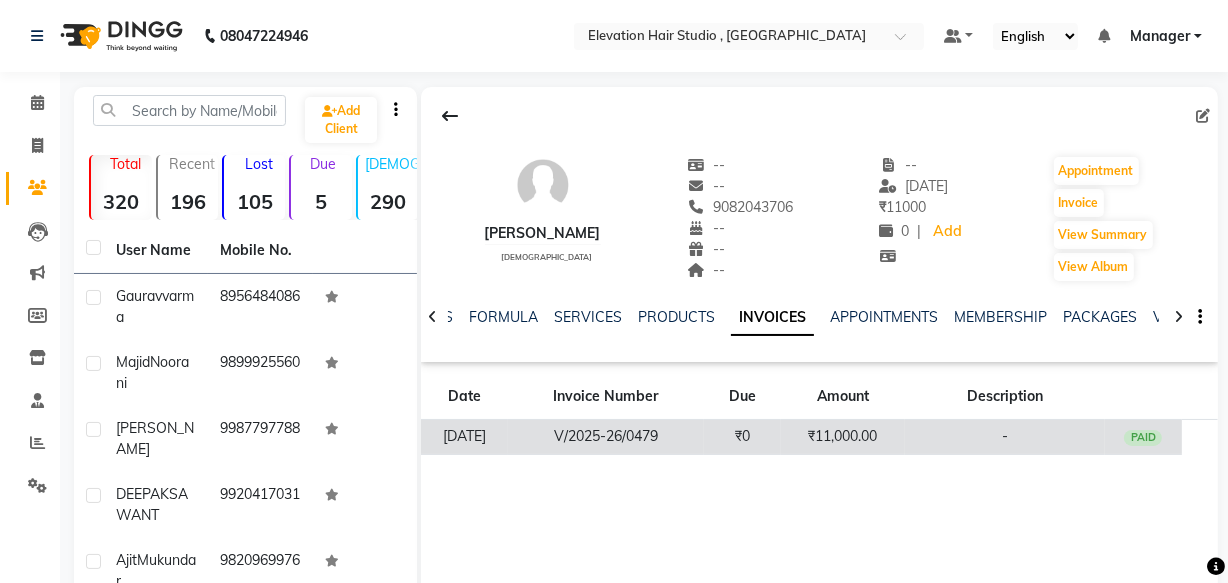 click on "₹11,000.00" 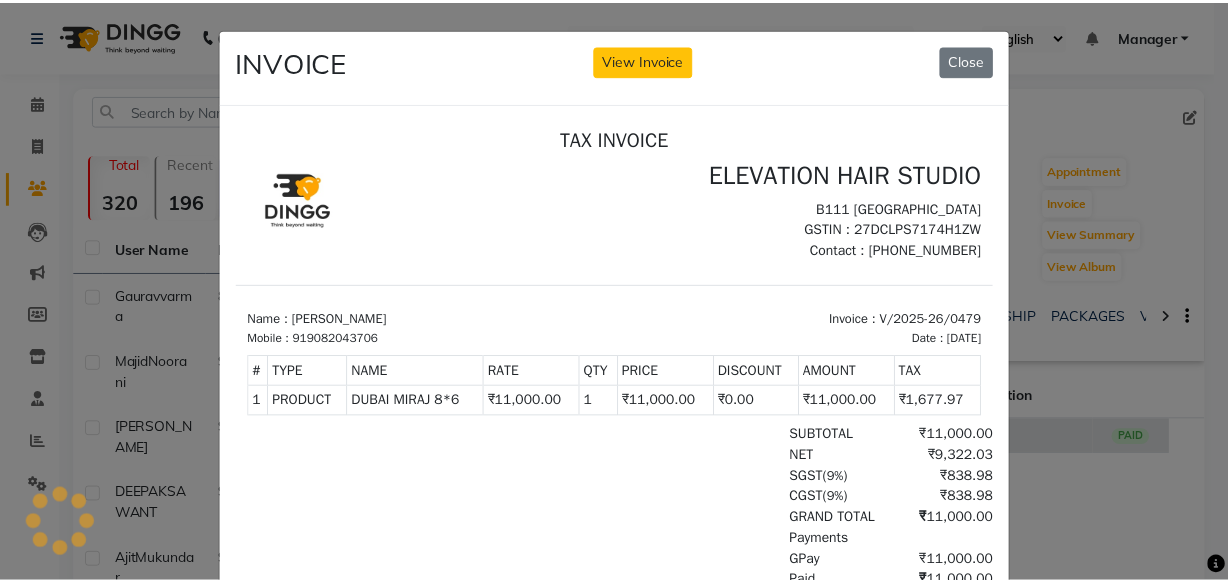 scroll, scrollTop: 0, scrollLeft: 0, axis: both 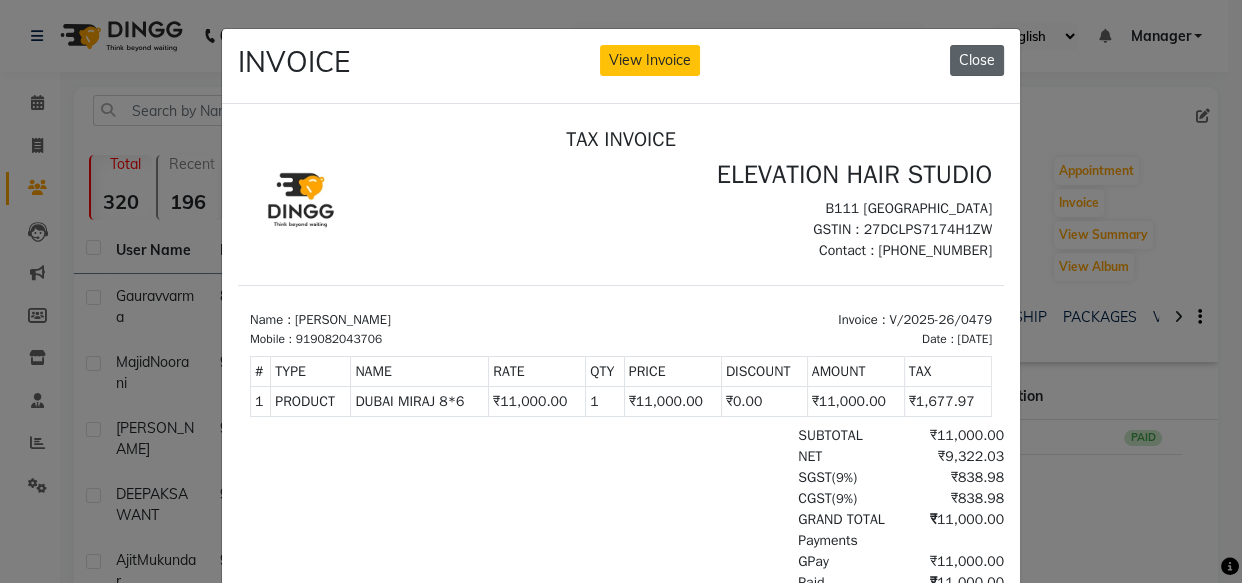 click on "Close" 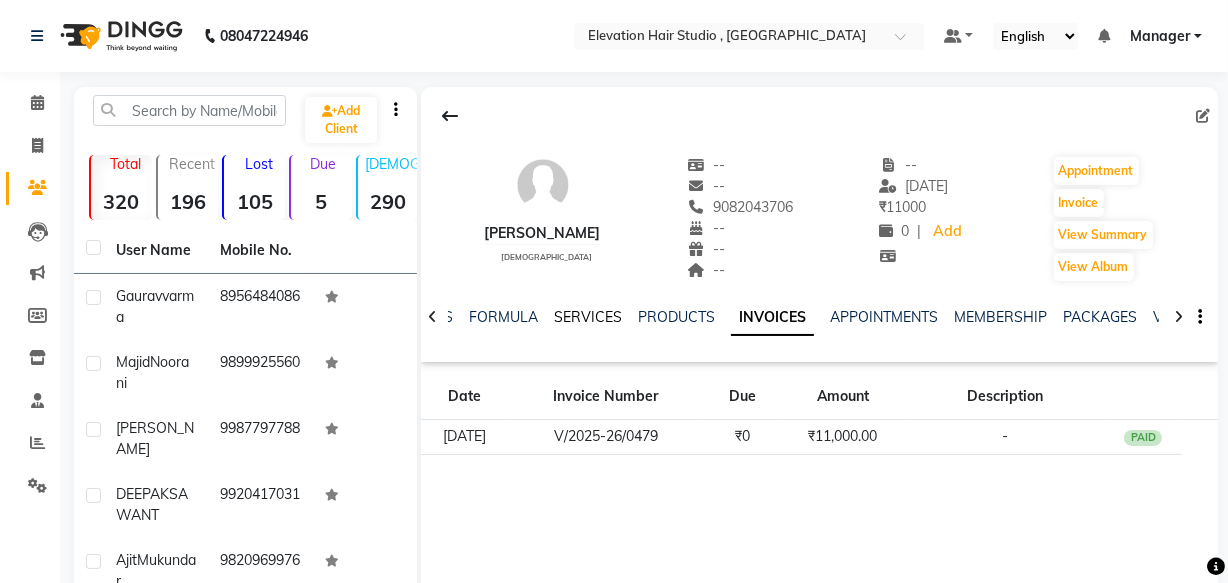 click on "SERVICES" 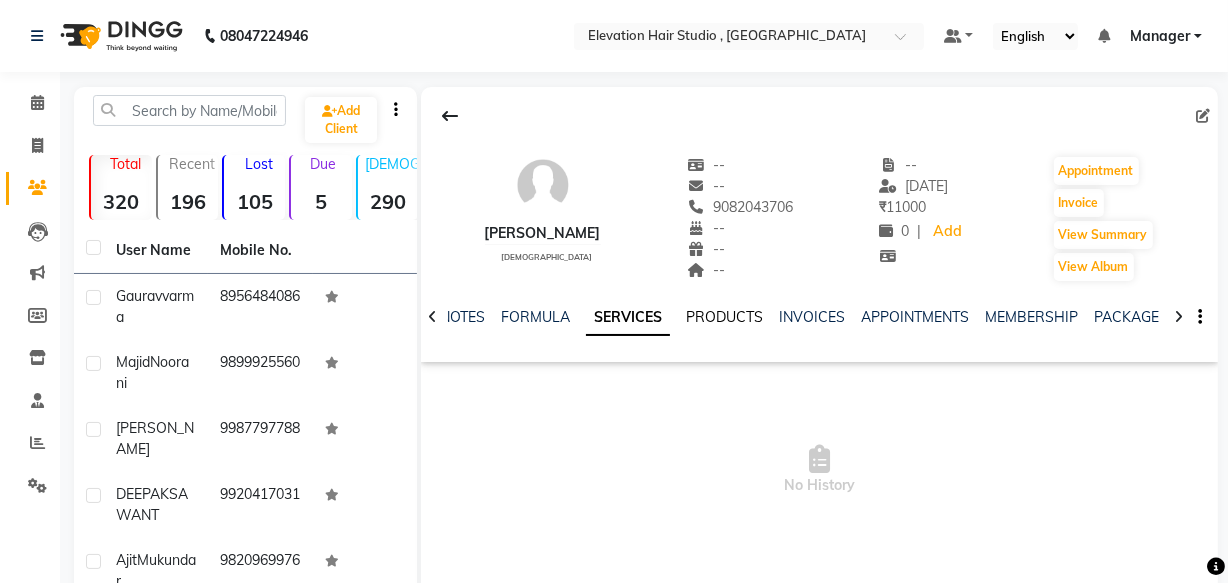 click on "PRODUCTS" 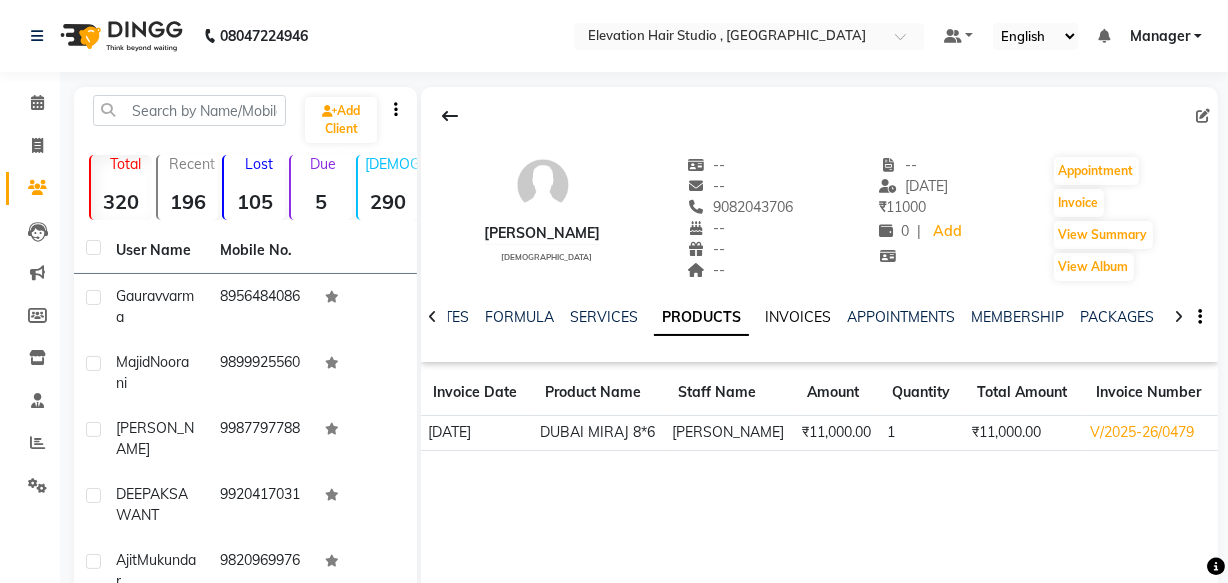 click on "INVOICES" 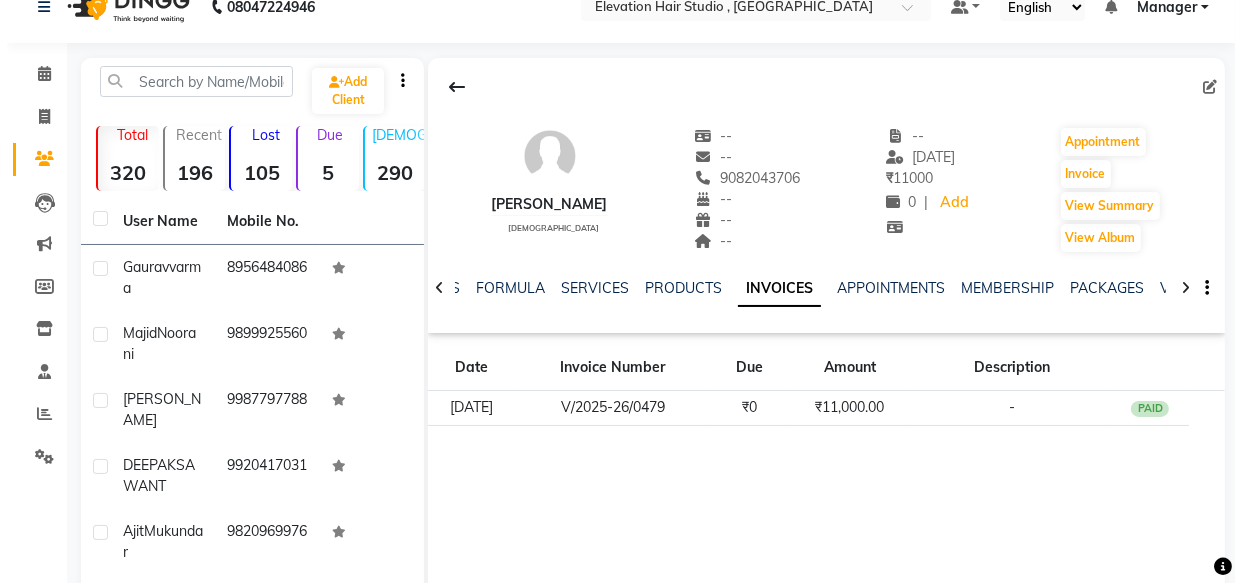 scroll, scrollTop: 0, scrollLeft: 0, axis: both 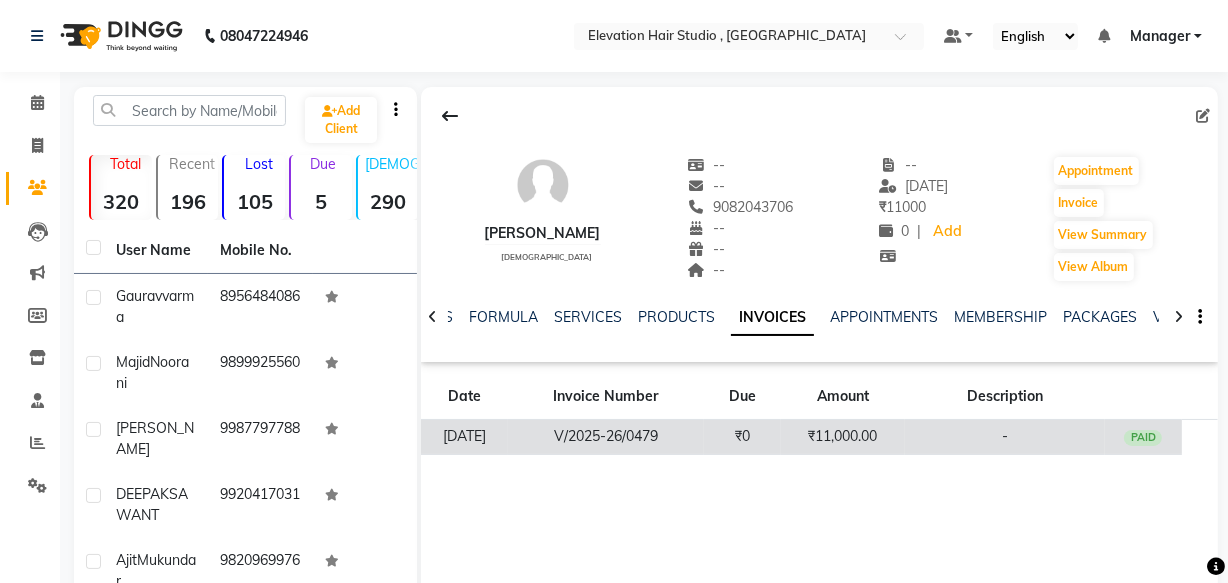 click on "V/2025-26/0479" 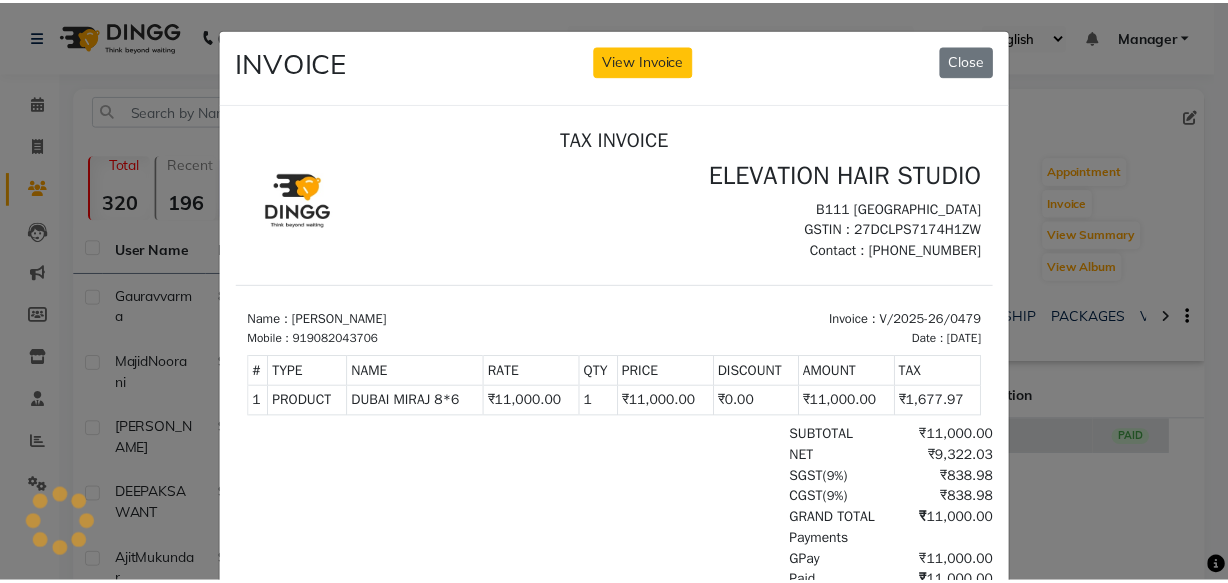 scroll, scrollTop: 0, scrollLeft: 0, axis: both 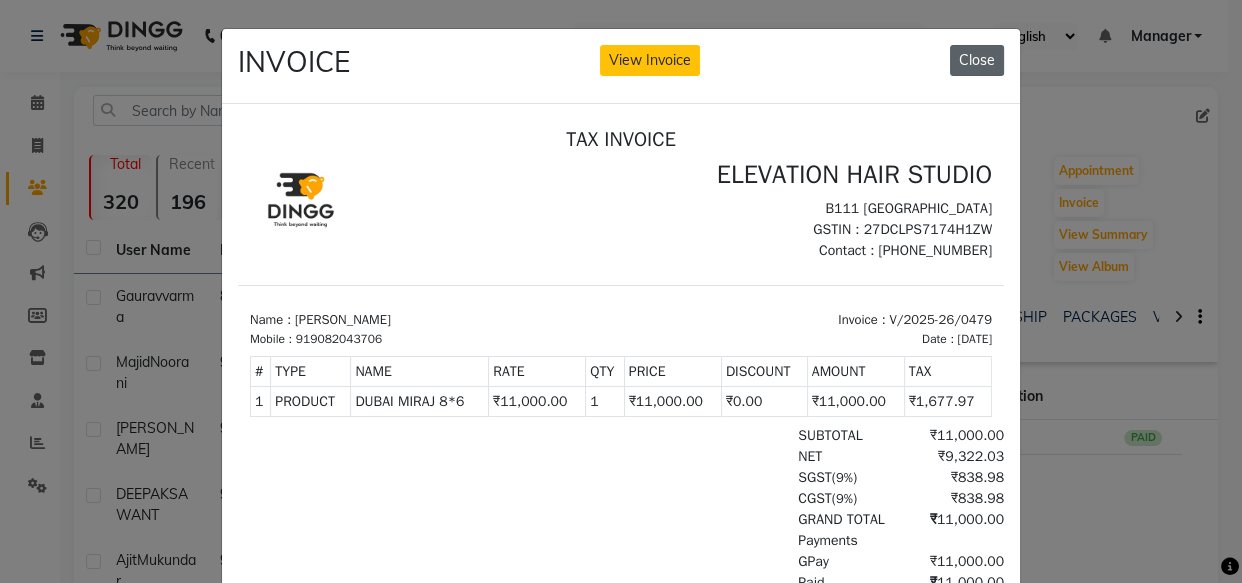 click on "Close" 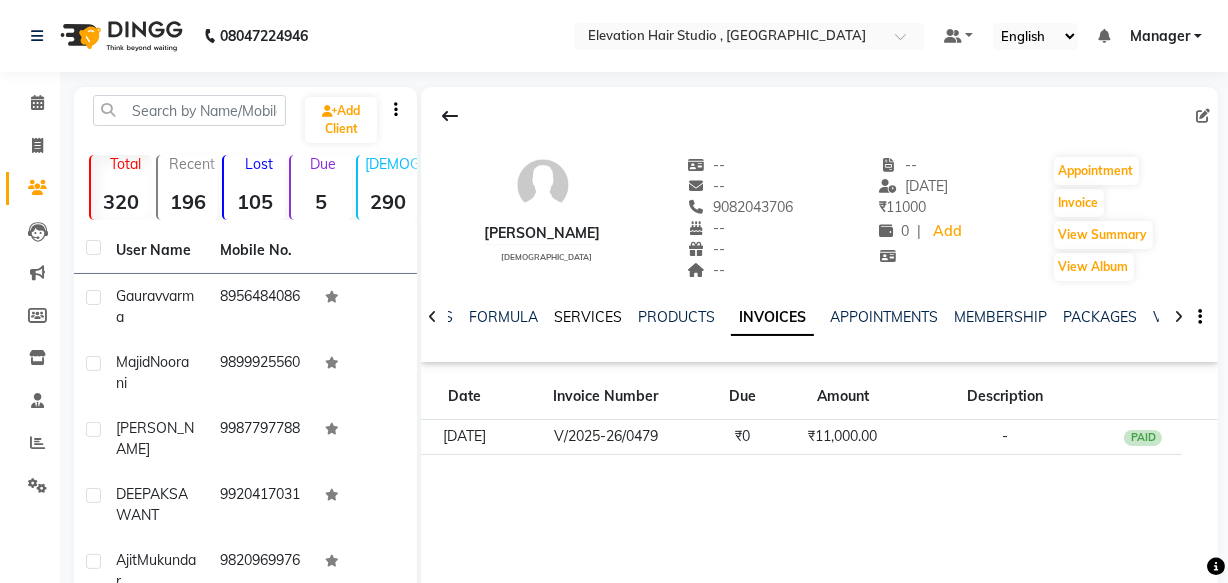 click on "SERVICES" 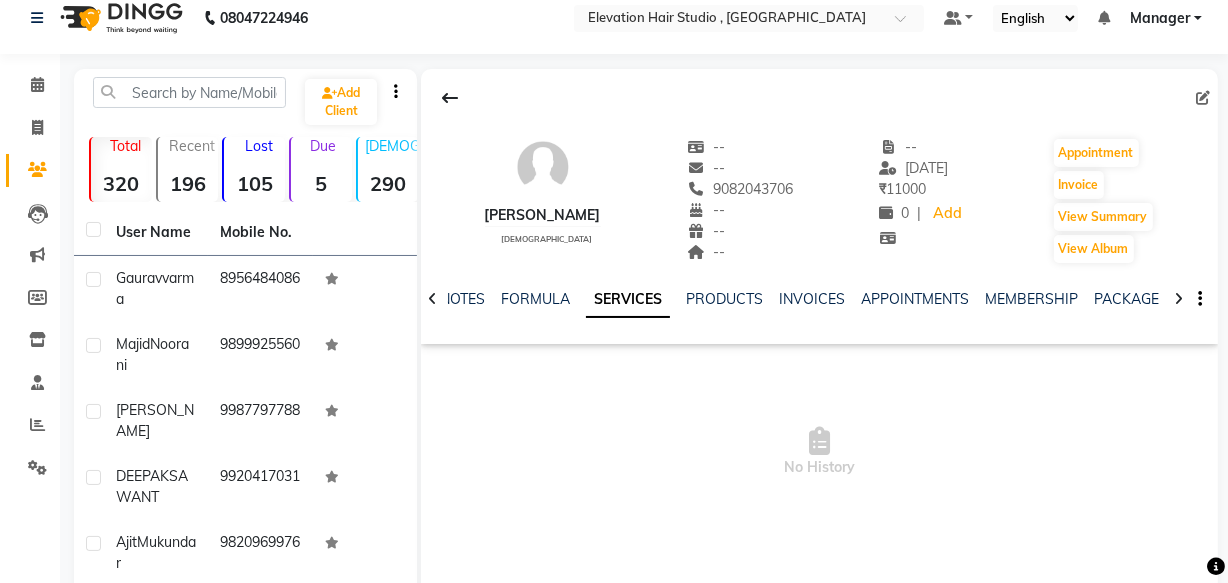 scroll, scrollTop: 0, scrollLeft: 0, axis: both 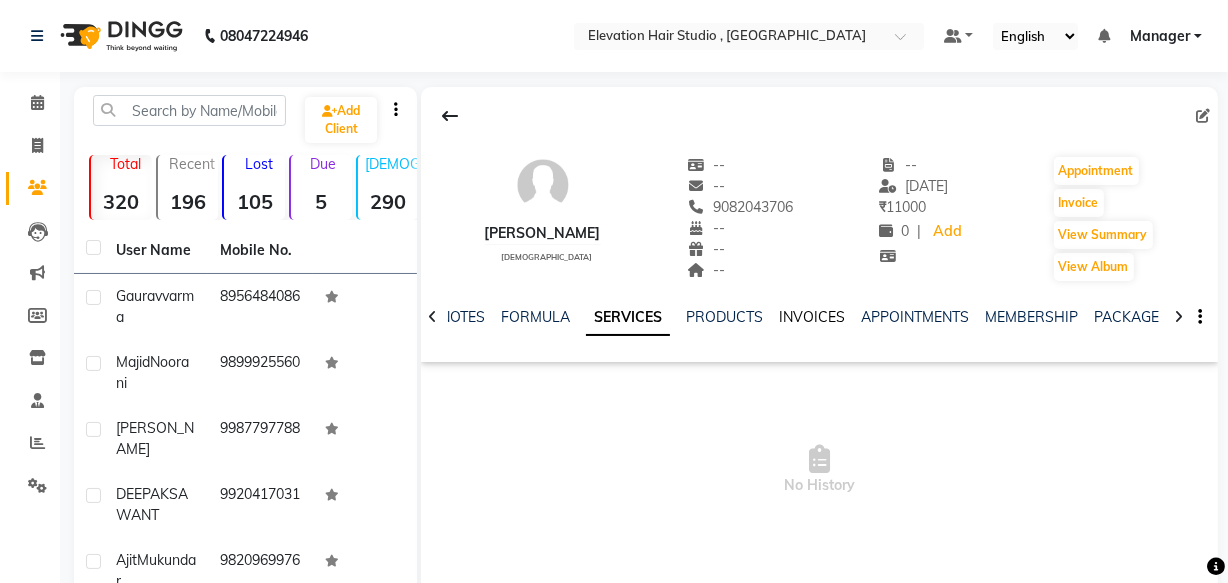 click on "INVOICES" 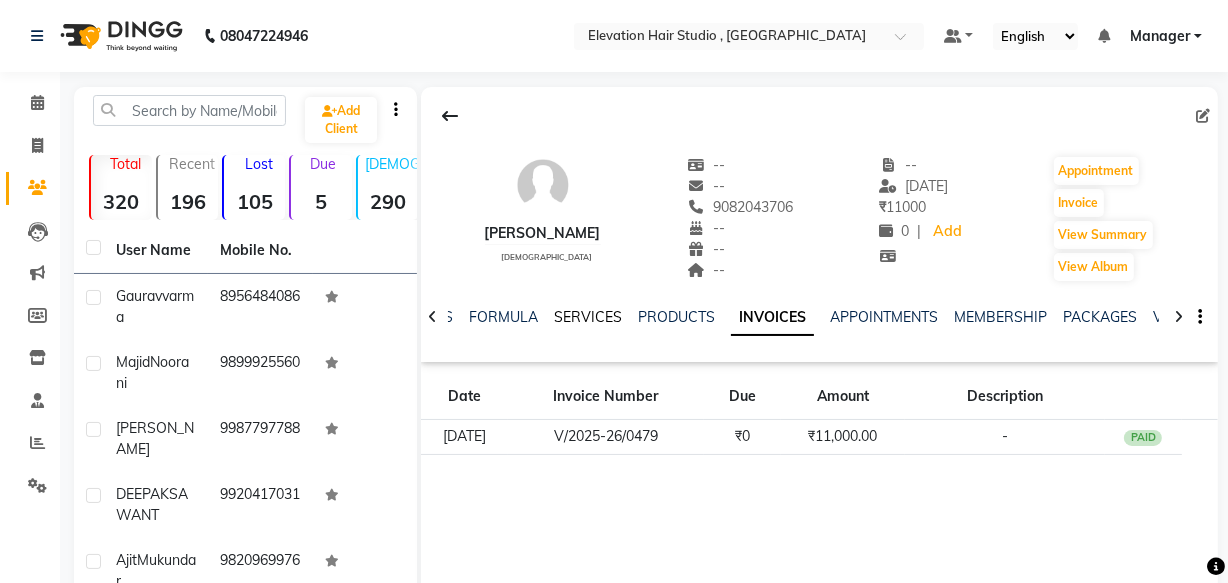 click on "SERVICES" 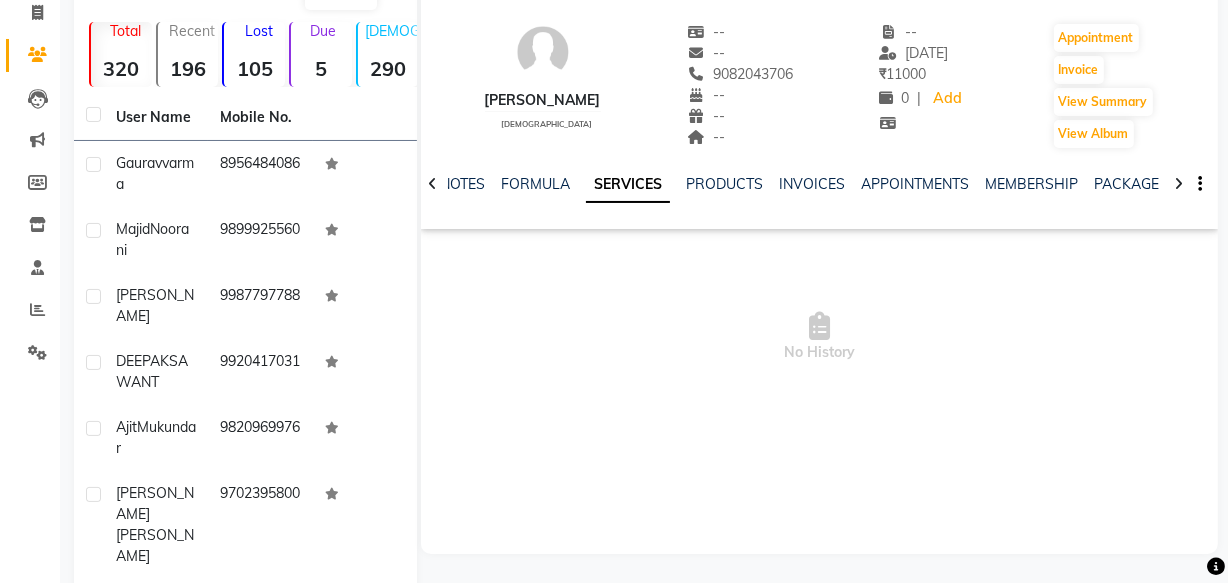 scroll, scrollTop: 87, scrollLeft: 0, axis: vertical 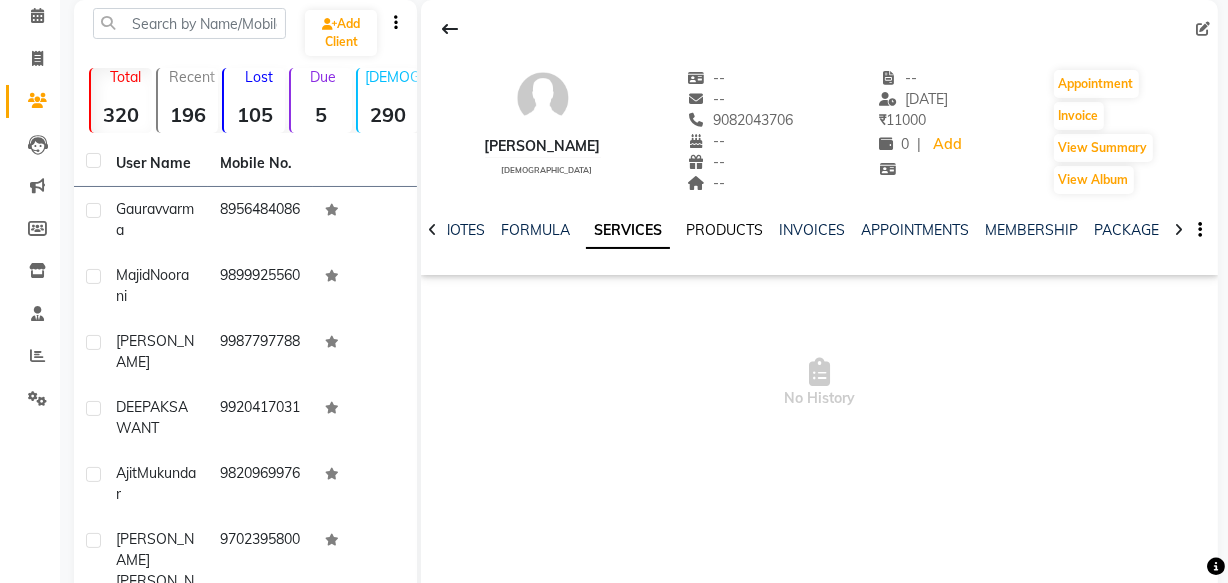 click on "PRODUCTS" 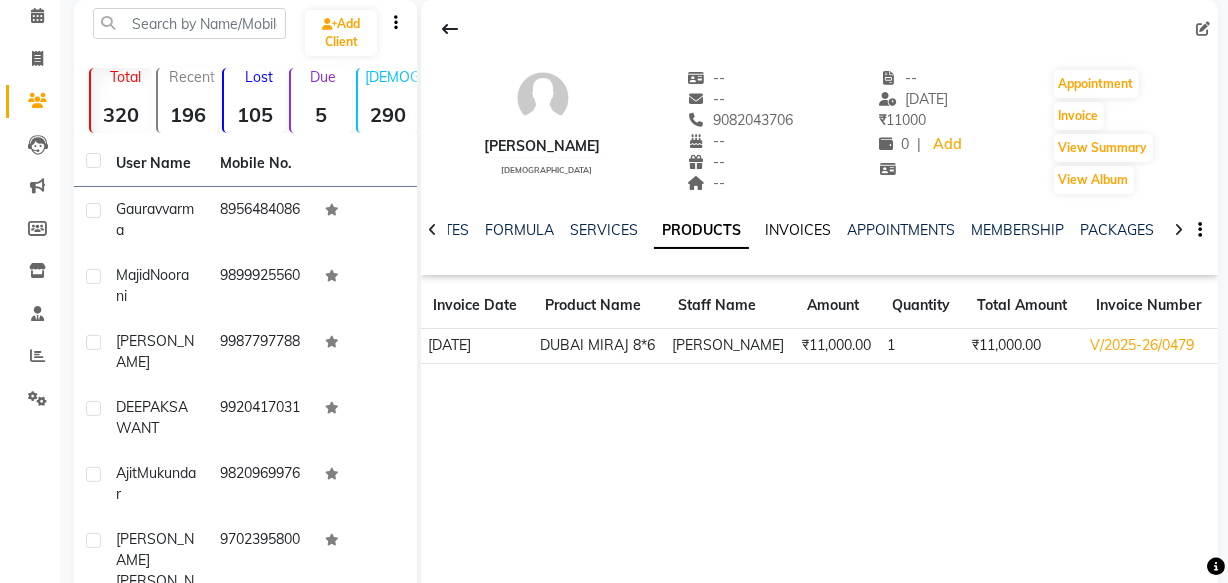 click on "INVOICES" 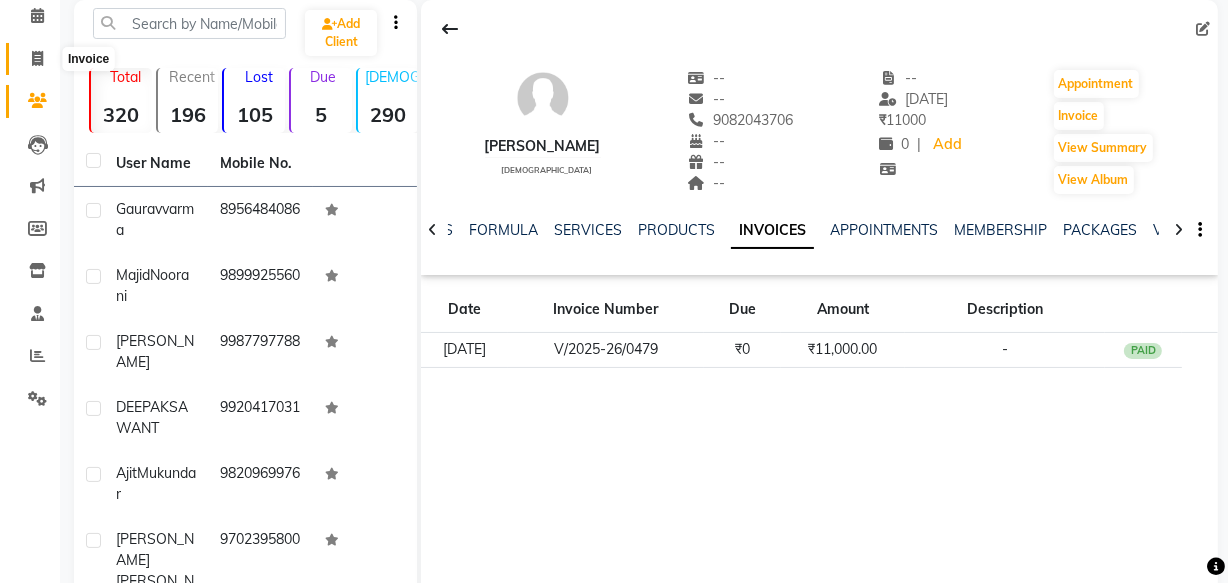 click 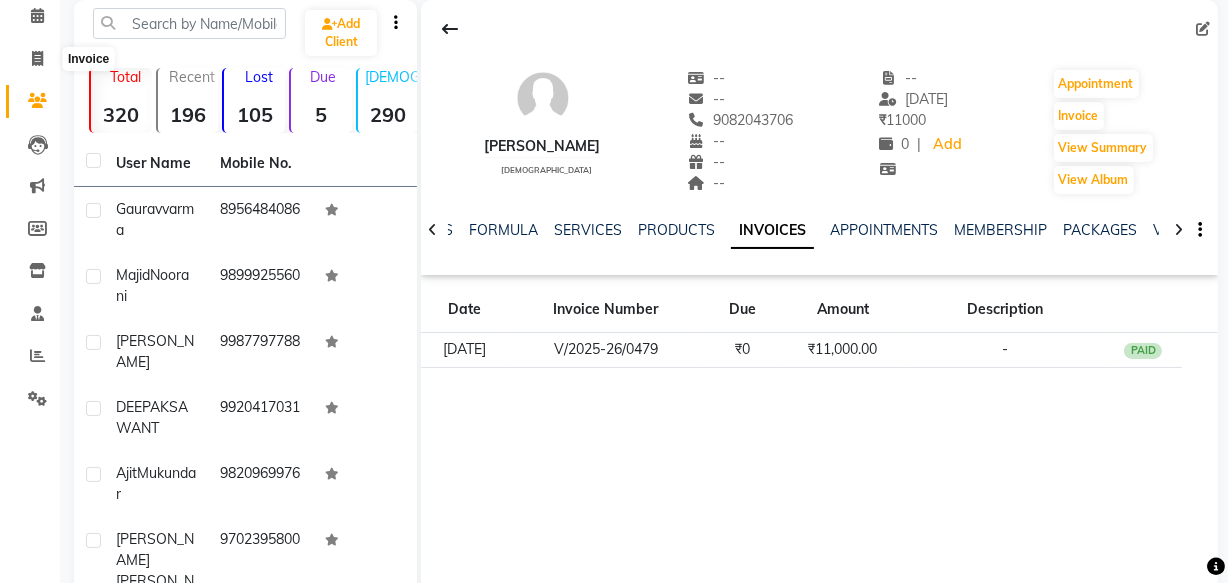 select on "service" 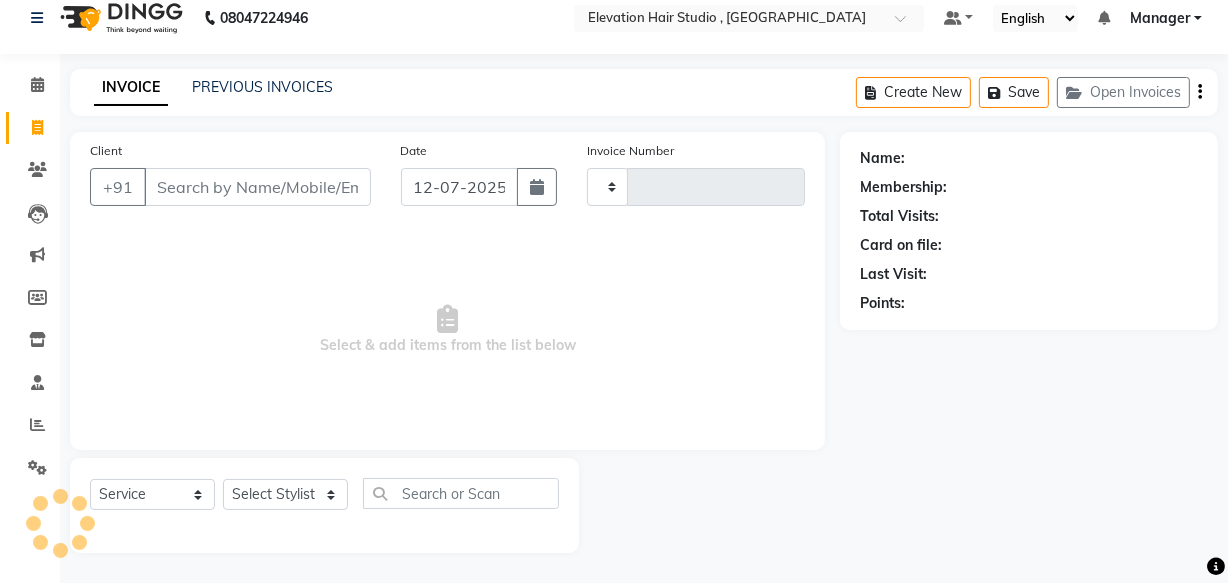 scroll, scrollTop: 19, scrollLeft: 0, axis: vertical 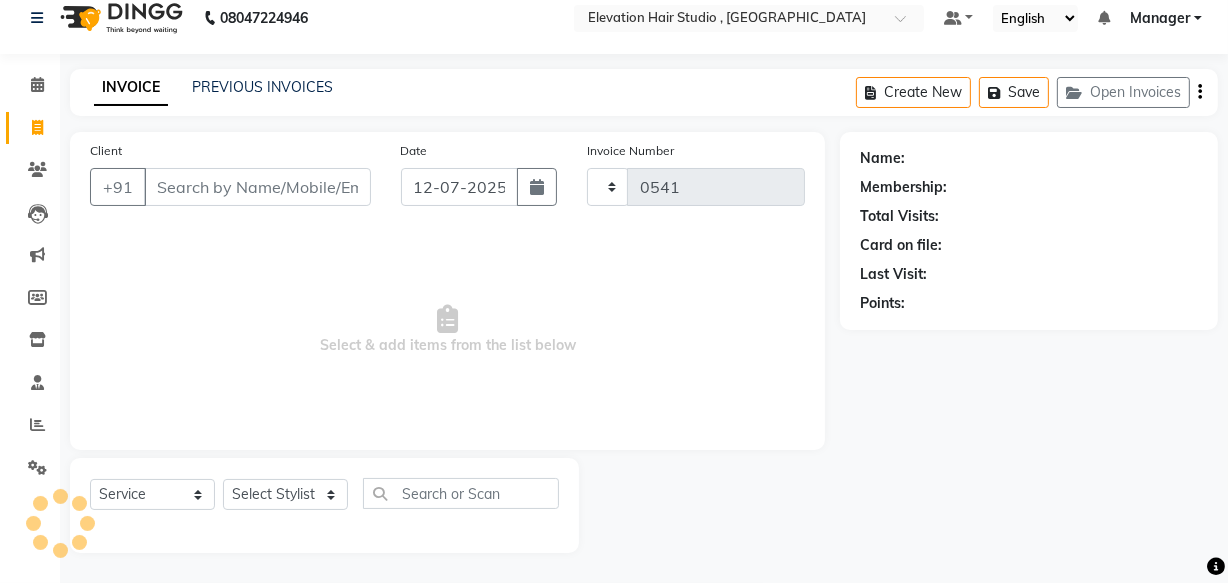 select on "6886" 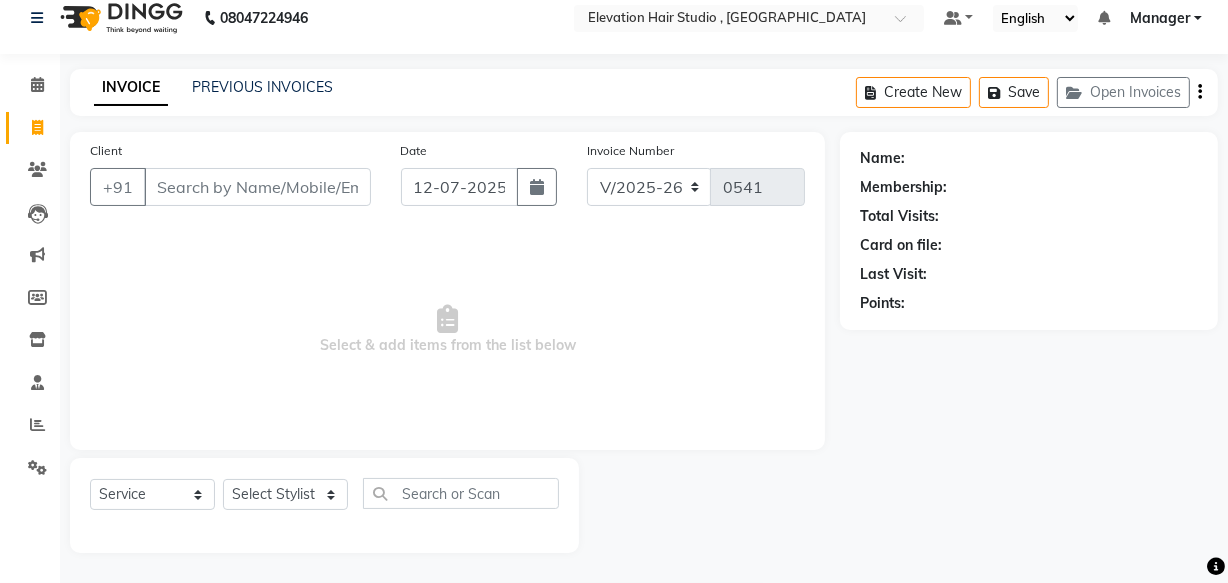 click on "Client" at bounding box center (257, 187) 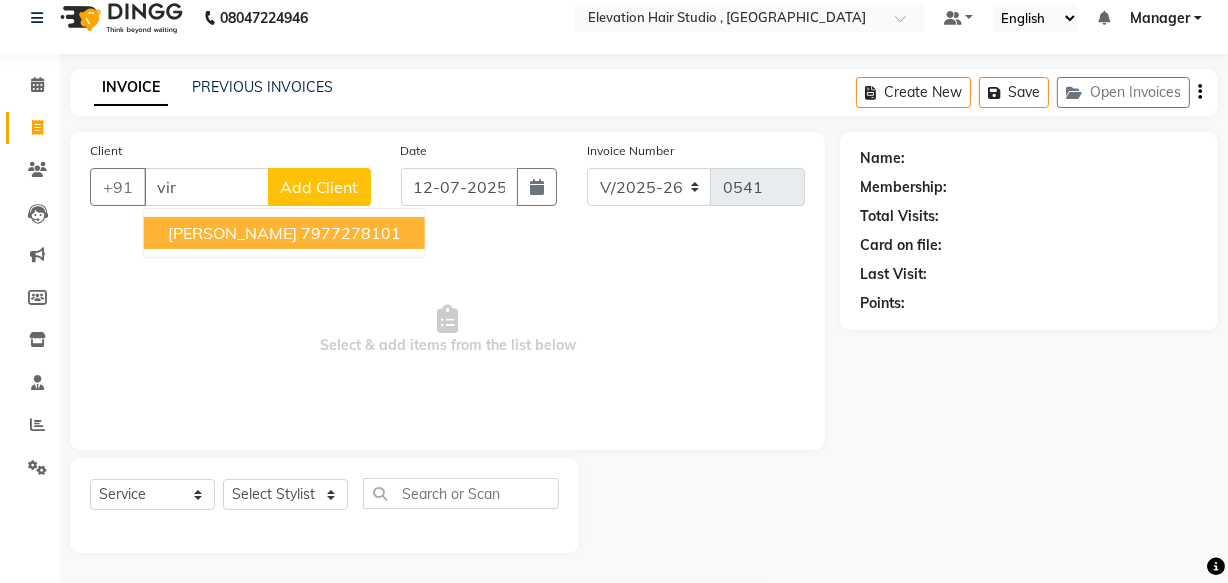 scroll, scrollTop: 19, scrollLeft: 0, axis: vertical 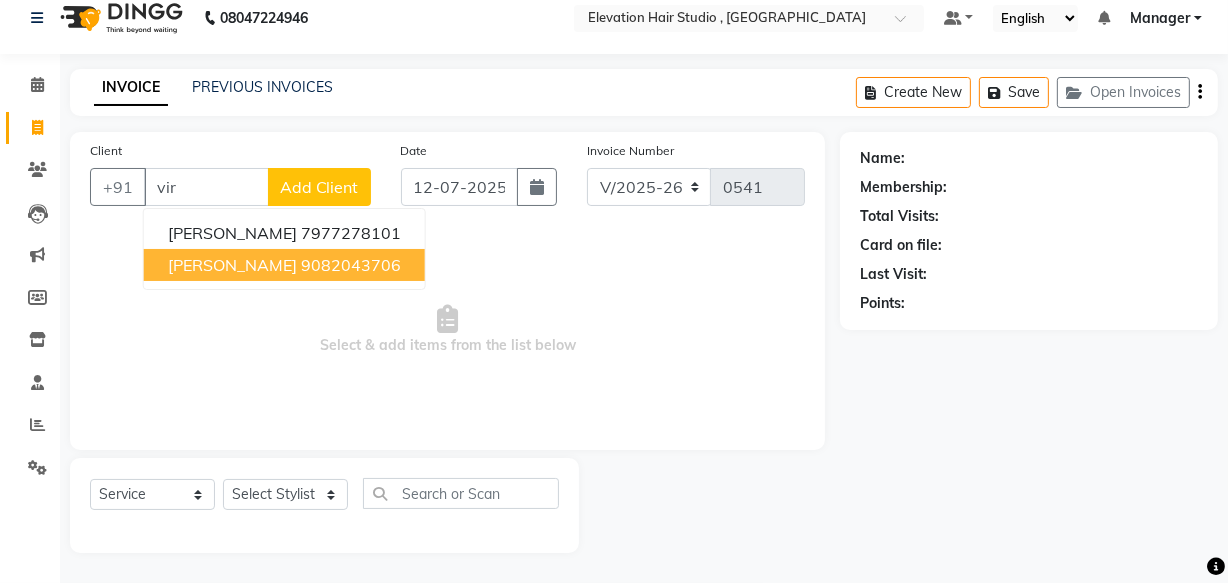 click on "VIRENDRA RAI  9082043706" at bounding box center (284, 265) 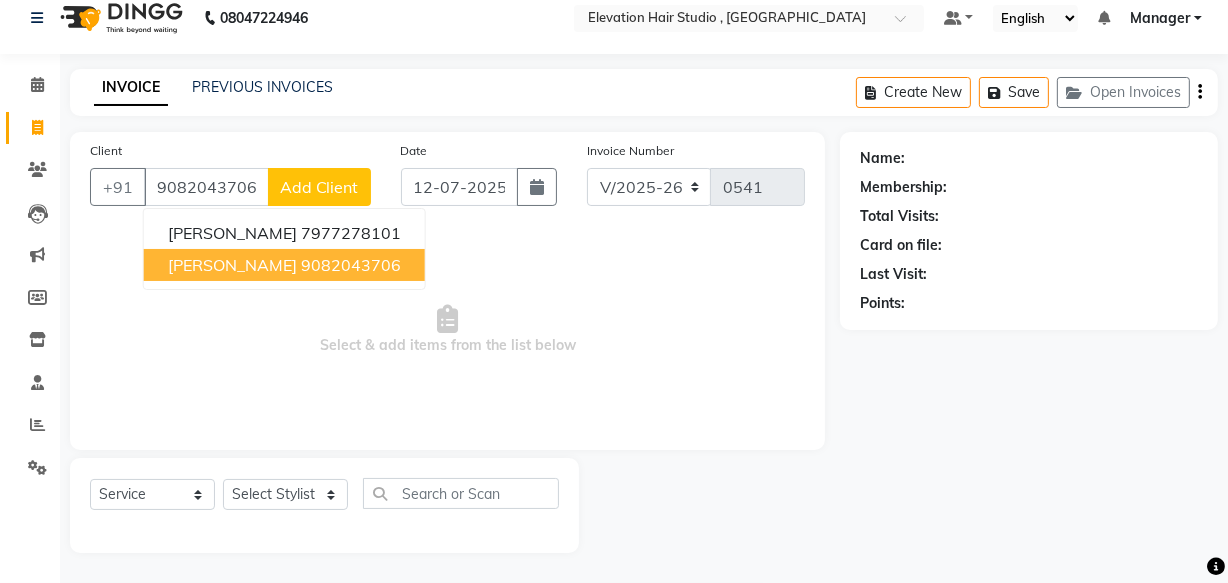 type on "9082043706" 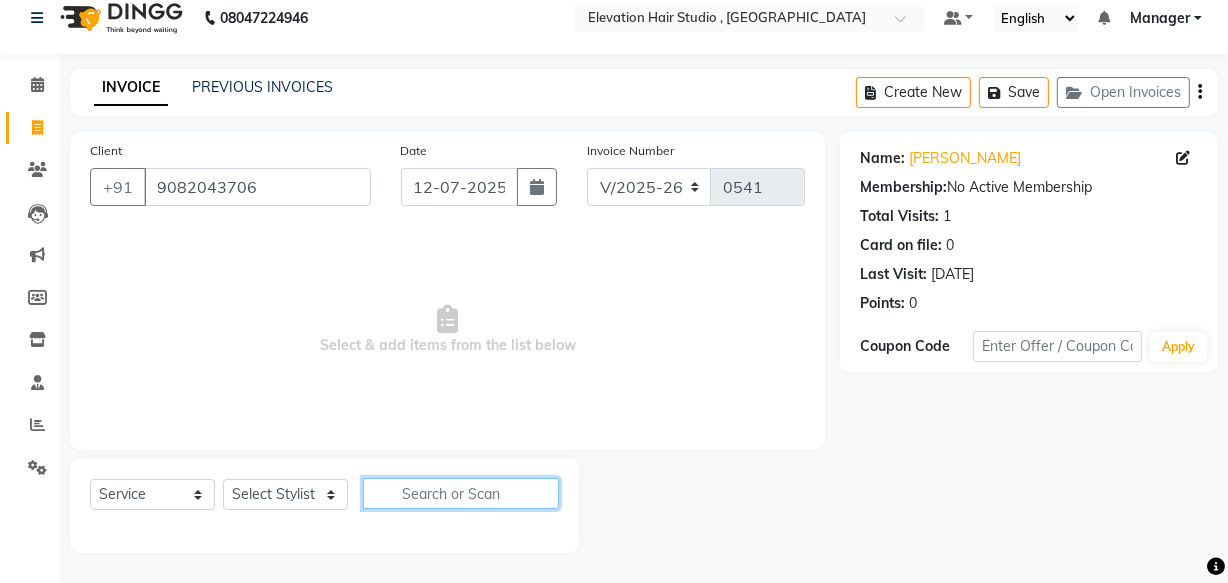 click 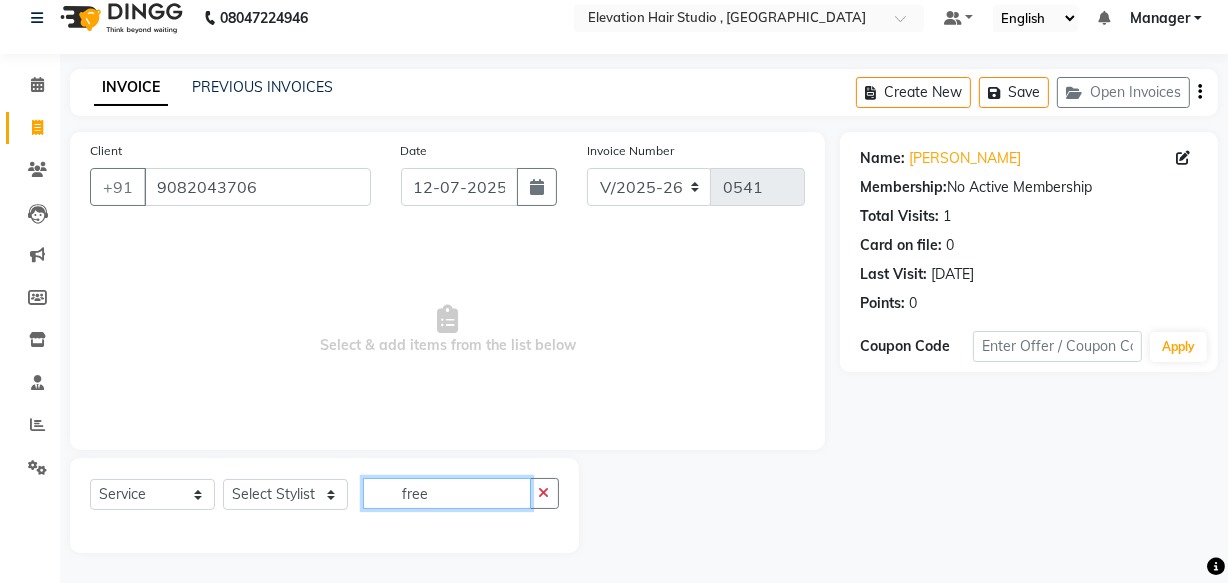 type on "free" 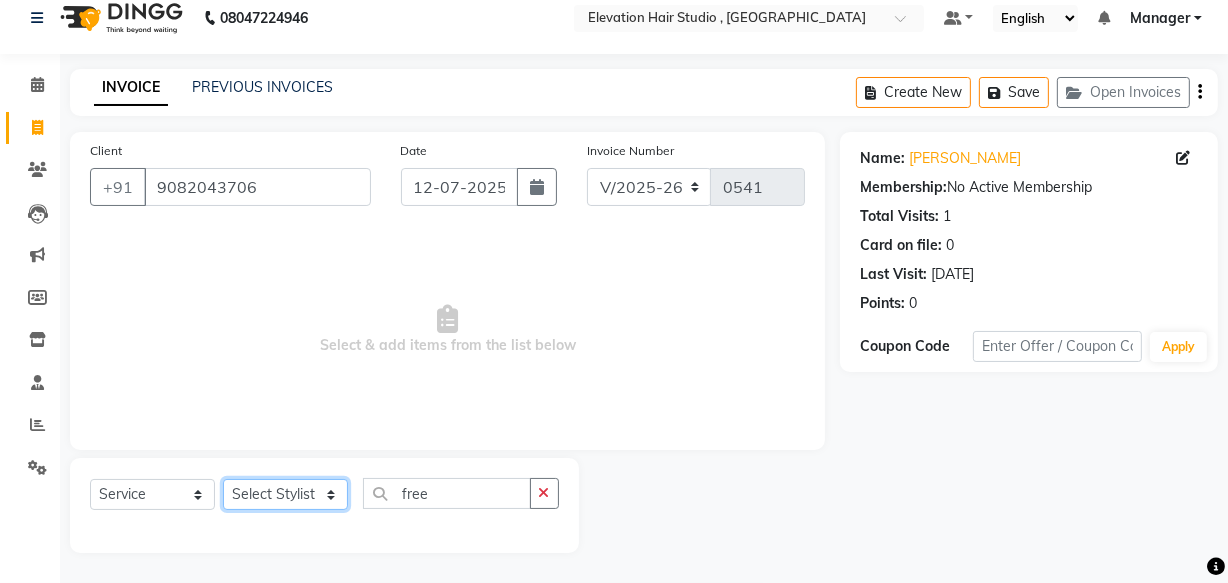click on "Select Stylist Anish shaikh anjali gautam Ashik ali Dilip Manager mehboob  sameer Sanjay Sarfaraz  Tanvi" 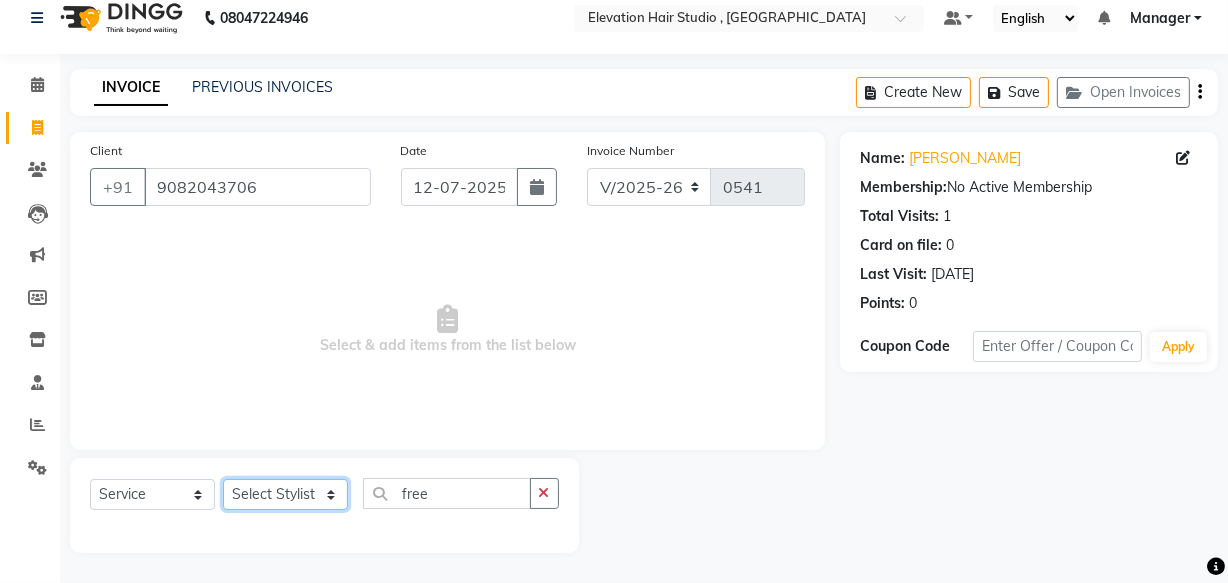 select on "62586" 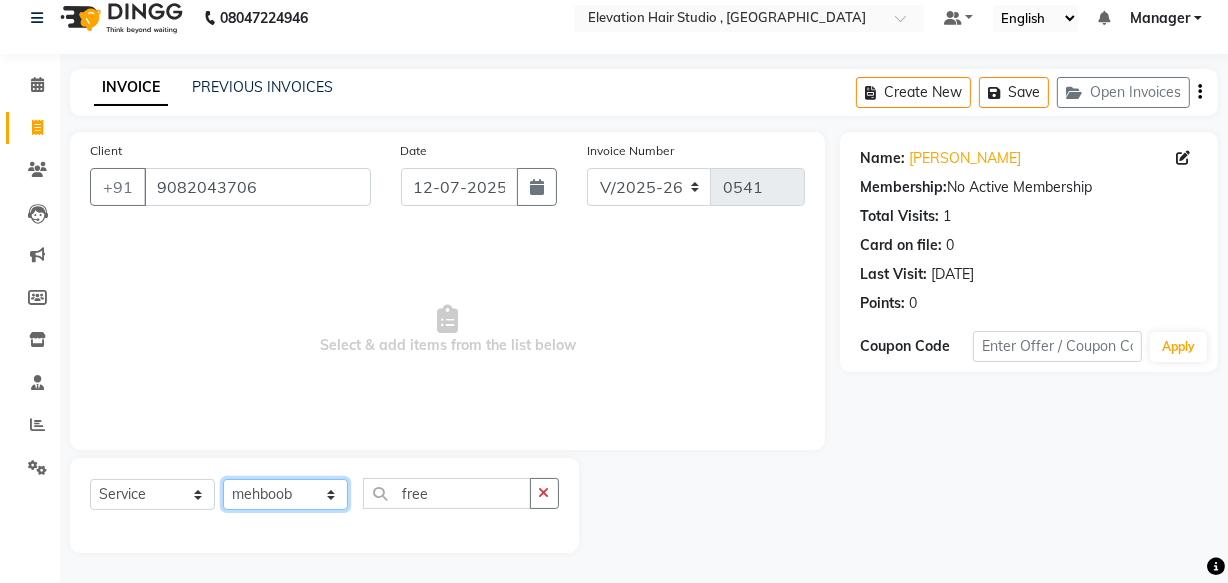 click on "Select Stylist Anish shaikh anjali gautam Ashik ali Dilip Manager mehboob  sameer Sanjay Sarfaraz  Tanvi" 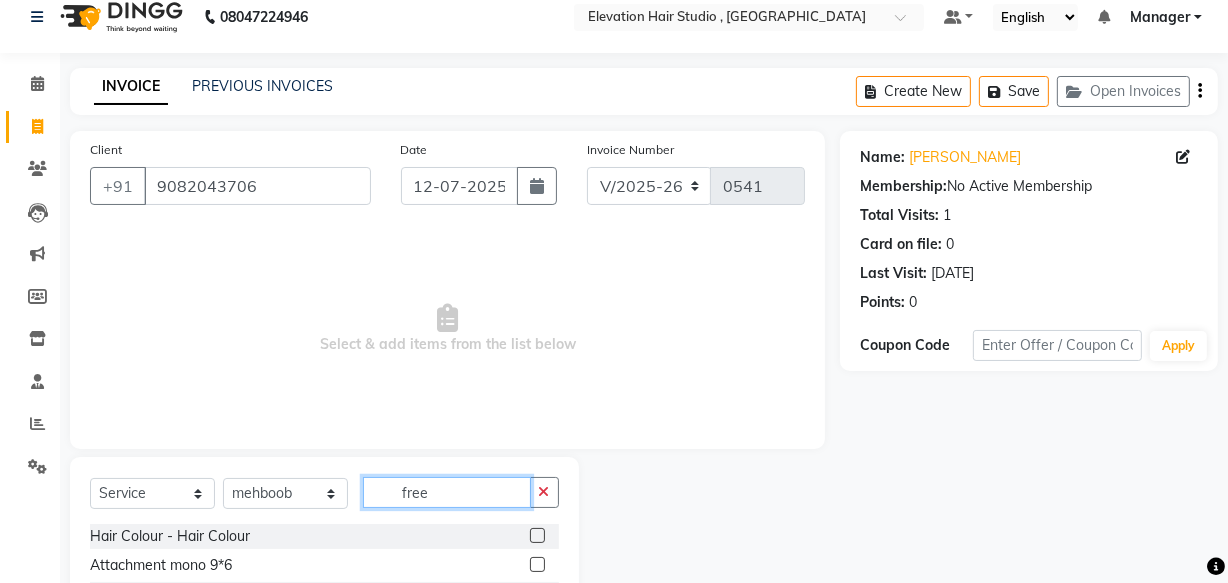 click on "free" 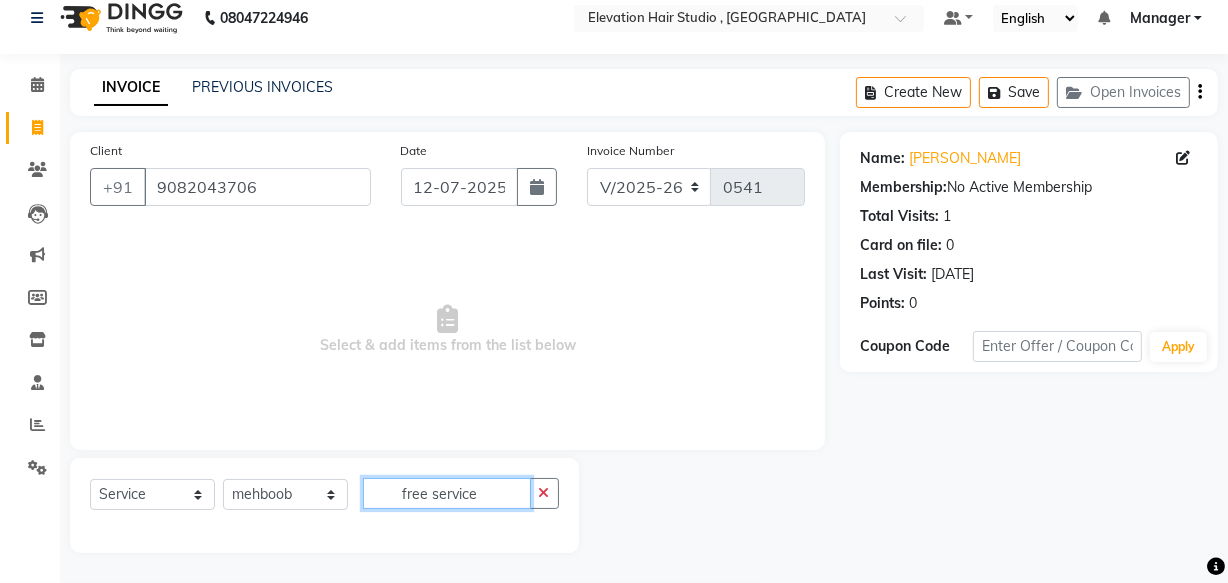 click on "free service" 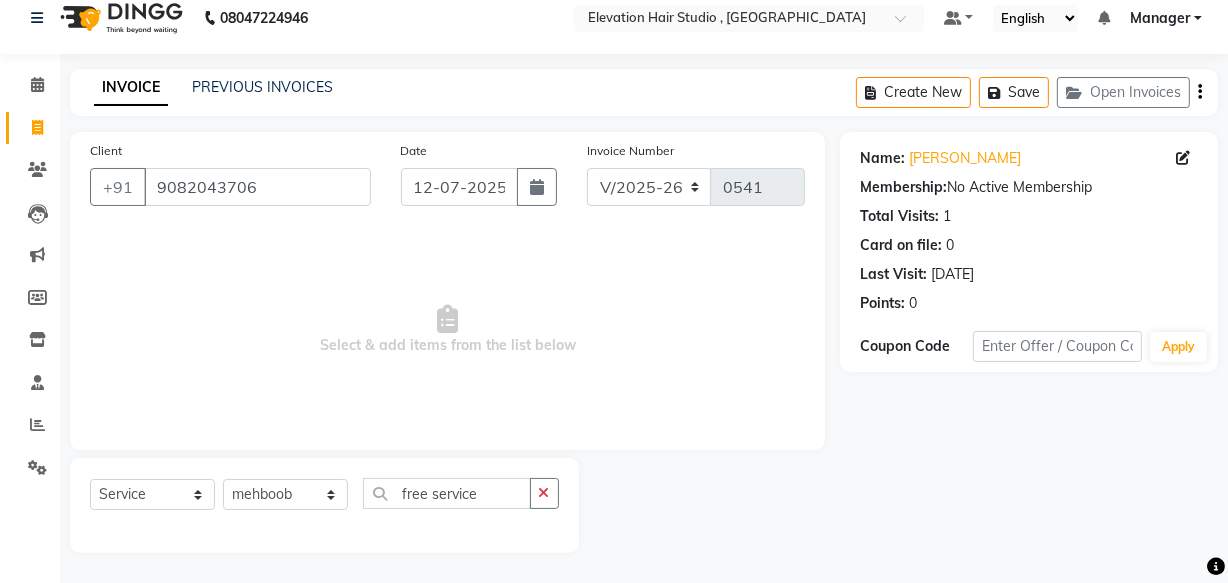 click 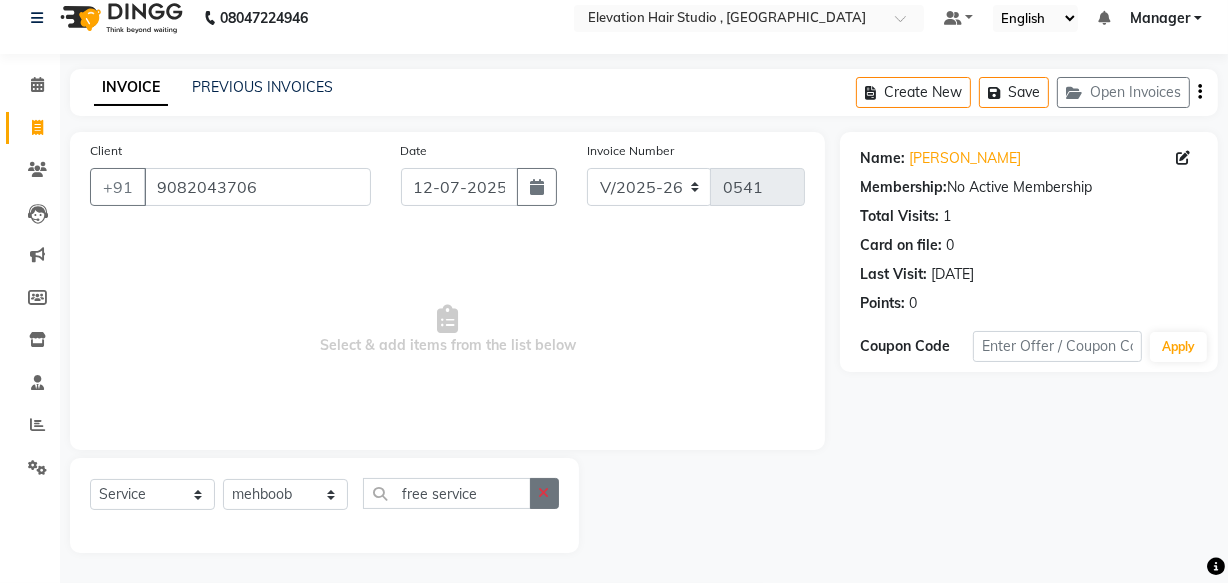 click 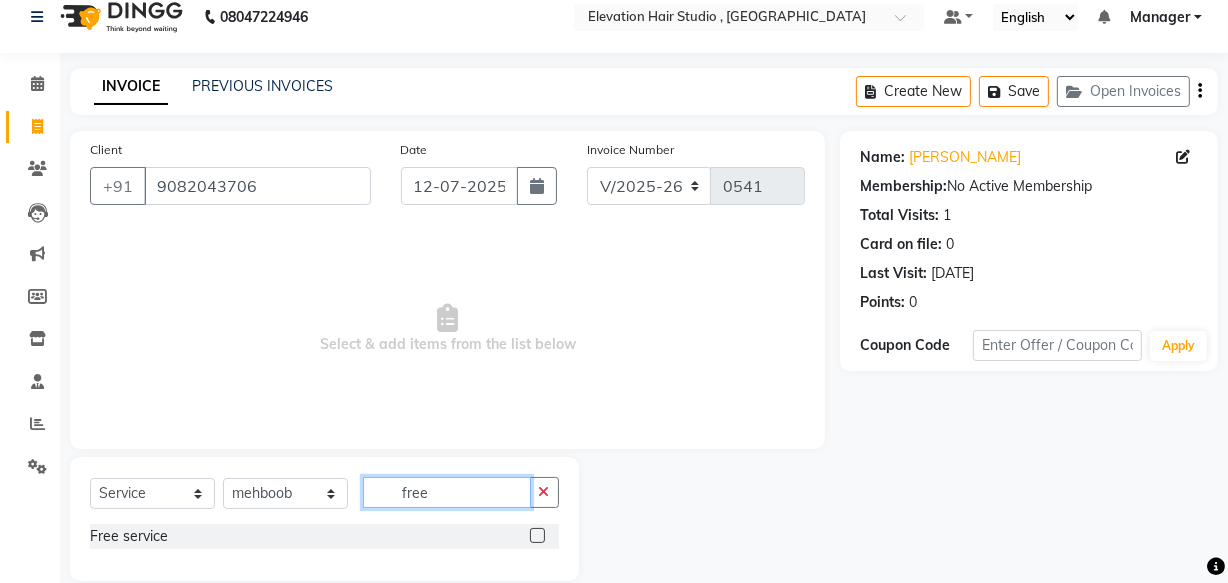 type on "free" 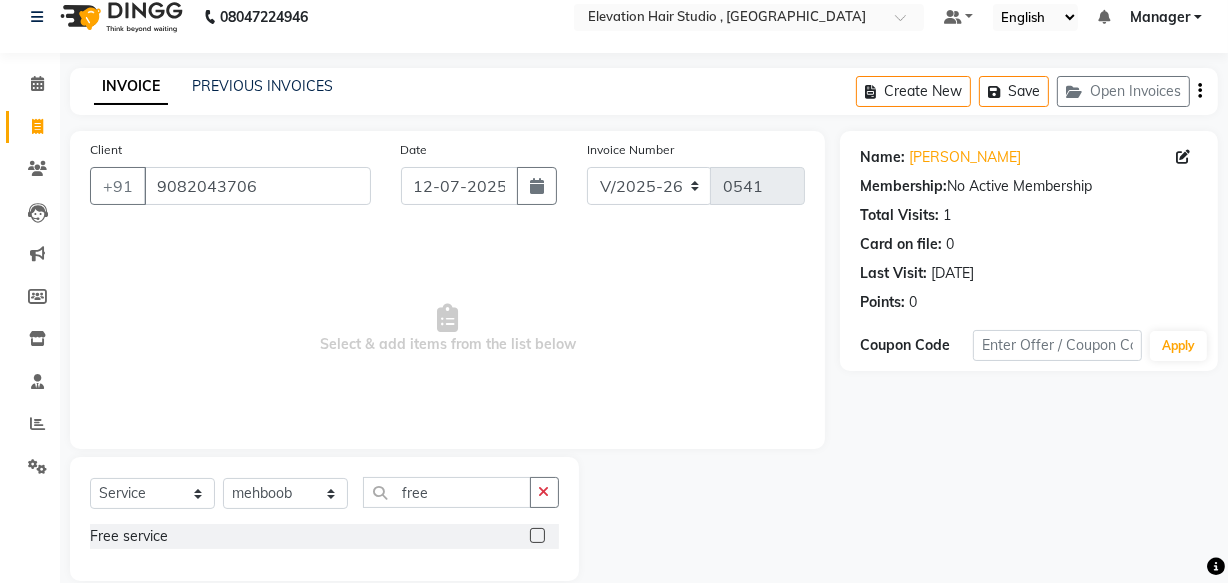 click 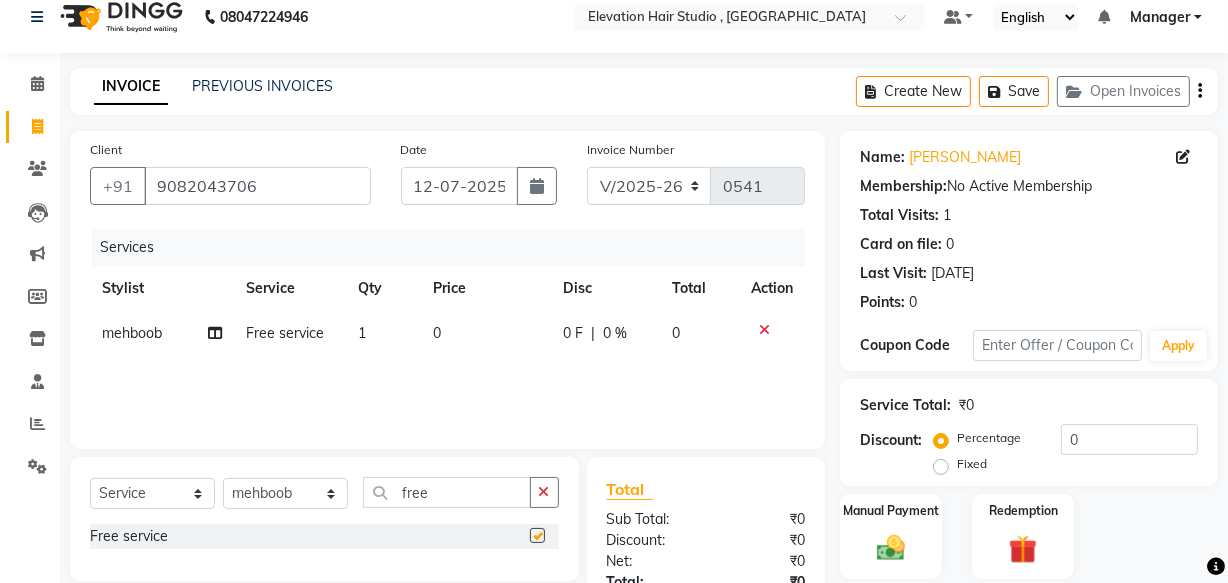 checkbox on "false" 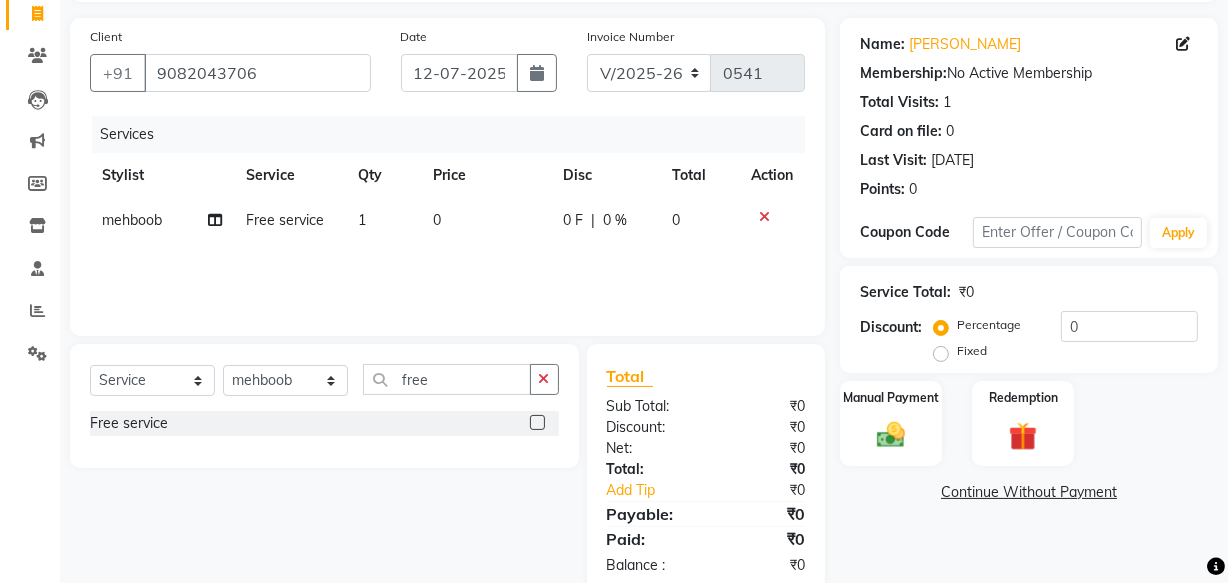 scroll, scrollTop: 175, scrollLeft: 0, axis: vertical 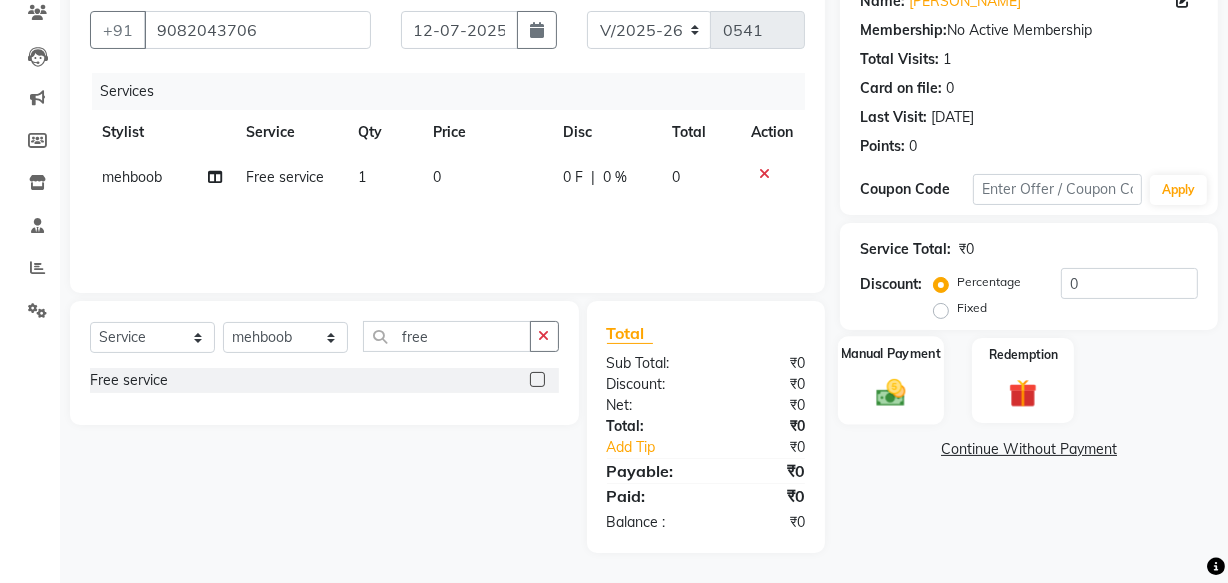 click 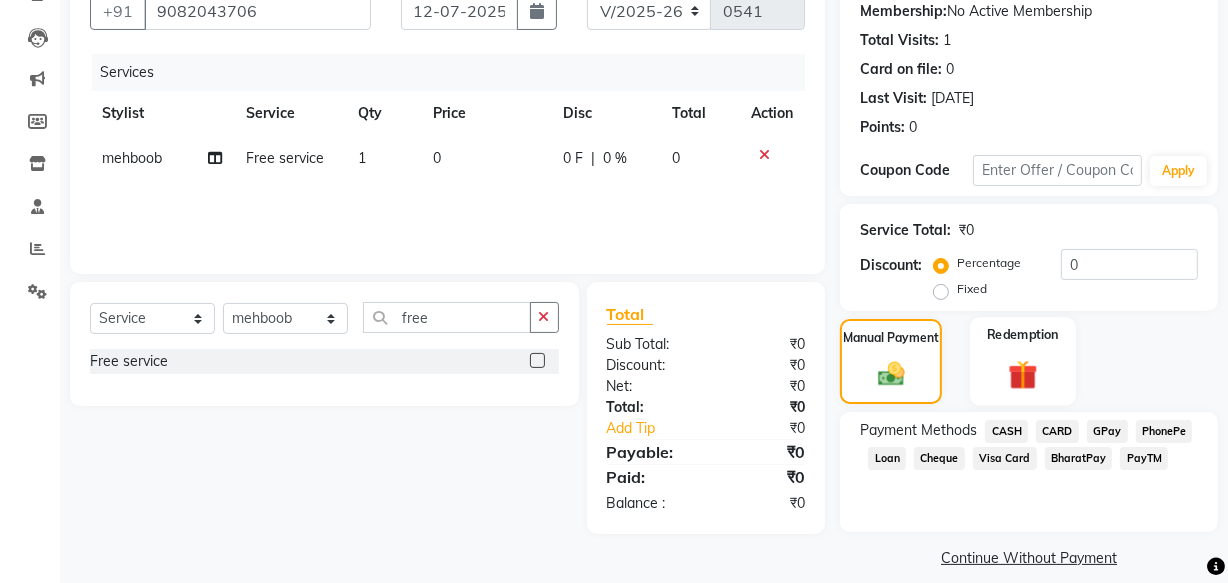 scroll, scrollTop: 213, scrollLeft: 0, axis: vertical 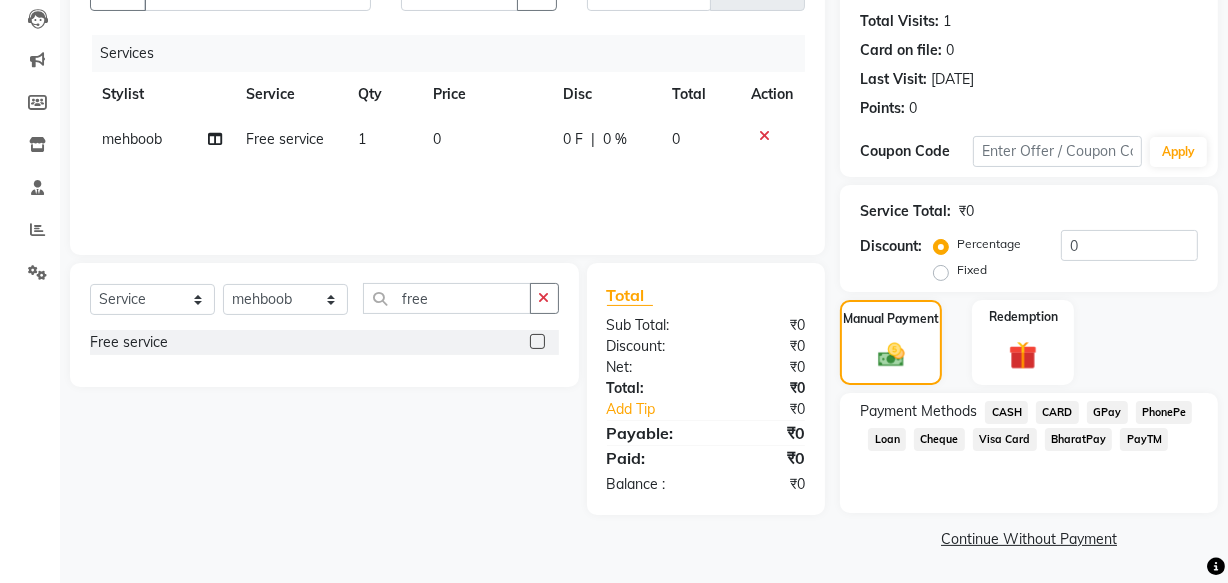 click on "Continue Without Payment" 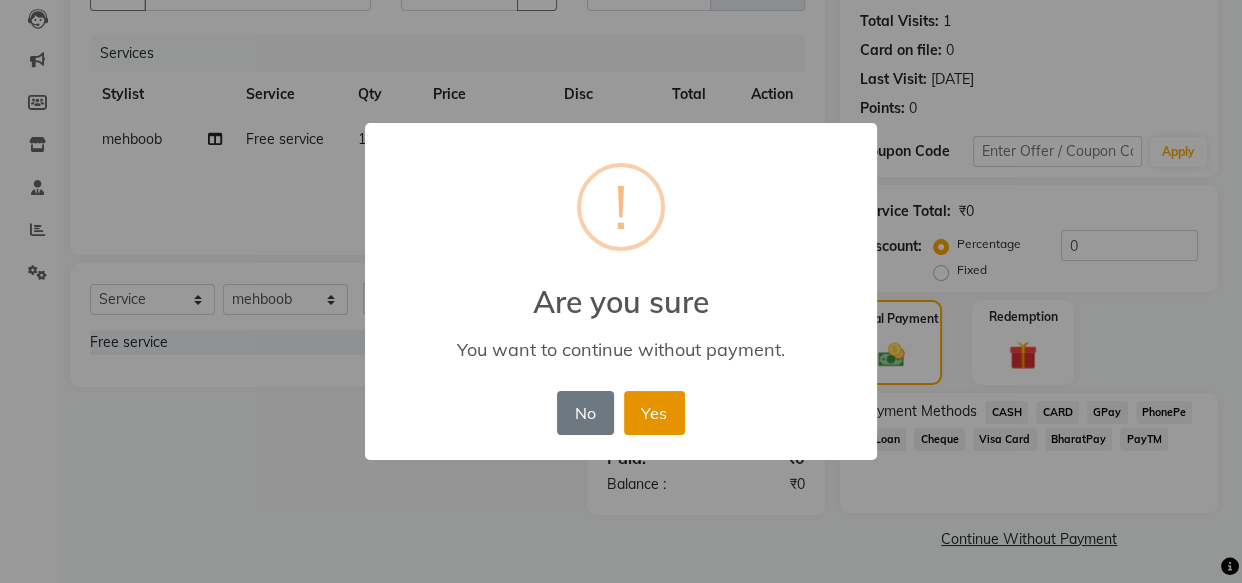 click on "Yes" at bounding box center [654, 413] 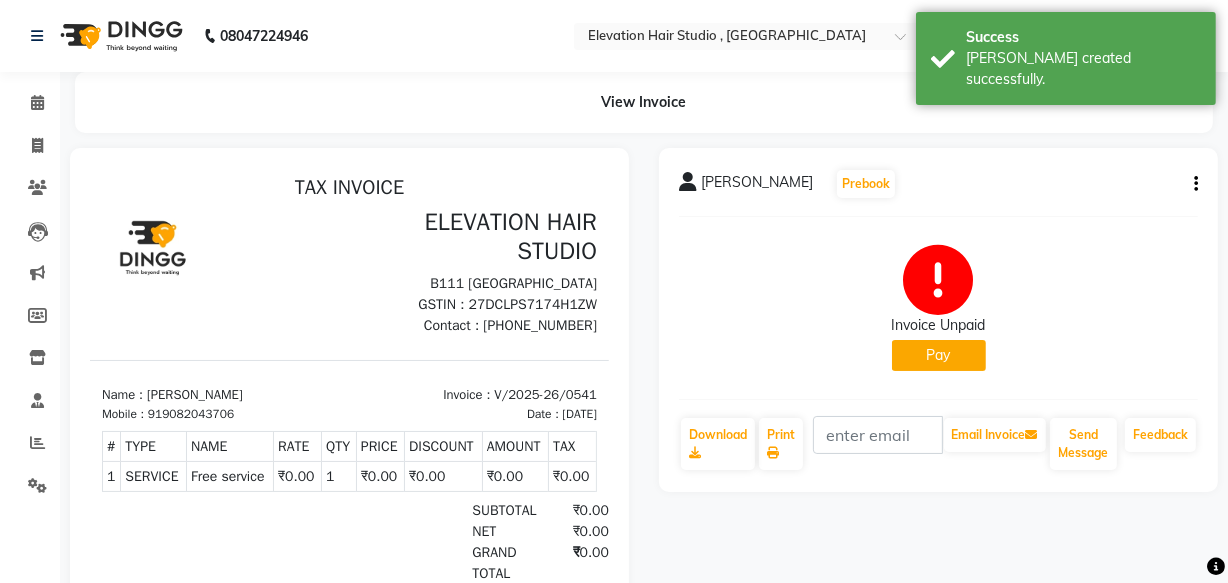 scroll, scrollTop: 0, scrollLeft: 0, axis: both 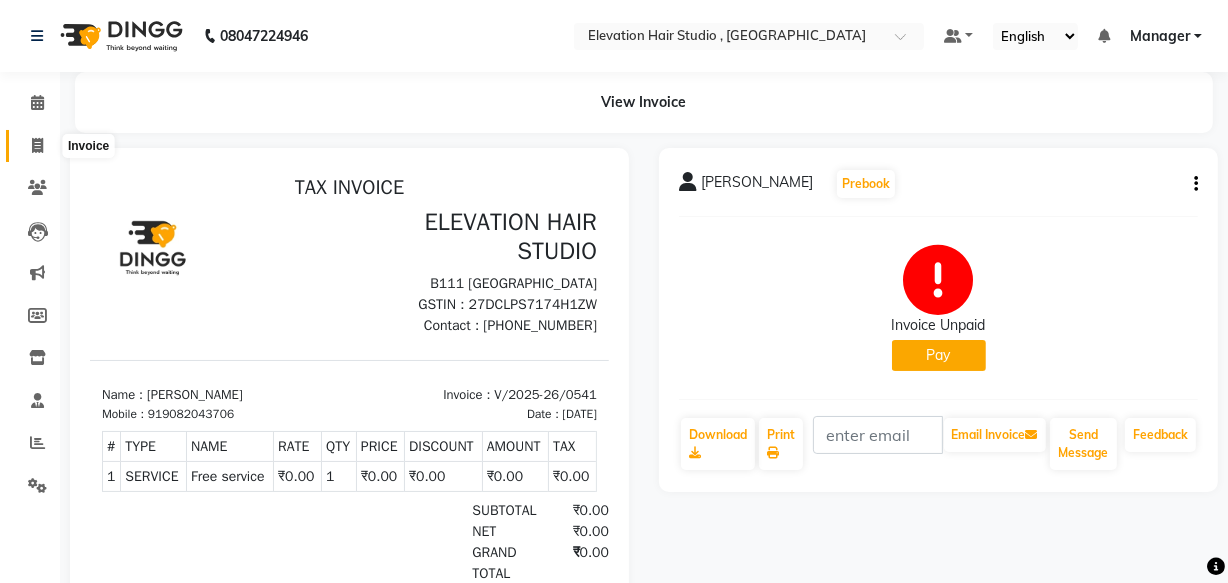 click 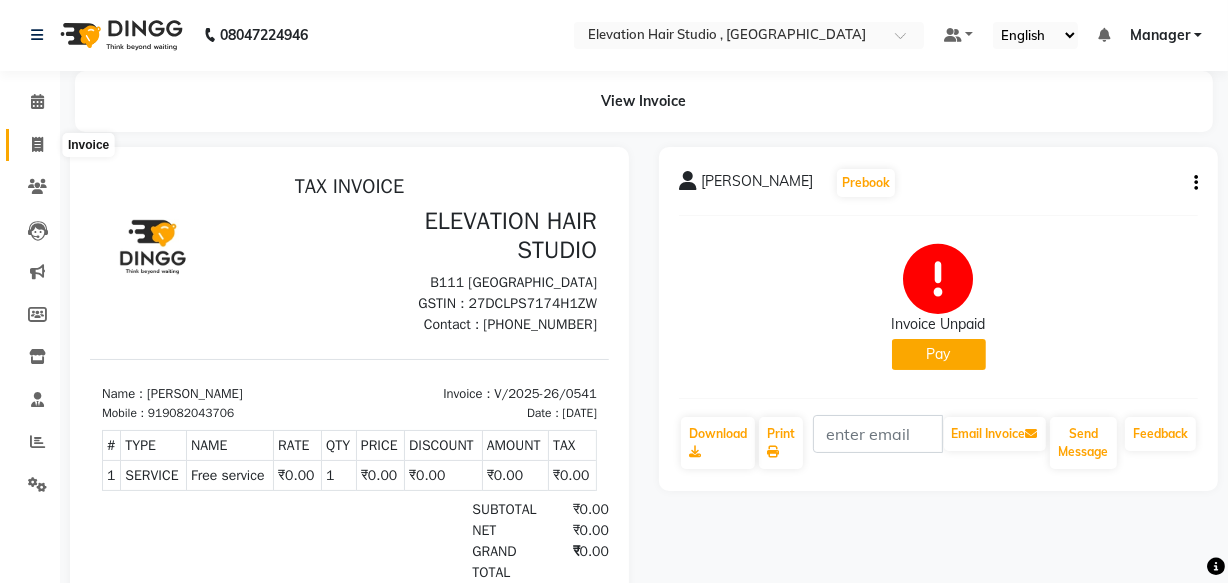 select on "6886" 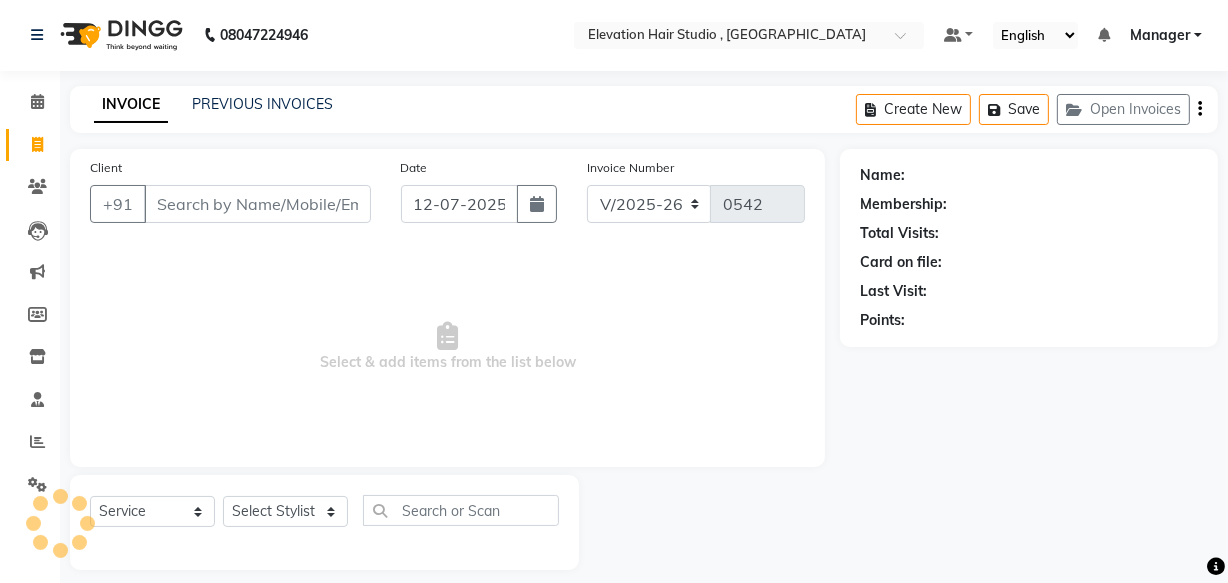 scroll, scrollTop: 19, scrollLeft: 0, axis: vertical 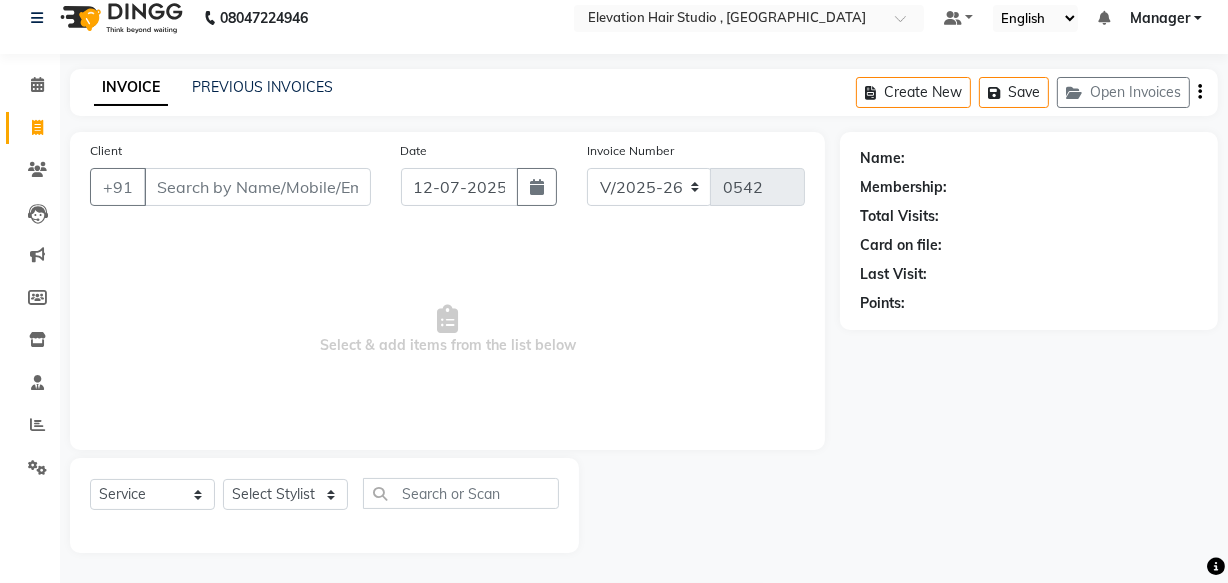 click on "Client" at bounding box center [257, 187] 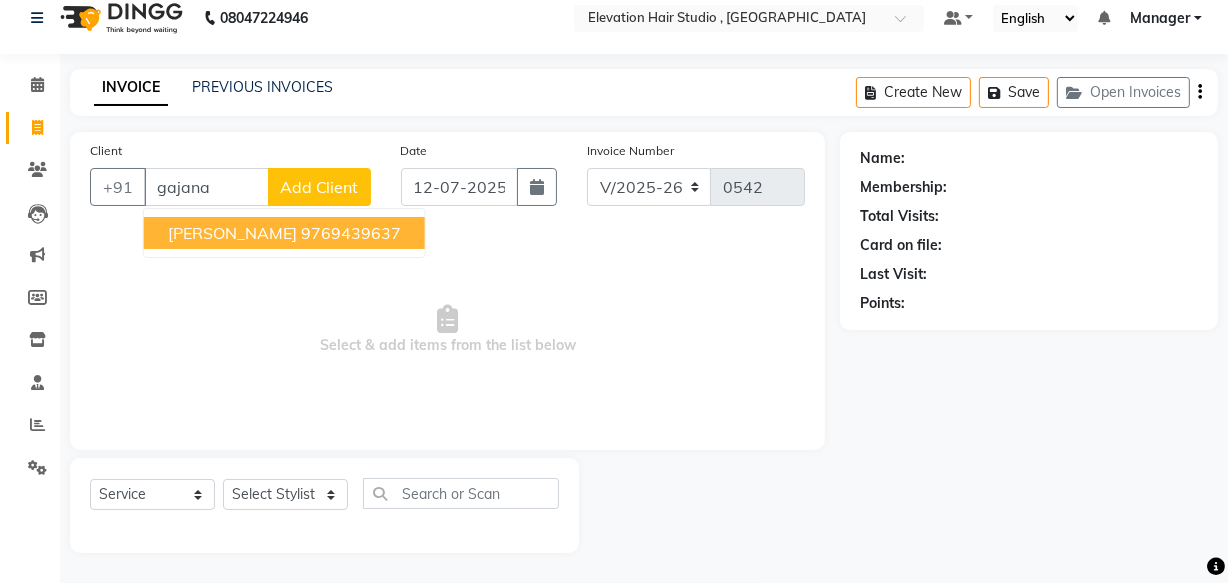 click on "[PERSON_NAME]" at bounding box center (232, 233) 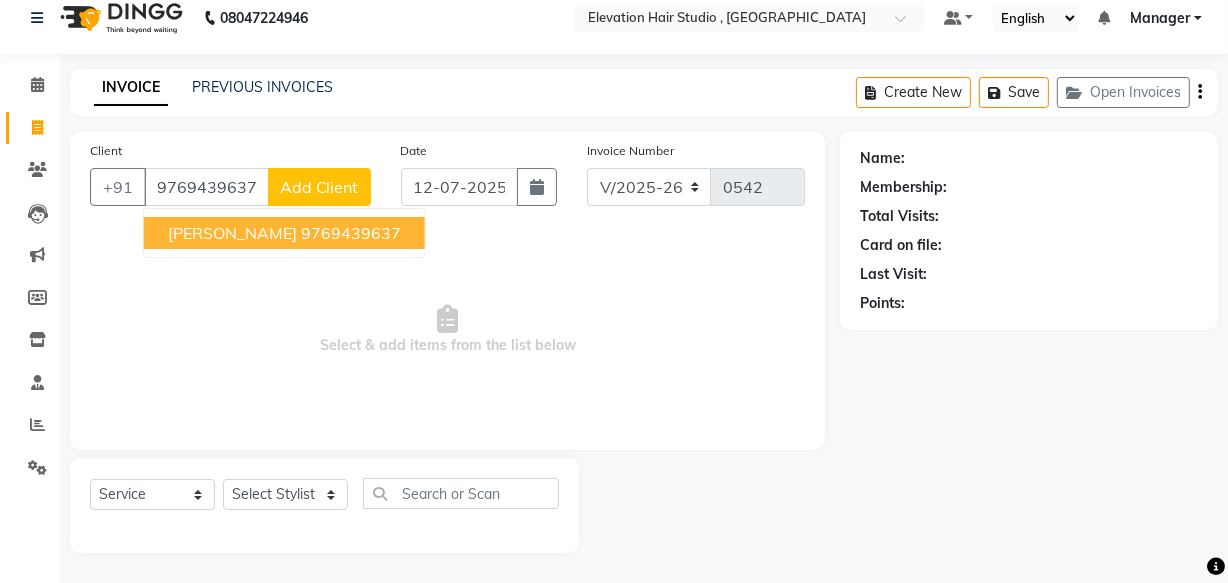 type on "9769439637" 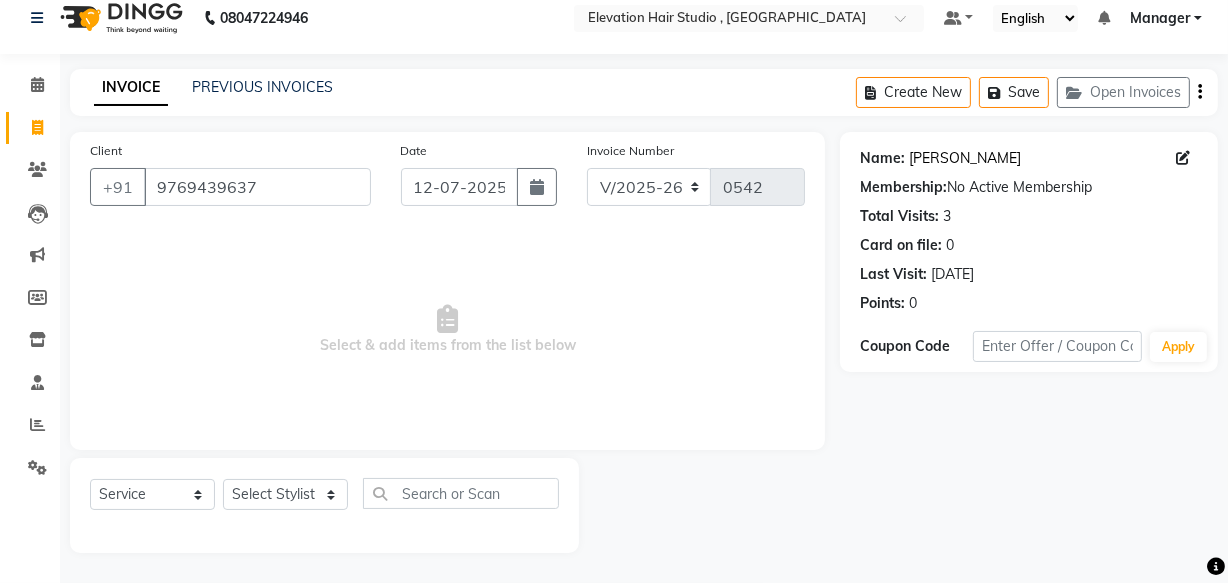 click on "[PERSON_NAME]" 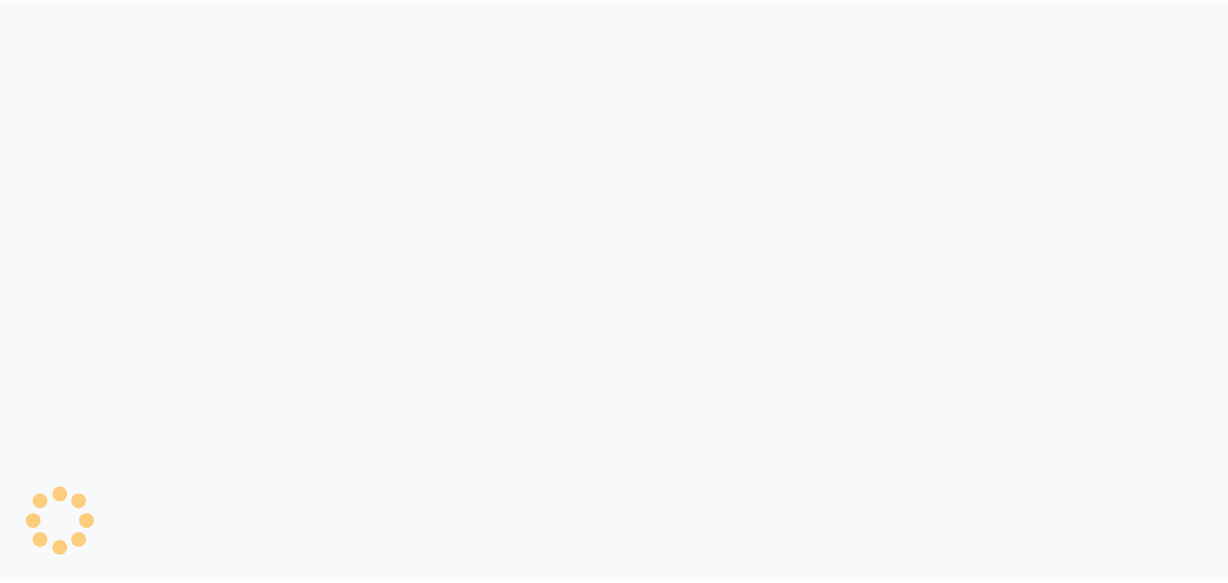 scroll, scrollTop: 0, scrollLeft: 0, axis: both 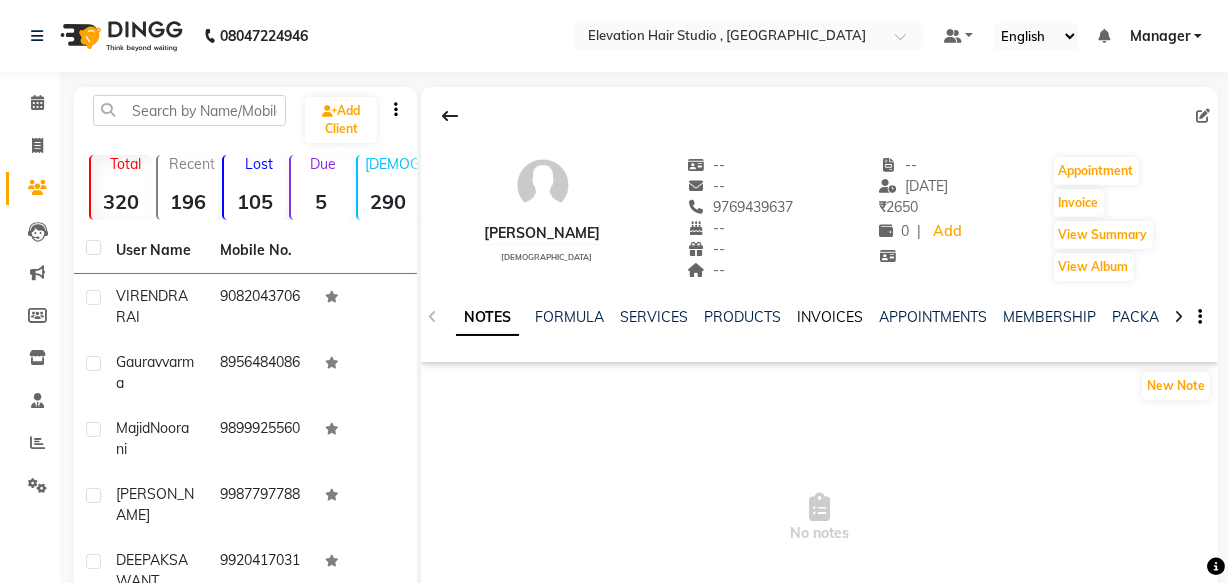click on "INVOICES" 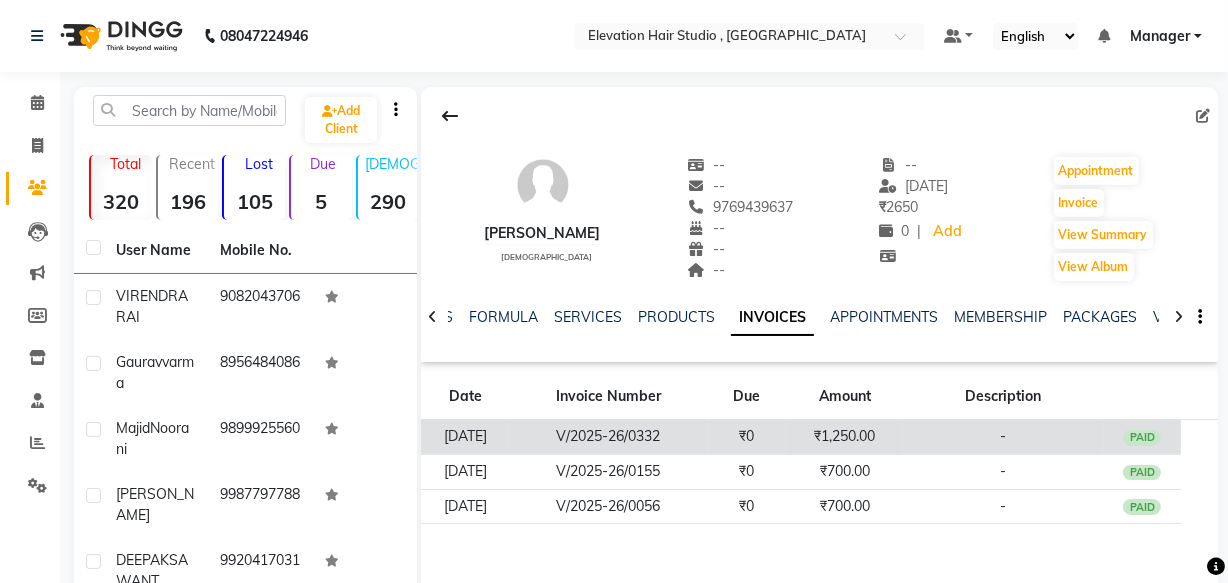 click on "₹1,250.00" 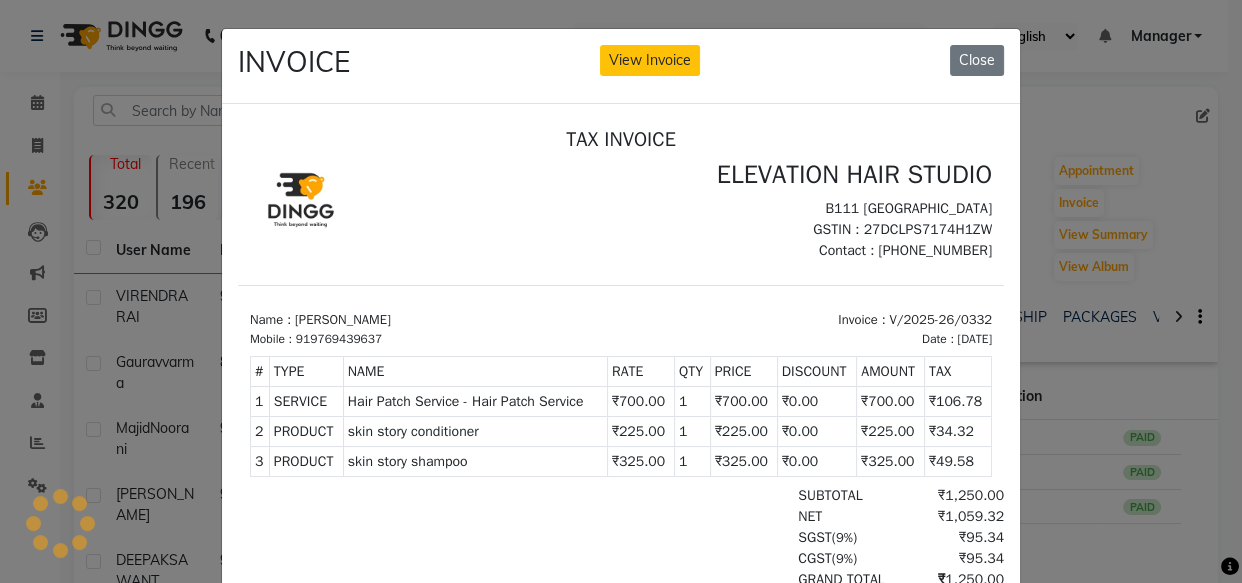 scroll, scrollTop: 0, scrollLeft: 0, axis: both 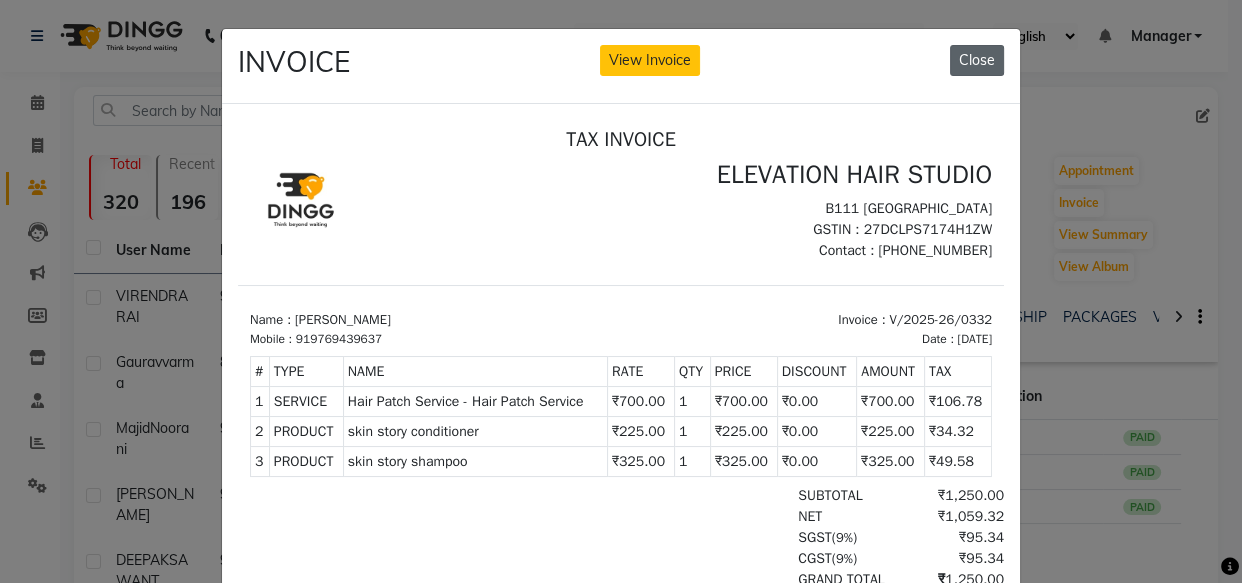 click on "Close" 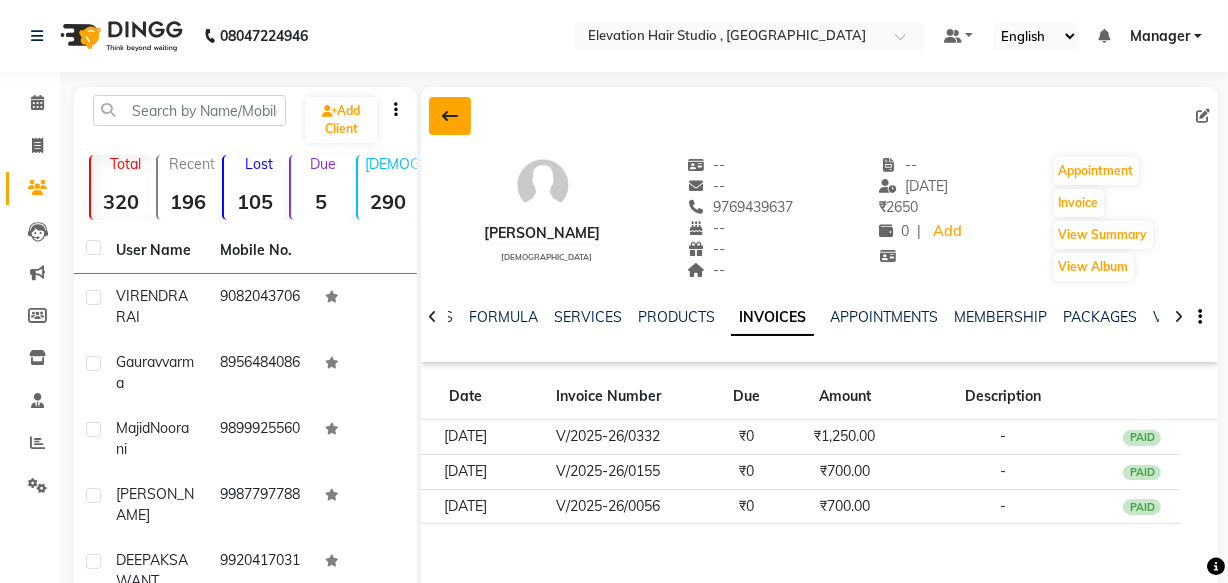 click 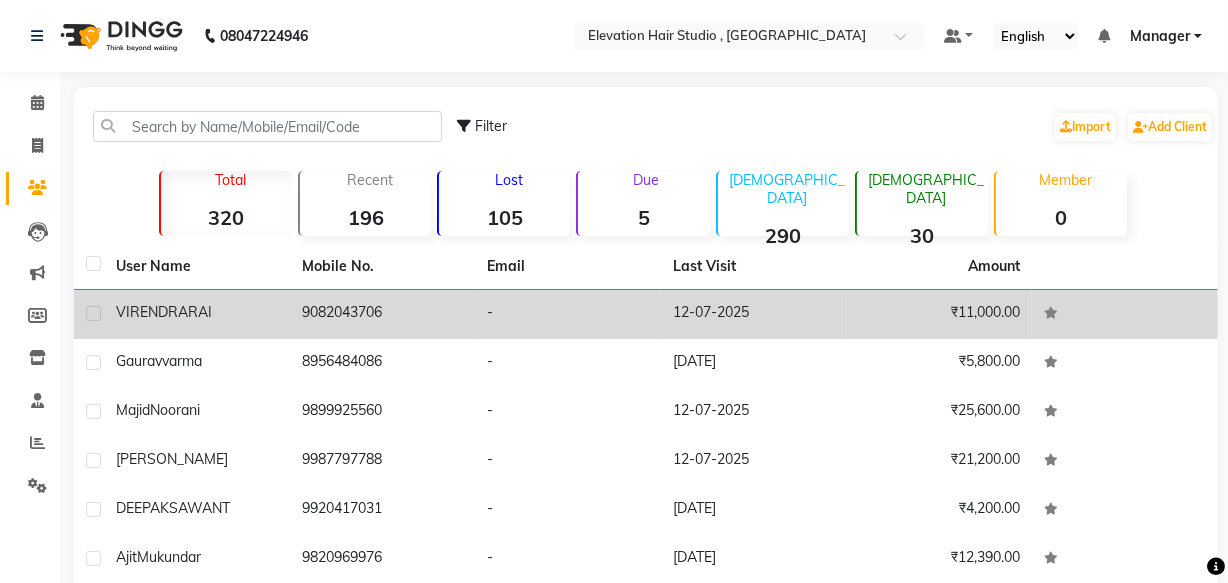click on "[PERSON_NAME]" 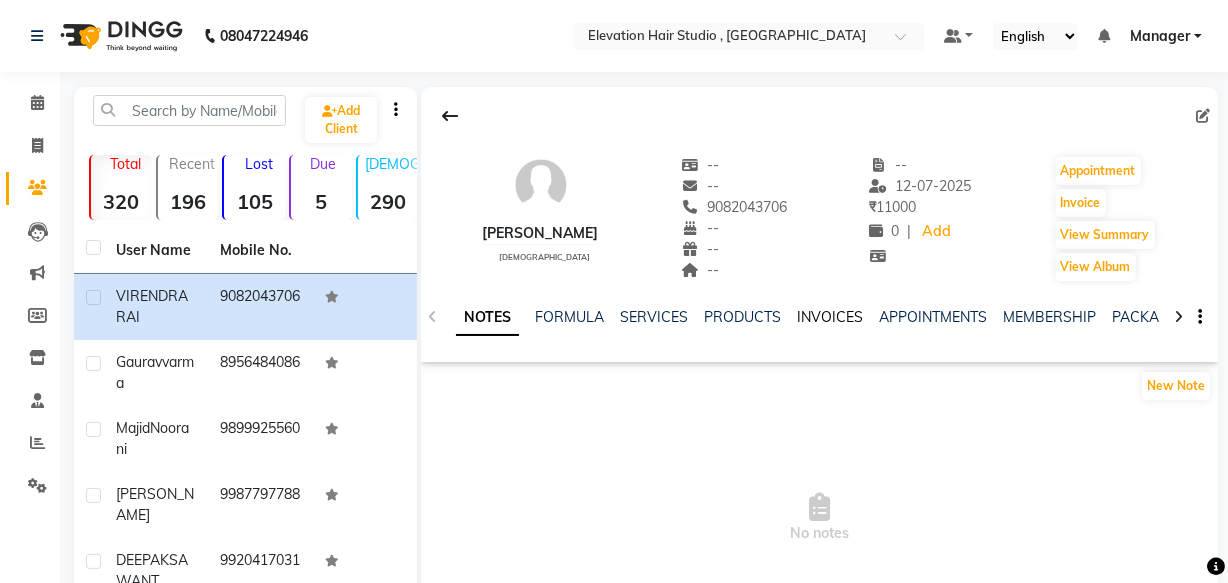 click on "INVOICES" 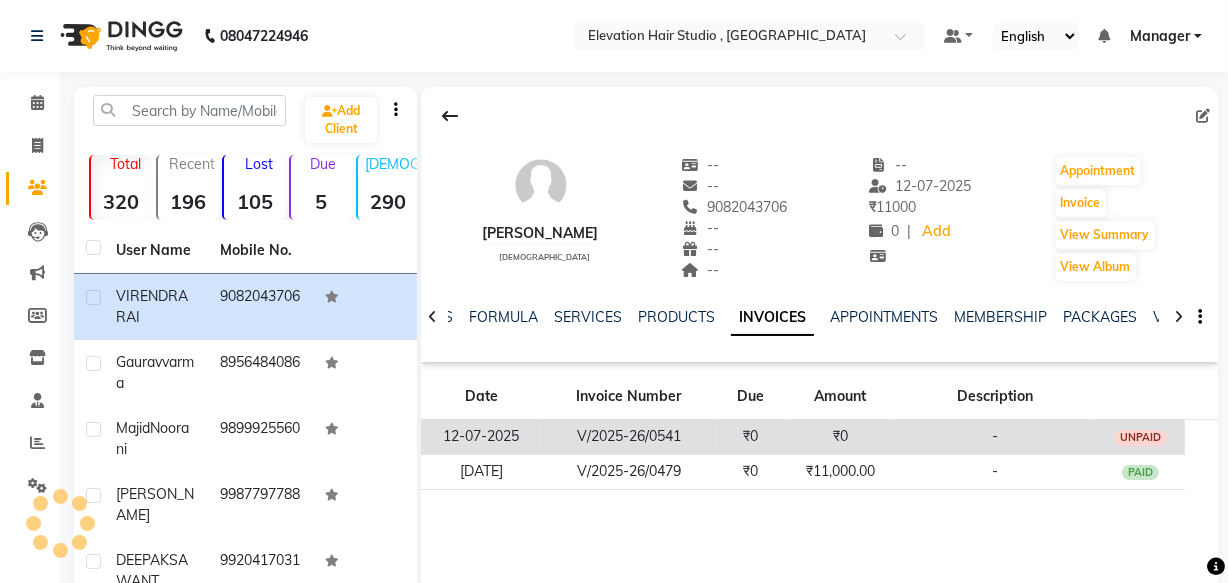click on "₹0" 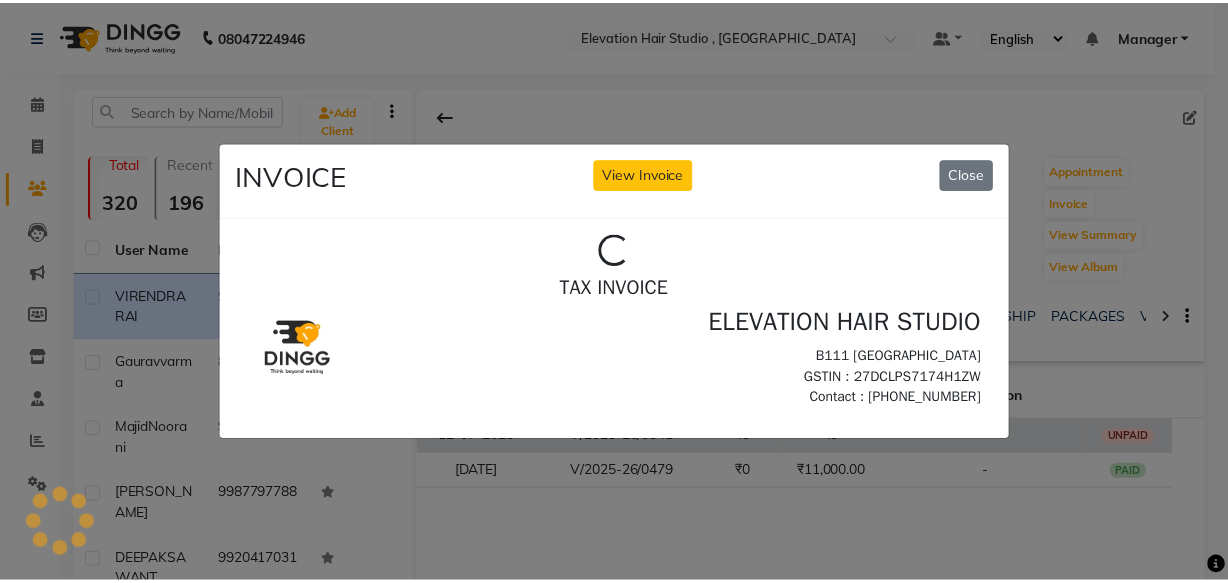 scroll, scrollTop: 0, scrollLeft: 0, axis: both 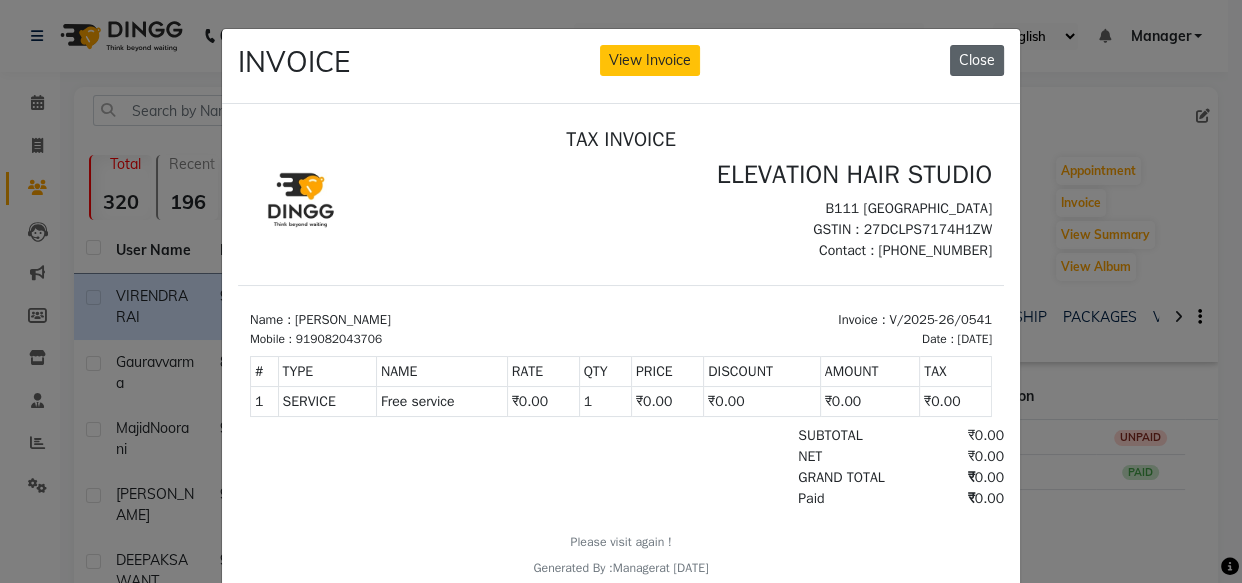 click on "Close" 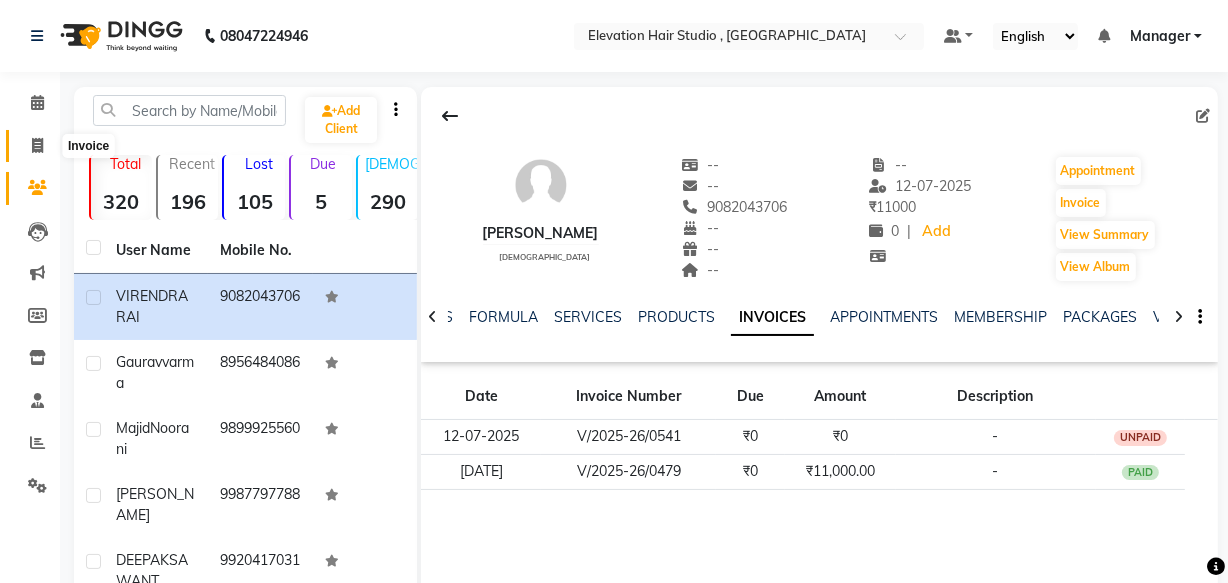 click 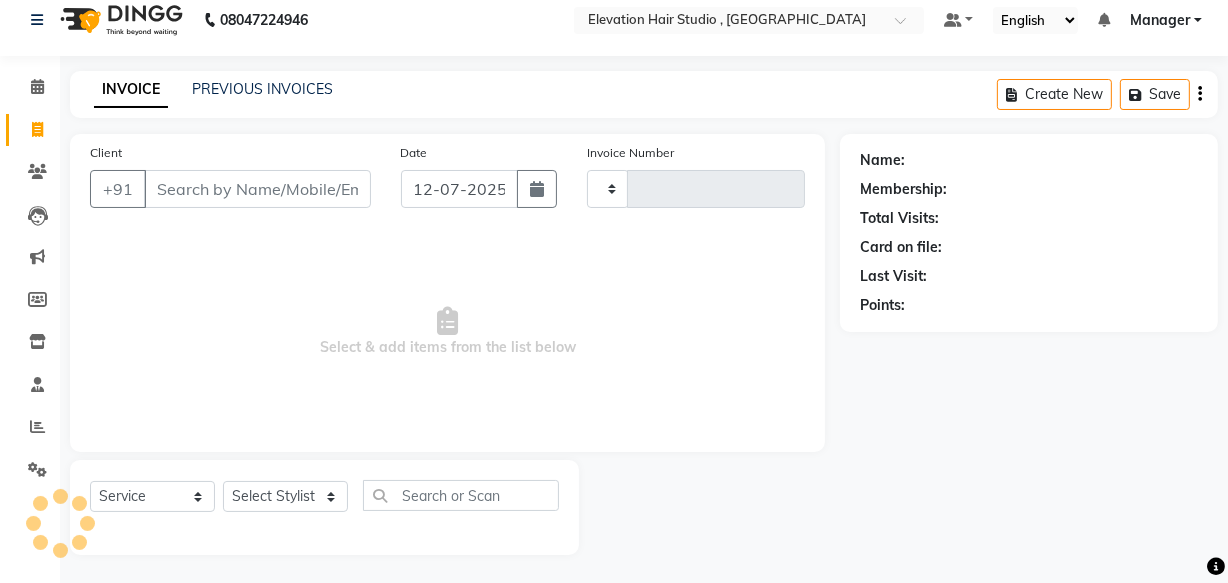 type on "0542" 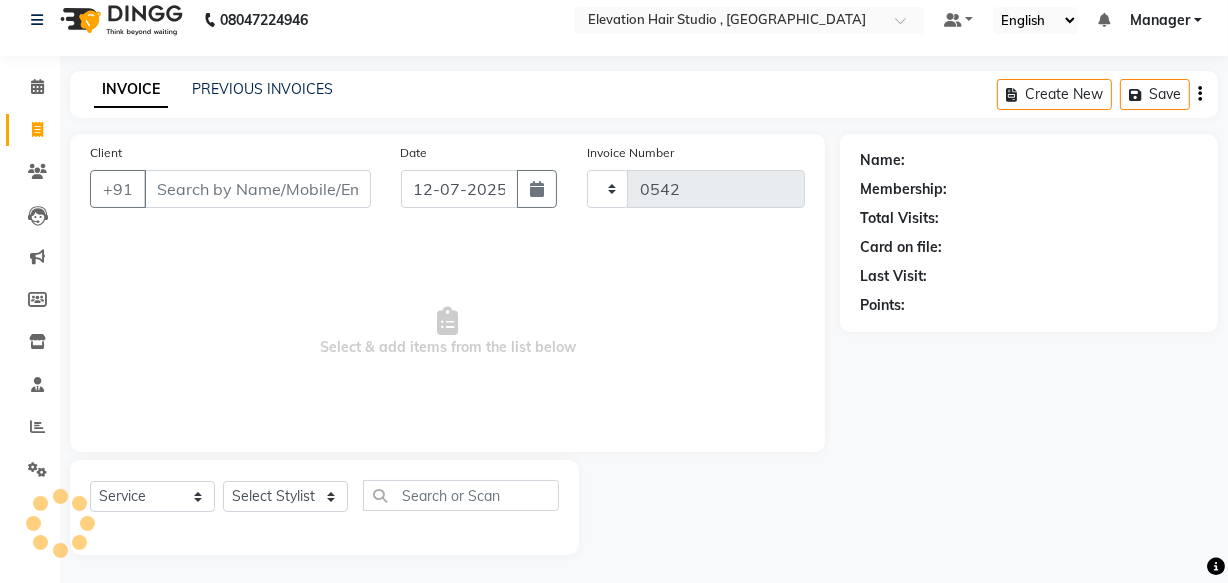 select on "6886" 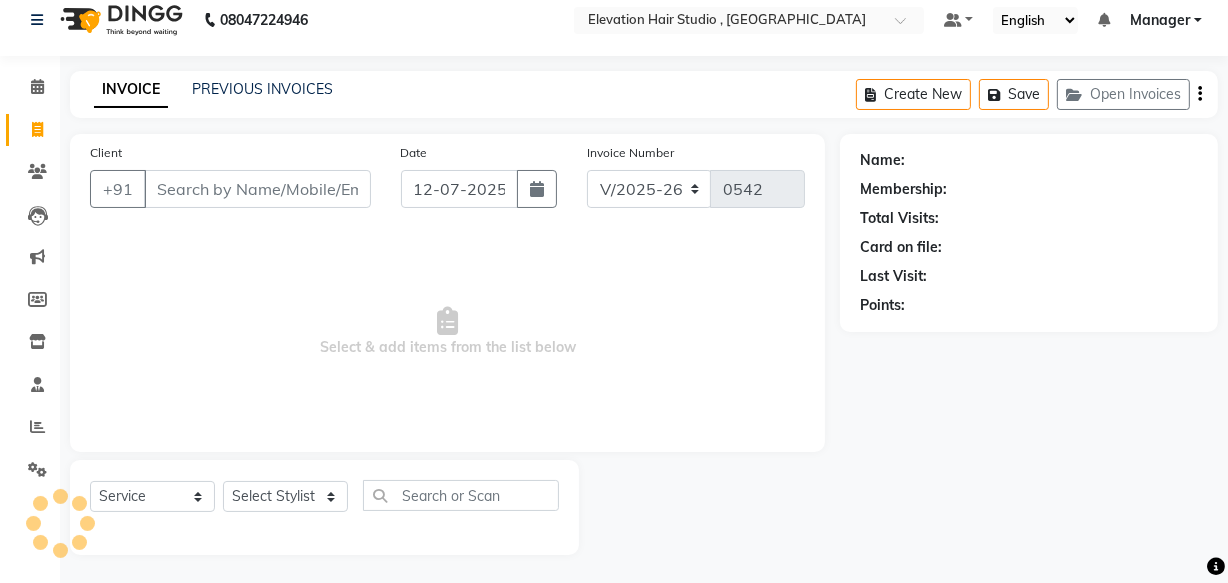 scroll, scrollTop: 19, scrollLeft: 0, axis: vertical 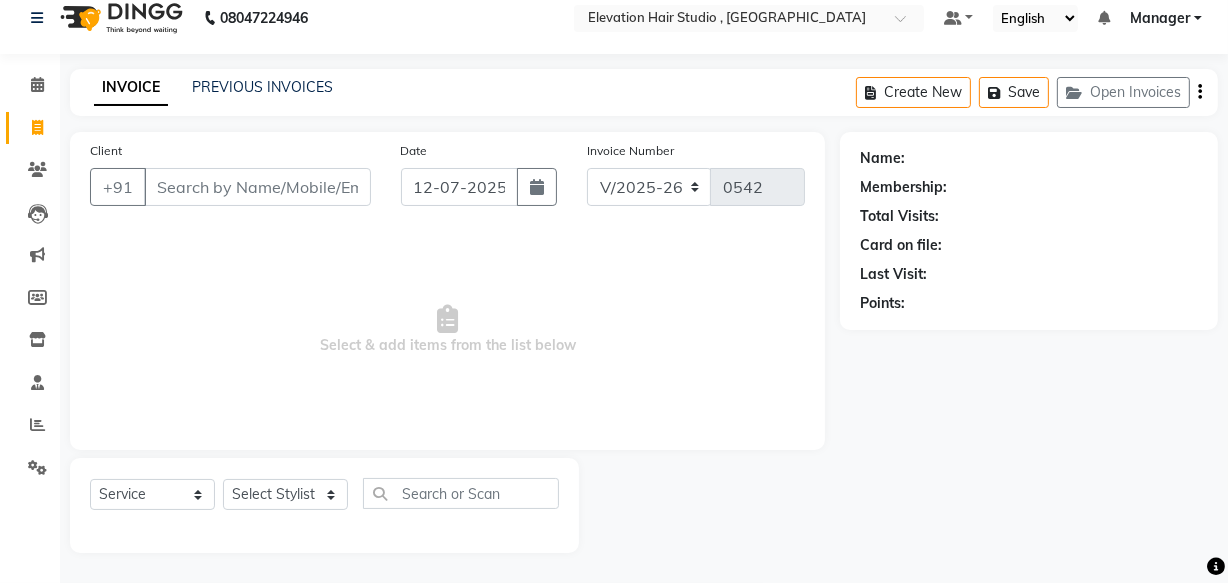 click on "Client" at bounding box center (257, 187) 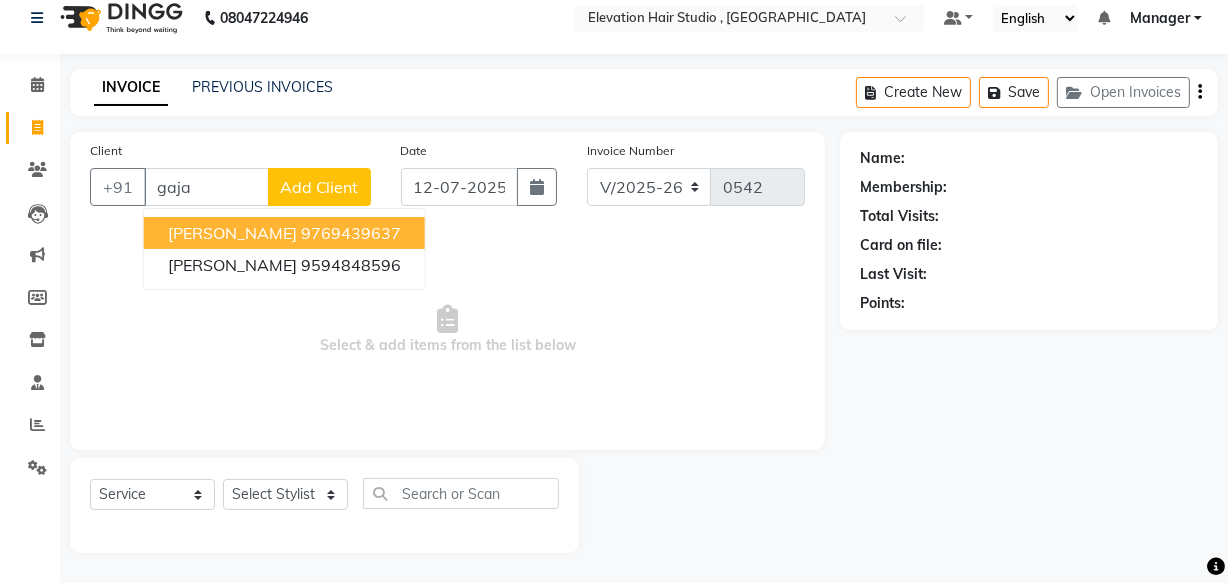 click on "[PERSON_NAME]" at bounding box center (232, 233) 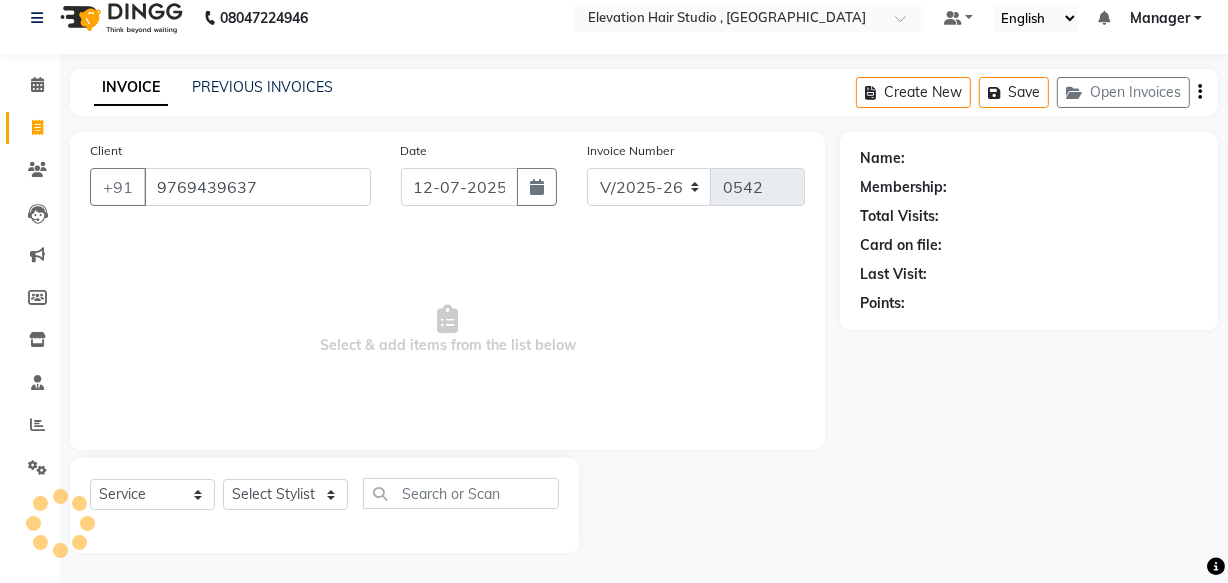 type on "9769439637" 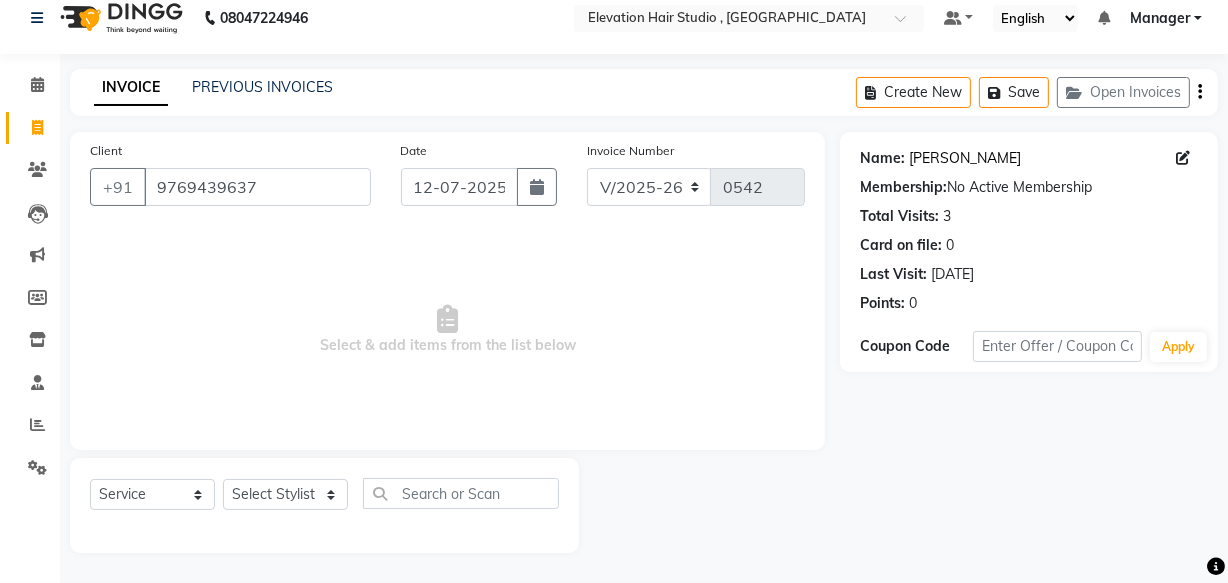 click on "[PERSON_NAME]" 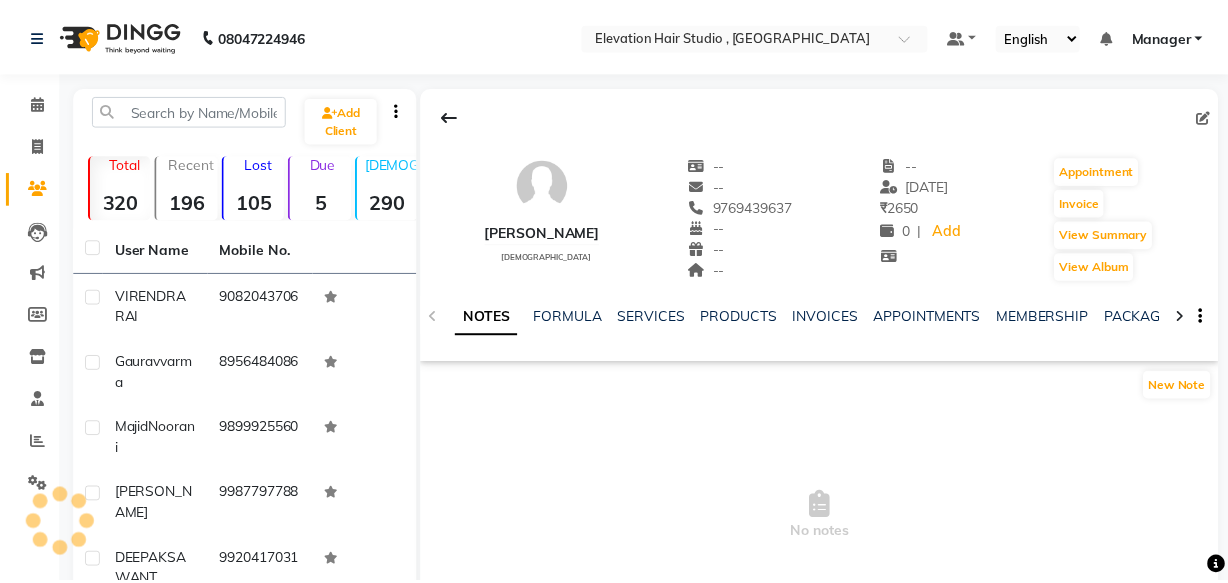 scroll, scrollTop: 0, scrollLeft: 0, axis: both 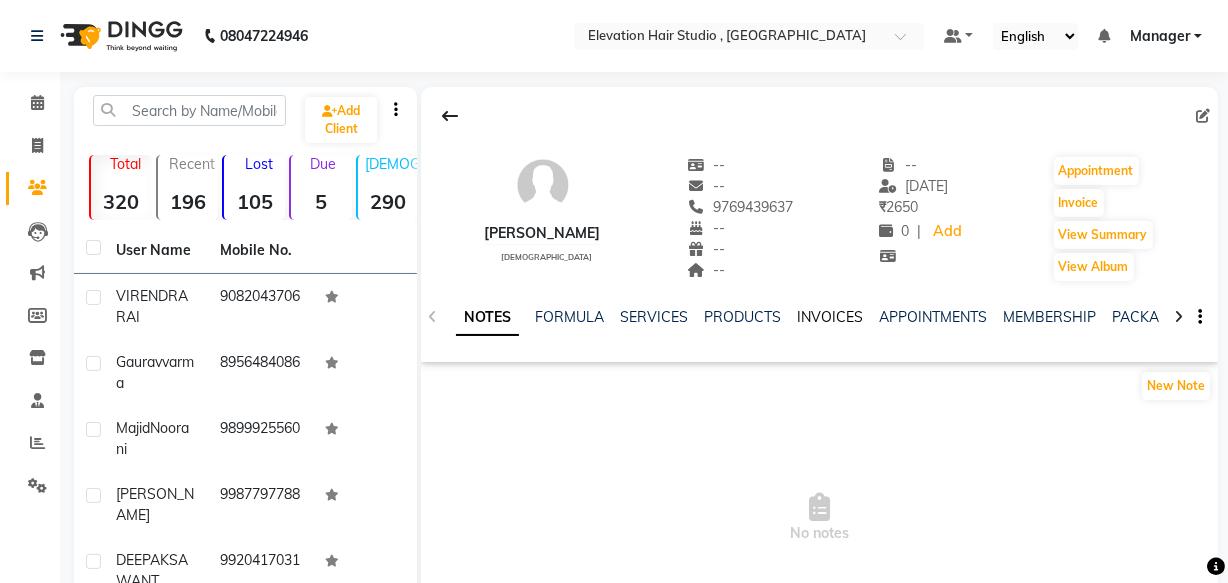 click on "INVOICES" 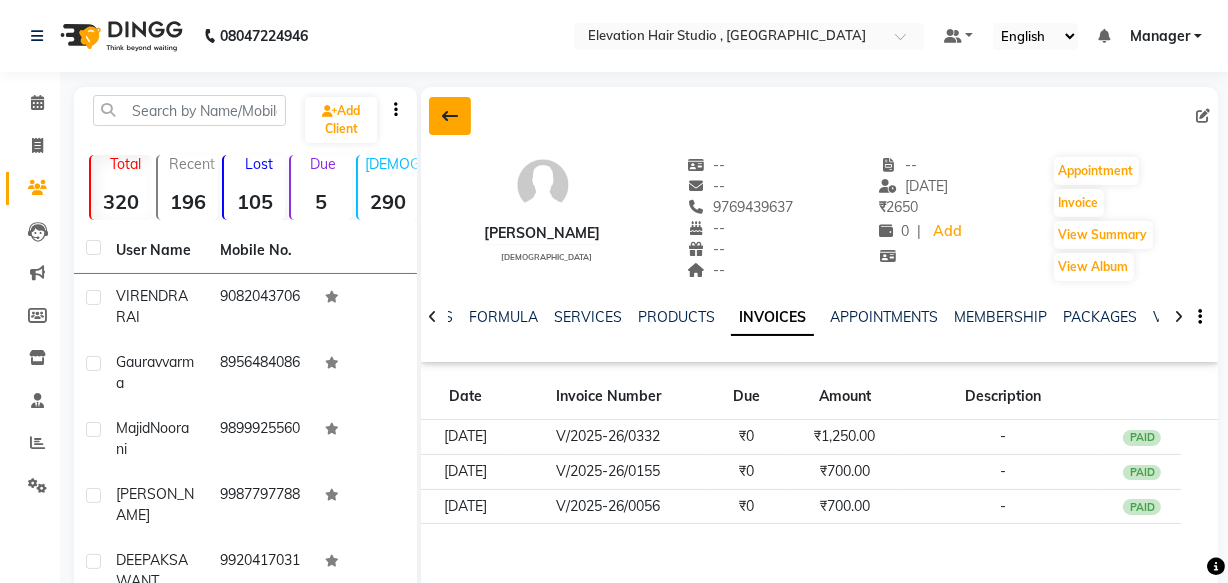 click 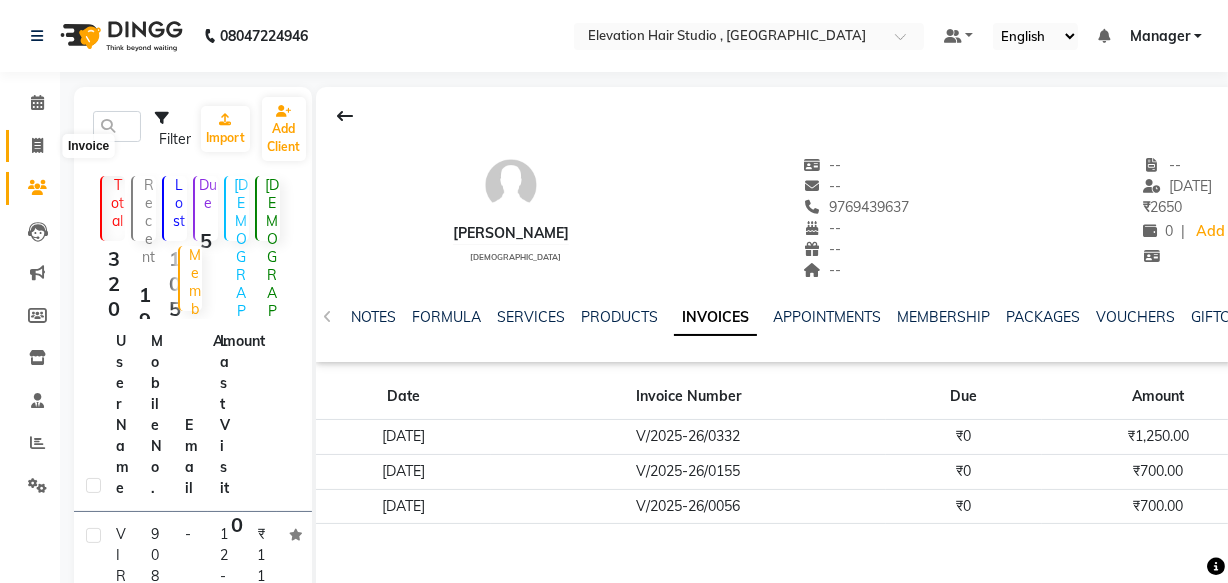 click 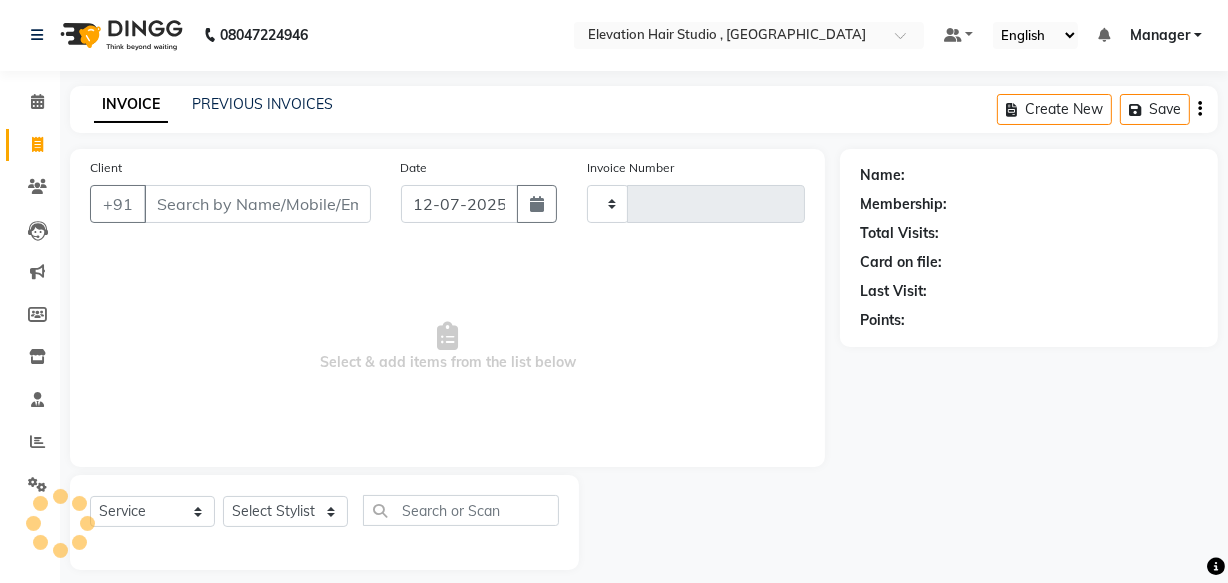 type on "0542" 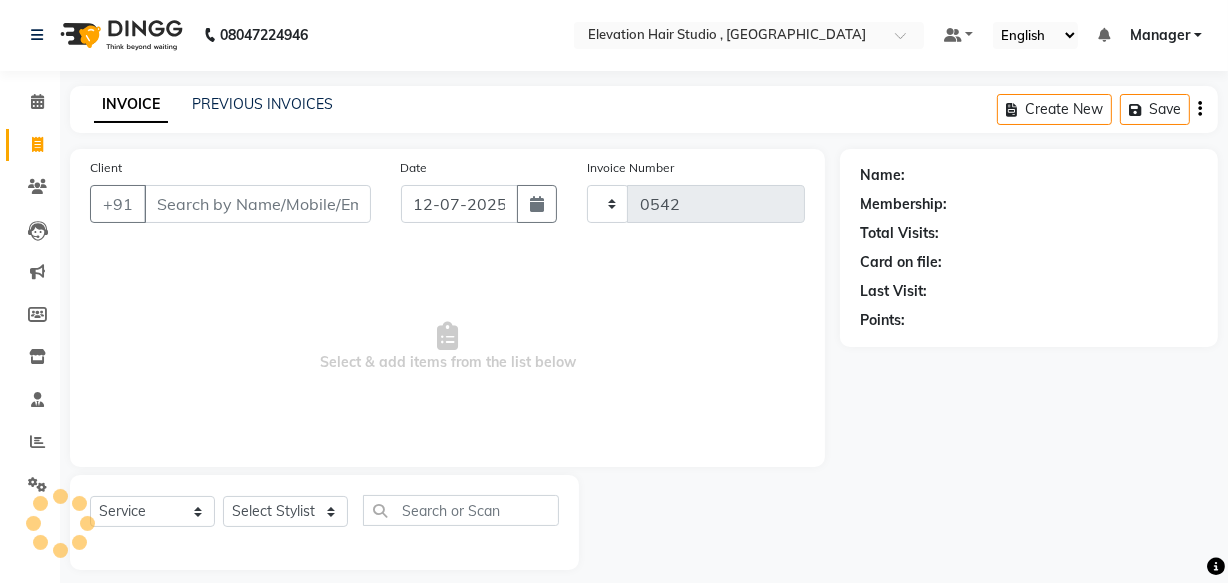 select on "6886" 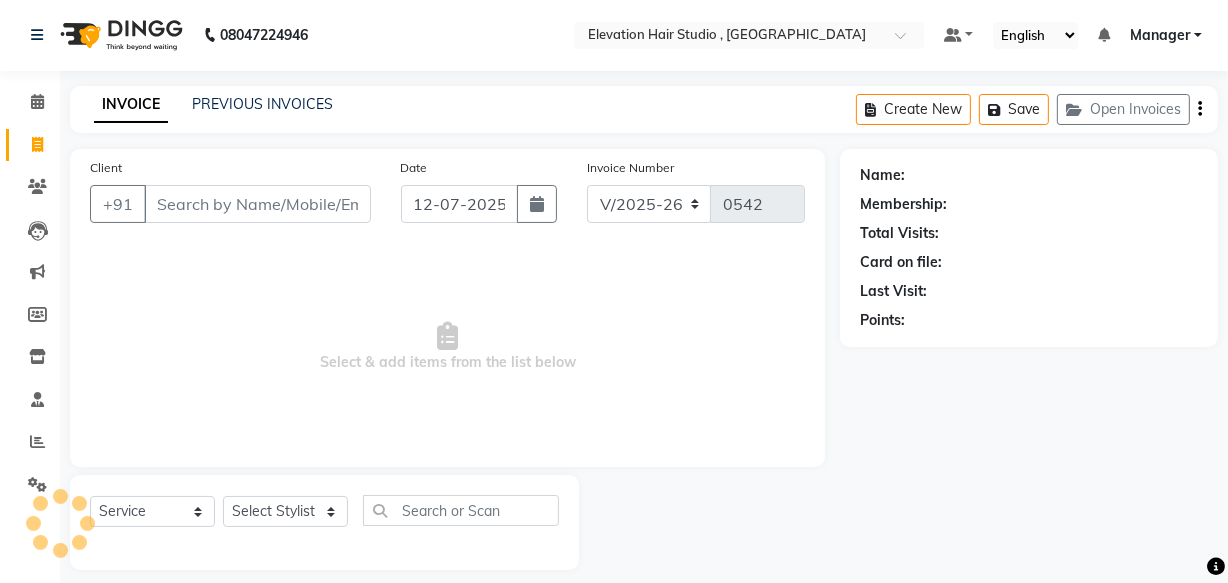 scroll, scrollTop: 19, scrollLeft: 0, axis: vertical 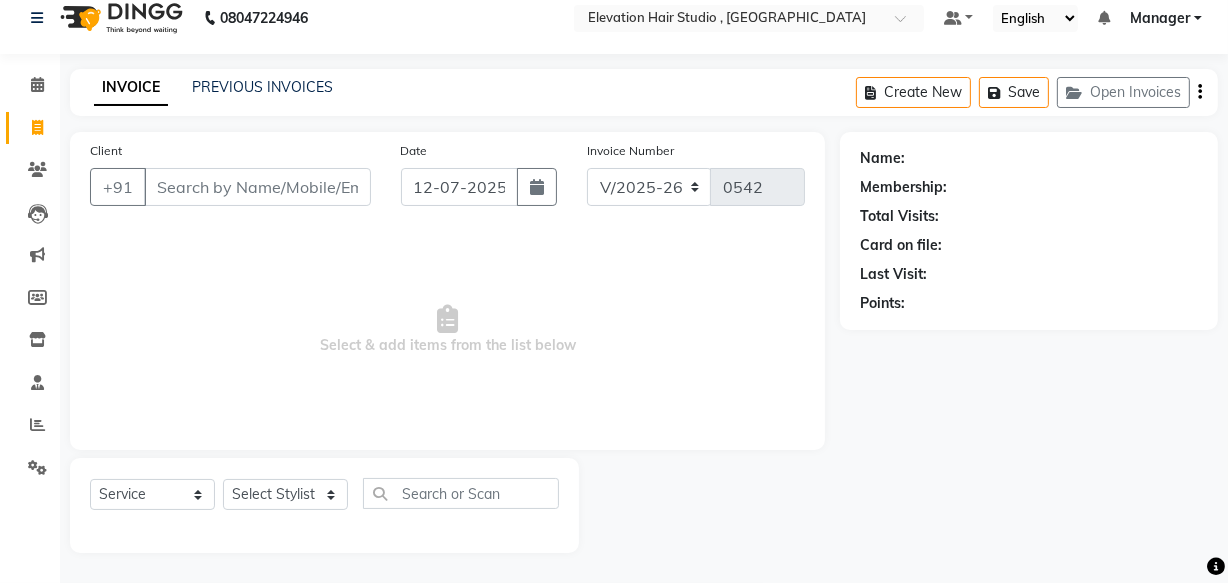 click on "Client" at bounding box center [257, 187] 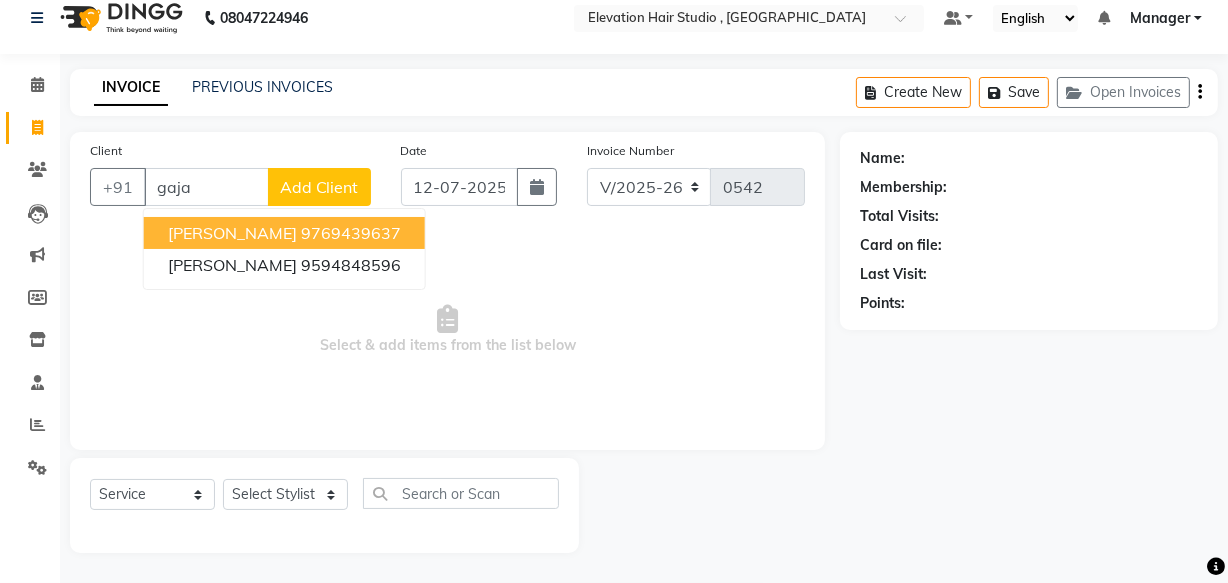 click on "Gajanand" at bounding box center (232, 233) 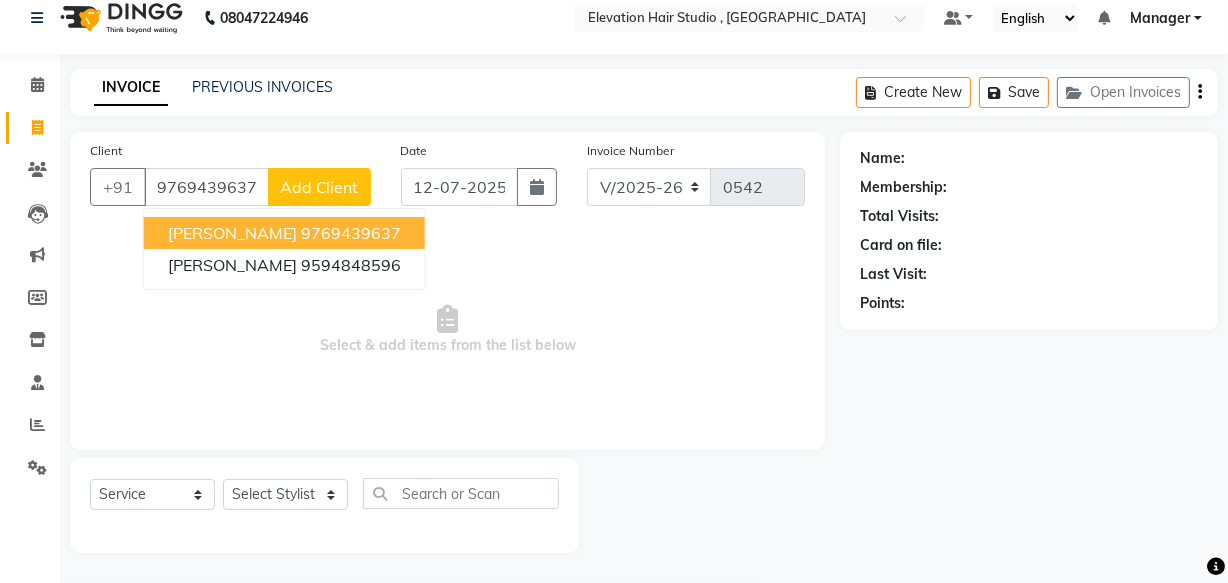 type on "9769439637" 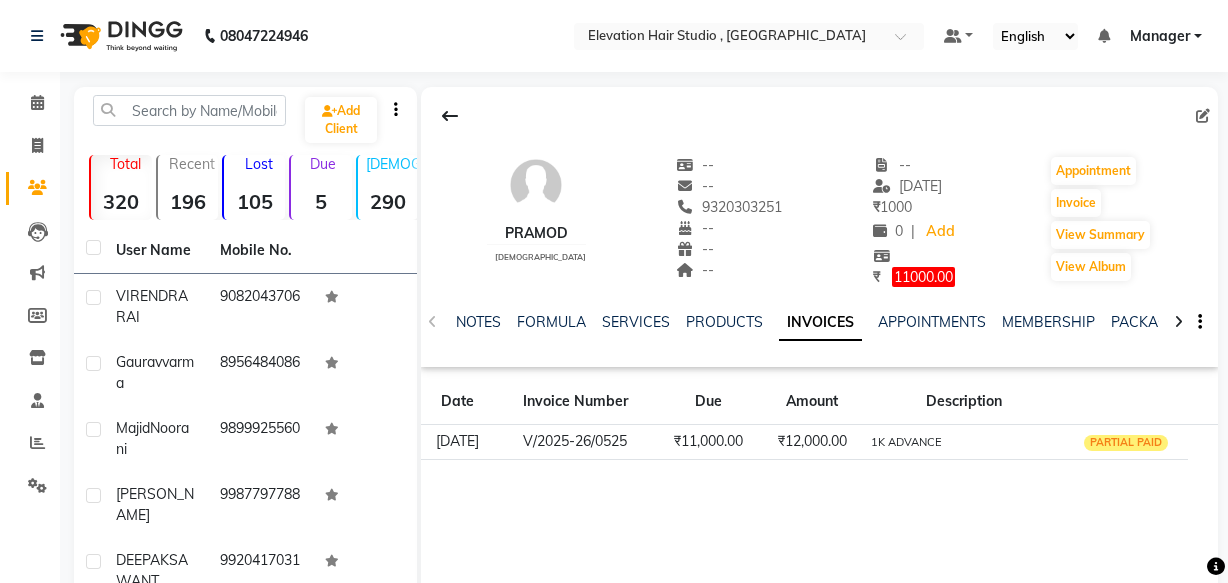 scroll, scrollTop: 0, scrollLeft: 0, axis: both 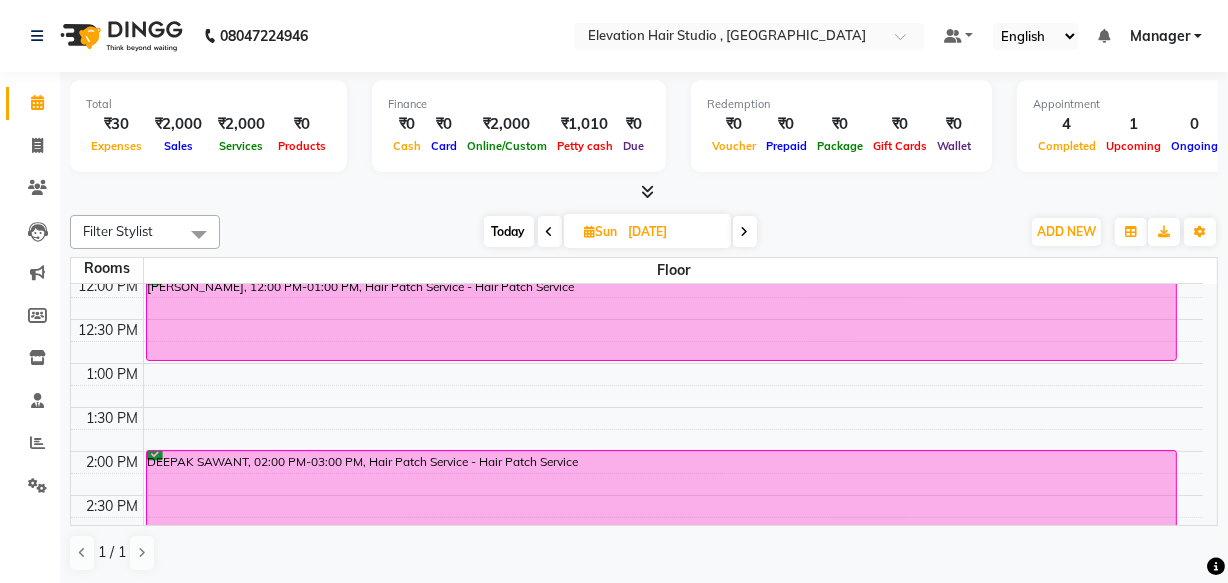 click at bounding box center (550, 232) 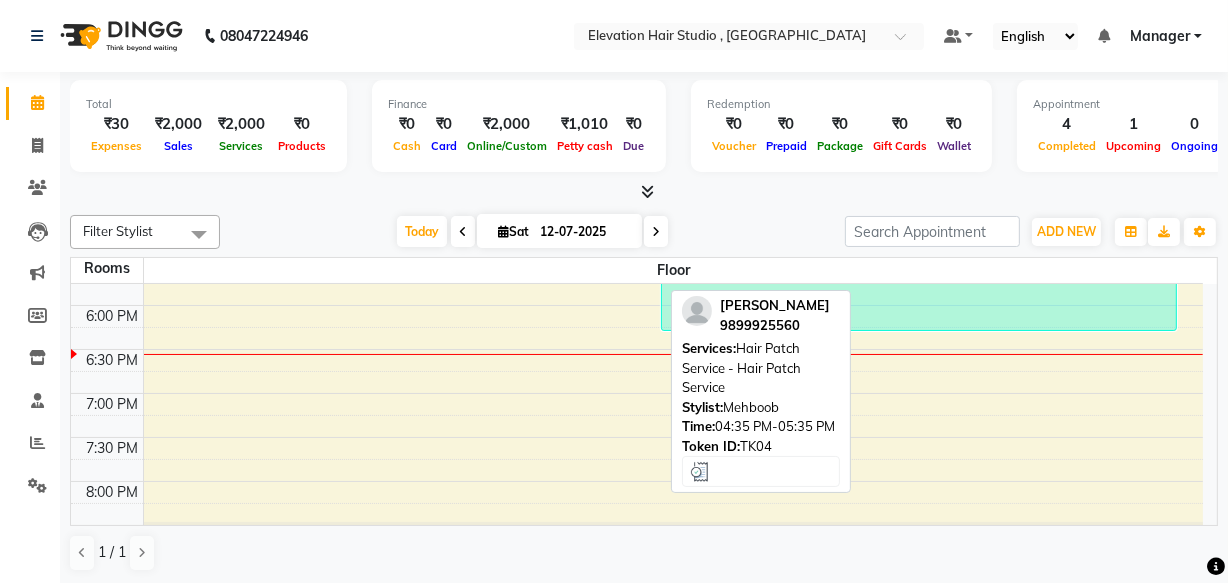 scroll, scrollTop: 810, scrollLeft: 0, axis: vertical 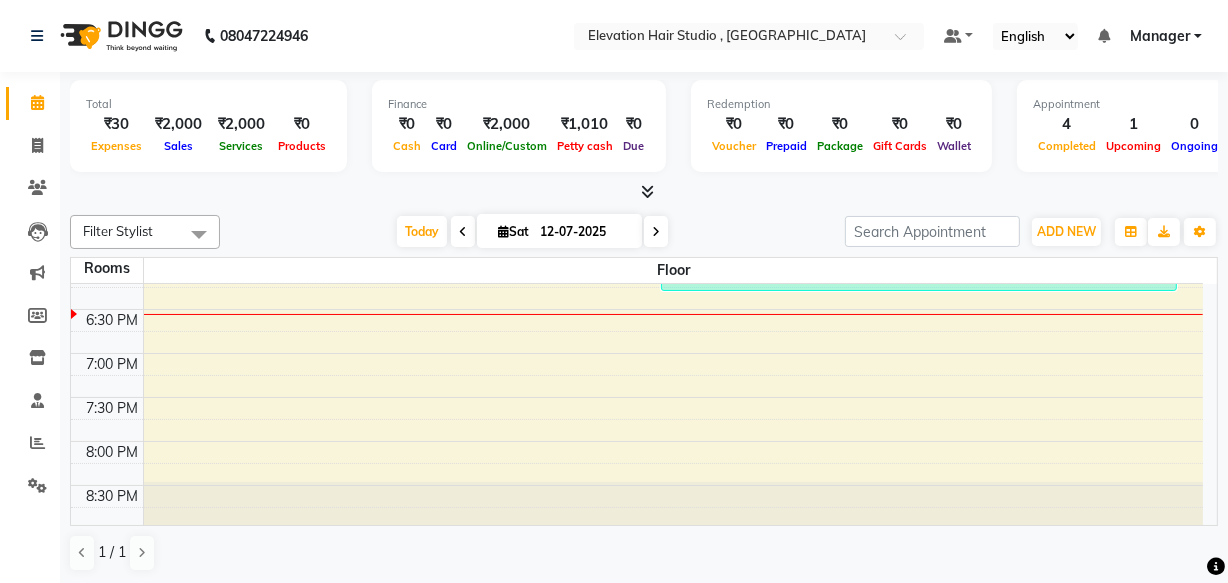 click at bounding box center (656, 232) 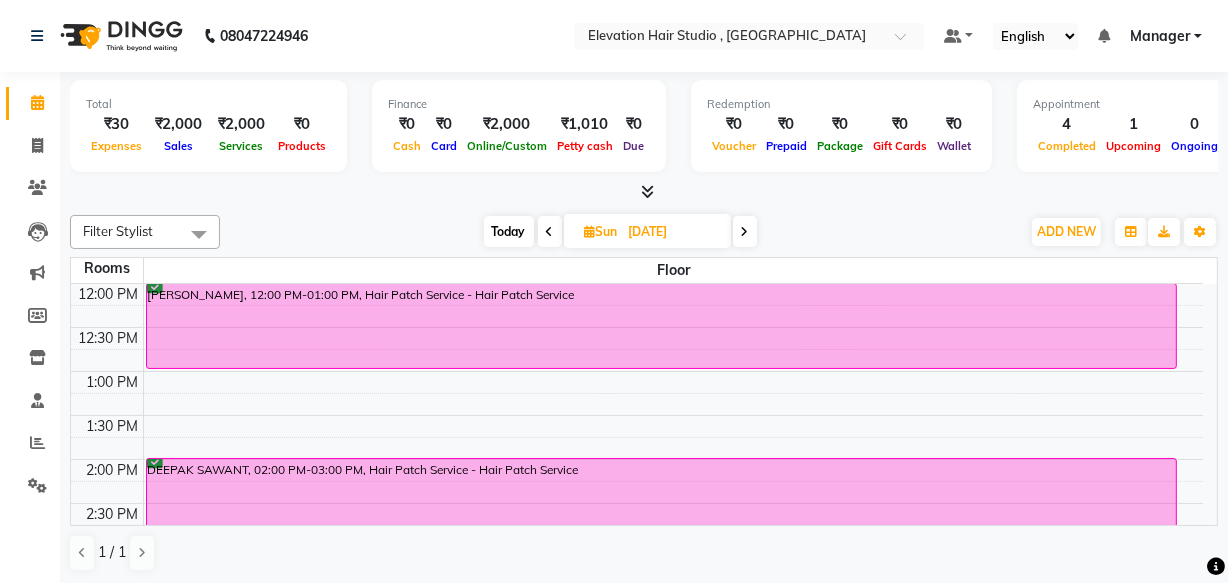 scroll, scrollTop: 0, scrollLeft: 0, axis: both 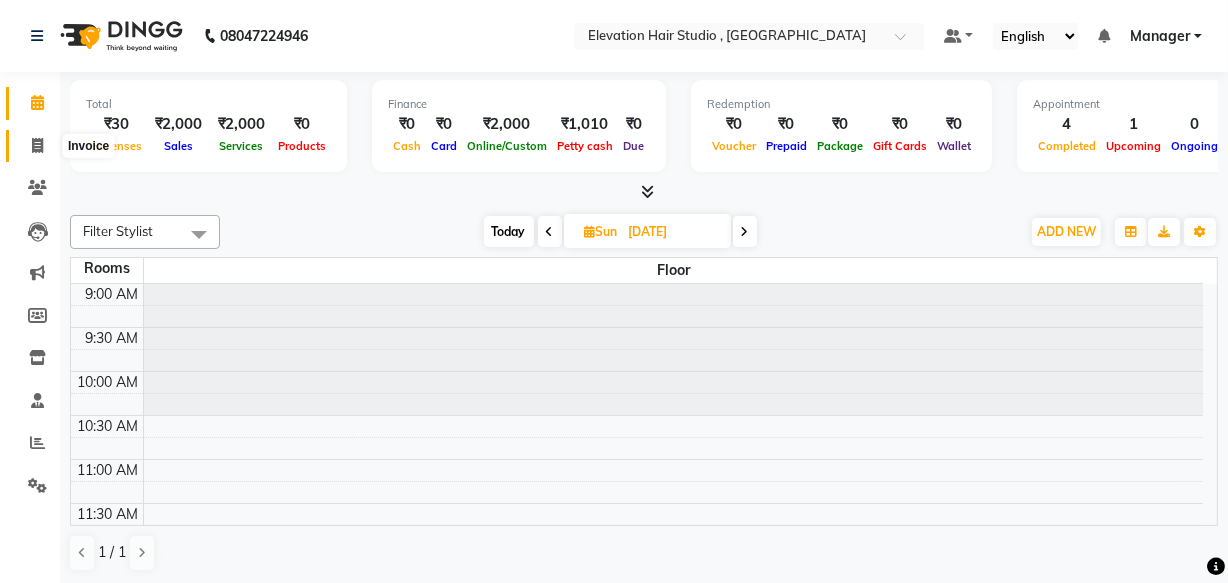 click 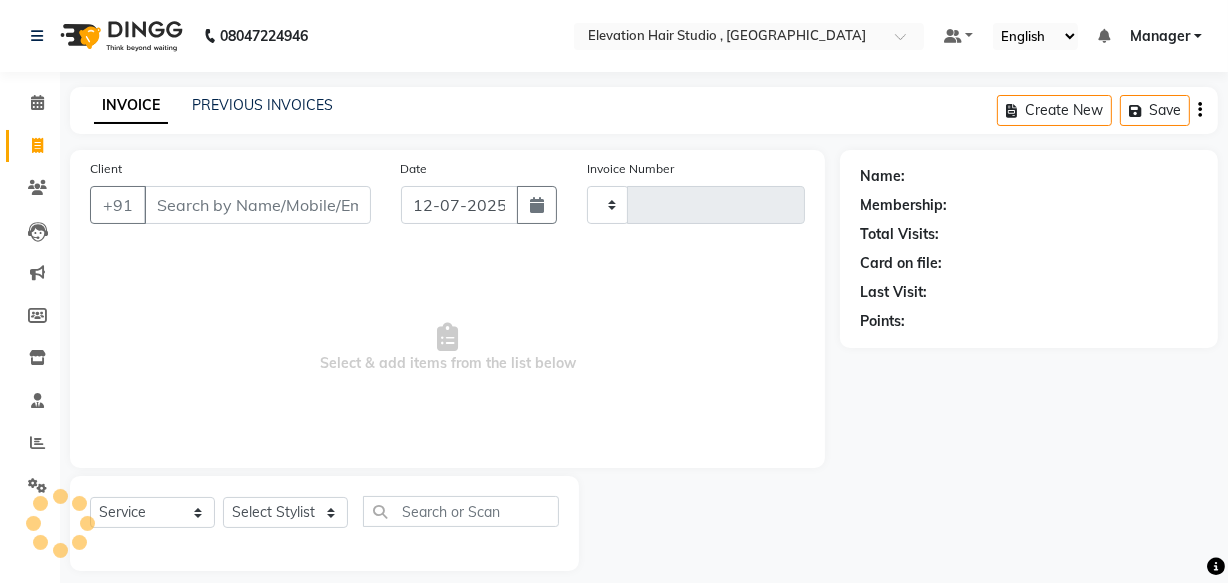 type on "0542" 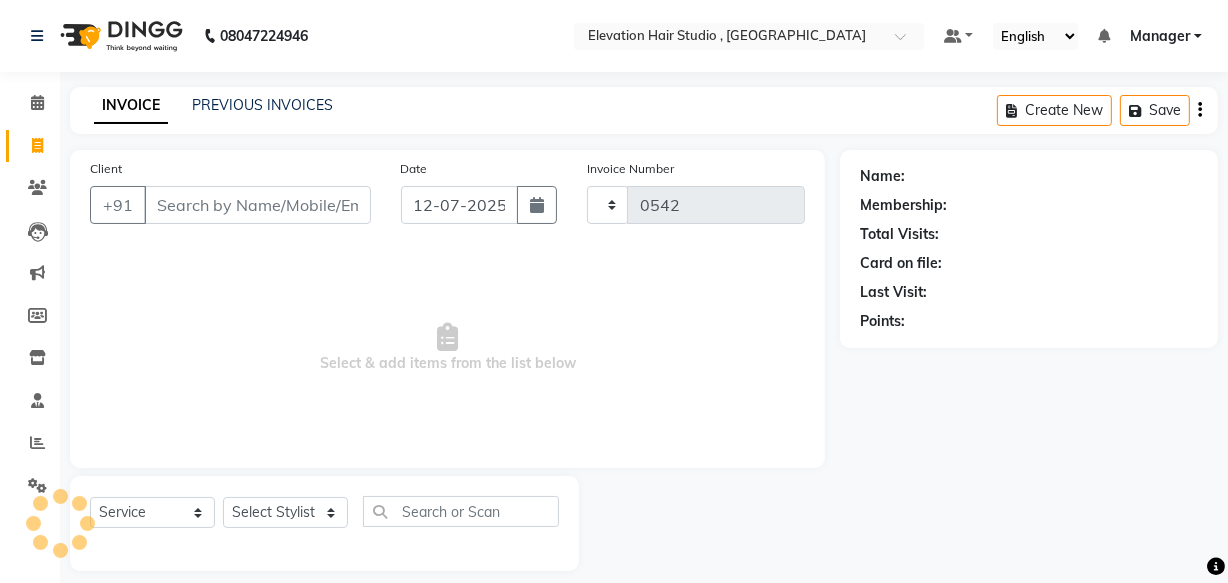 select on "6886" 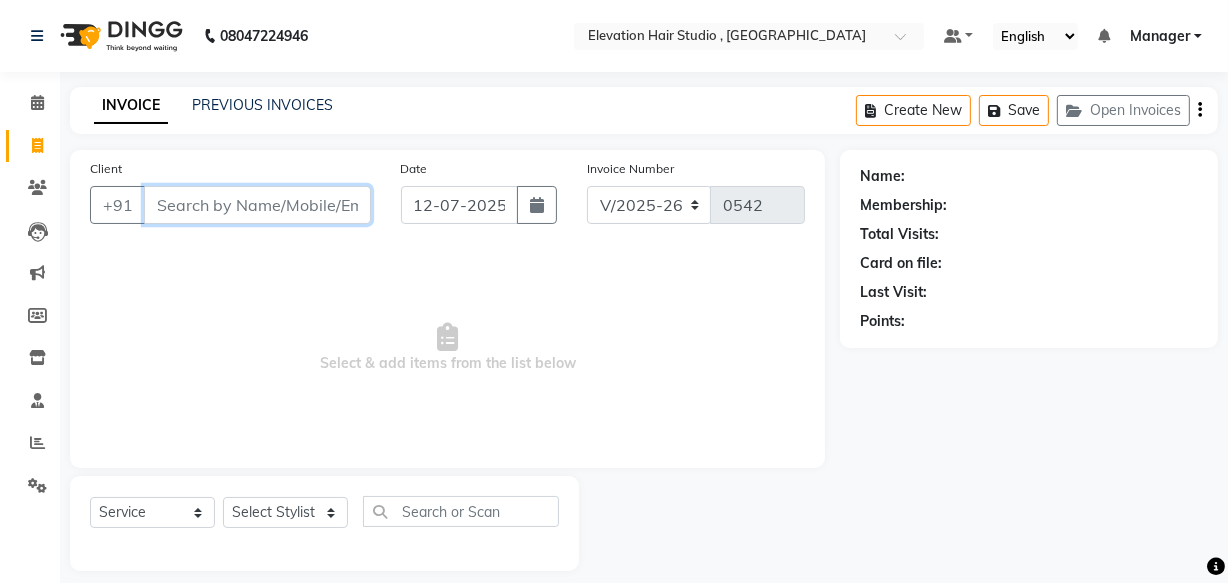 click on "Client" at bounding box center (257, 205) 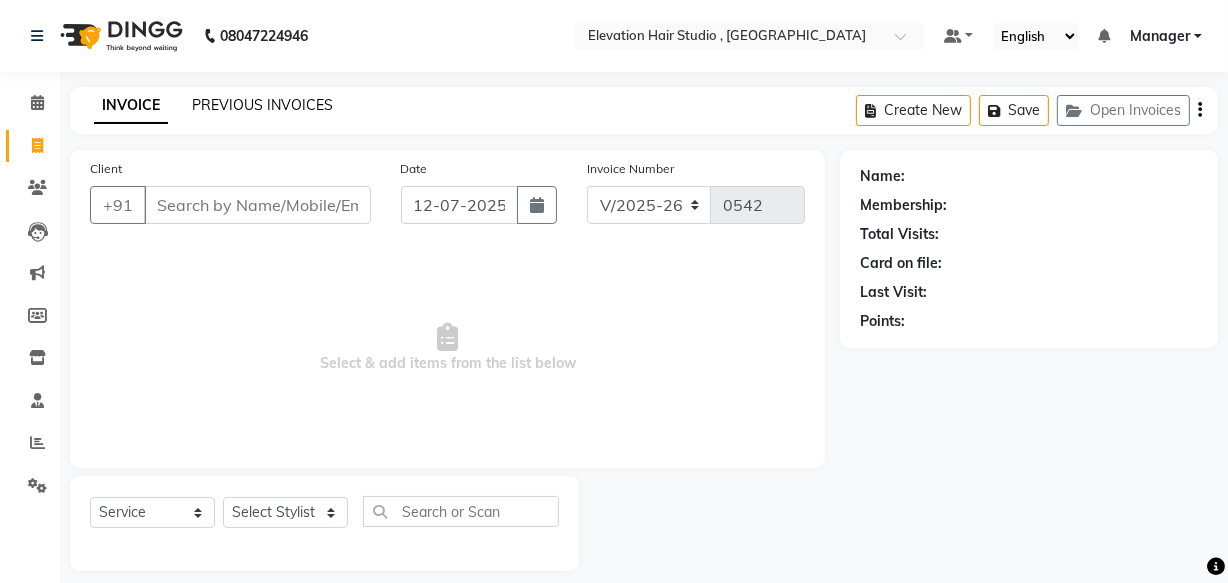 click on "INVOICE PREVIOUS INVOICES Create New   Save   Open Invoices" 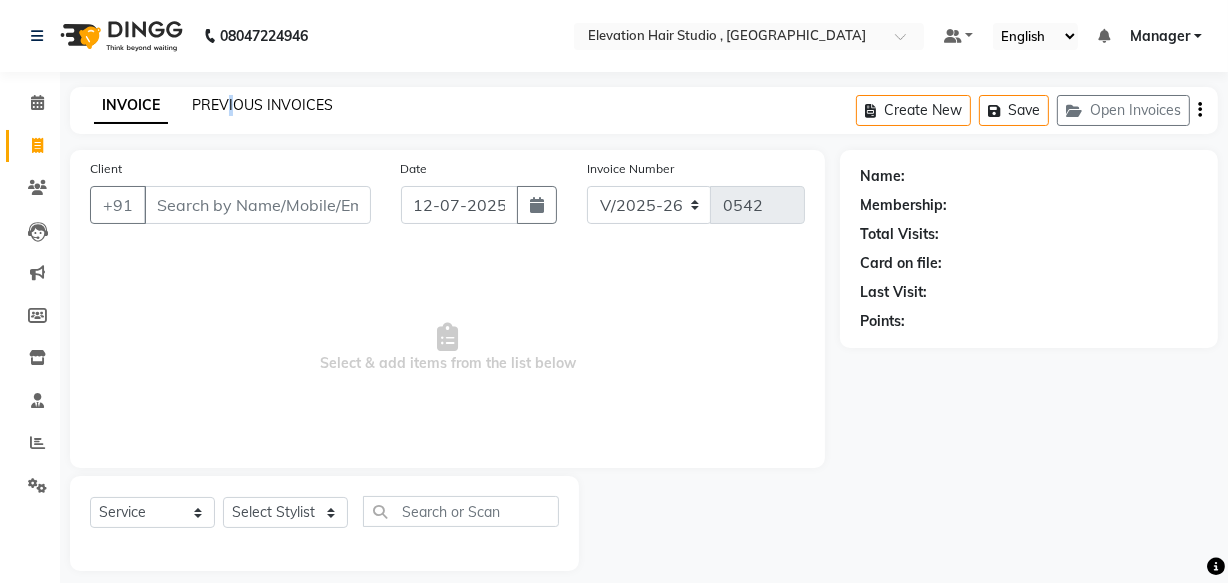 click on "PREVIOUS INVOICES" 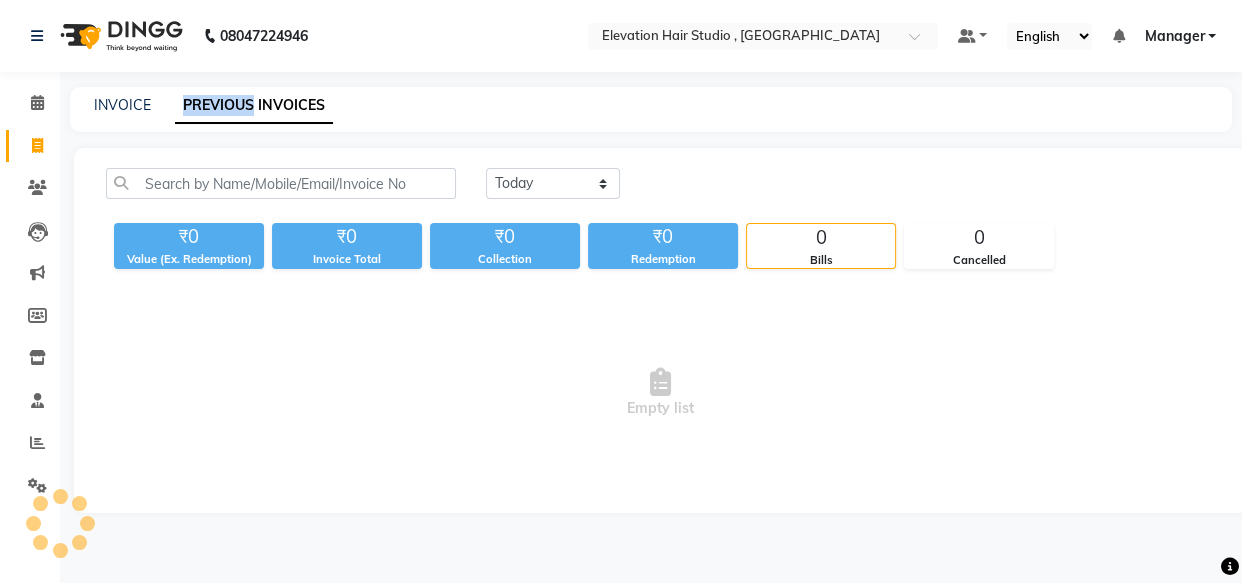 click on "PREVIOUS INVOICES" 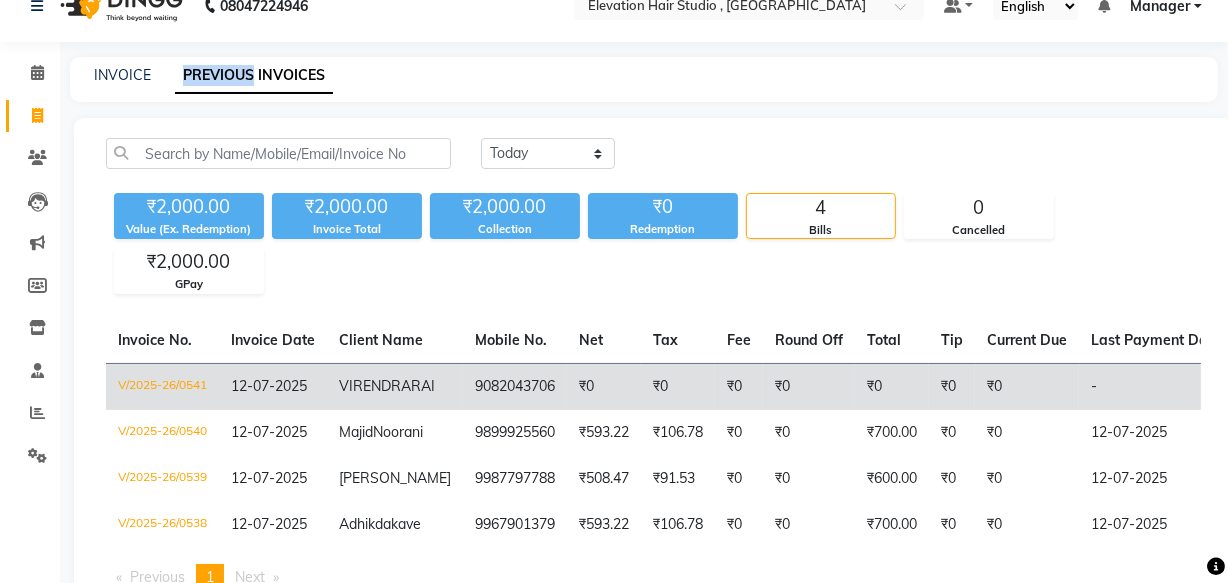 scroll, scrollTop: 0, scrollLeft: 0, axis: both 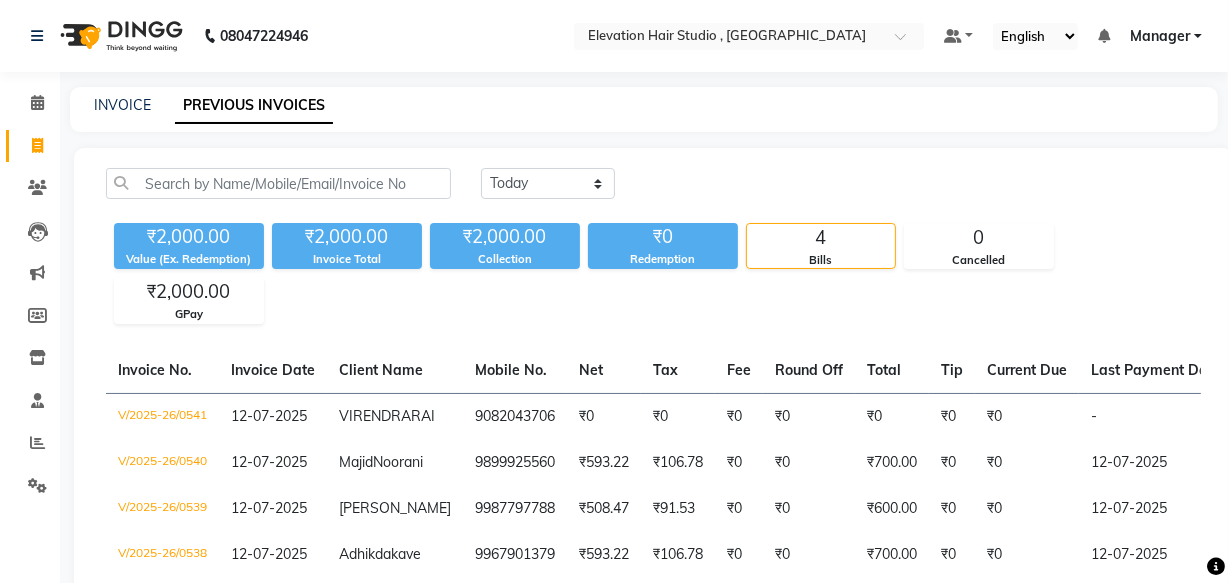 click on "INVOICE" 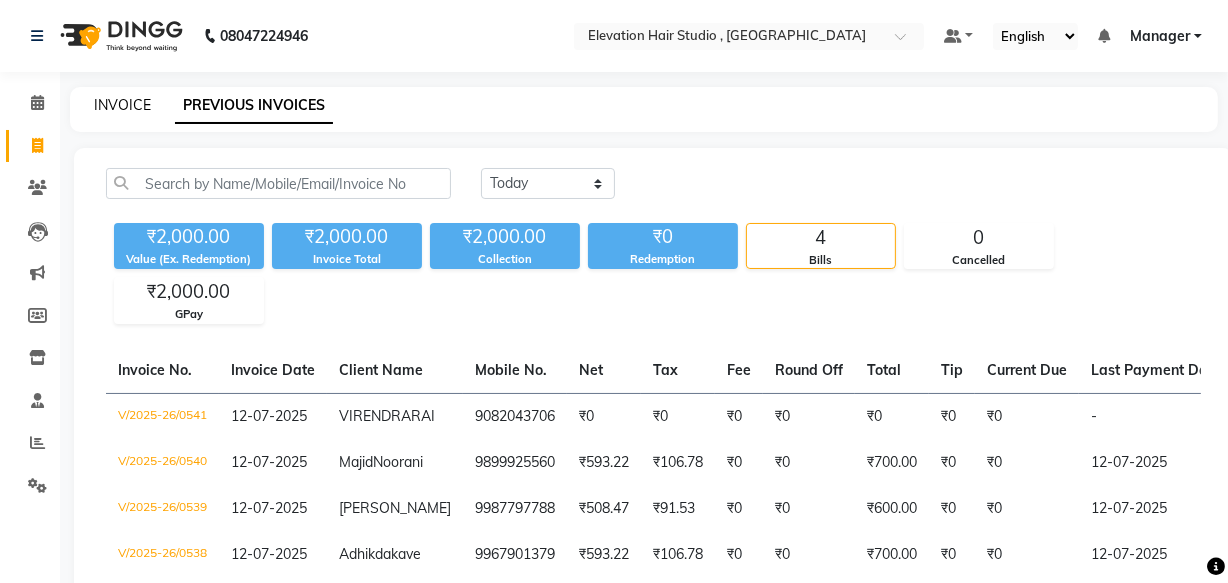 click on "INVOICE" 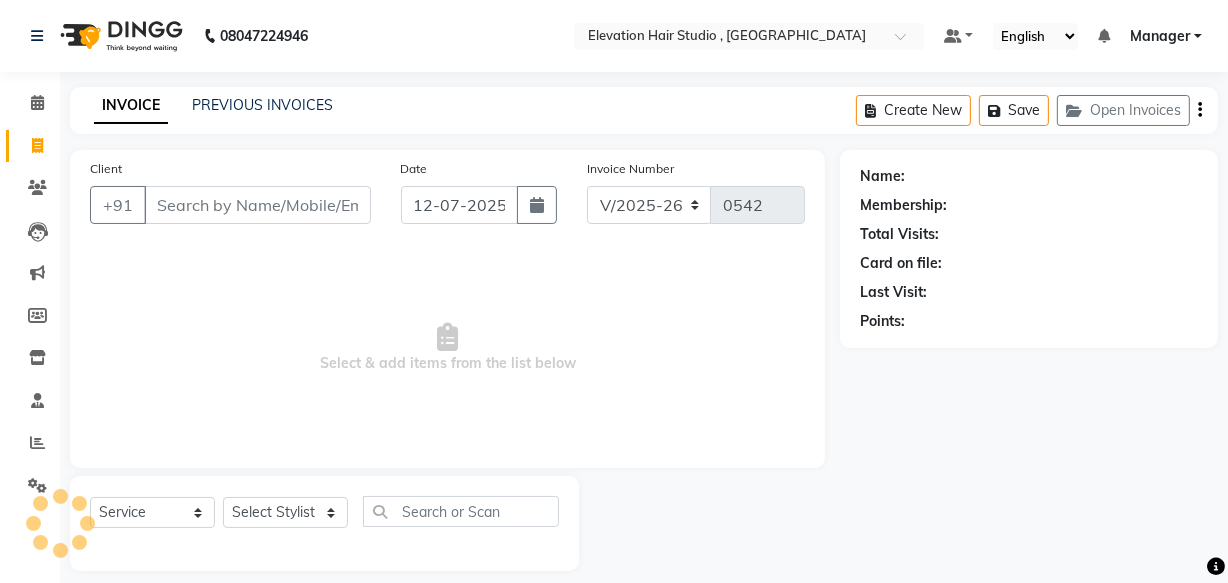 scroll, scrollTop: 19, scrollLeft: 0, axis: vertical 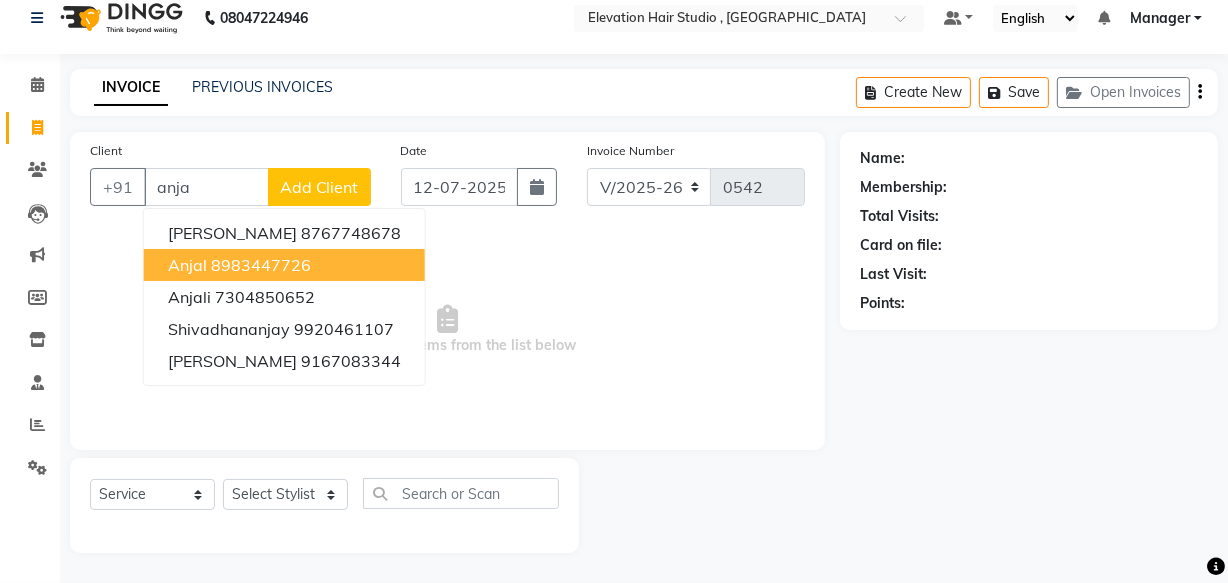 click on "anjal" at bounding box center [187, 265] 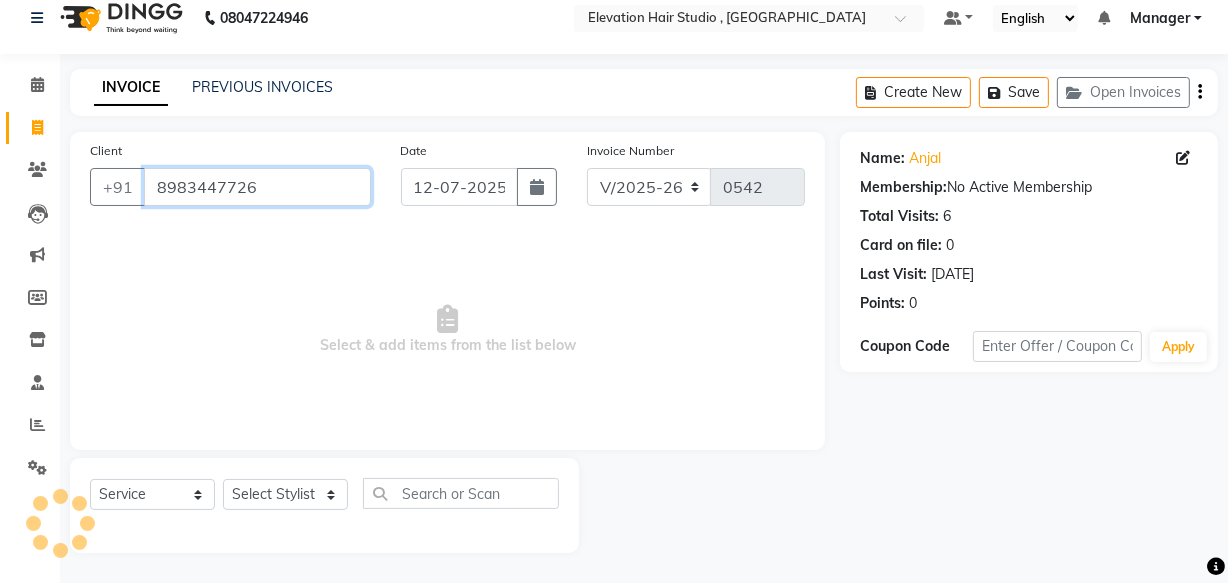 drag, startPoint x: 154, startPoint y: 182, endPoint x: 460, endPoint y: 313, distance: 332.86185 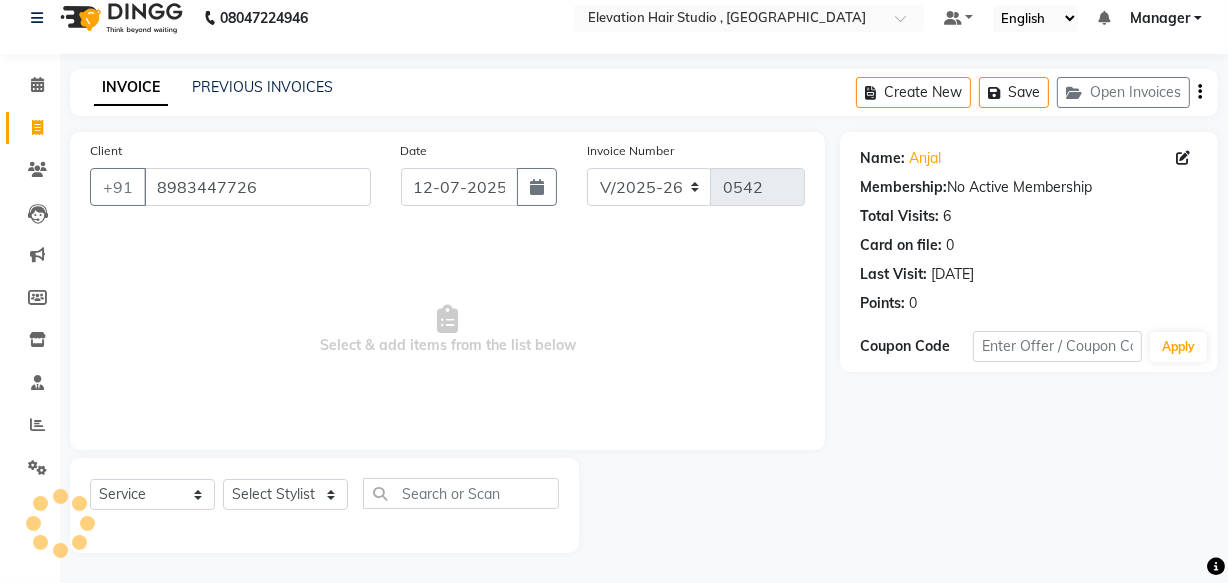 click on "Select & add items from the list below" at bounding box center (447, 330) 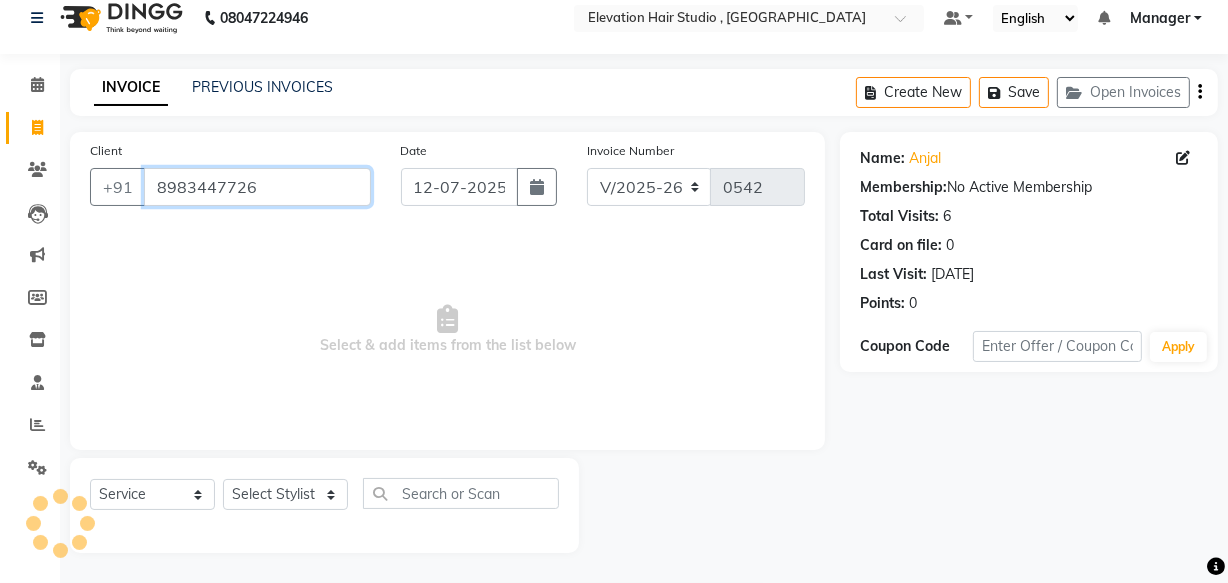drag, startPoint x: 152, startPoint y: 187, endPoint x: 229, endPoint y: 205, distance: 79.07591 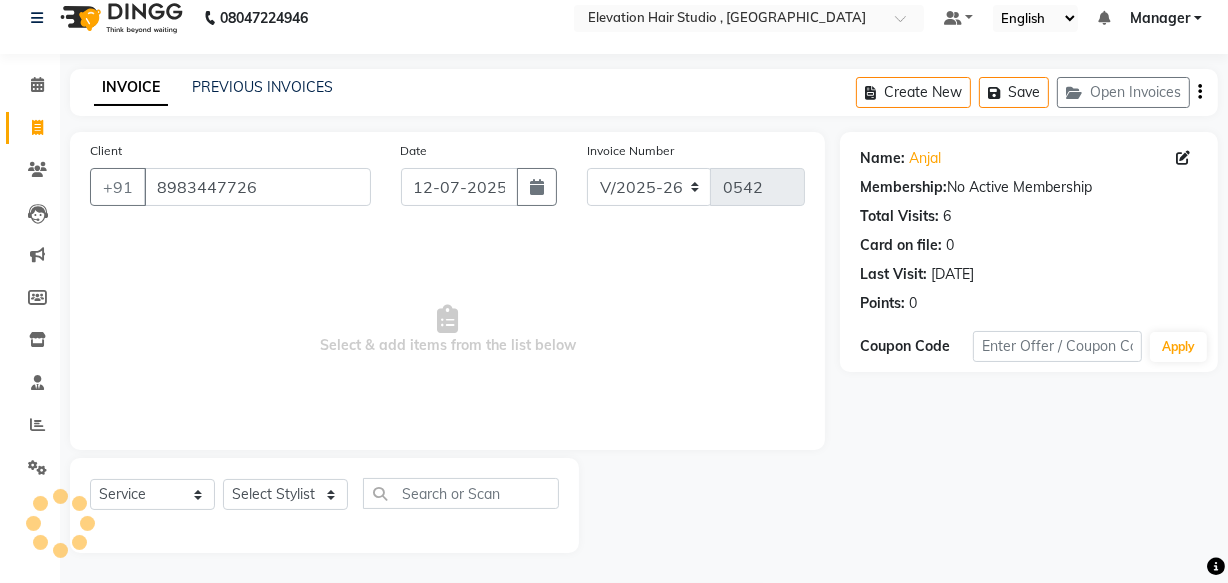 click on "Client +91 8983447726" 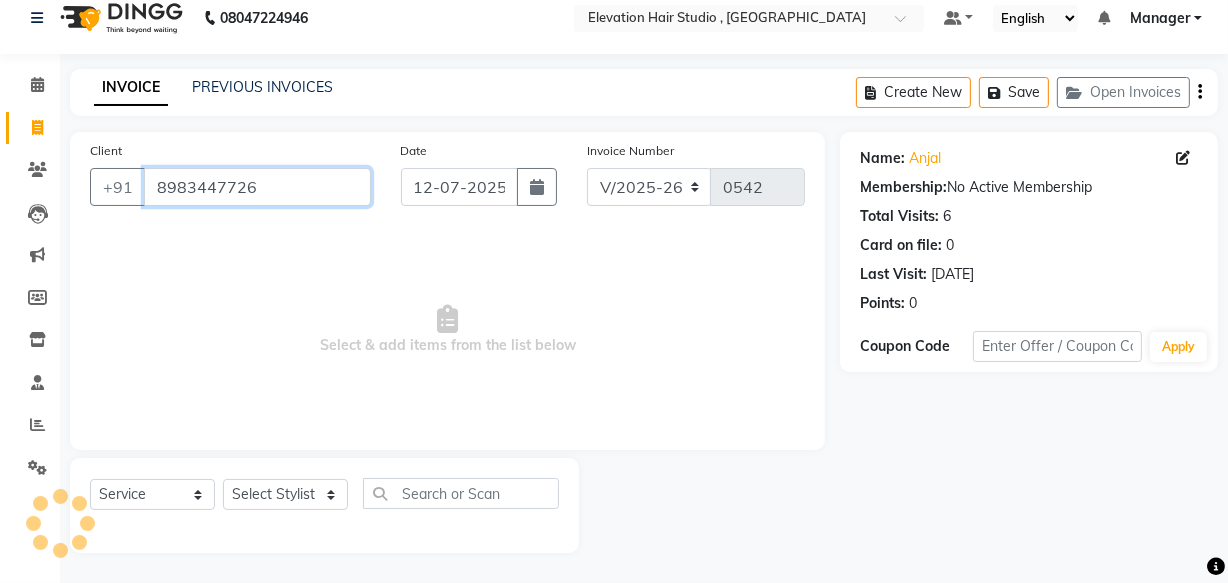 drag, startPoint x: 150, startPoint y: 185, endPoint x: 250, endPoint y: 213, distance: 103.84604 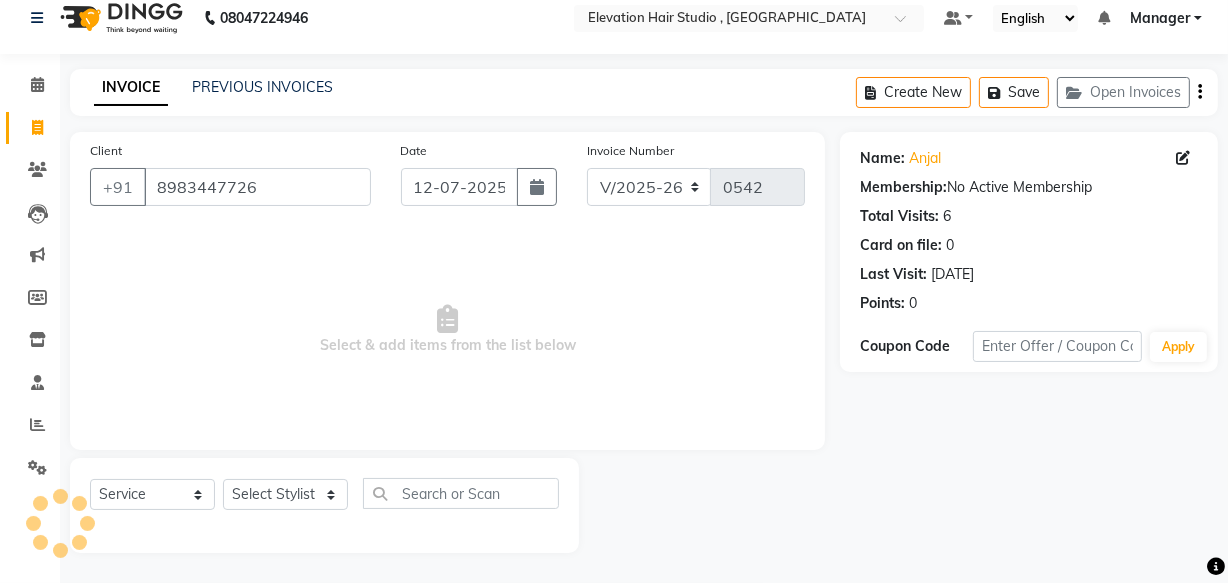 click on "Client +91 8983447726" 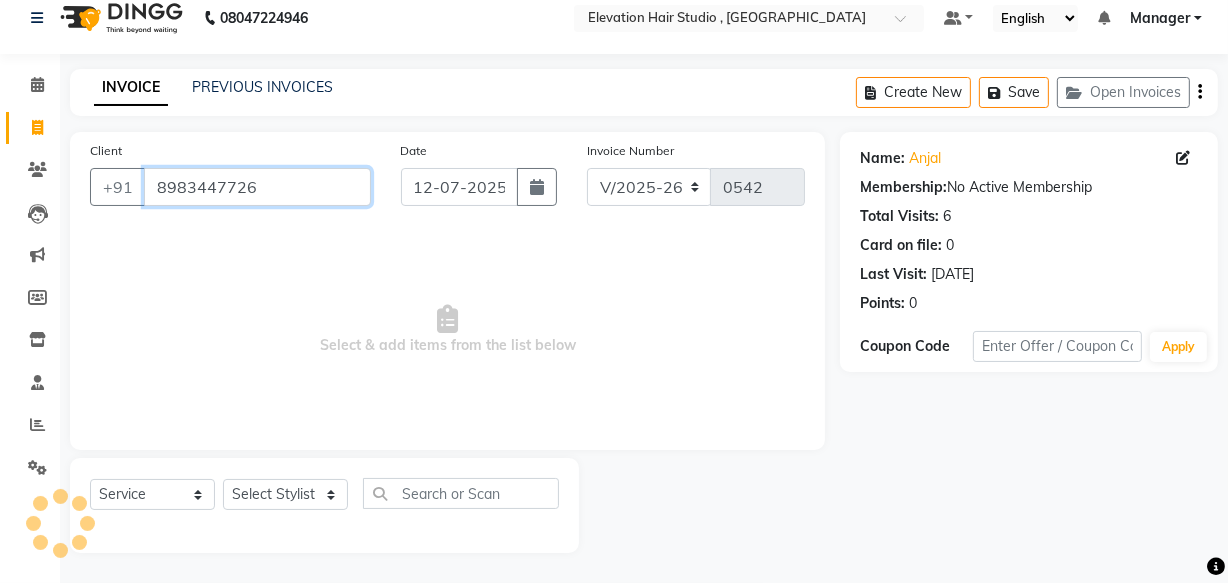 click on "8983447726" at bounding box center (257, 187) 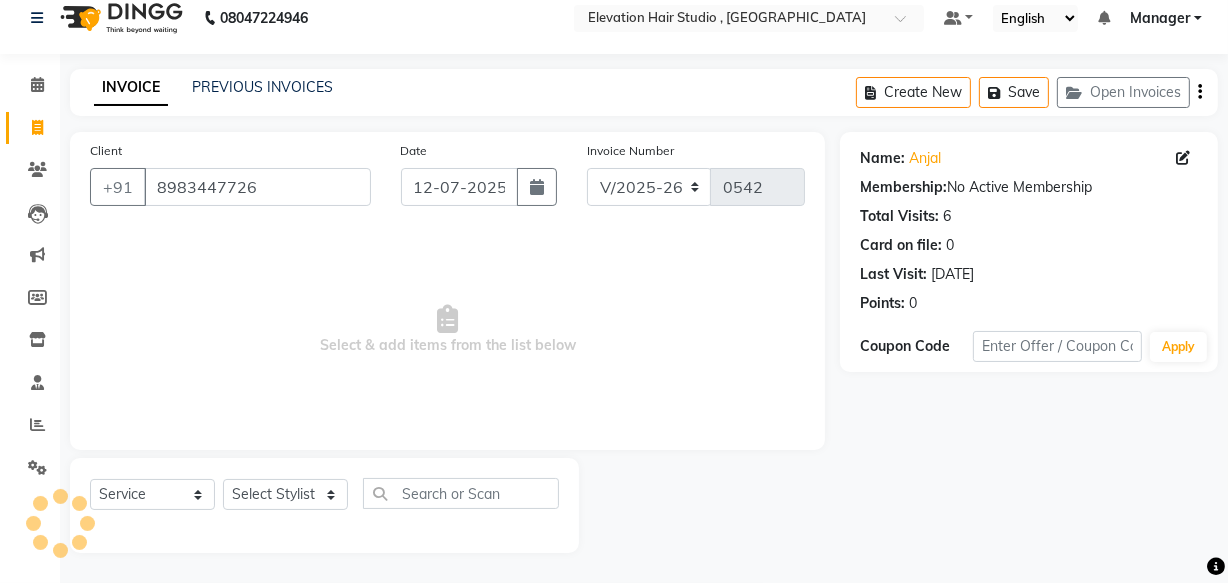 click on "Client +91 8983447726 Date 12-07-2025 Invoice Number V/2025 V/2025-26 0542  Select & add items from the list below" 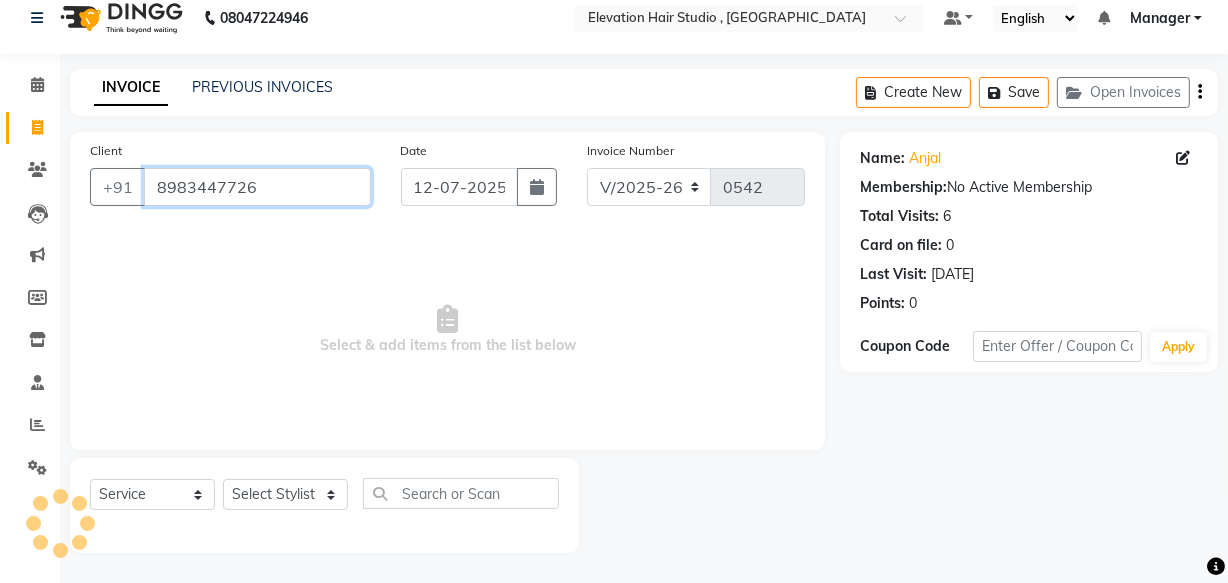 click on "8983447726" at bounding box center (257, 187) 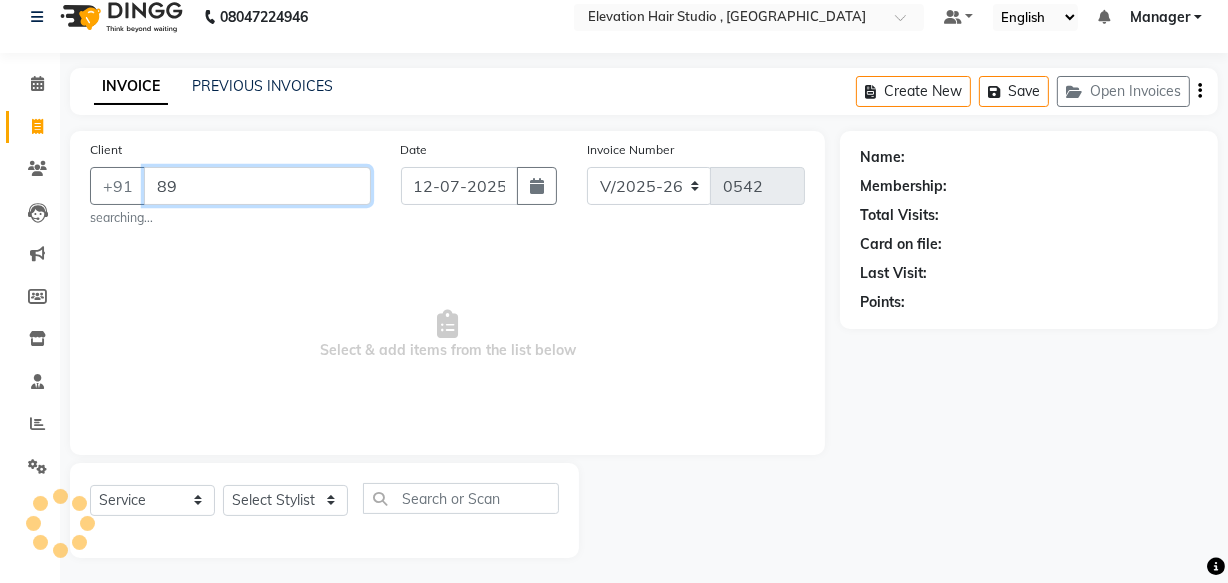 type on "8" 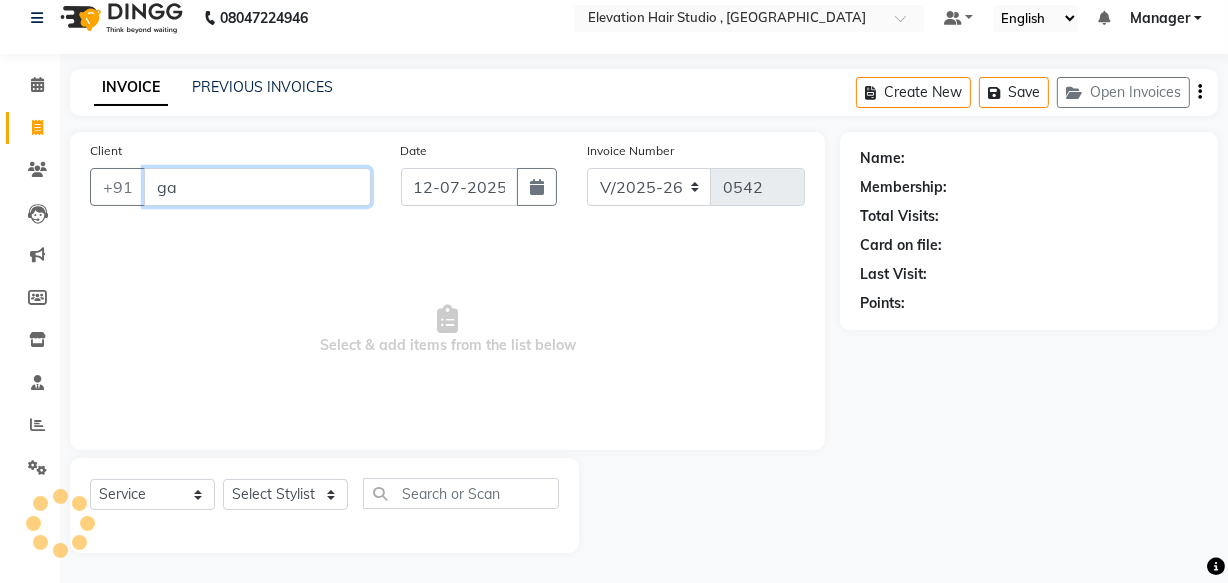 type on "g" 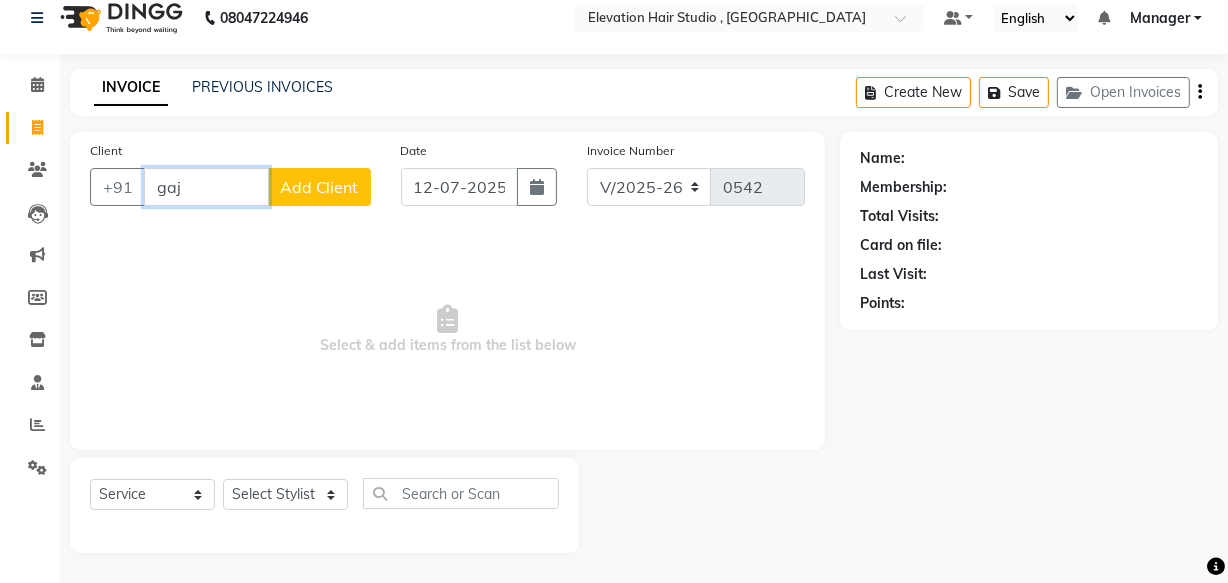 type on "gaj" 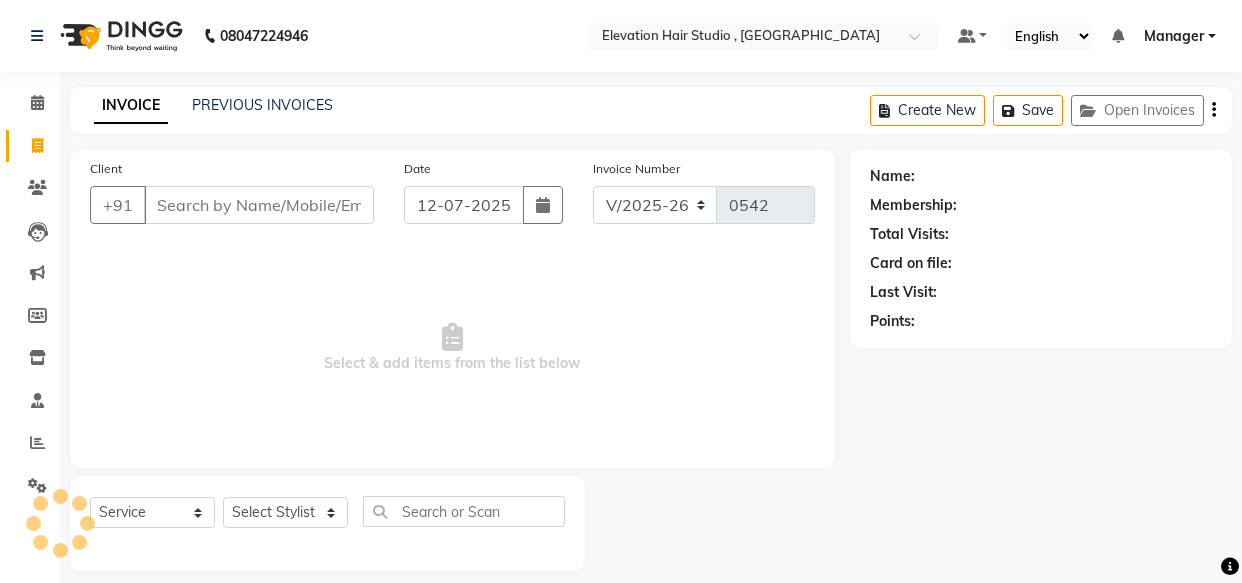 select on "6886" 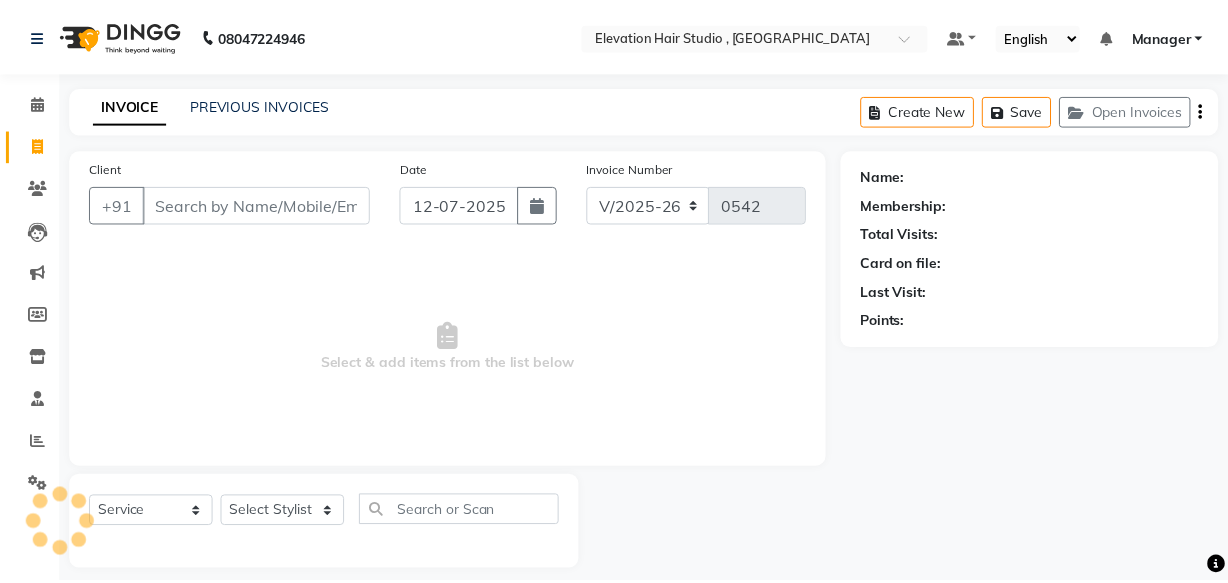 scroll, scrollTop: 0, scrollLeft: 0, axis: both 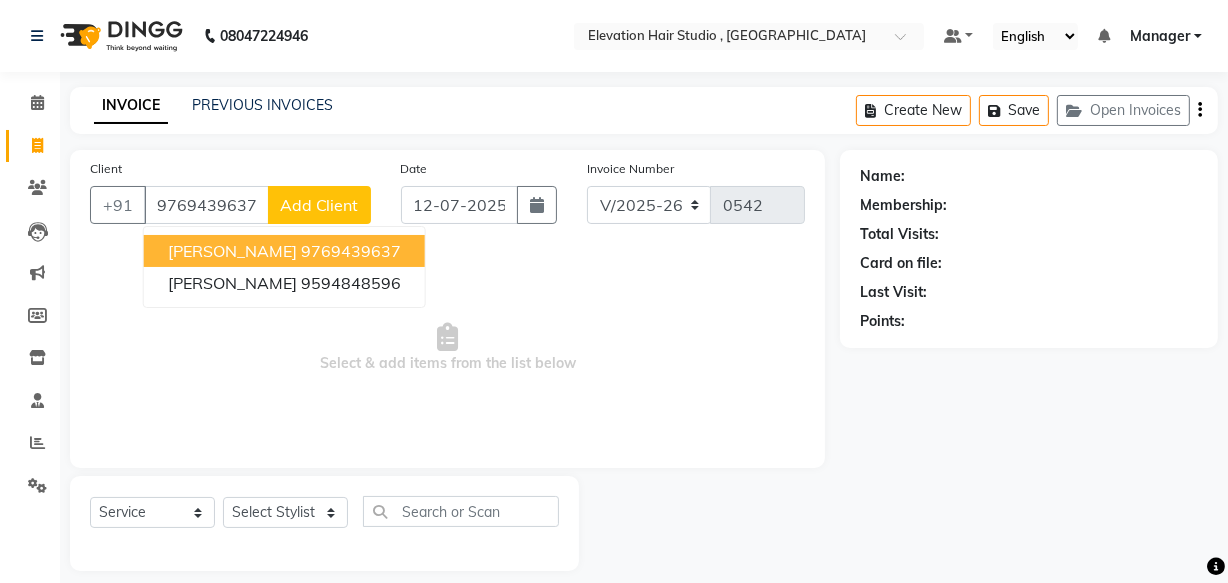 type on "9769439637" 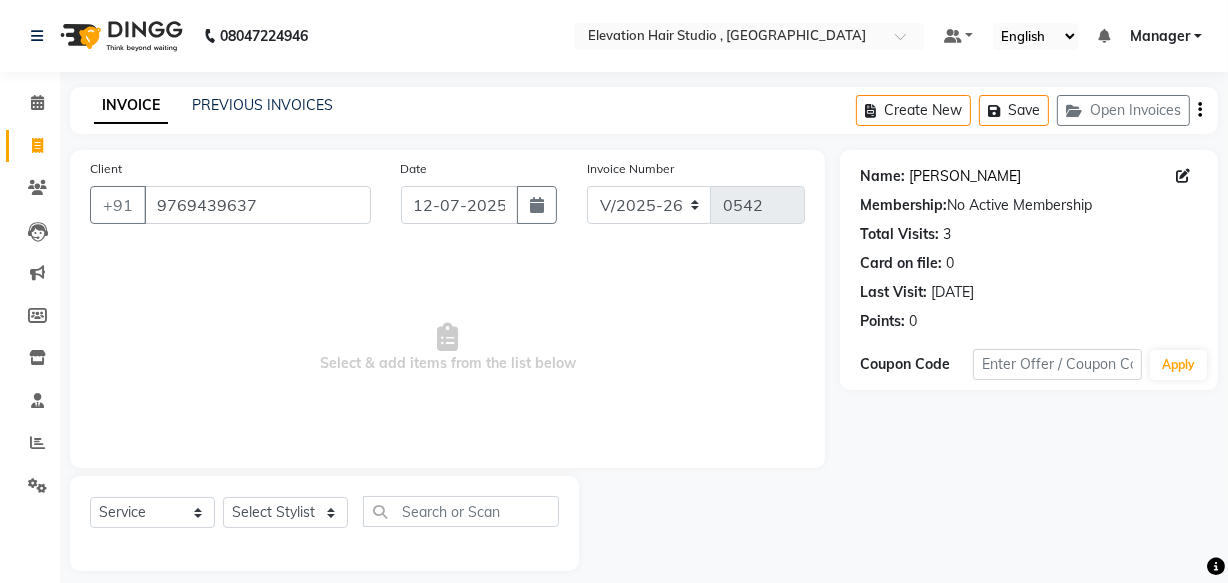click on "[PERSON_NAME]" 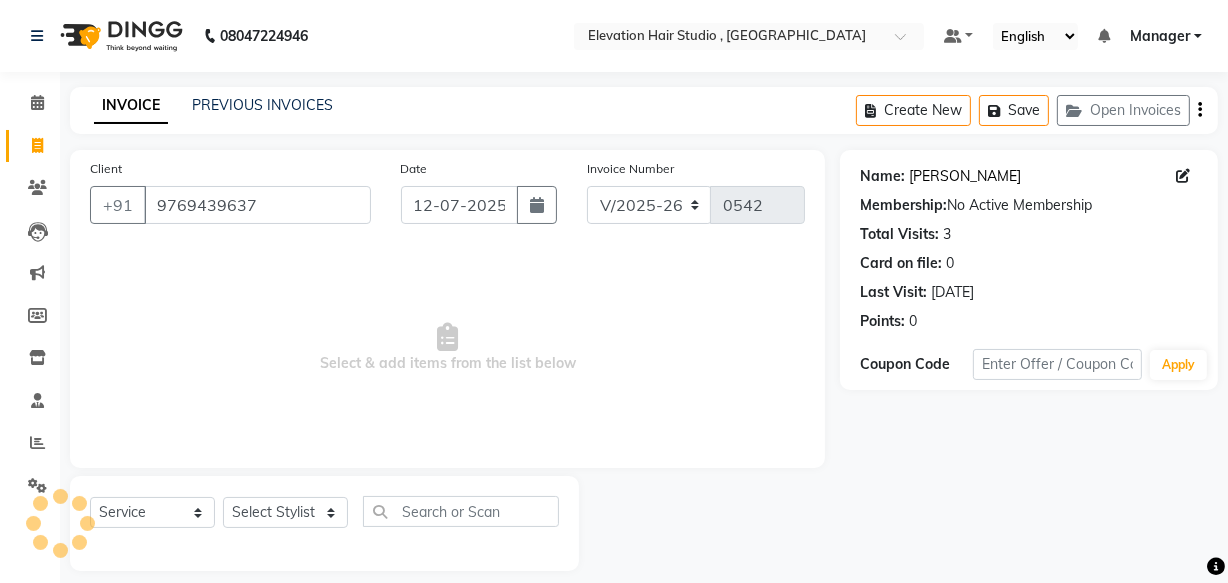 click on "[PERSON_NAME]" 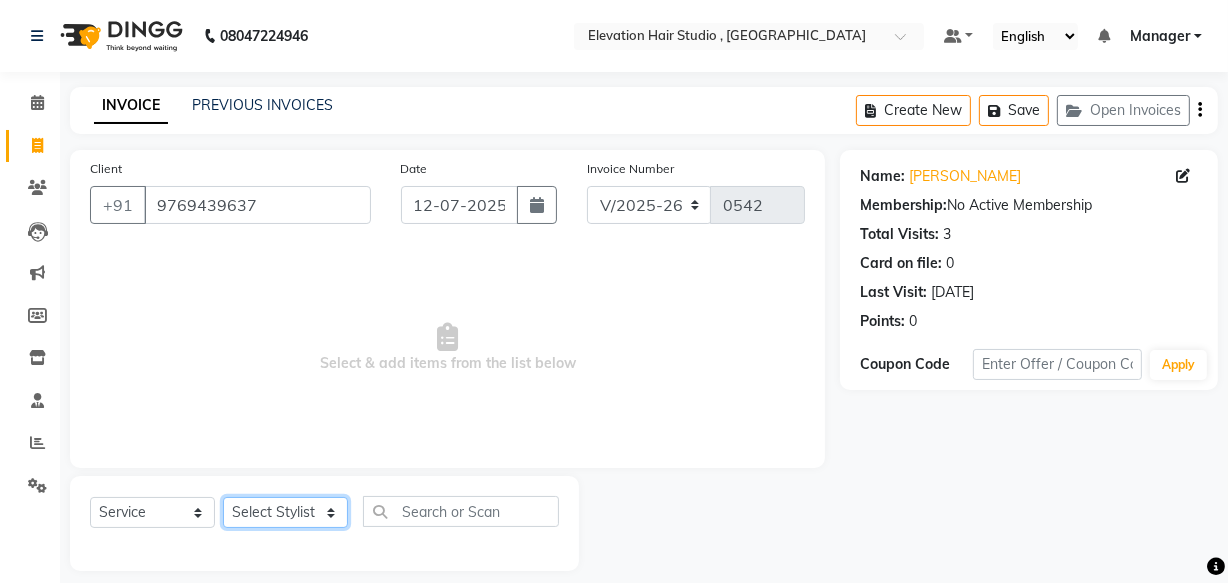 click on "Select Stylist [PERSON_NAME] [PERSON_NAME] [PERSON_NAME] [PERSON_NAME] Manager mehboob  sameer [PERSON_NAME] [PERSON_NAME]" 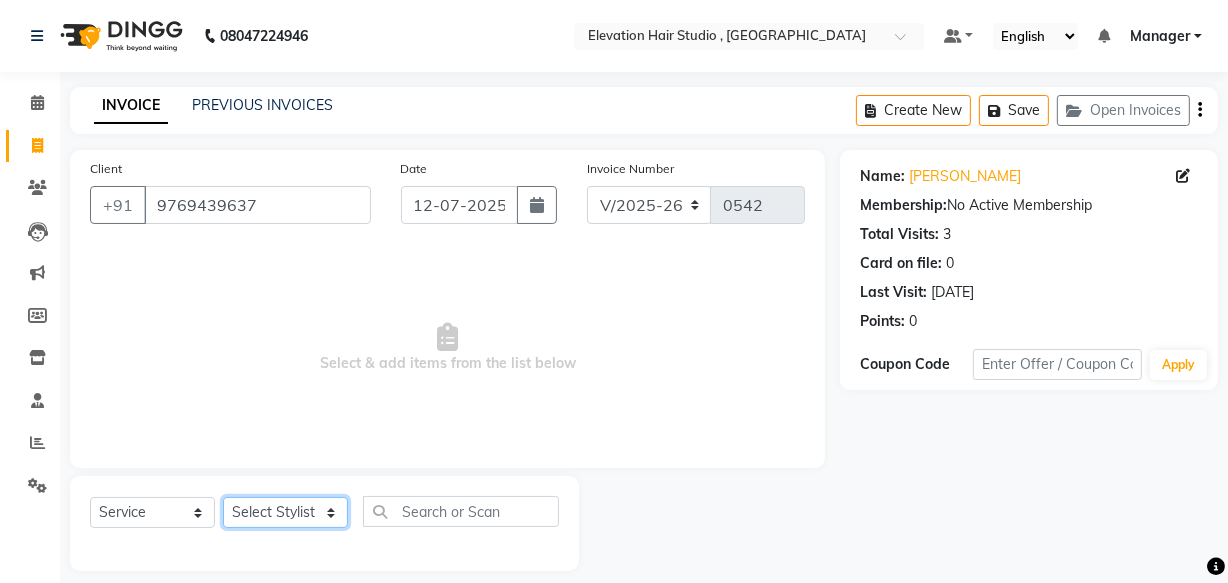 select on "62586" 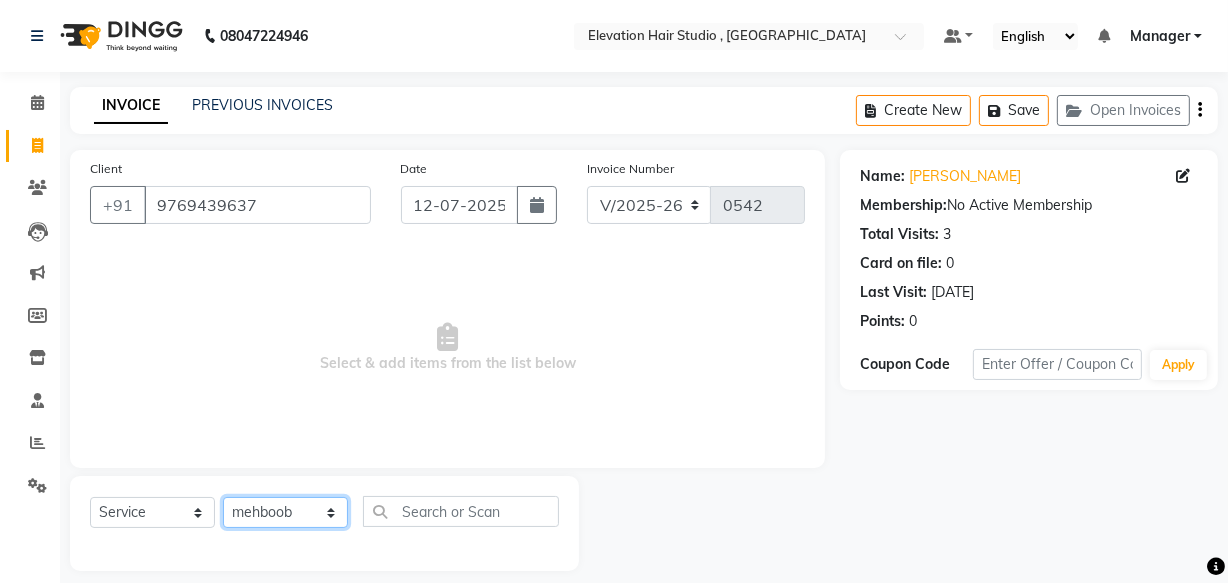 click on "Select Stylist [PERSON_NAME] [PERSON_NAME] [PERSON_NAME] [PERSON_NAME] Manager mehboob  sameer [PERSON_NAME] [PERSON_NAME]" 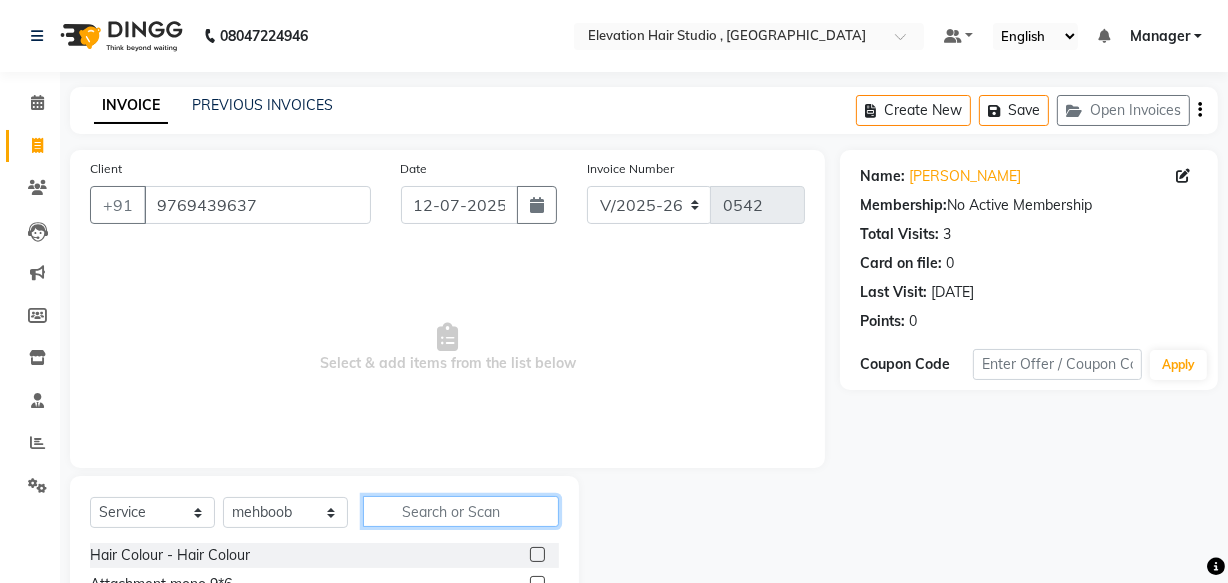 click 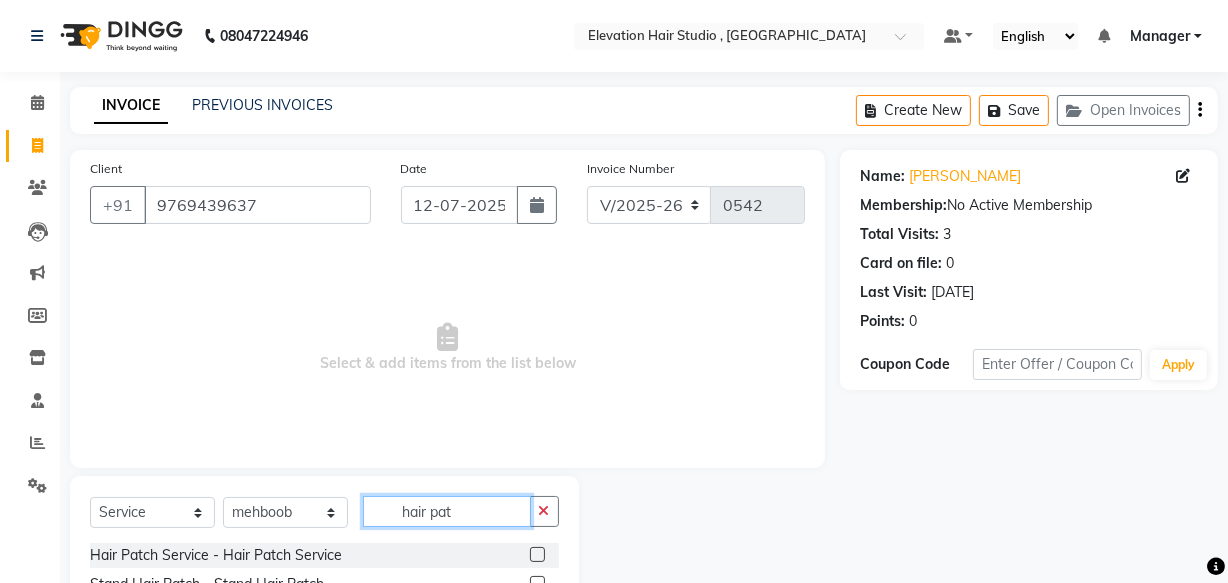 type on "hair pat" 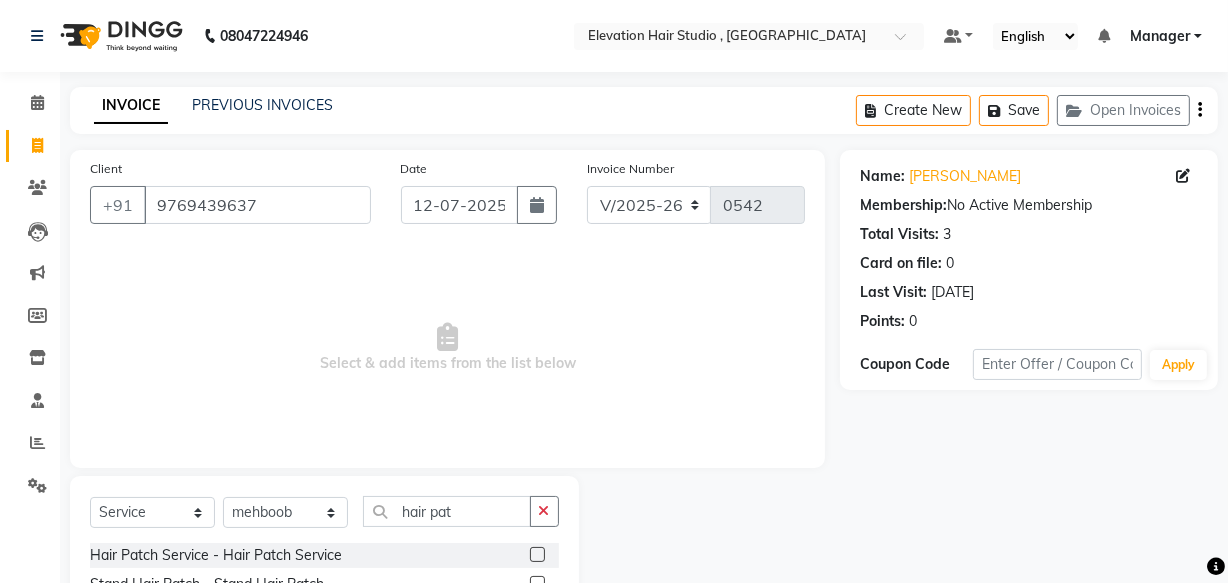 click 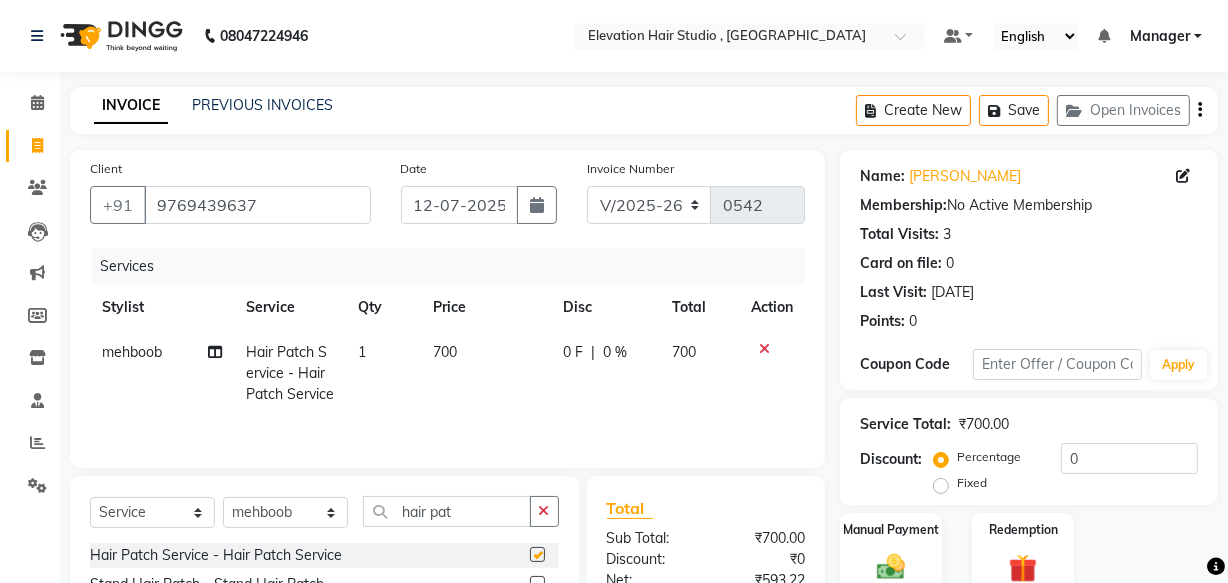 checkbox on "false" 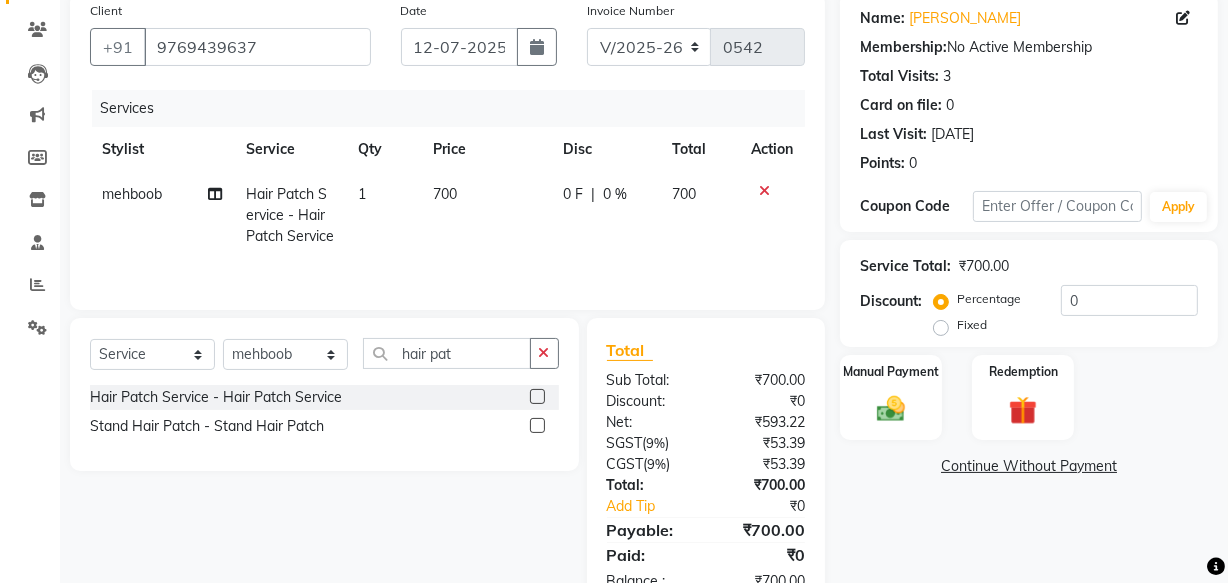 scroll, scrollTop: 0, scrollLeft: 0, axis: both 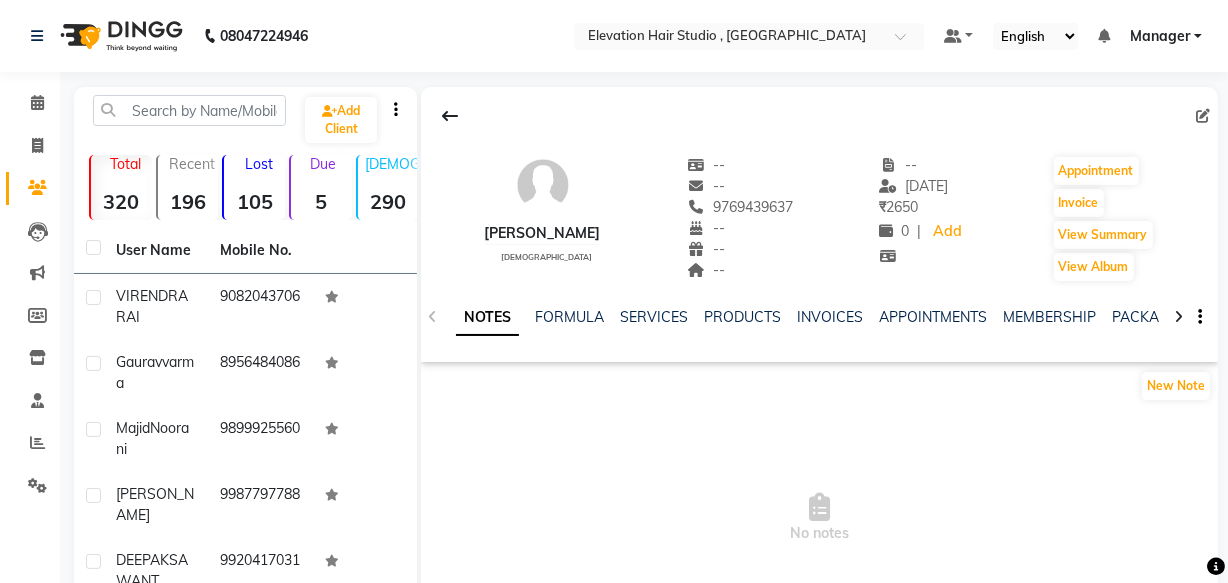 click on "INVOICES" 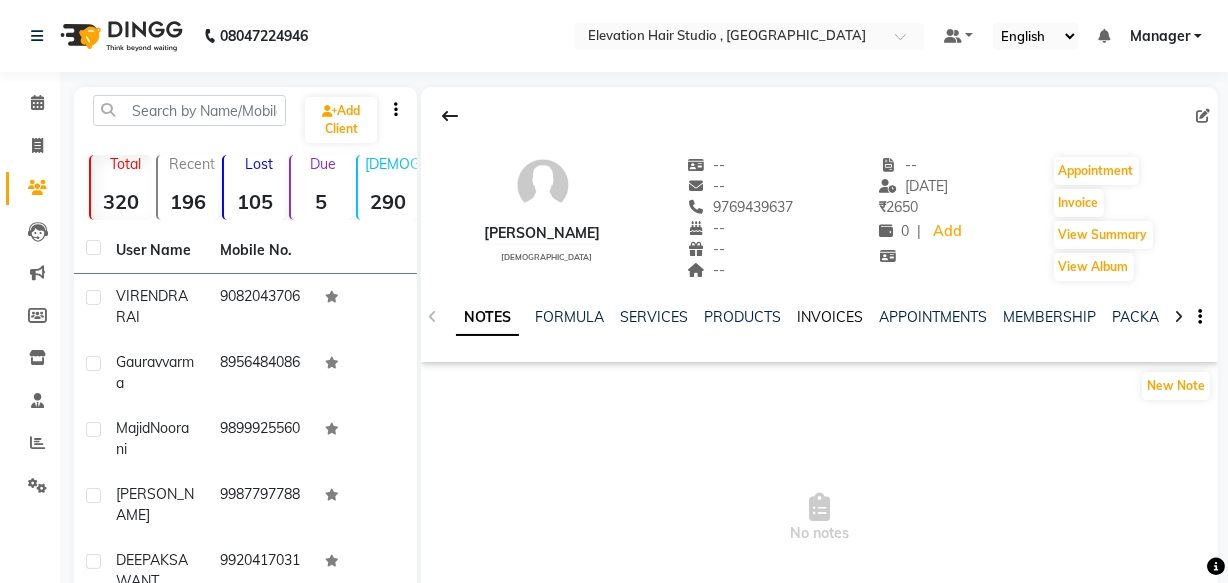 click on "INVOICES" 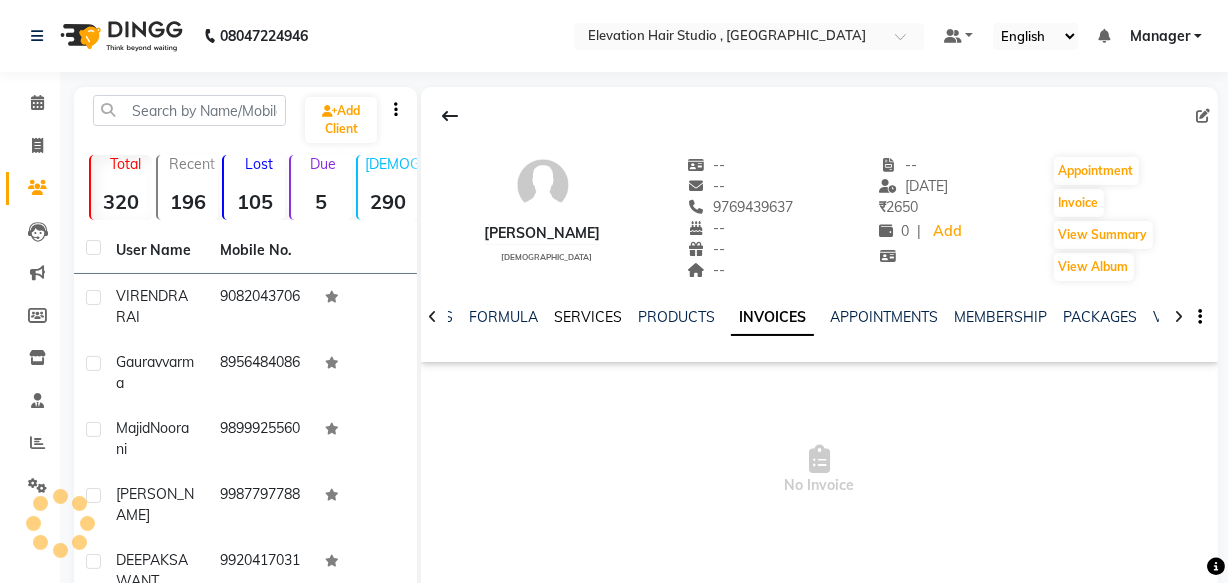 click on "SERVICES" 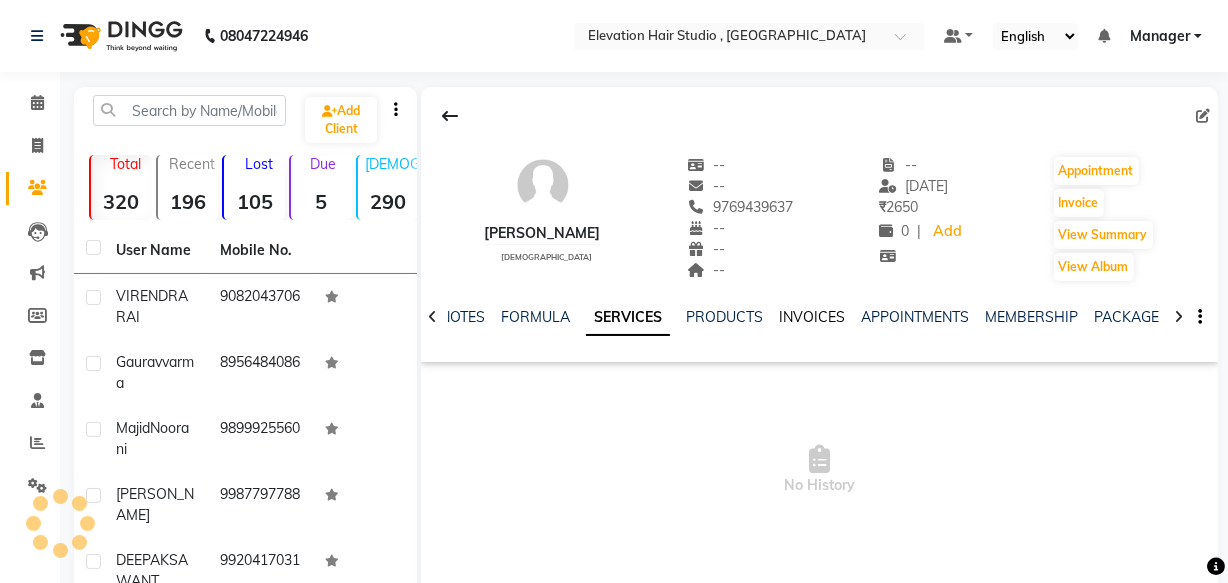 click on "INVOICES" 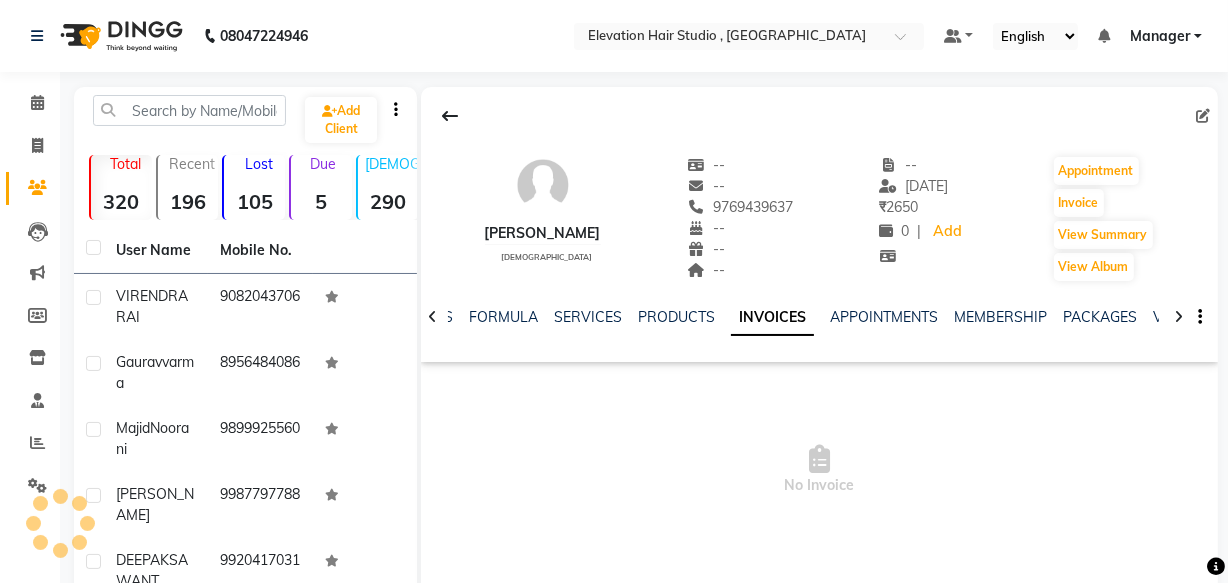 click on "INVOICES" 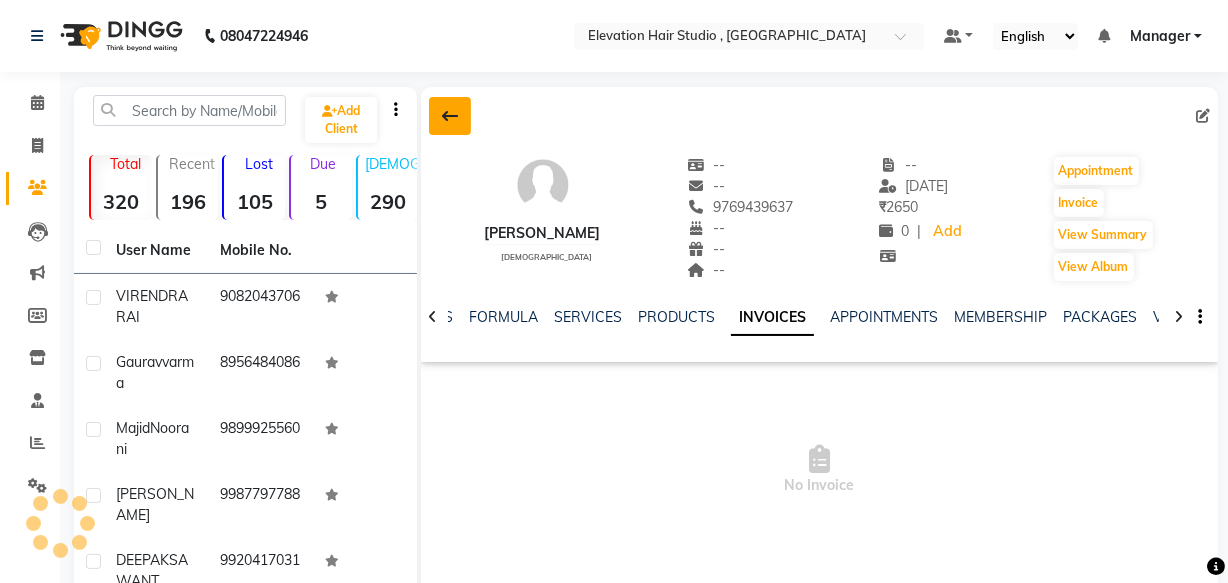 click 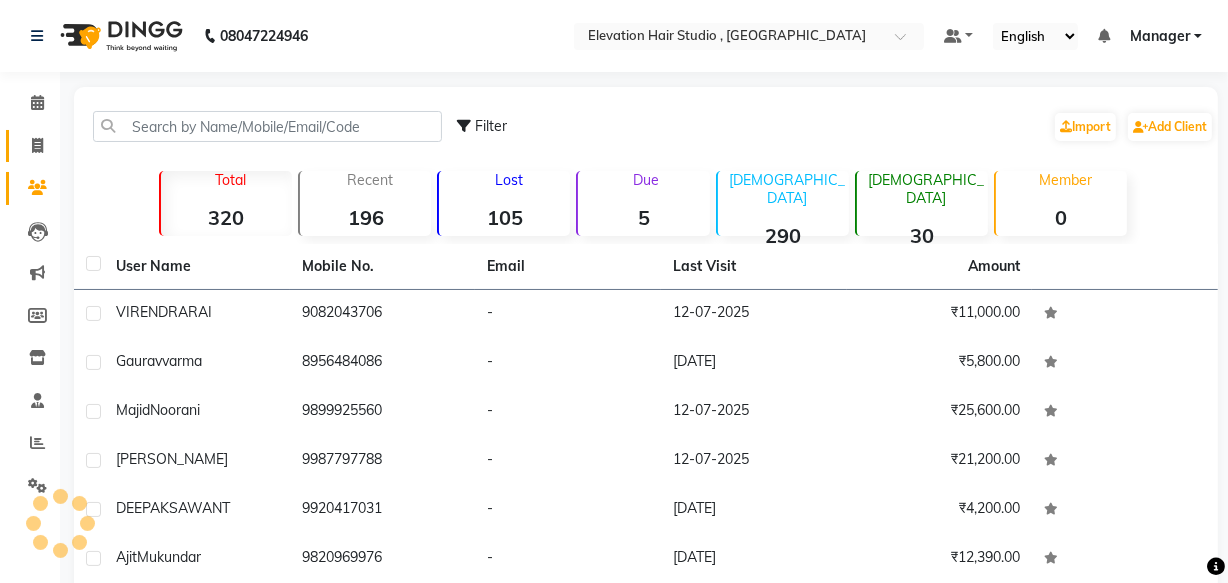 click 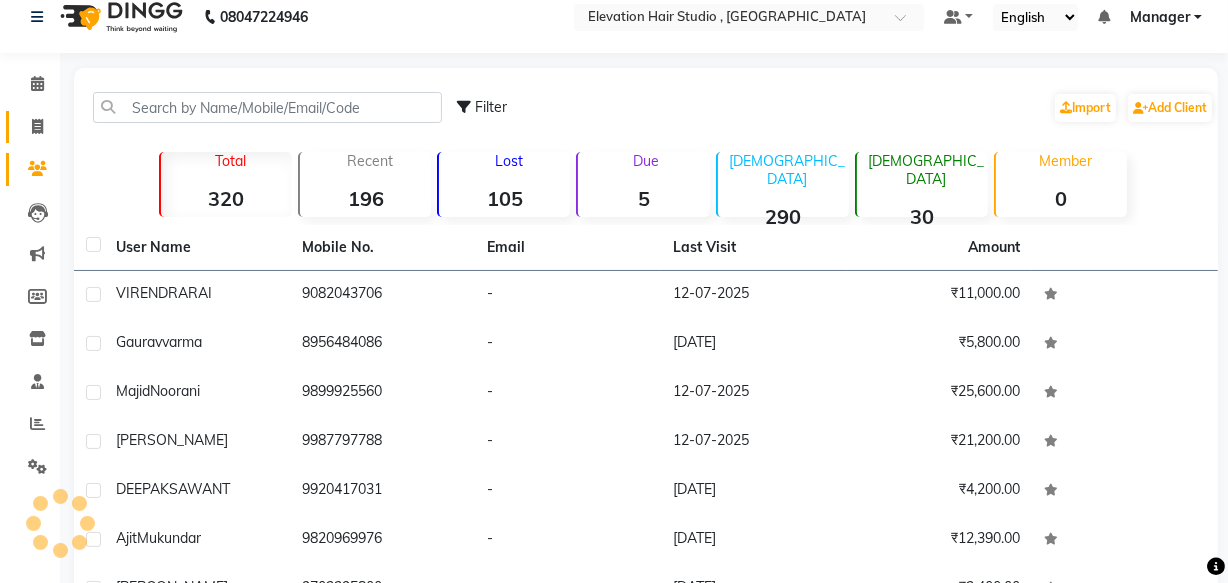 select on "service" 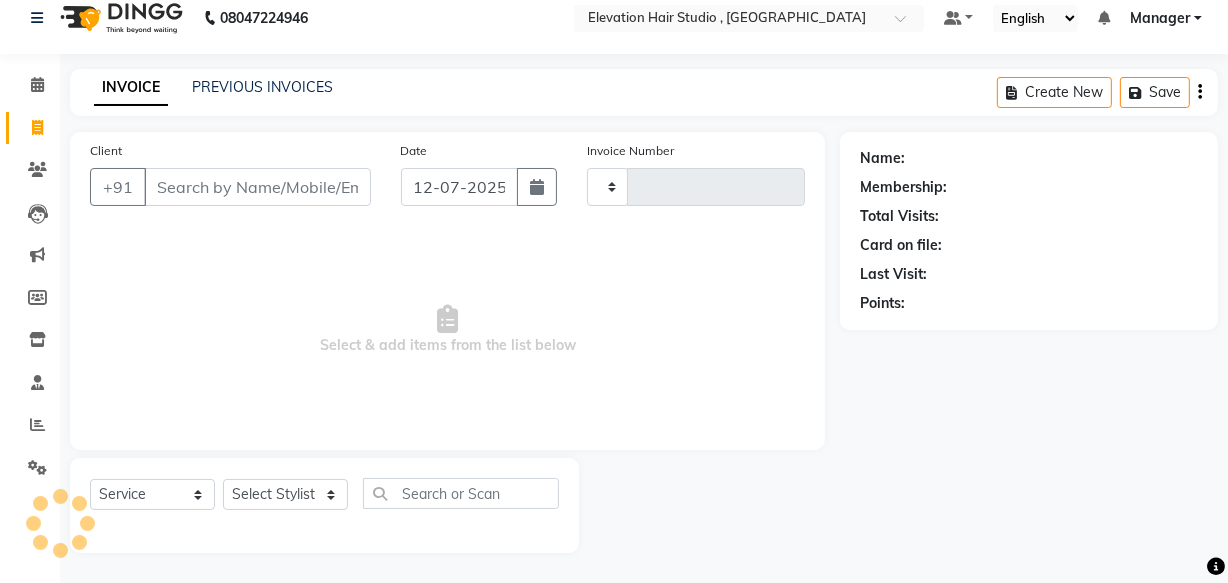 click on "Client" at bounding box center [257, 187] 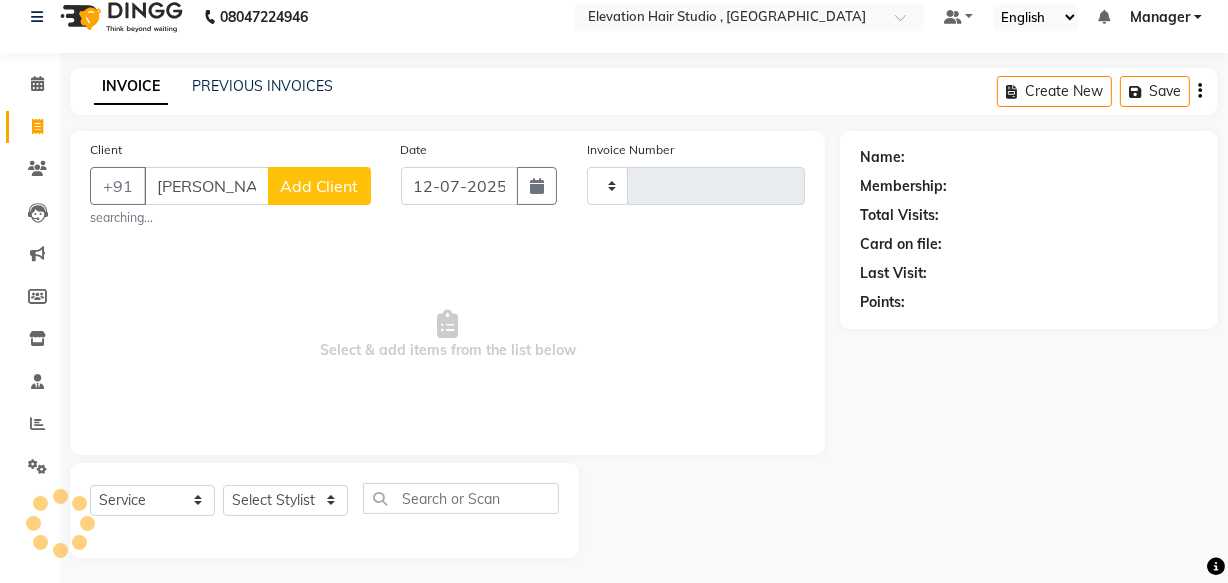 type on "gajanand" 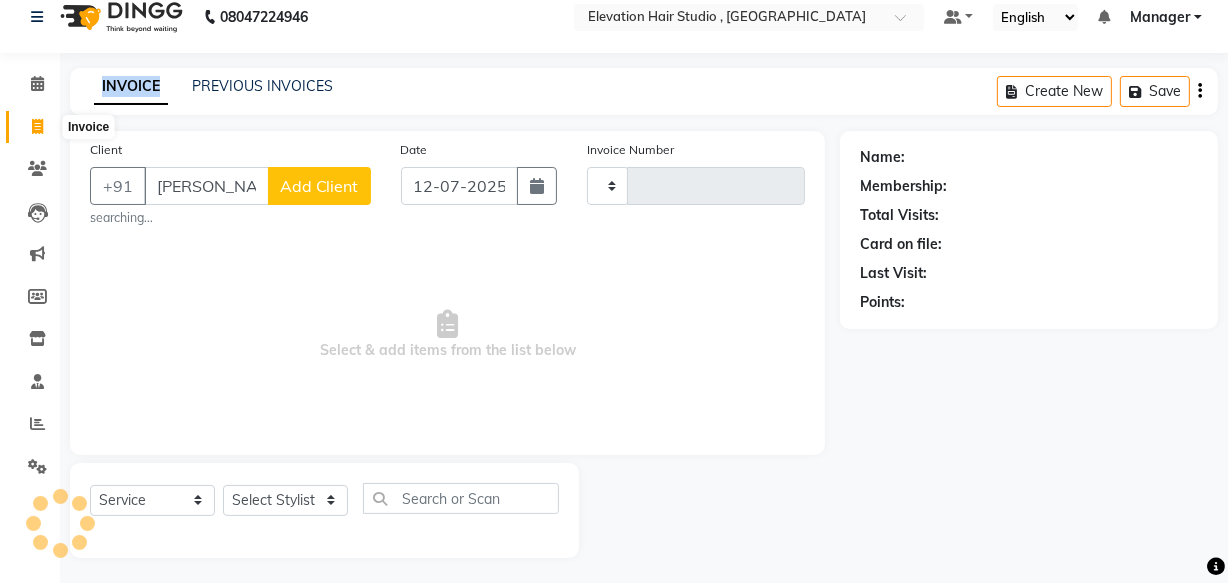 click 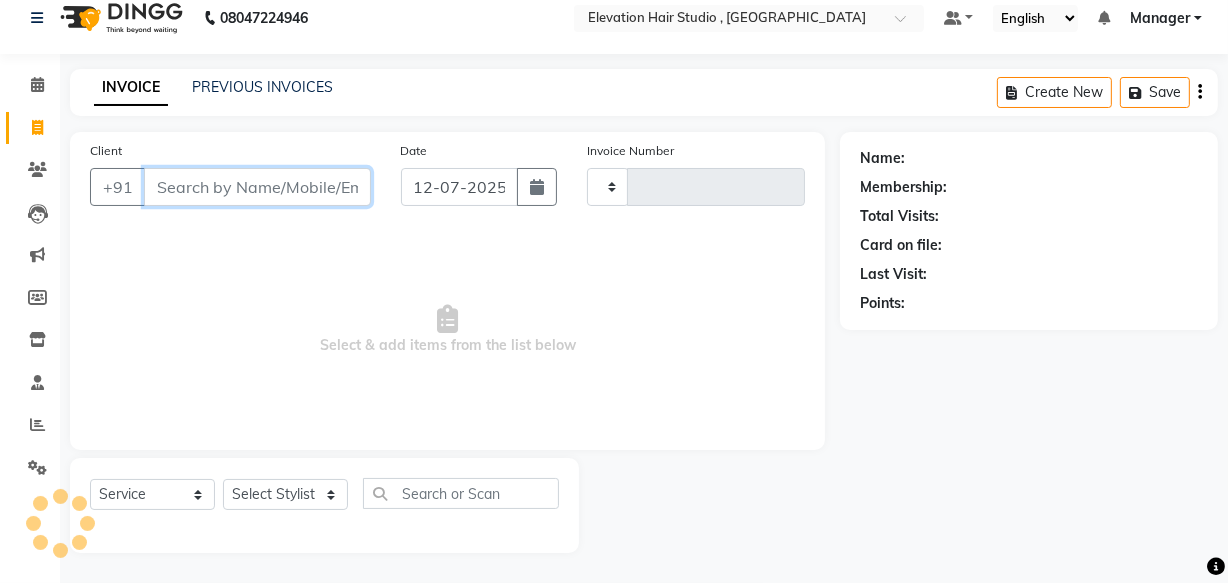 click on "Client" at bounding box center [257, 187] 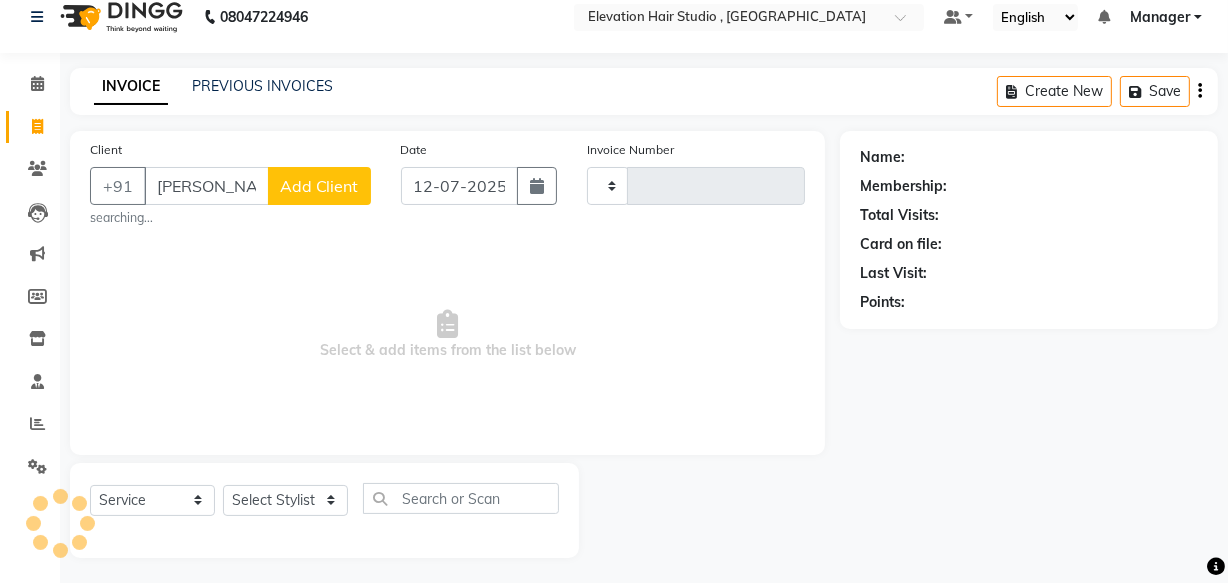 click on "Select & add items from the list below" at bounding box center (447, 335) 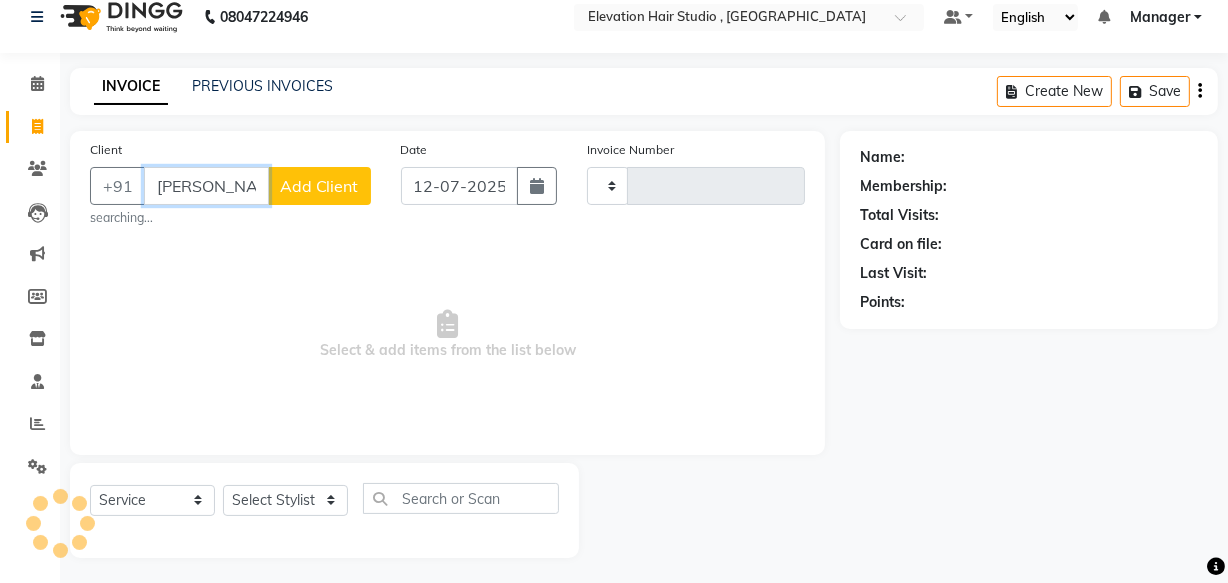 click on "gajanand" at bounding box center (206, 186) 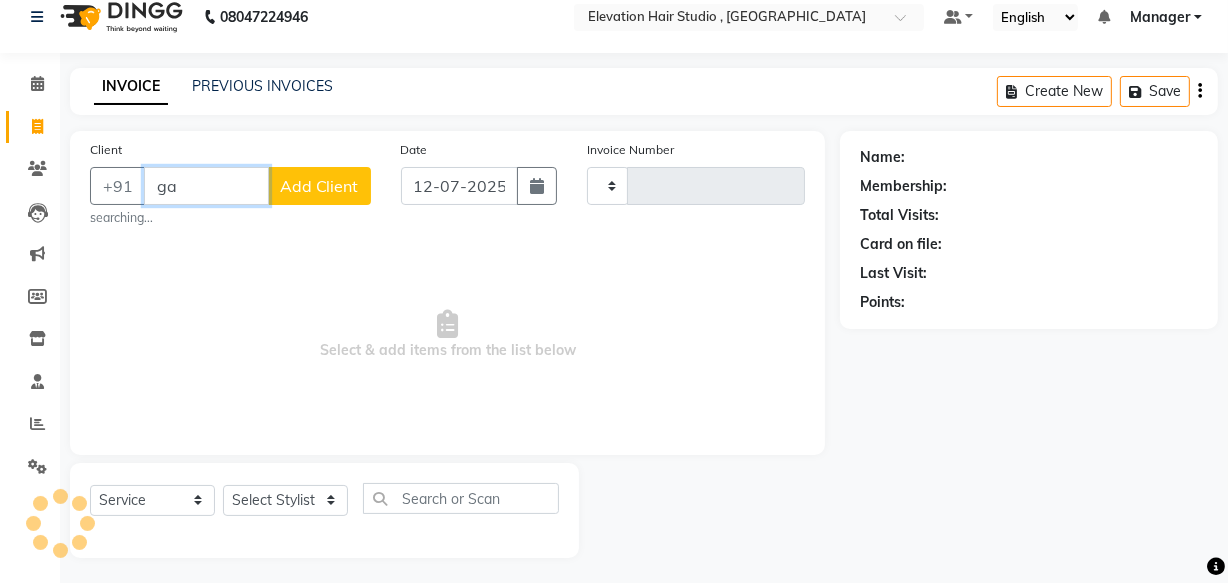 type on "g" 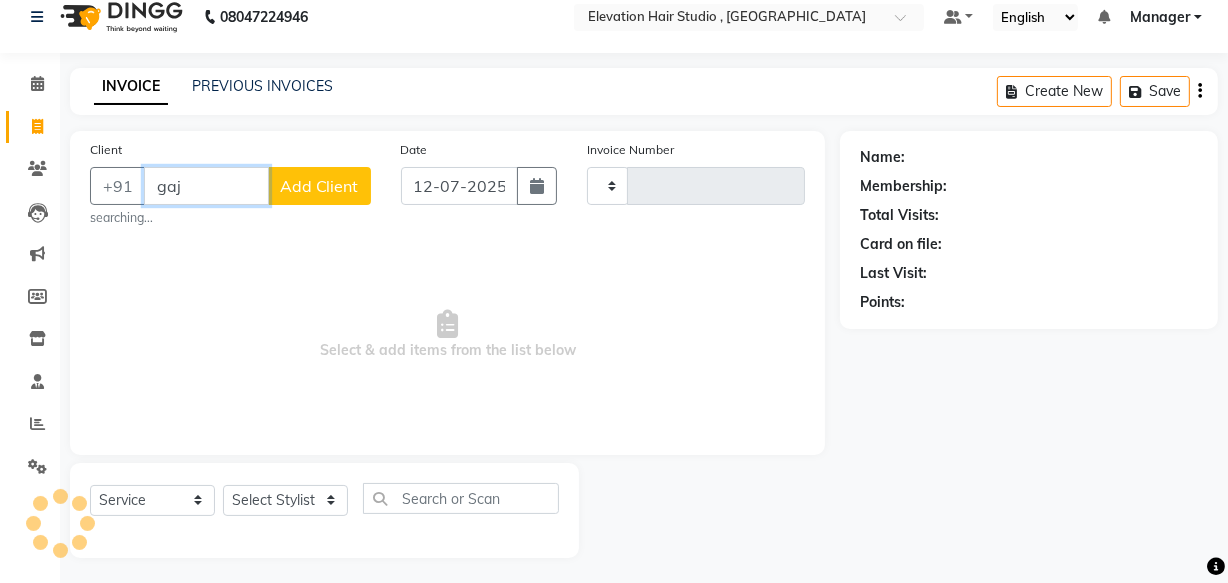 type on "gaj" 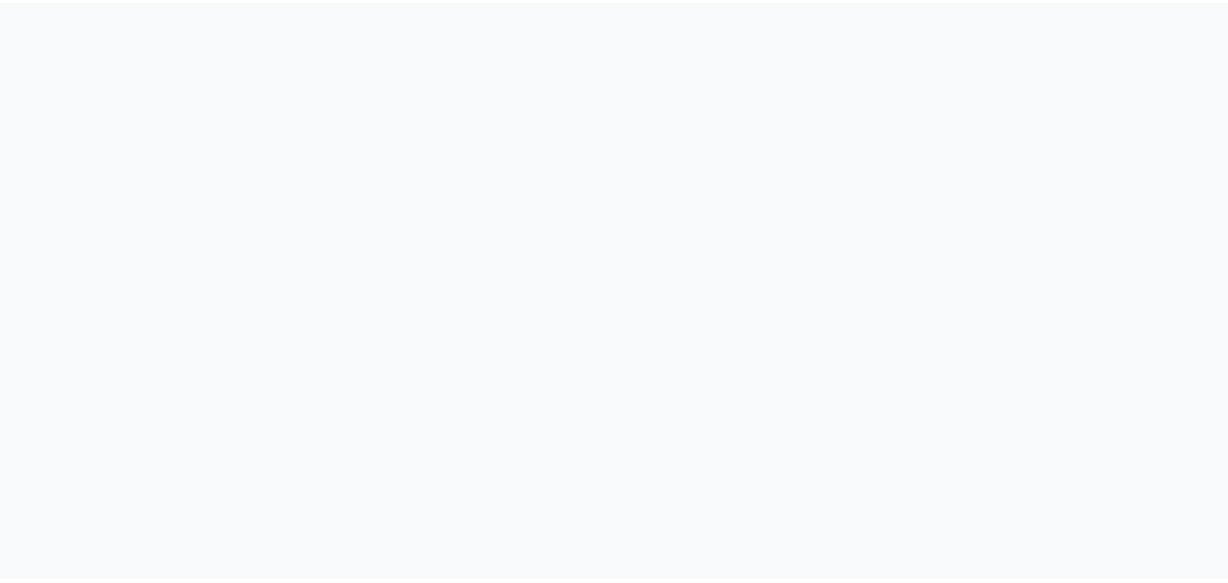 scroll, scrollTop: 0, scrollLeft: 0, axis: both 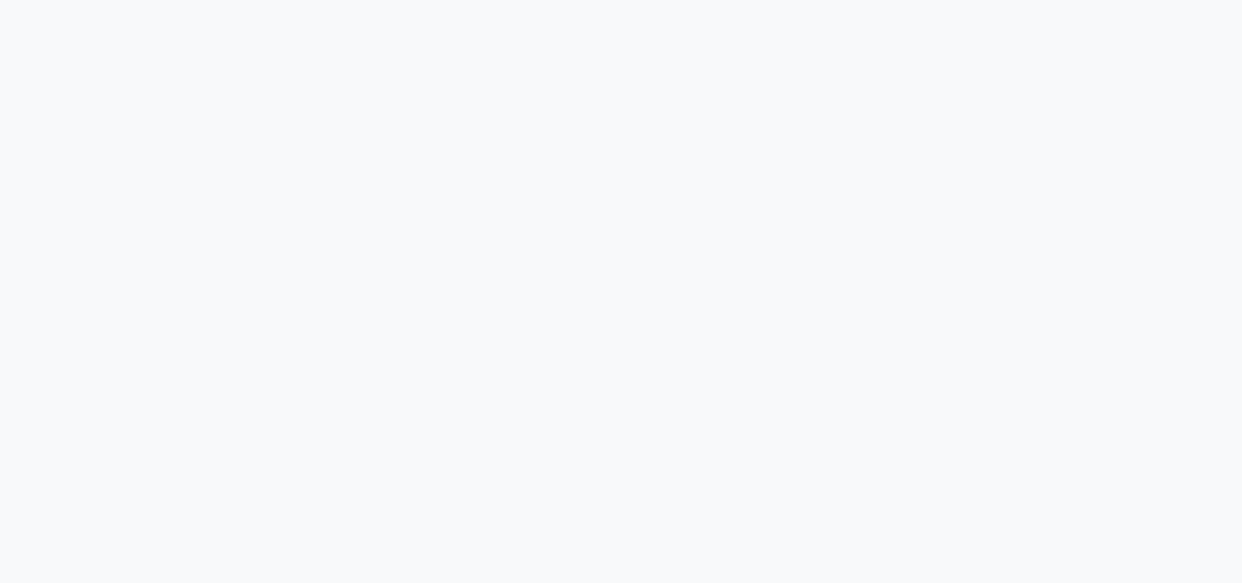 select on "service" 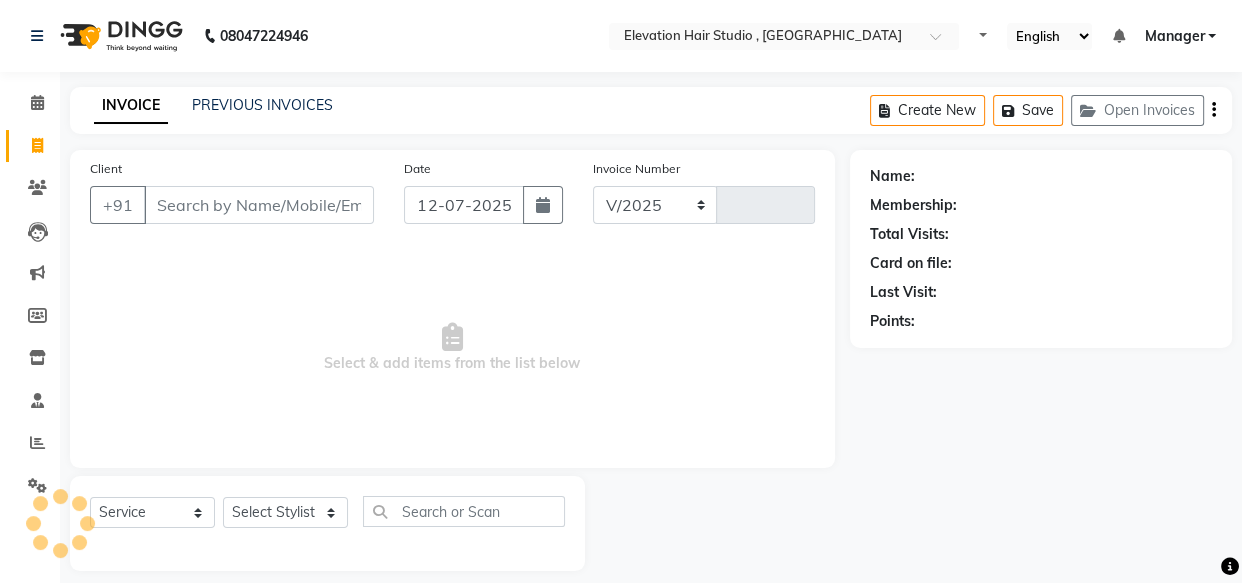 select on "6886" 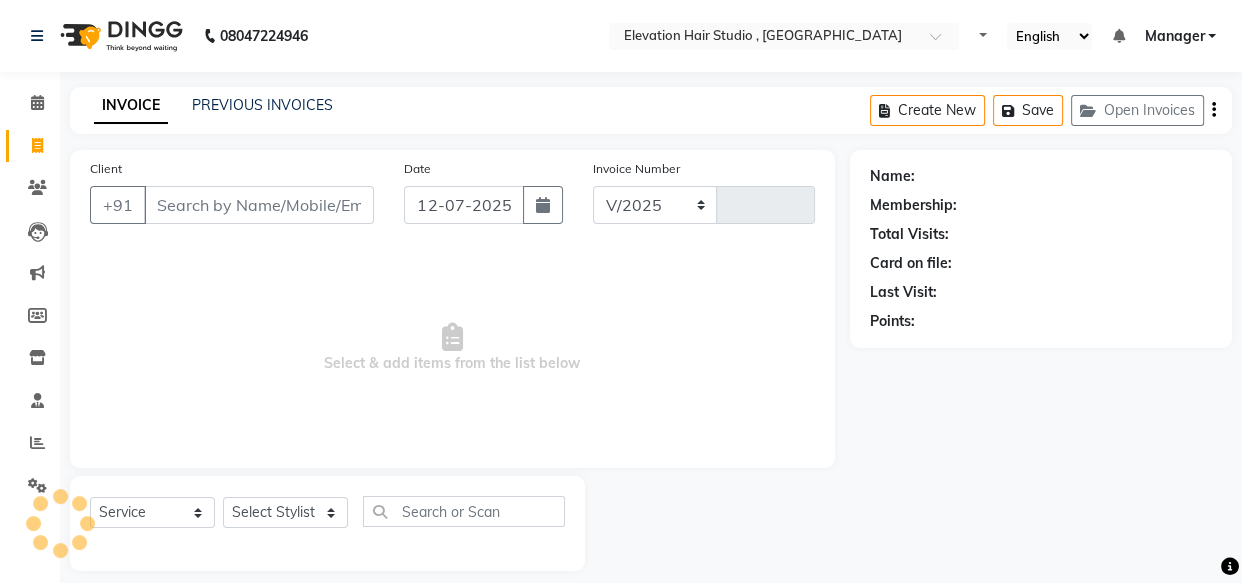 type on "0542" 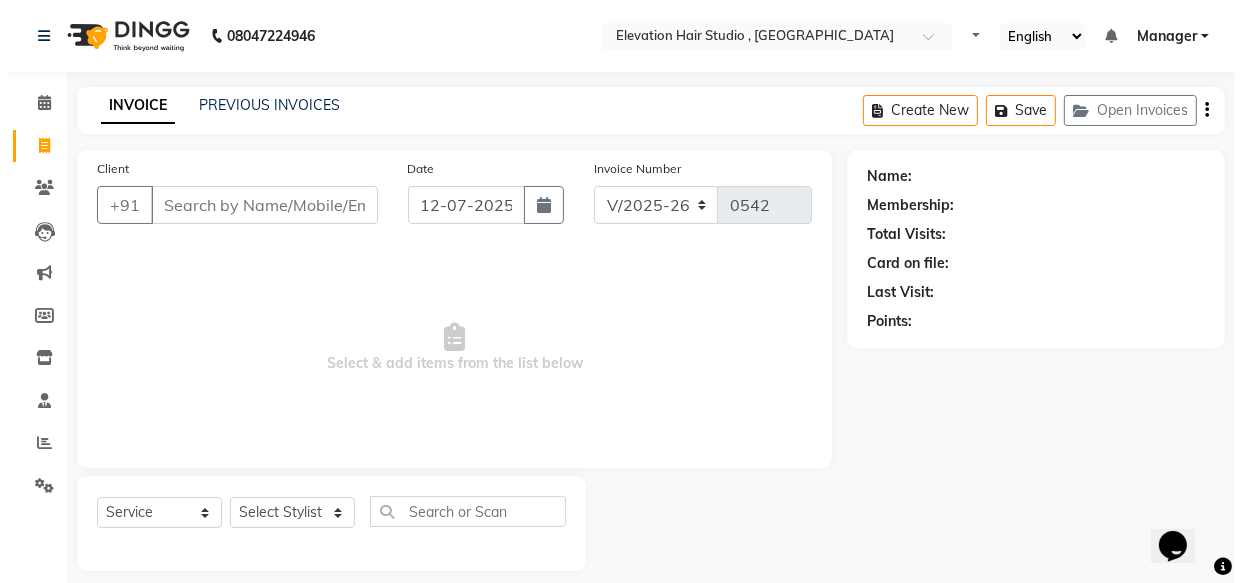scroll, scrollTop: 0, scrollLeft: 0, axis: both 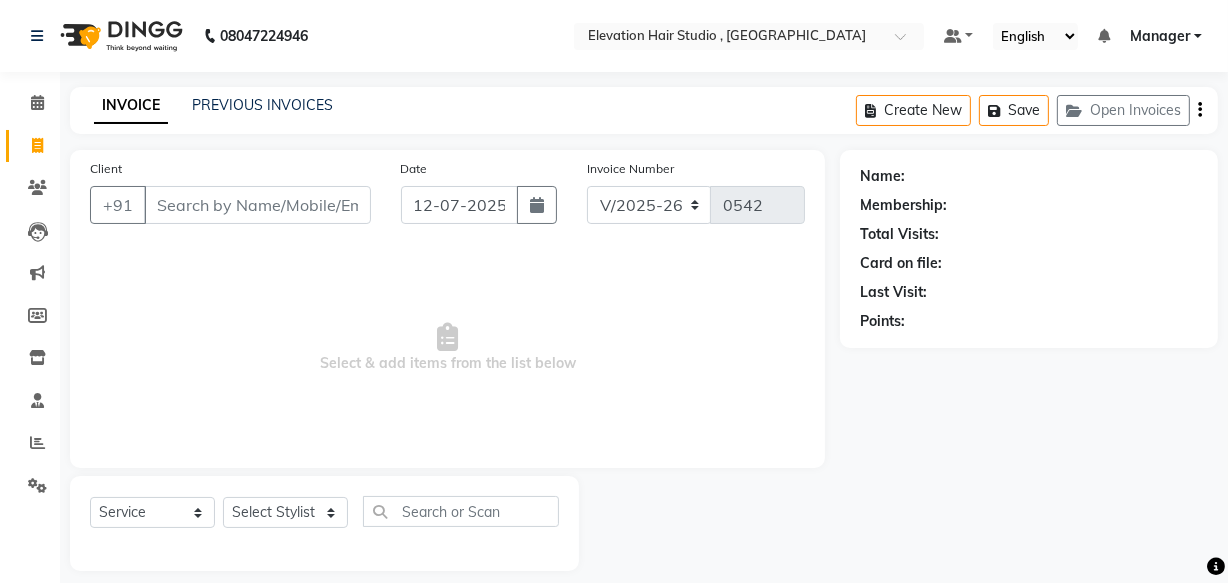 click on "Client +91" 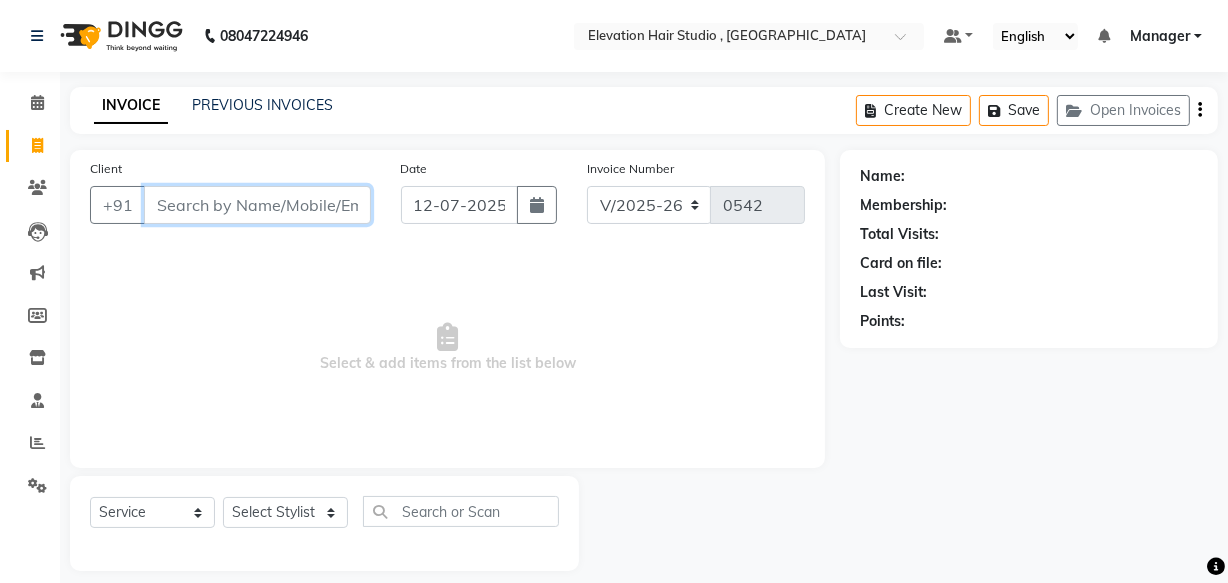 click on "Client" at bounding box center (257, 205) 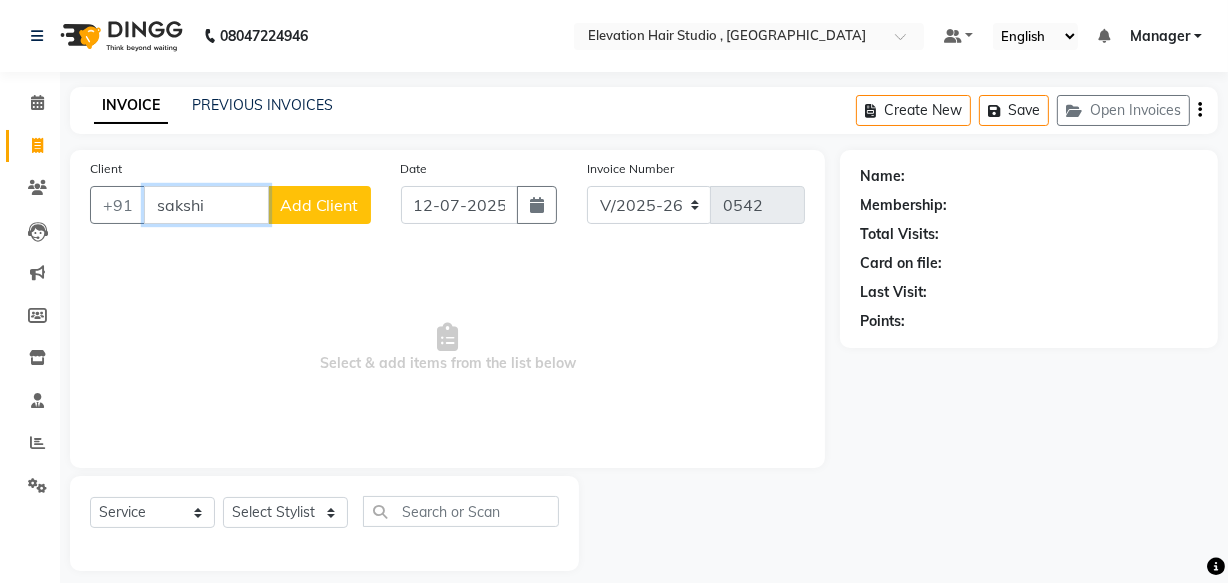 type on "sakshi" 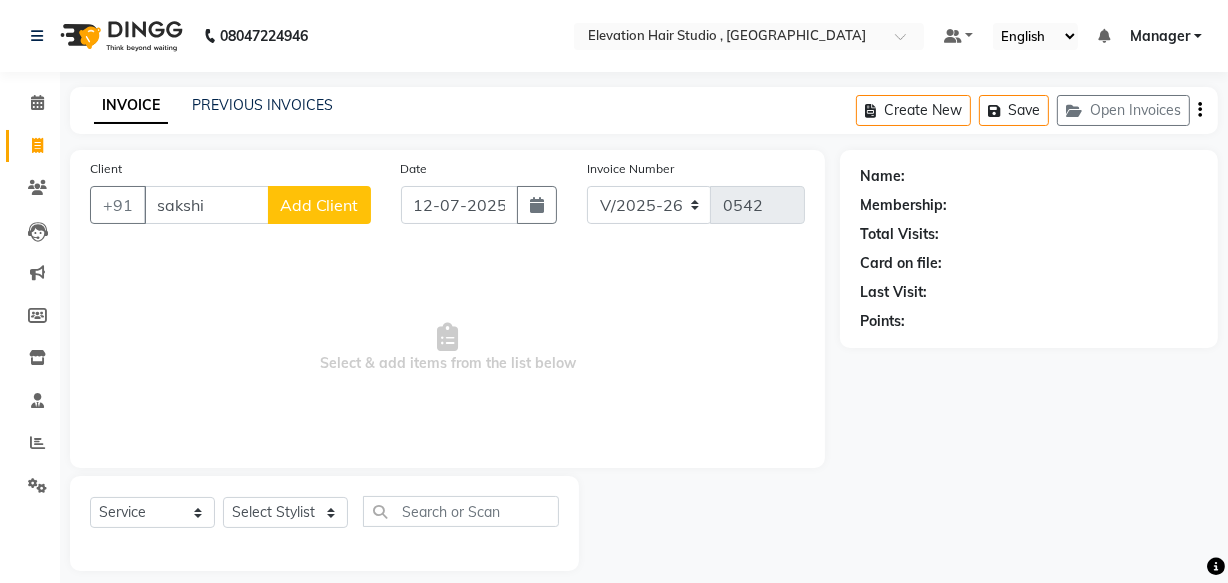 click on "Add Client" 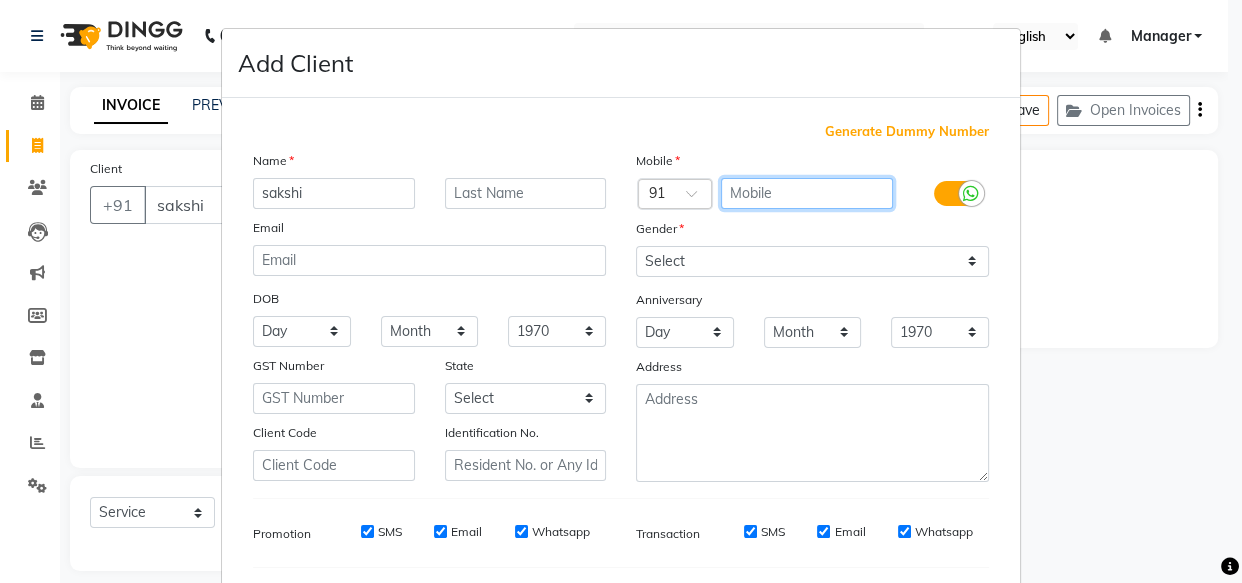 click at bounding box center [807, 193] 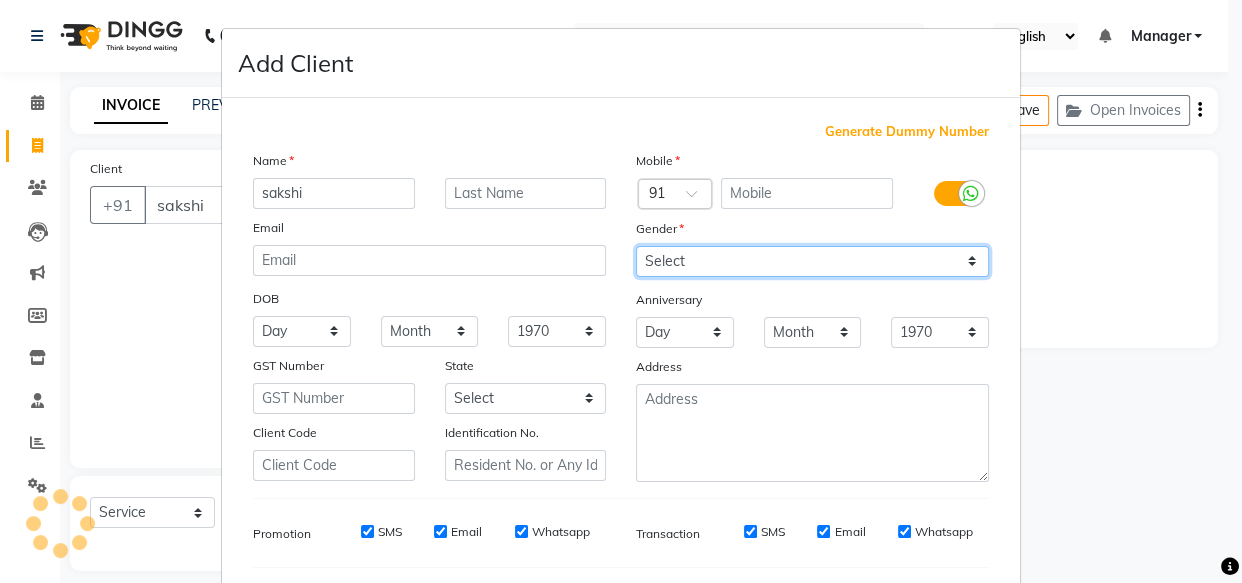 click on "Select Male Female Other Prefer Not To Say" at bounding box center (812, 261) 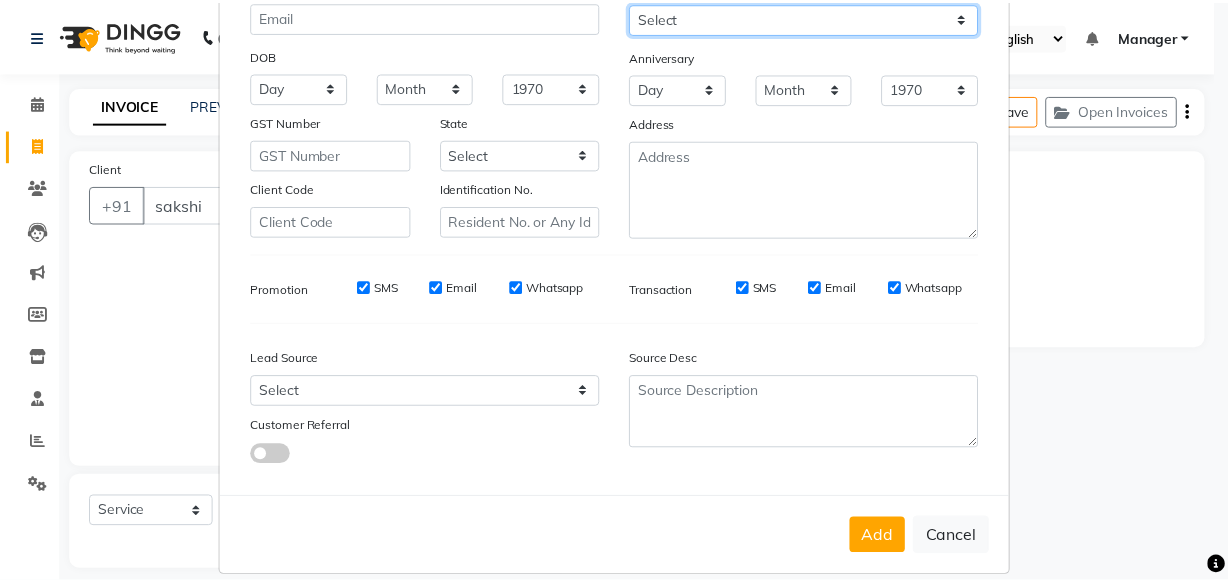scroll, scrollTop: 270, scrollLeft: 0, axis: vertical 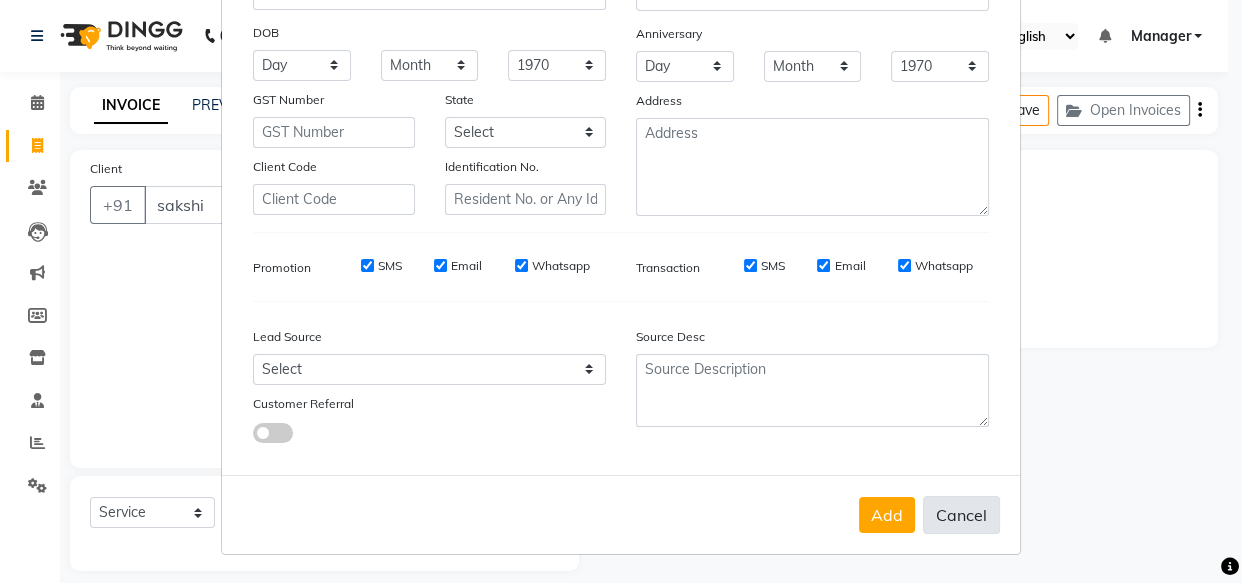click on "Cancel" at bounding box center [961, 515] 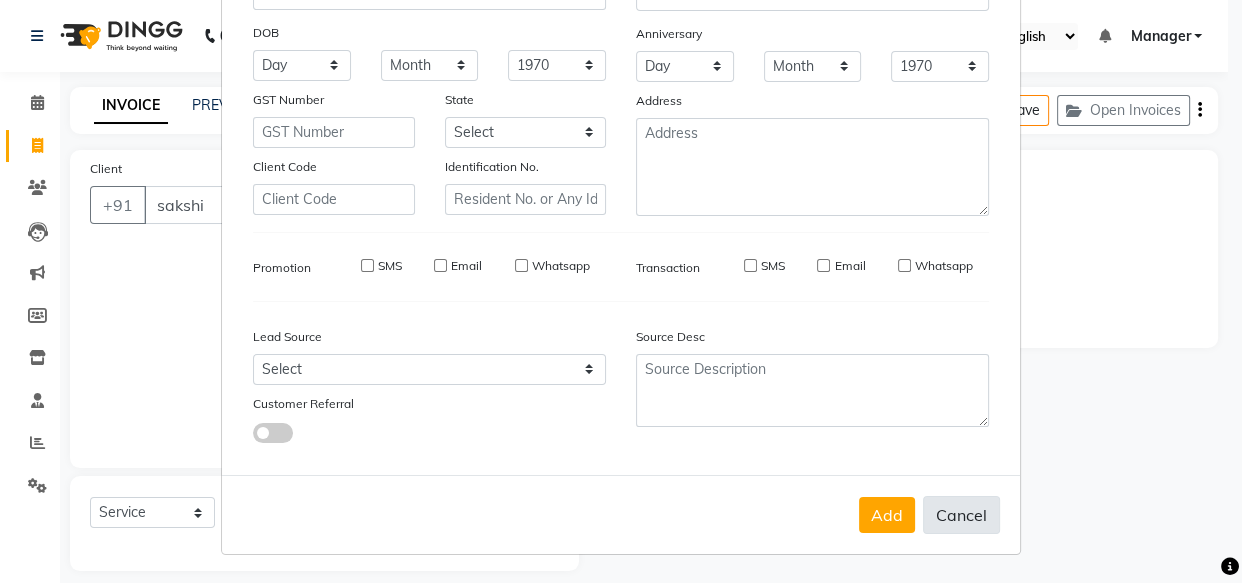 type 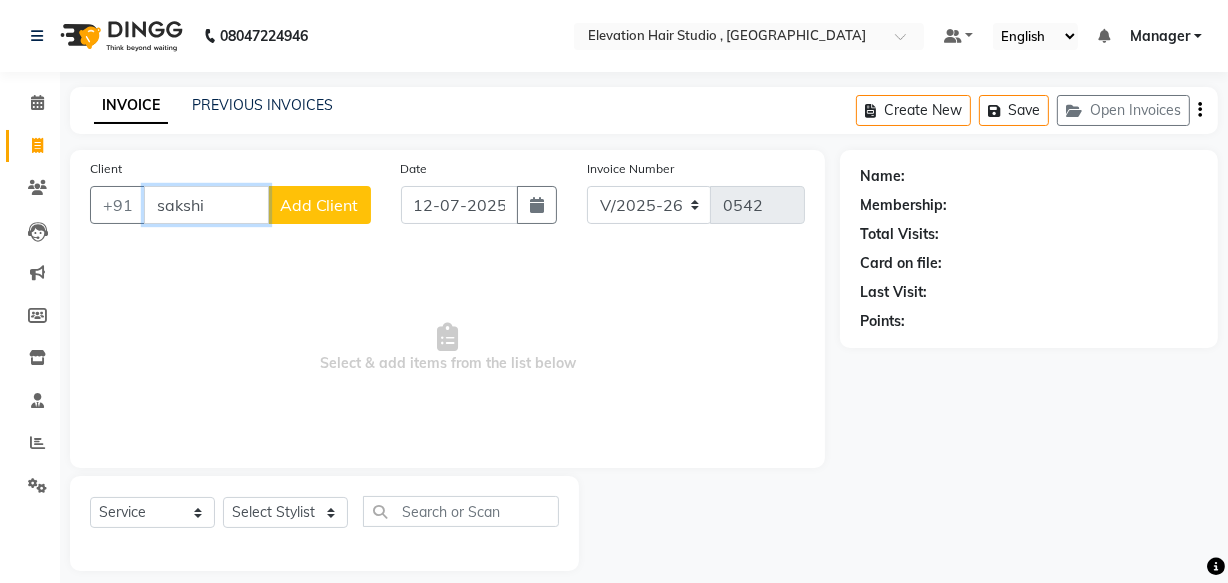 click on "sakshi" at bounding box center (206, 205) 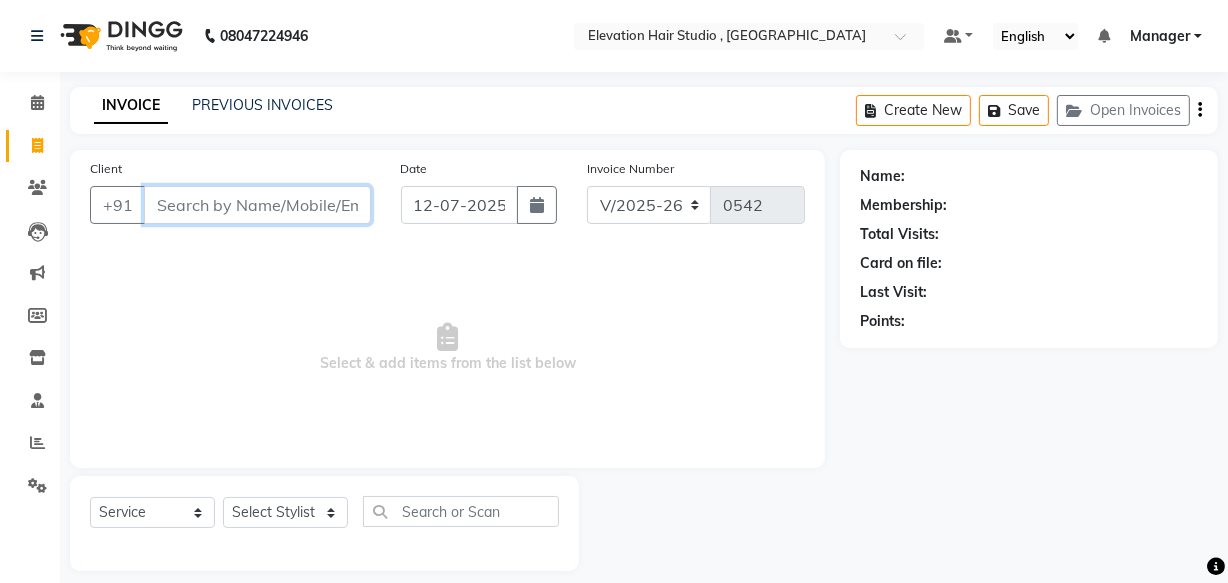 click on "Client" at bounding box center [257, 205] 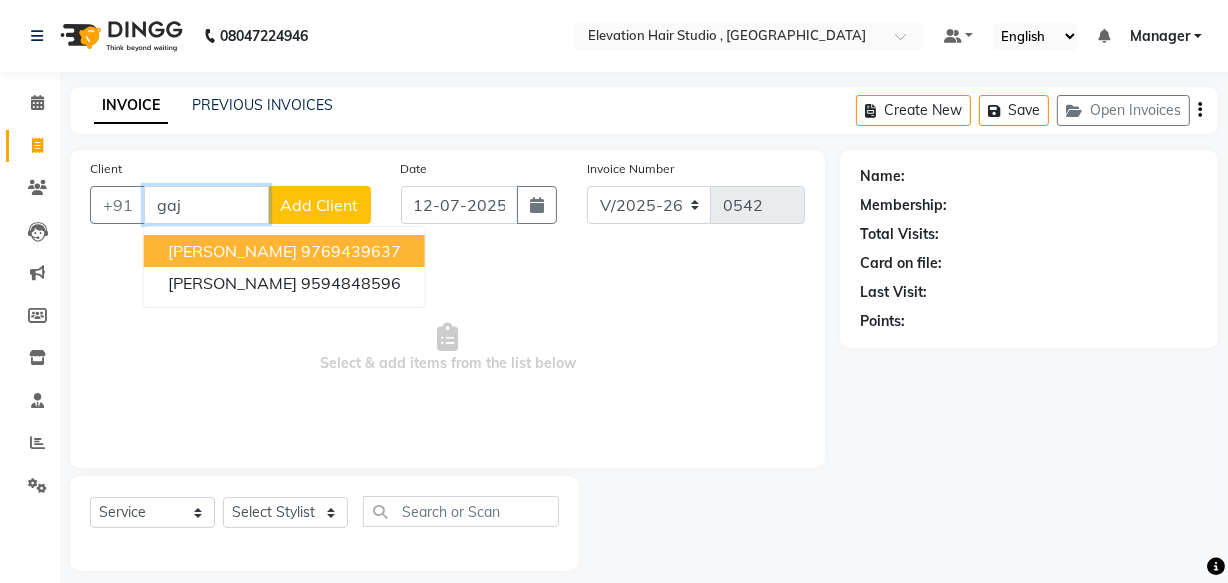 click on "[PERSON_NAME]" at bounding box center (232, 251) 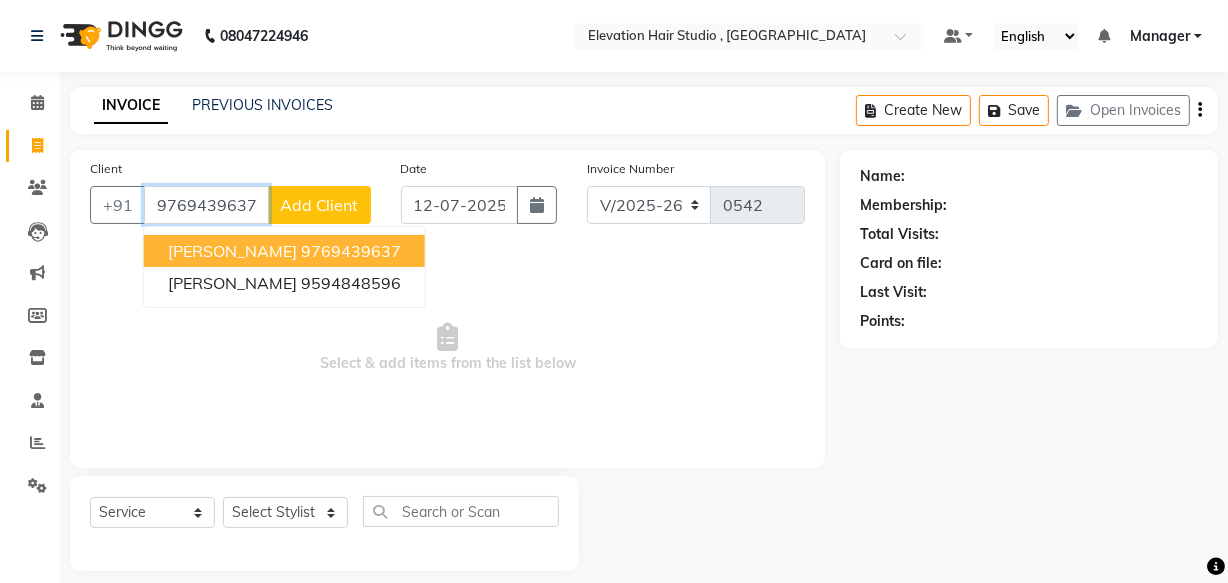 type on "9769439637" 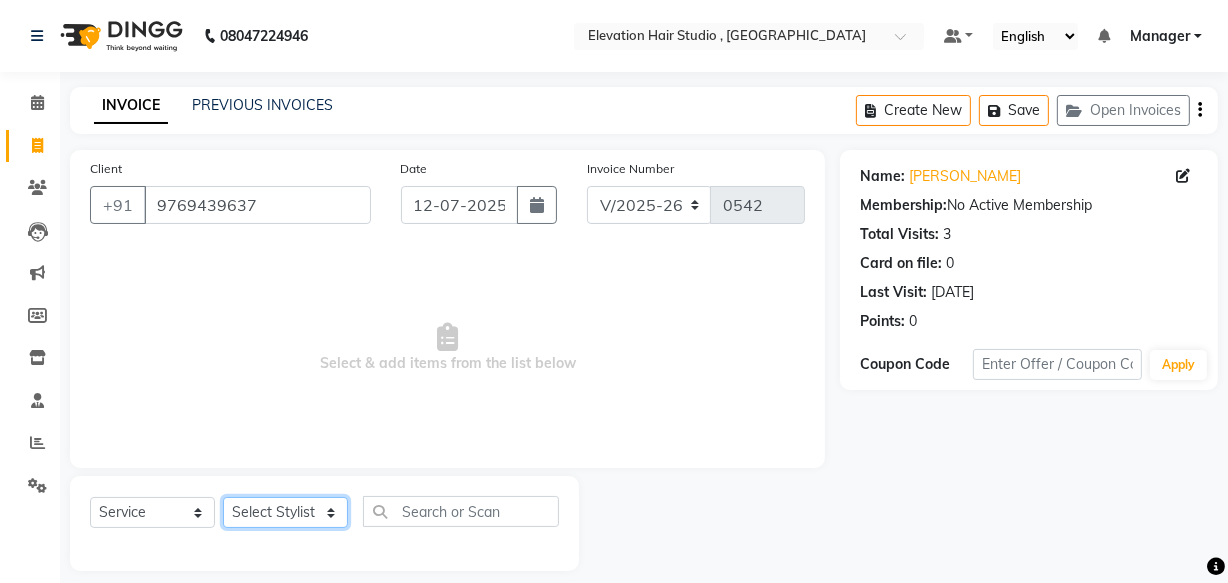 click on "Select Stylist Anish shaikh anjali gautam Ashik ali Dilip Manager mehboob  sameer Sanjay Sarfaraz  Tanvi" 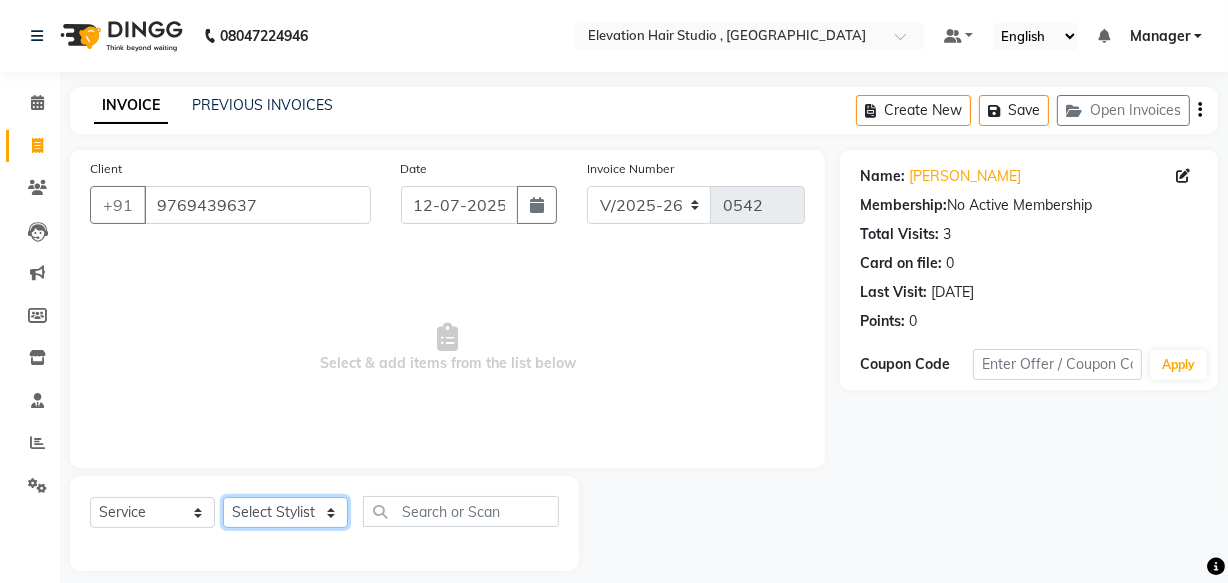 select on "62586" 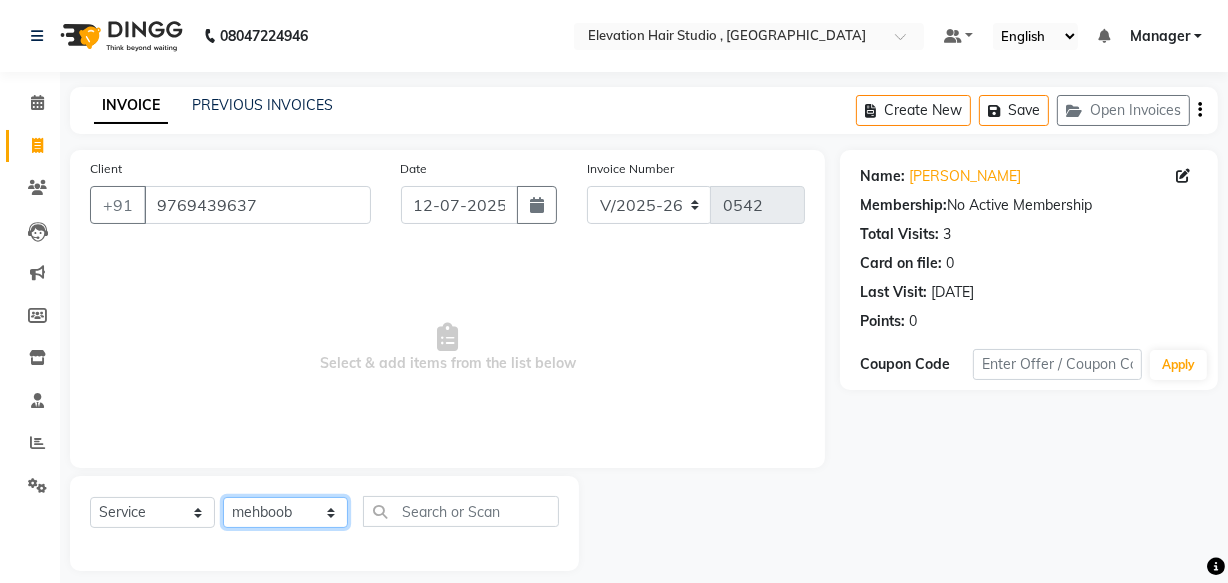 click on "Select Stylist Anish shaikh anjali gautam Ashik ali Dilip Manager mehboob  sameer Sanjay Sarfaraz  Tanvi" 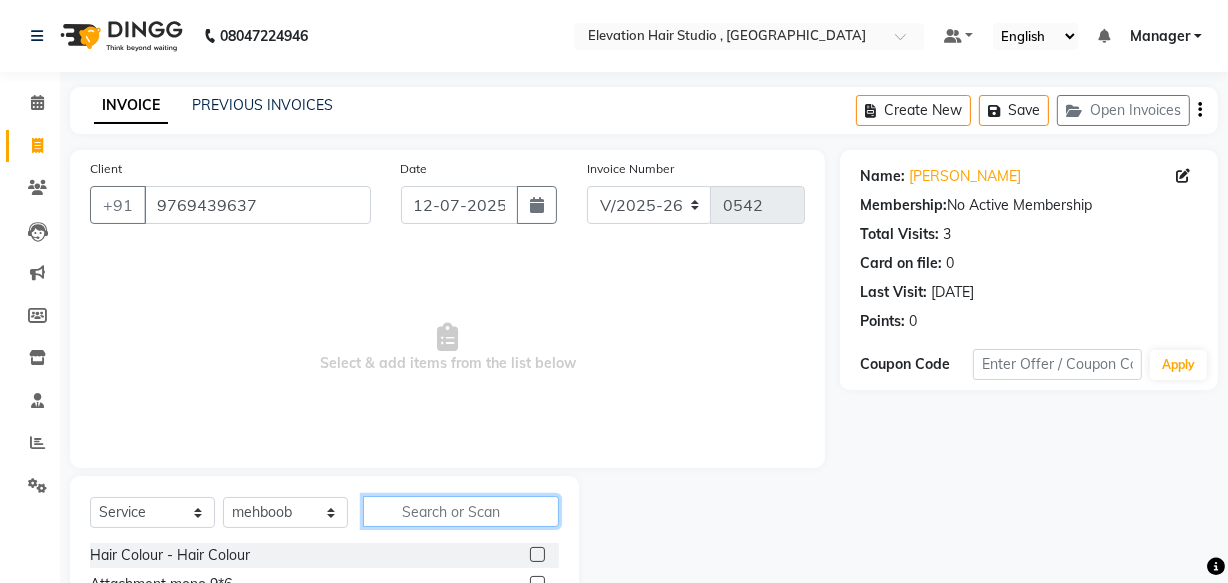 click 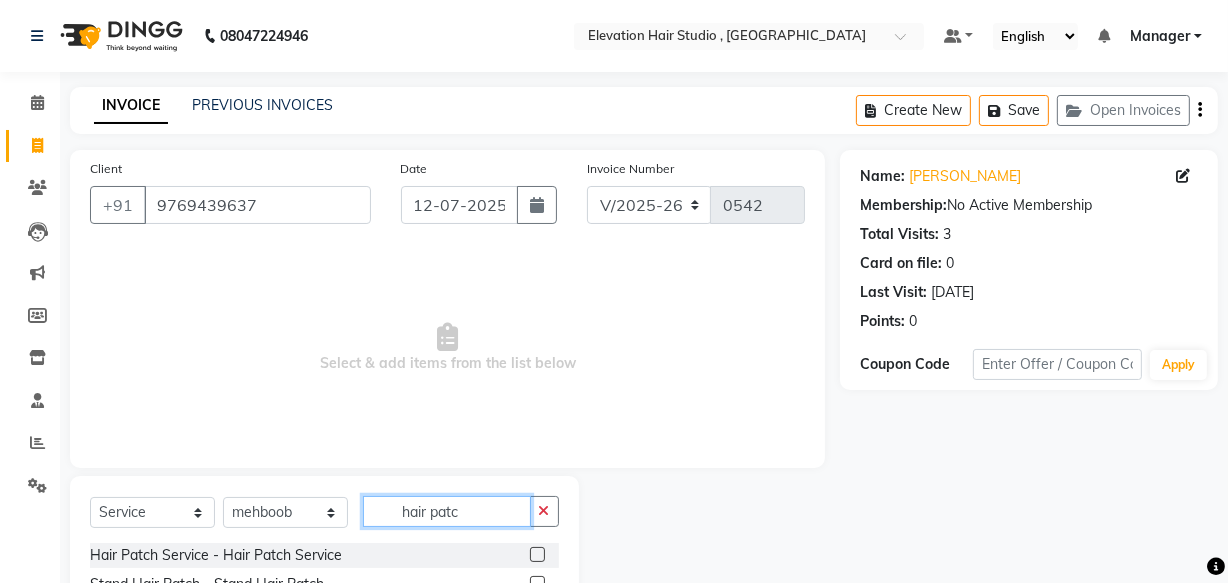 type on "hair patc" 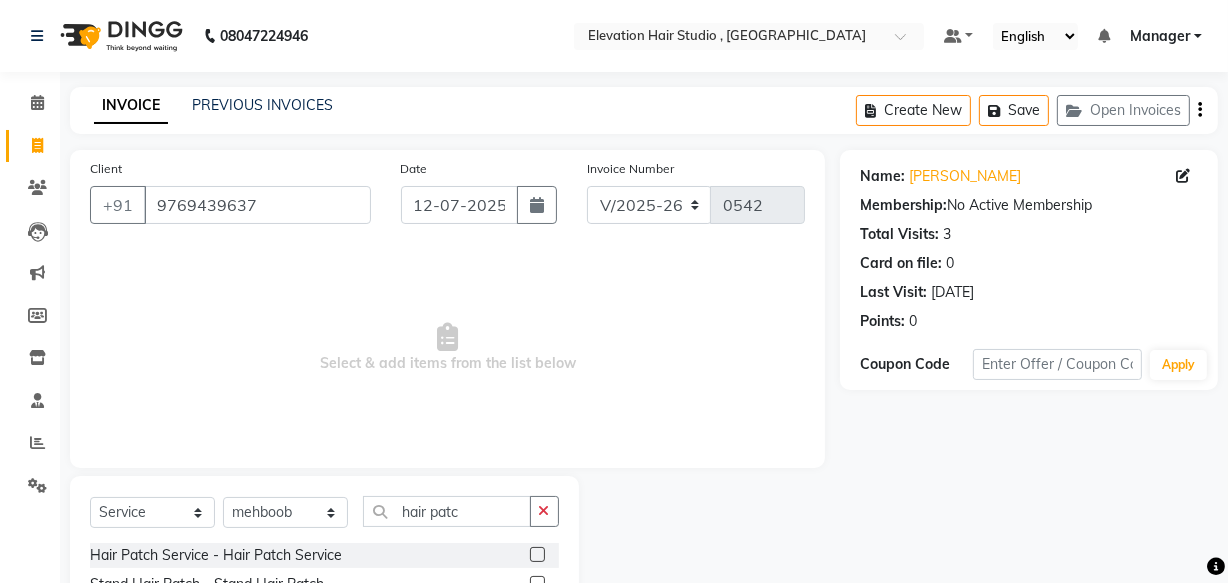 click 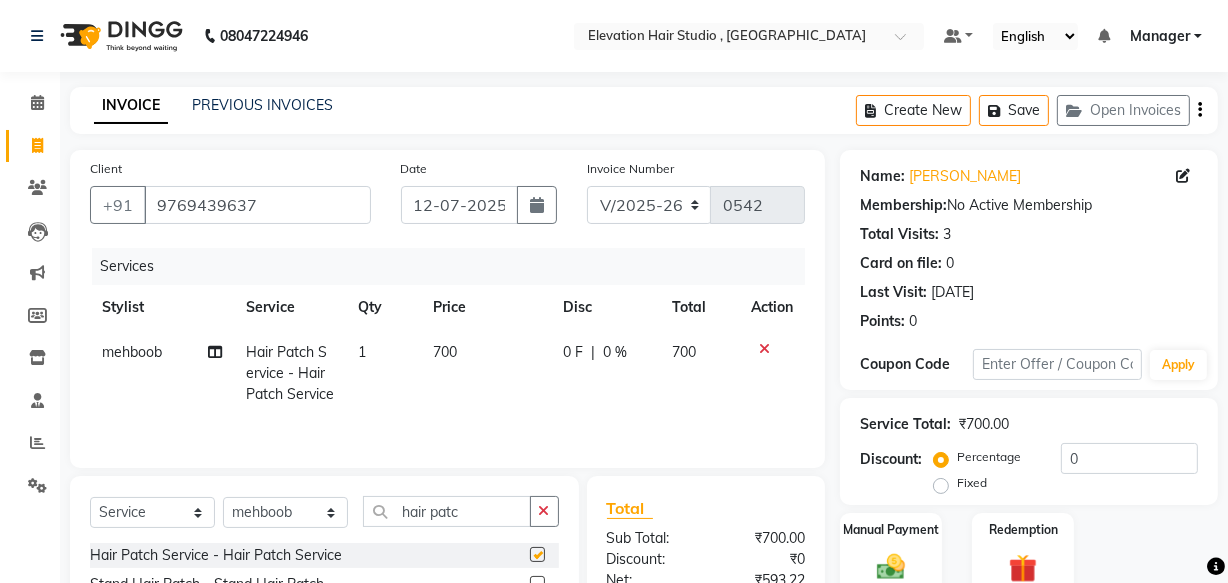 checkbox on "false" 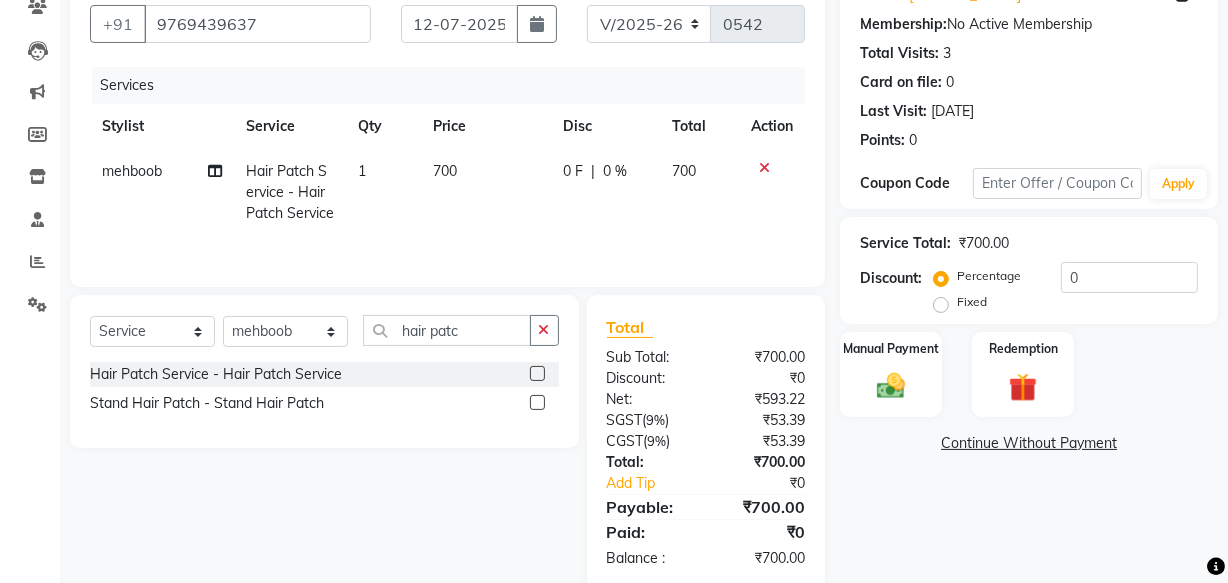 scroll, scrollTop: 218, scrollLeft: 0, axis: vertical 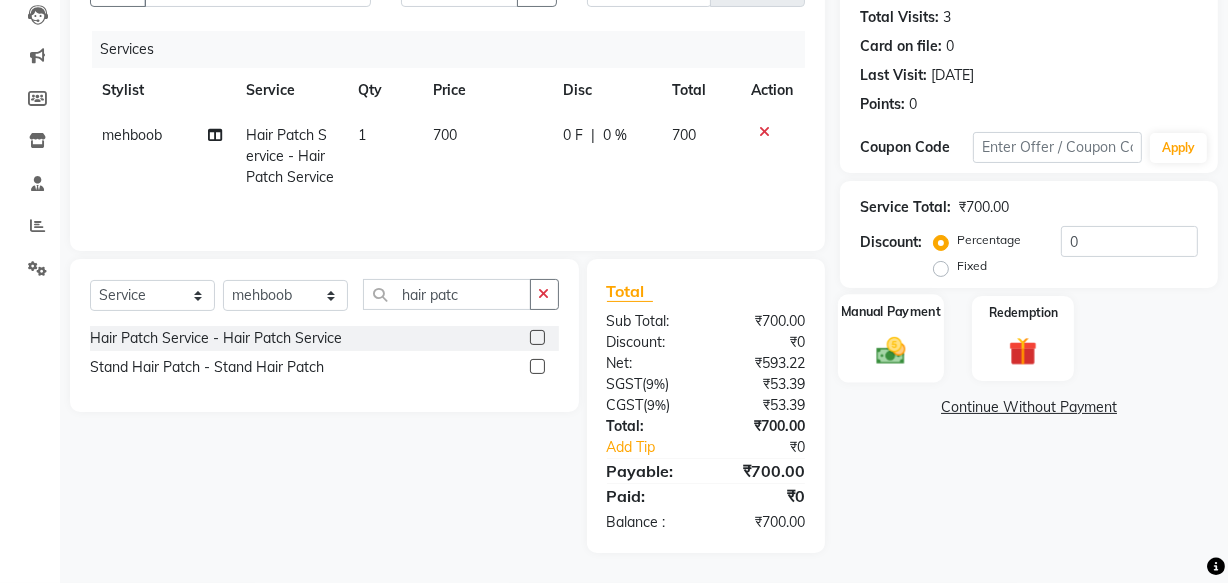 click 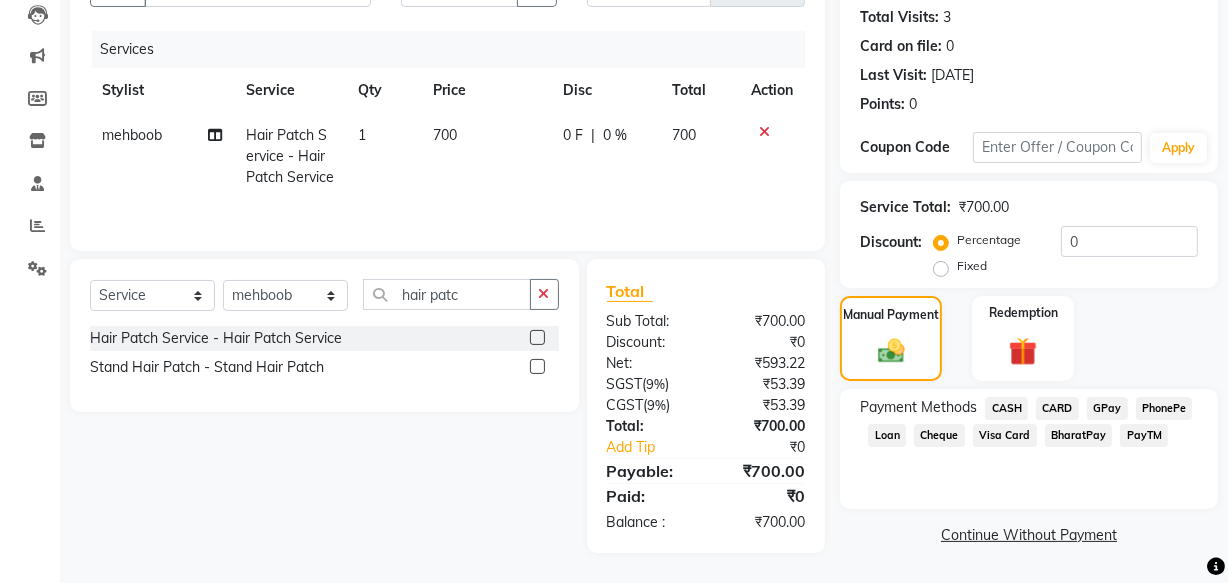 click on "GPay" 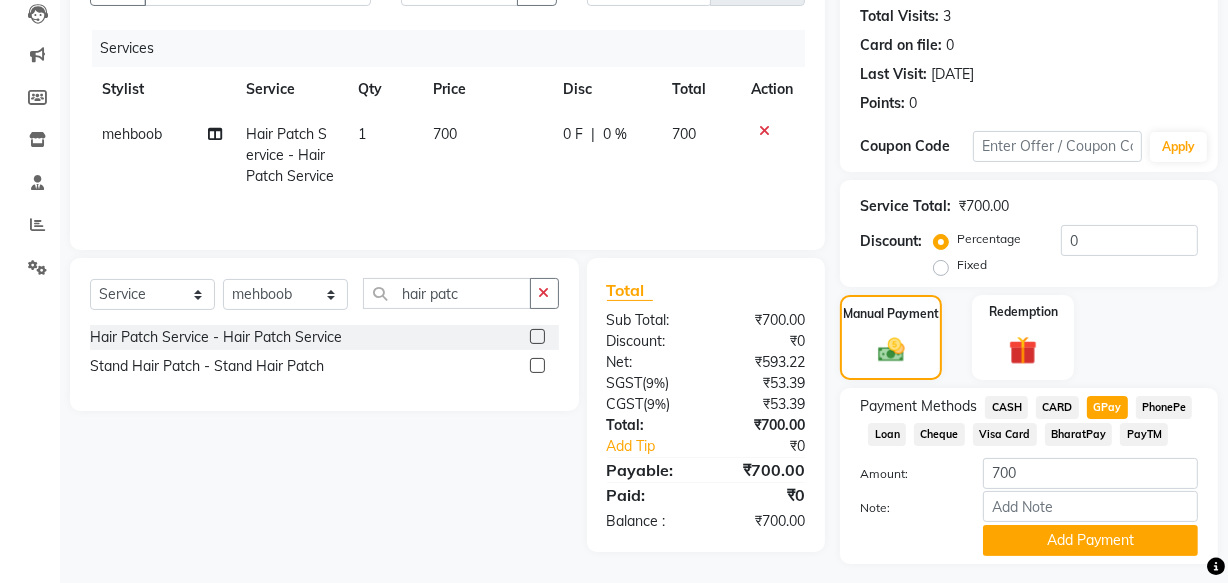 scroll, scrollTop: 270, scrollLeft: 0, axis: vertical 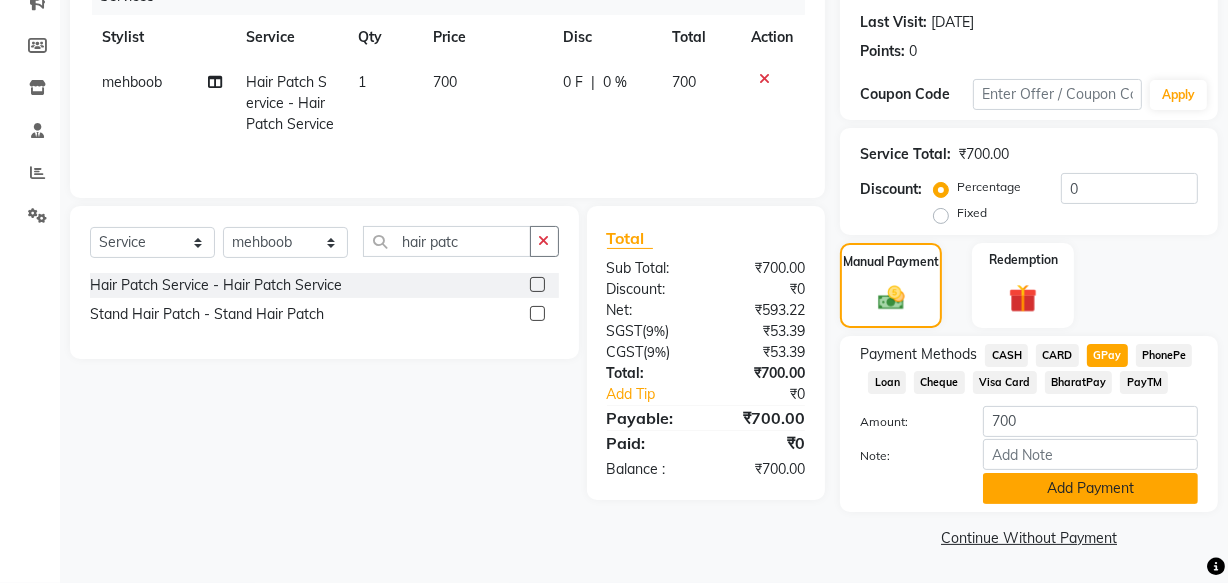 click on "Add Payment" 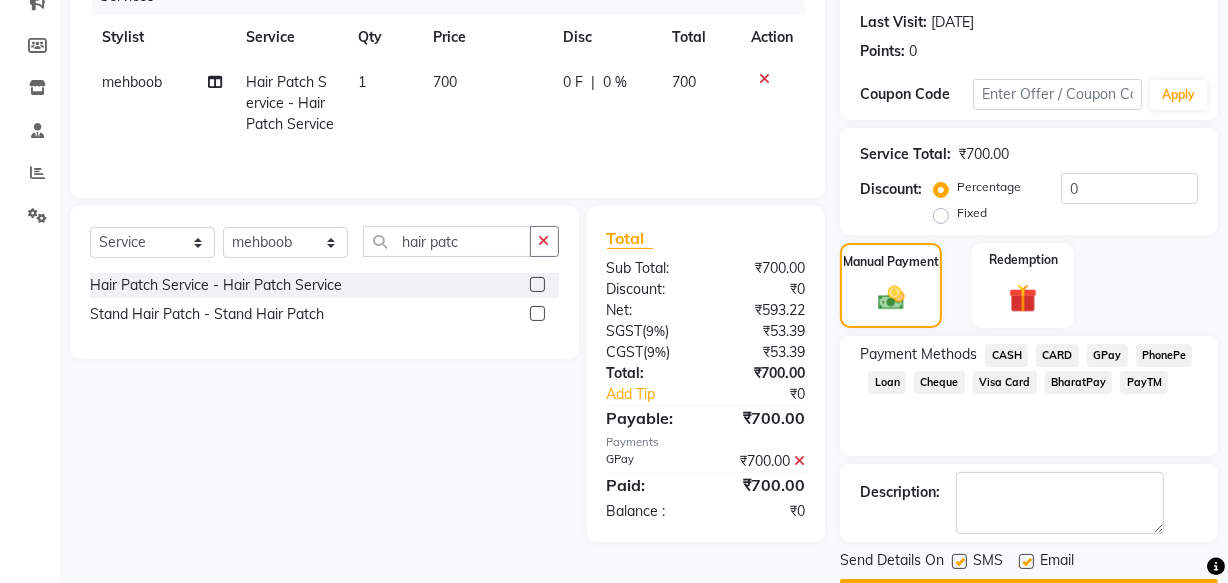 click 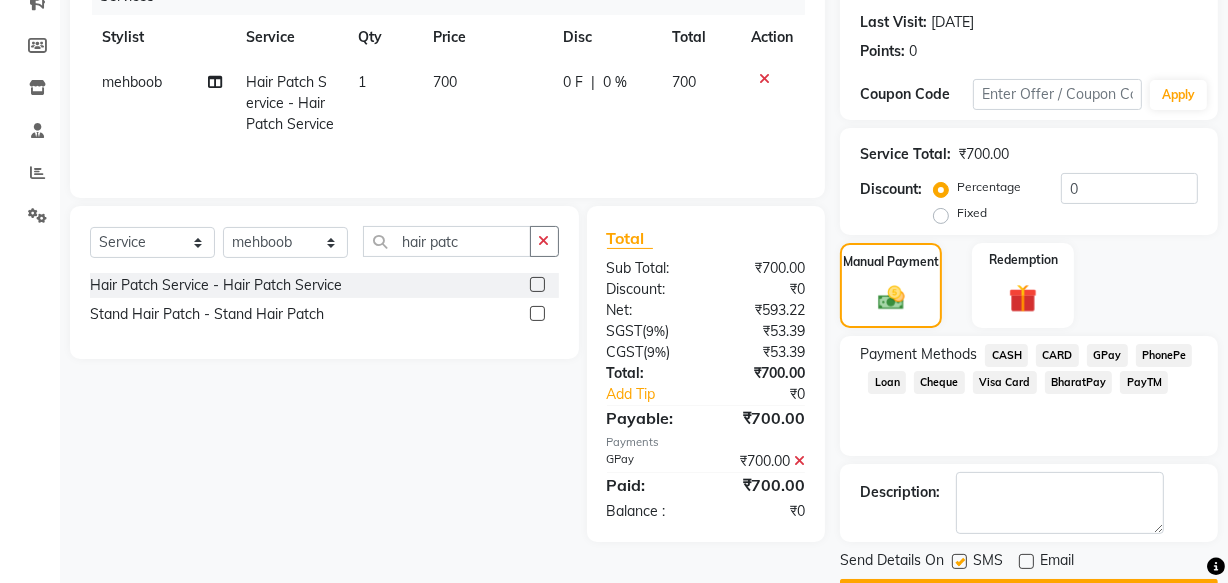 click 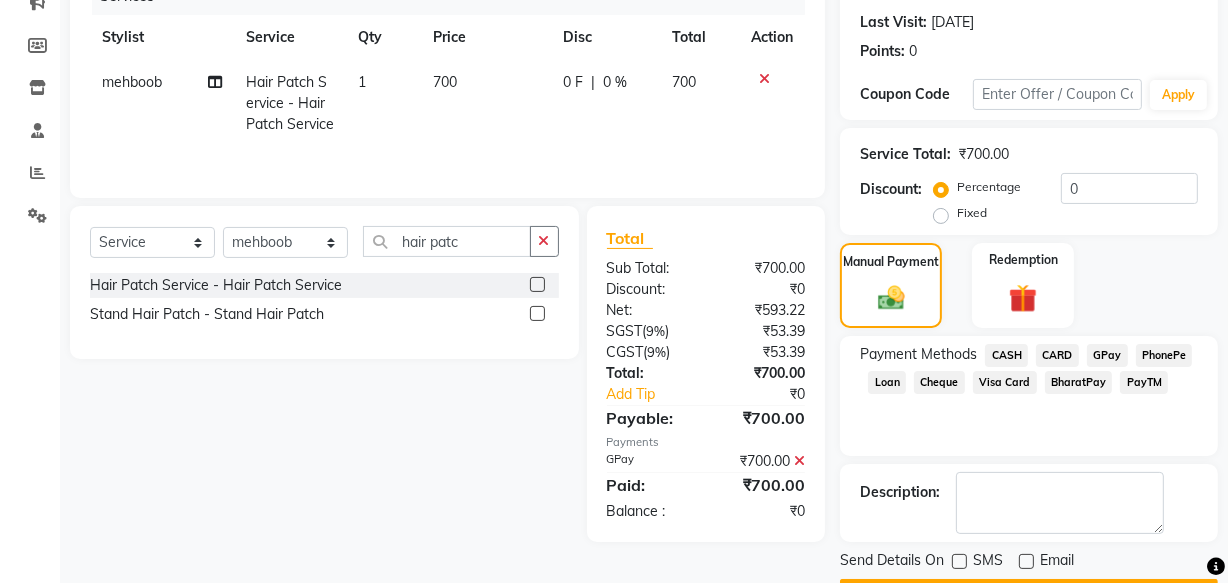 drag, startPoint x: 964, startPoint y: 561, endPoint x: 964, endPoint y: 547, distance: 14 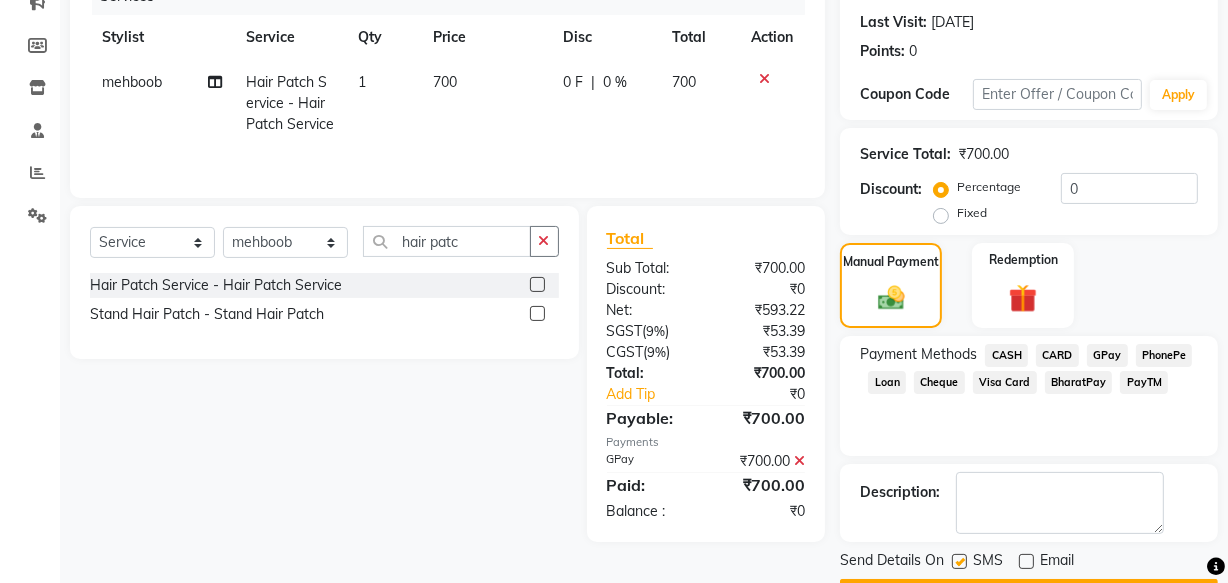 scroll, scrollTop: 326, scrollLeft: 0, axis: vertical 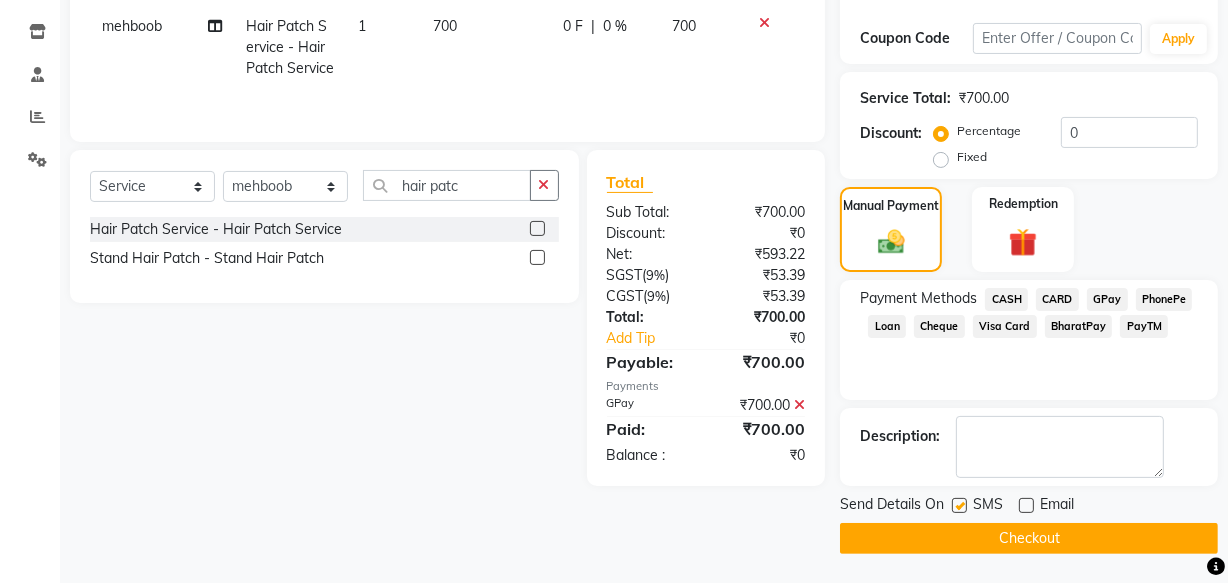click 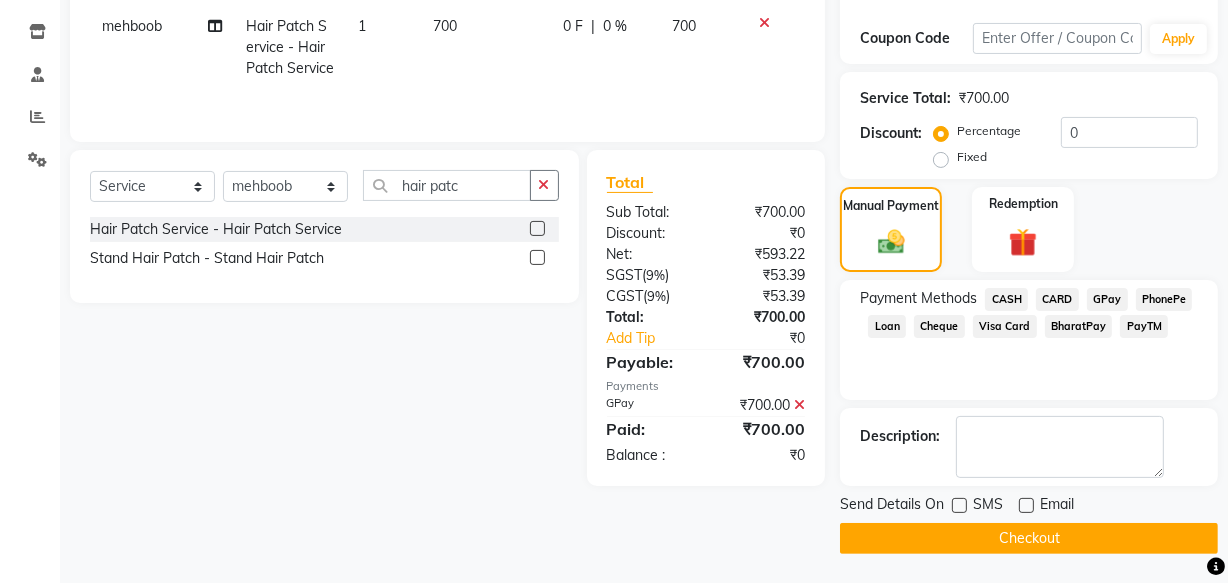 click on "Checkout" 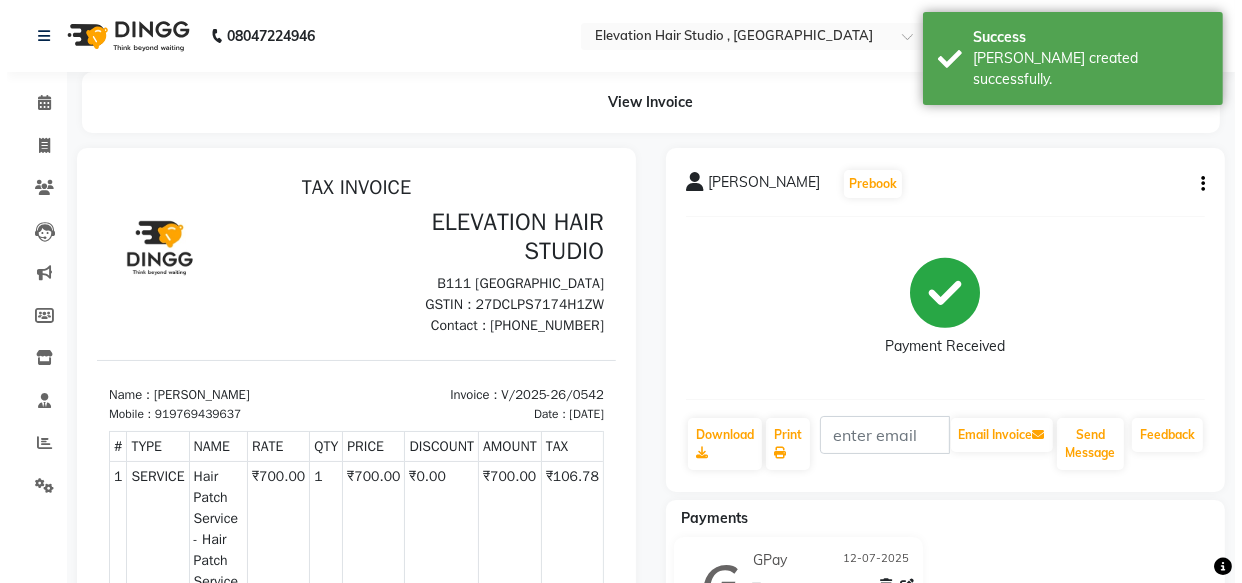 scroll, scrollTop: 0, scrollLeft: 0, axis: both 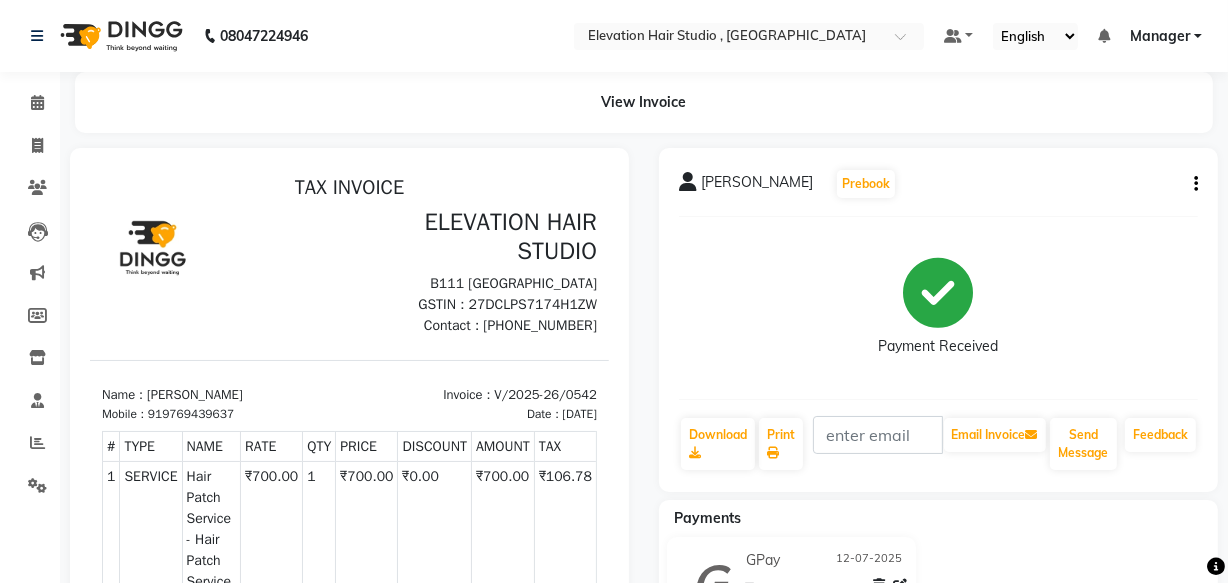 click on "Payments GPay 12-07-2025 ₹700.00  Added on 12-07-2025" 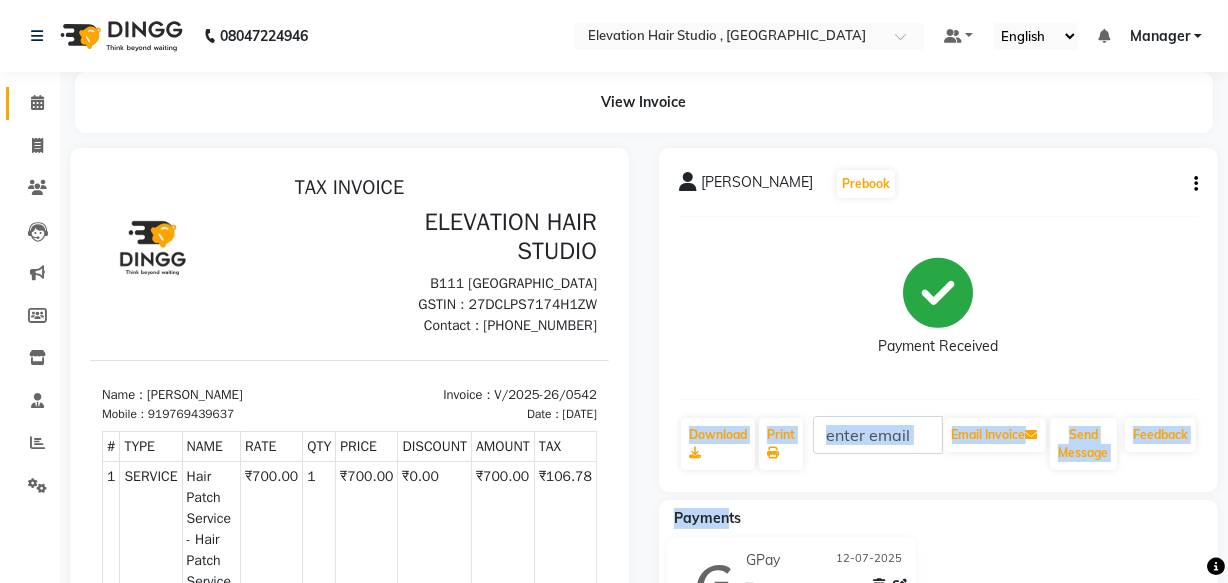 click 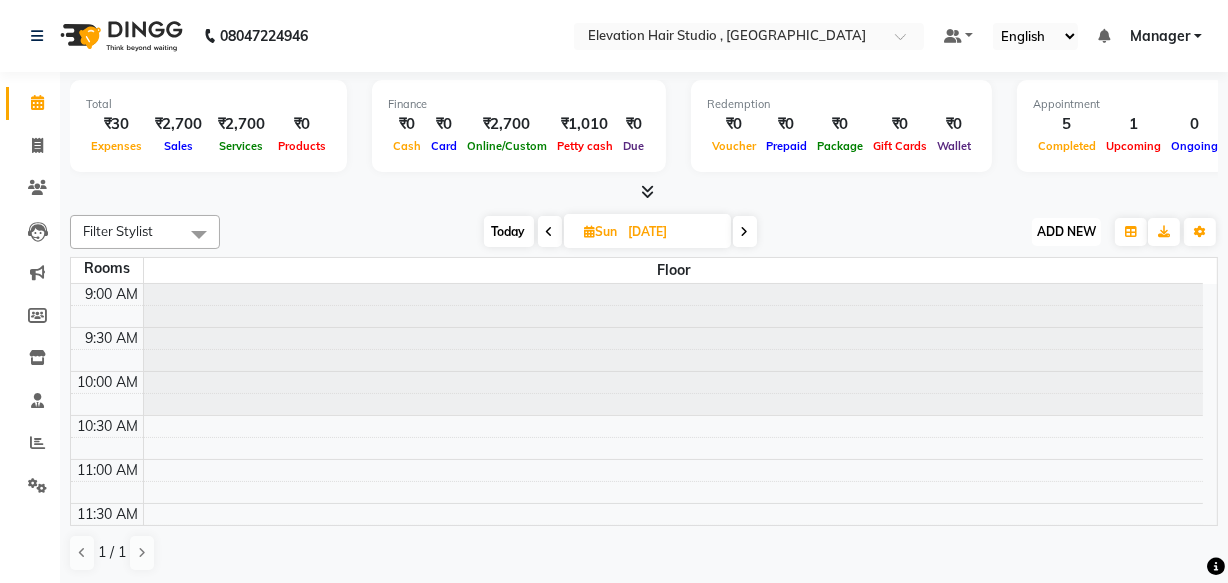 click on "ADD NEW" at bounding box center (1066, 231) 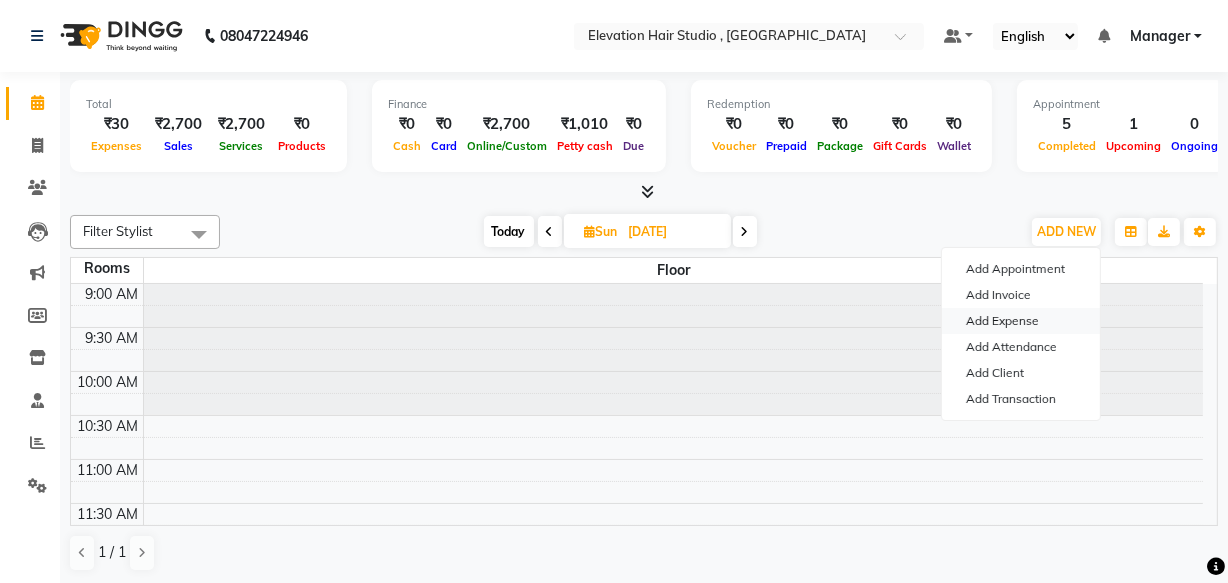 click on "Add Expense" at bounding box center [1021, 321] 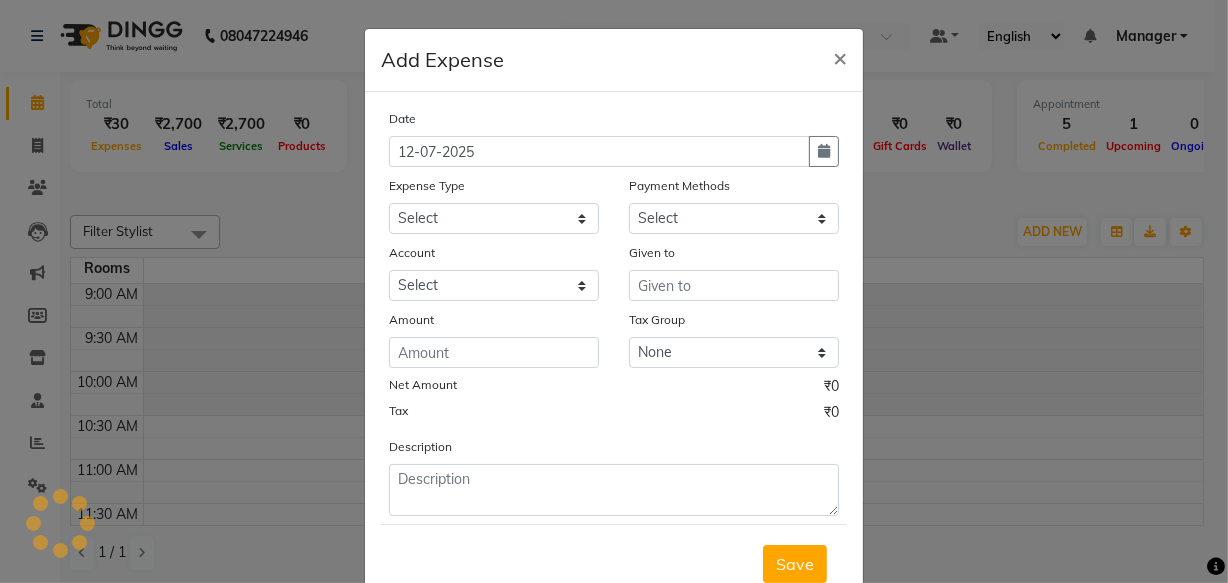 select on "1" 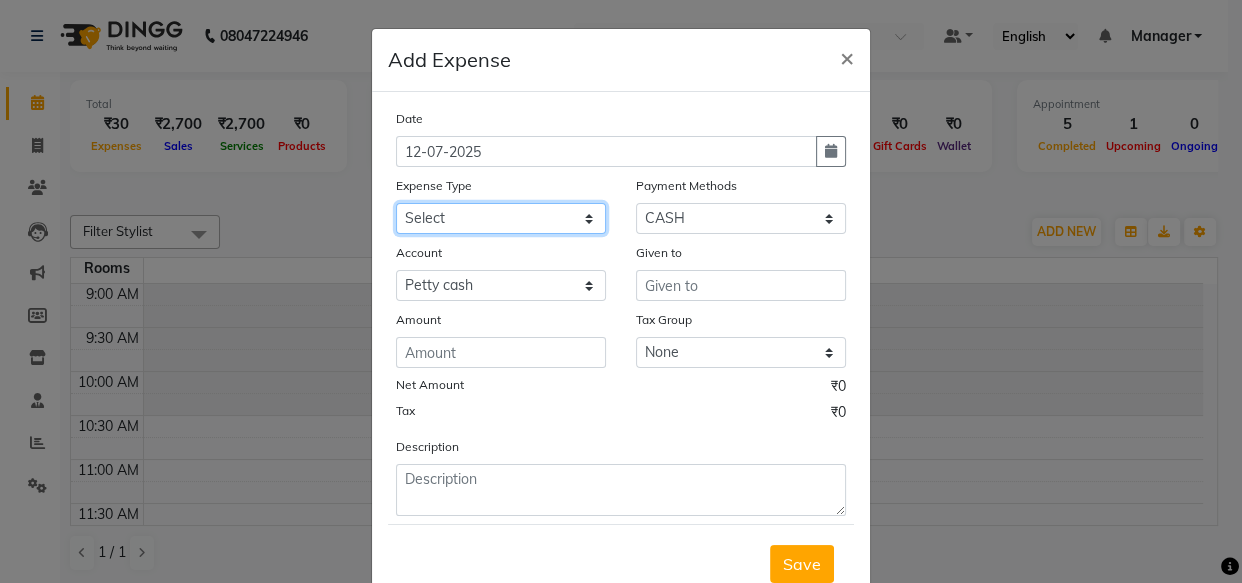 click on "Select AC Adrak Advance Salary agarbatti anees Appron asmoul advance salary Bank charges Car maintenance  CARPENTER Cash Deposited to bank Cash Handed over to Owner cellphone Client Snacks Clinical charges coffee conditioner courier diliptip dustbinplatebottle Equipment extrastuff fridge Fuel glue Govt fee greaser hairpatch hardware Incentive Insurance International purchase israil key lead light bill Loan Repayment Maintenance Marketing medicine milk Miscellaneous MRA ola Other paddlebrush PAINTER Pantry plumber Product product recharge rehman Rent Salary salary salary sandwich shampoo Staff Snacks sugar TAPE Tax Tea & Refreshment tissue towel trolly Utilities velocity VIDEO water web side WEFAST wireboard xerox" 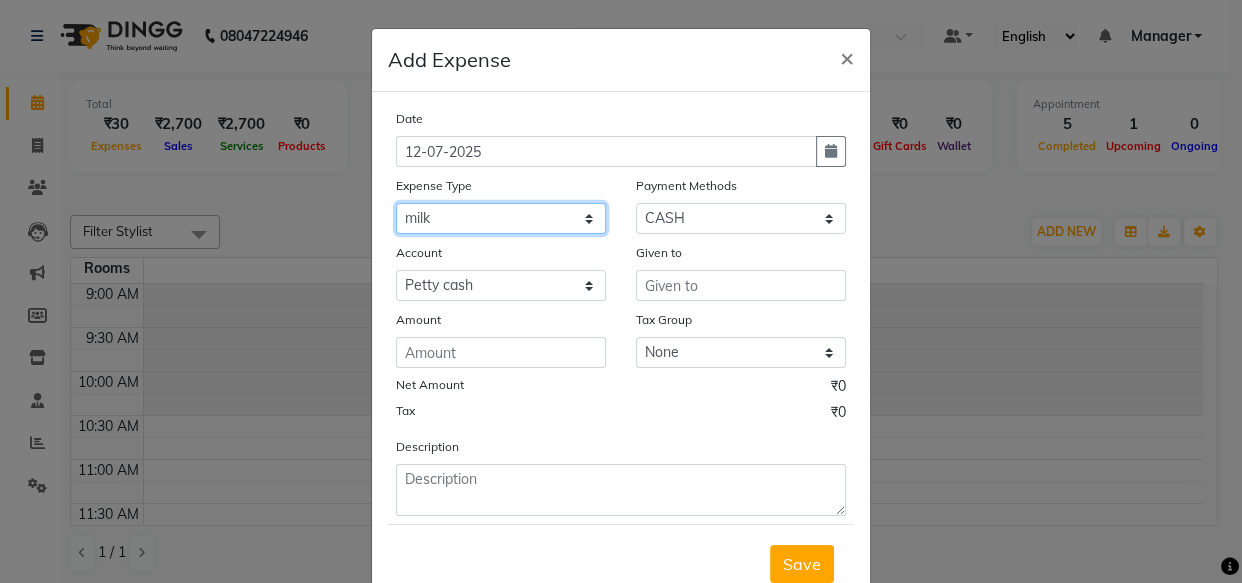 click on "Select AC Adrak Advance Salary agarbatti anees Appron asmoul advance salary Bank charges Car maintenance  CARPENTER Cash Deposited to bank Cash Handed over to Owner cellphone Client Snacks Clinical charges coffee conditioner courier diliptip dustbinplatebottle Equipment extrastuff fridge Fuel glue Govt fee greaser hairpatch hardware Incentive Insurance International purchase israil key lead light bill Loan Repayment Maintenance Marketing medicine milk Miscellaneous MRA ola Other paddlebrush PAINTER Pantry plumber Product product recharge rehman Rent Salary salary salary sandwich shampoo Staff Snacks sugar TAPE Tax Tea & Refreshment tissue towel trolly Utilities velocity VIDEO water web side WEFAST wireboard xerox" 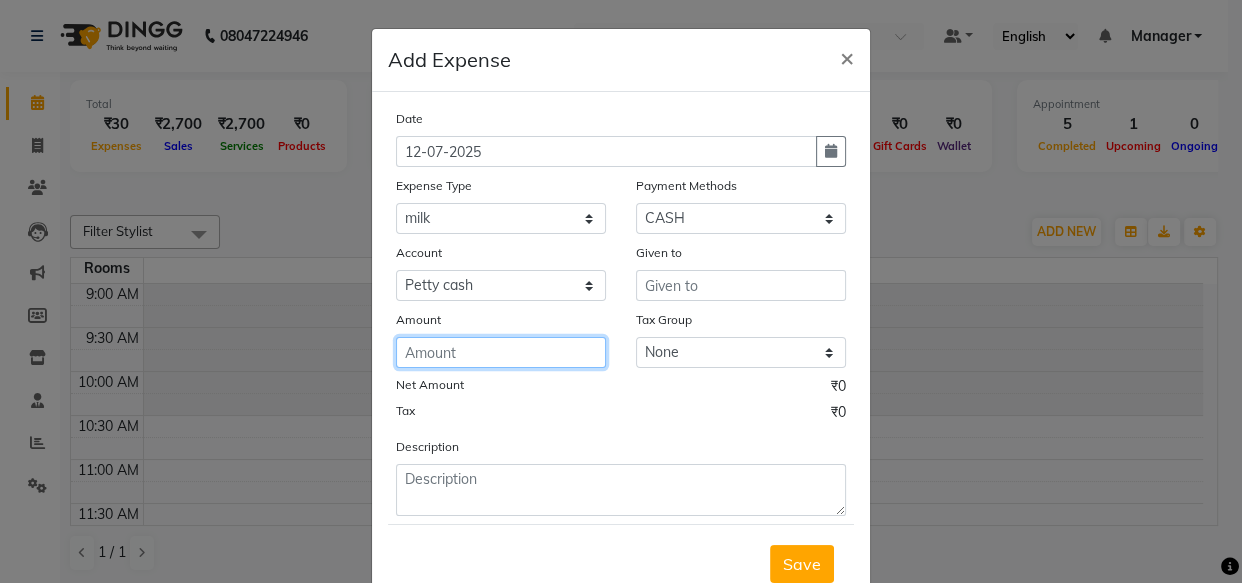 click 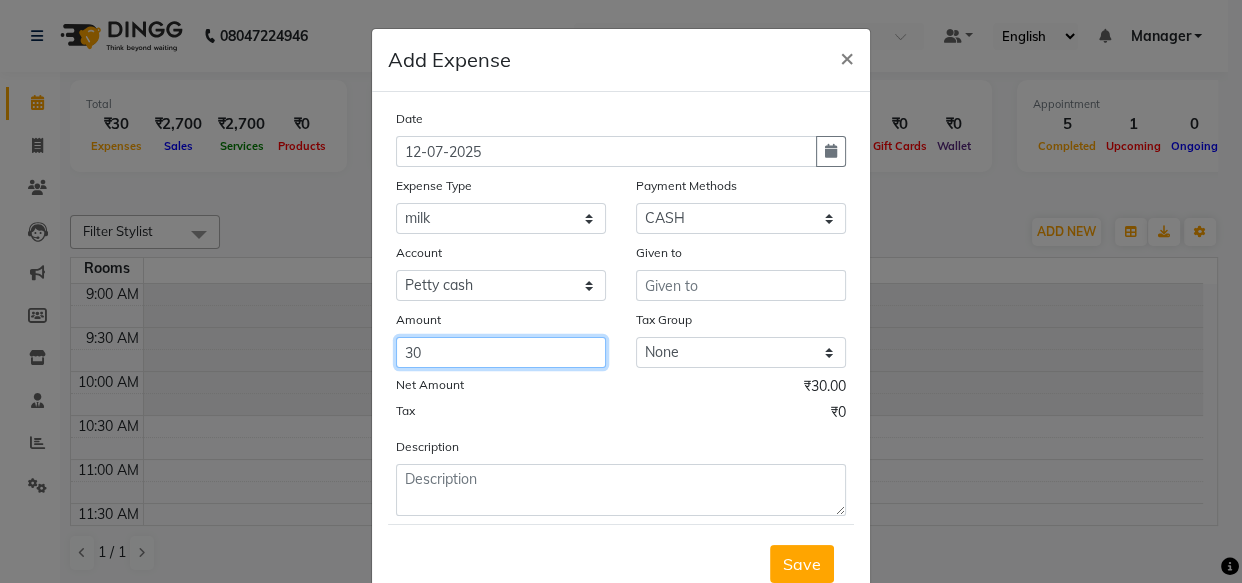 type on "30" 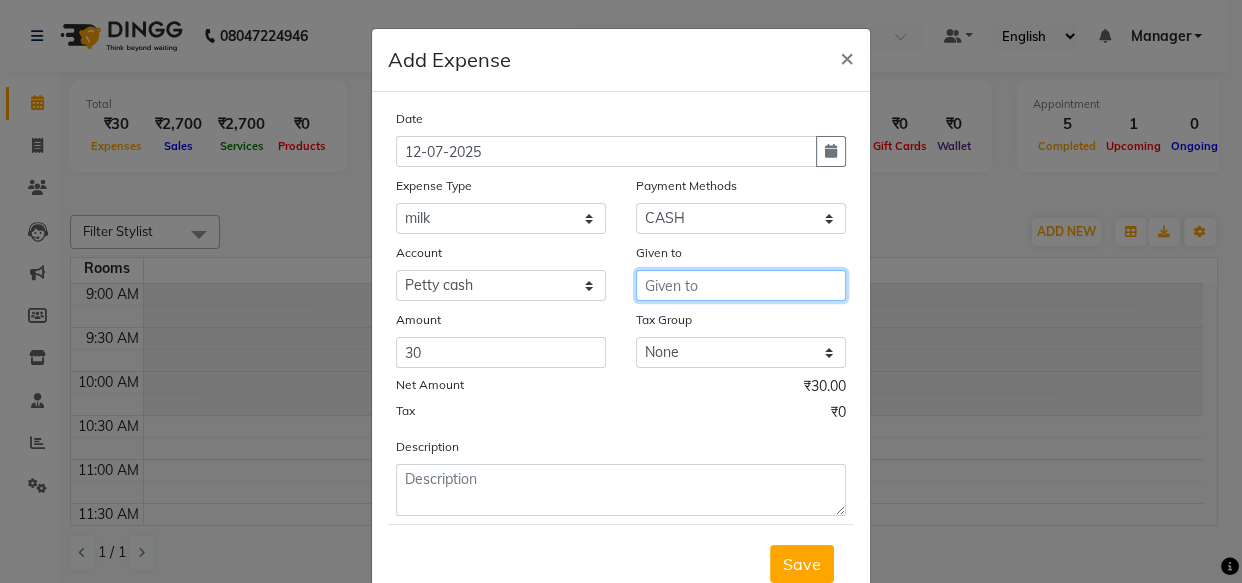 click at bounding box center [741, 285] 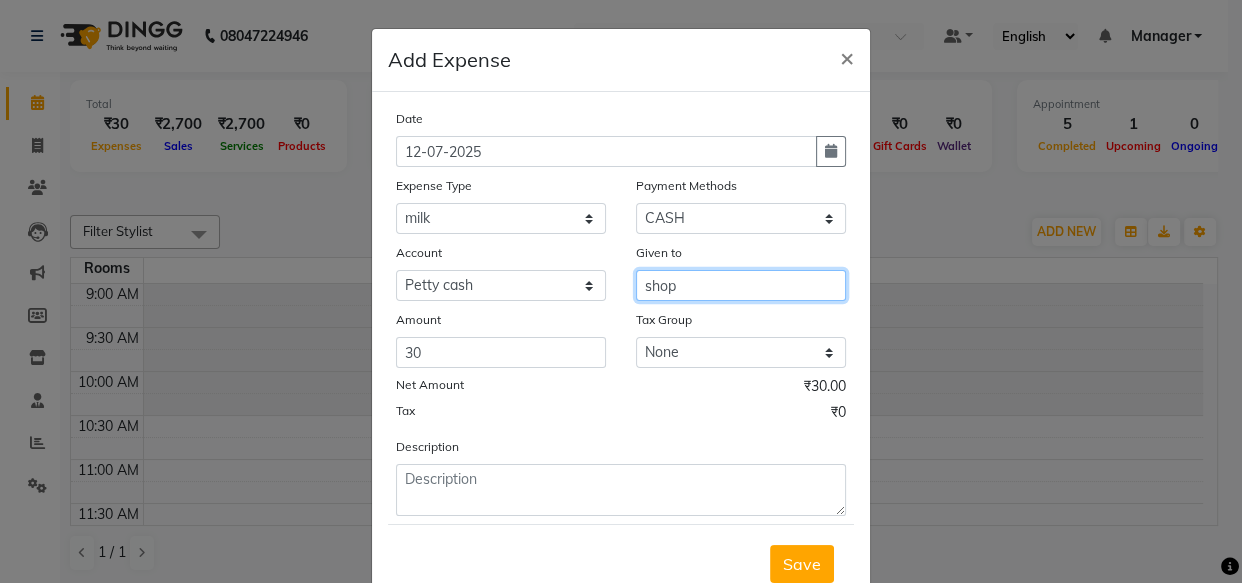 type on "shop" 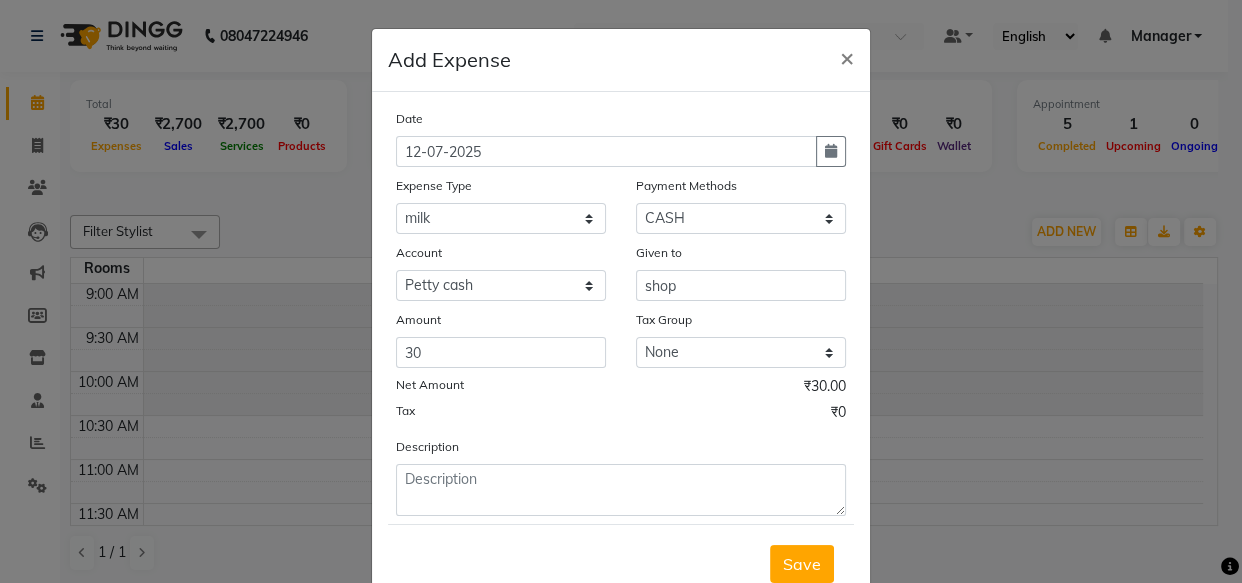click on "Description" 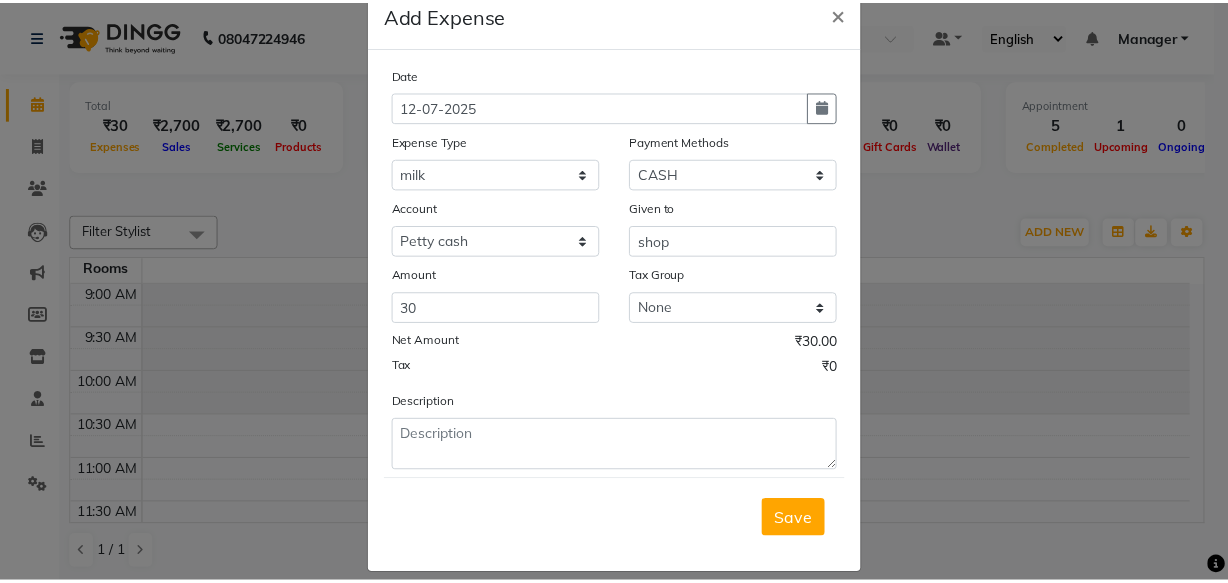 scroll, scrollTop: 68, scrollLeft: 0, axis: vertical 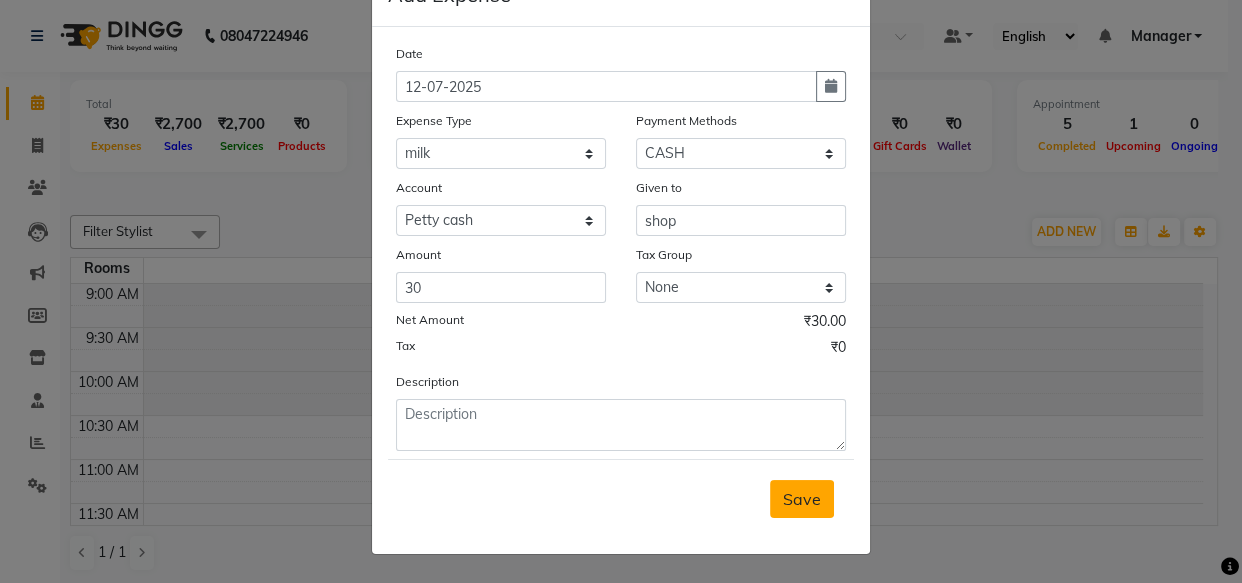 click on "Save" at bounding box center [802, 499] 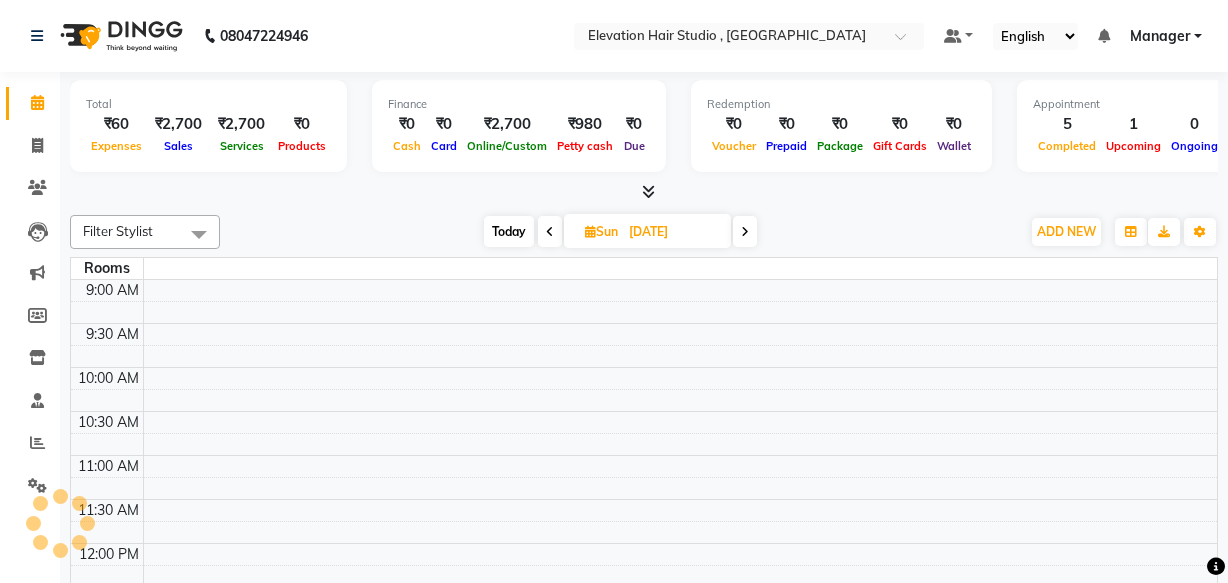 scroll, scrollTop: 0, scrollLeft: 0, axis: both 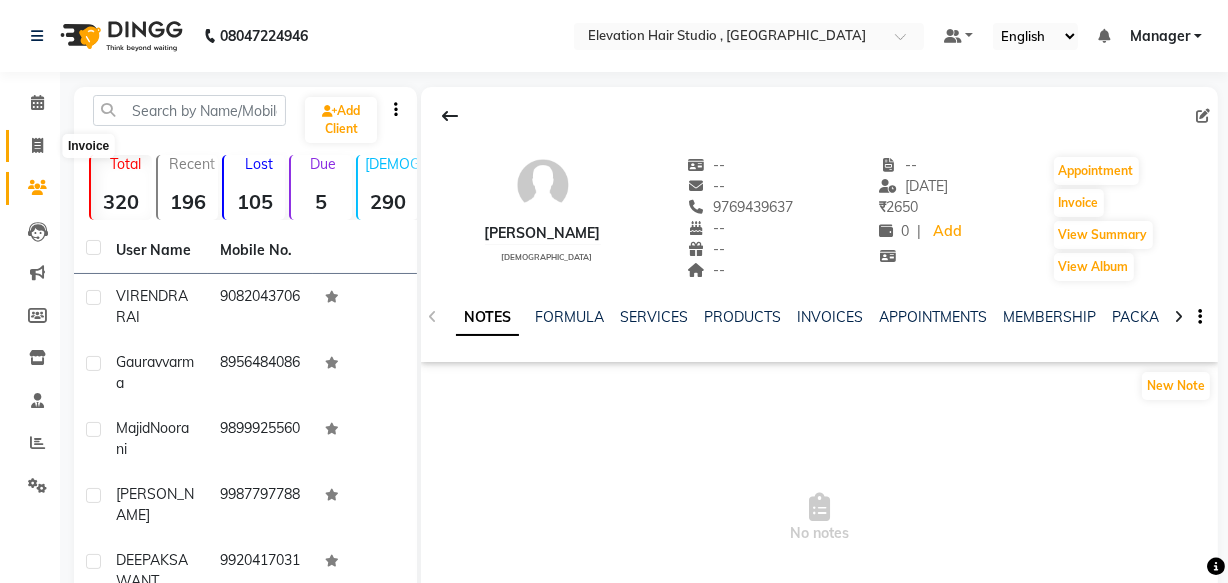 click 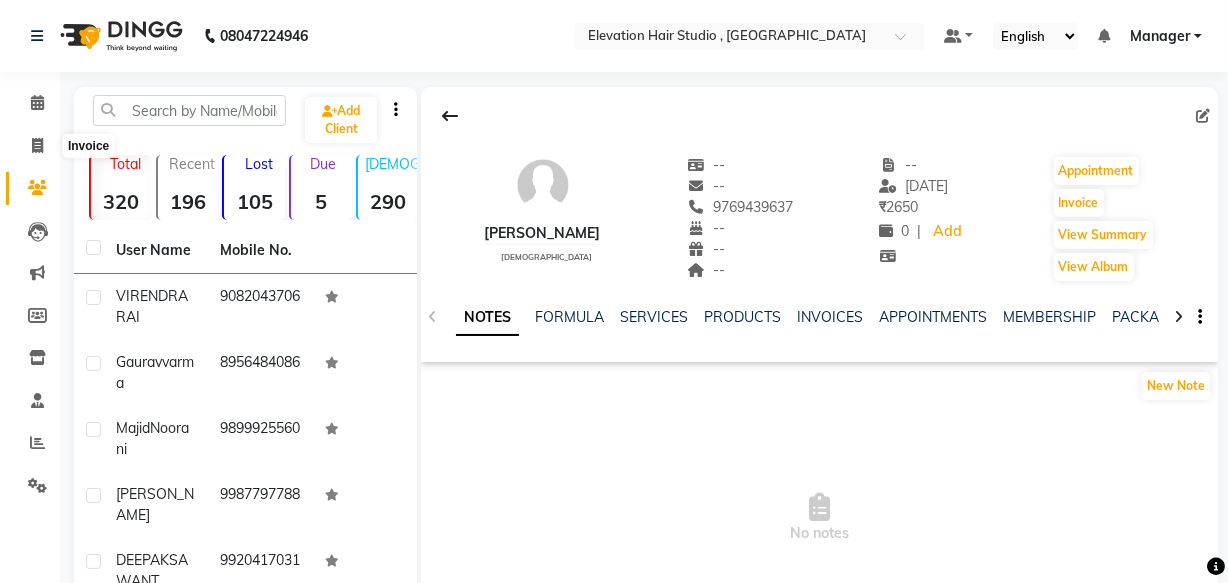 select on "service" 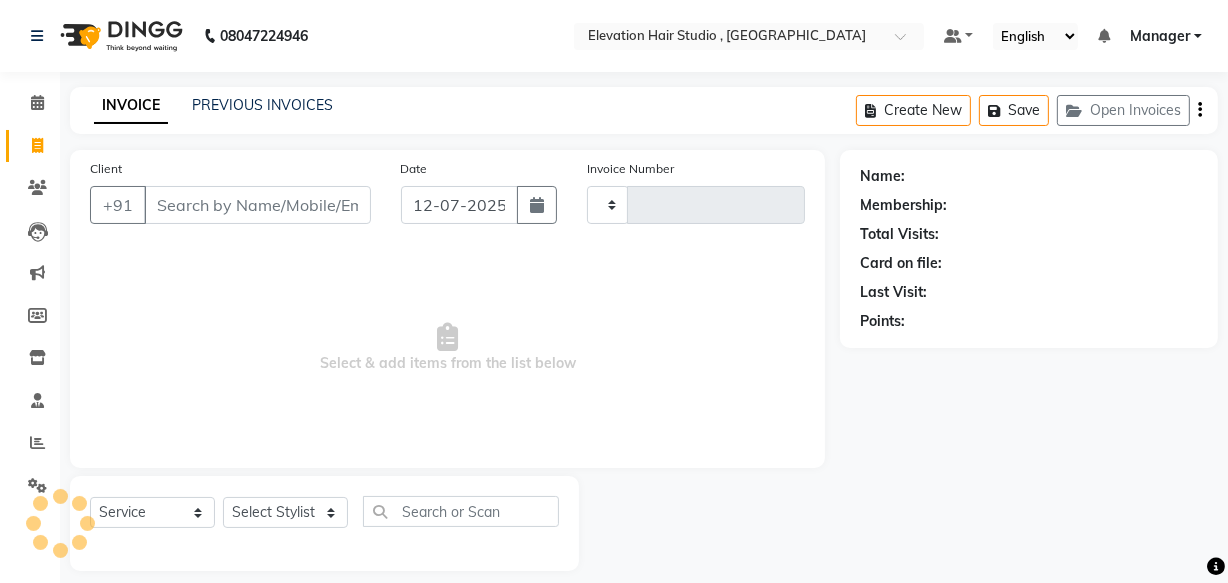 scroll, scrollTop: 19, scrollLeft: 0, axis: vertical 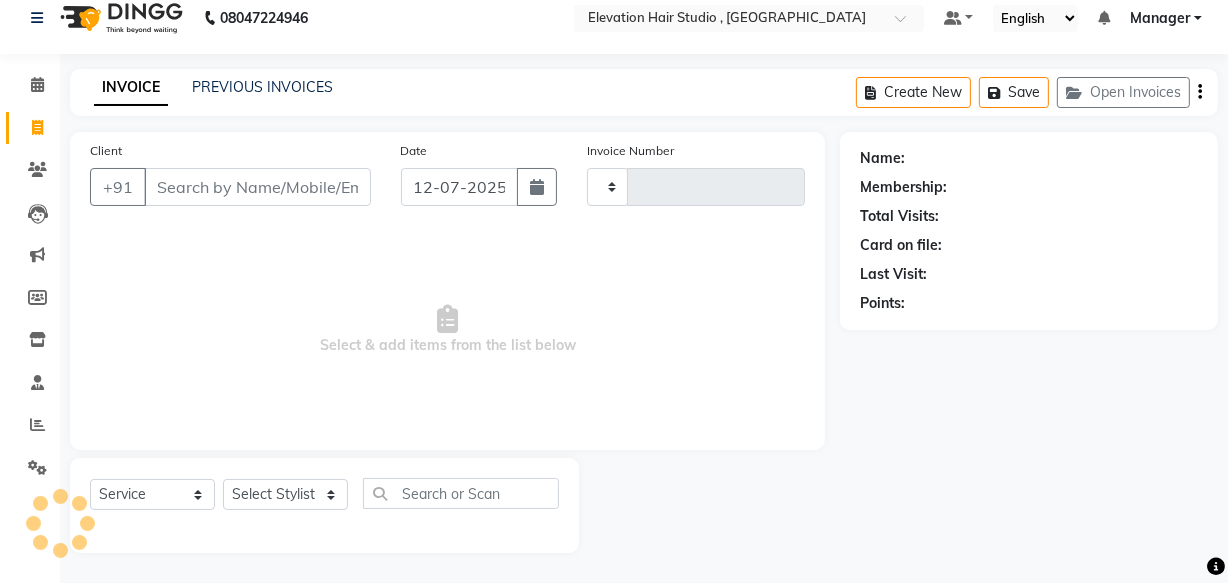 type on "0543" 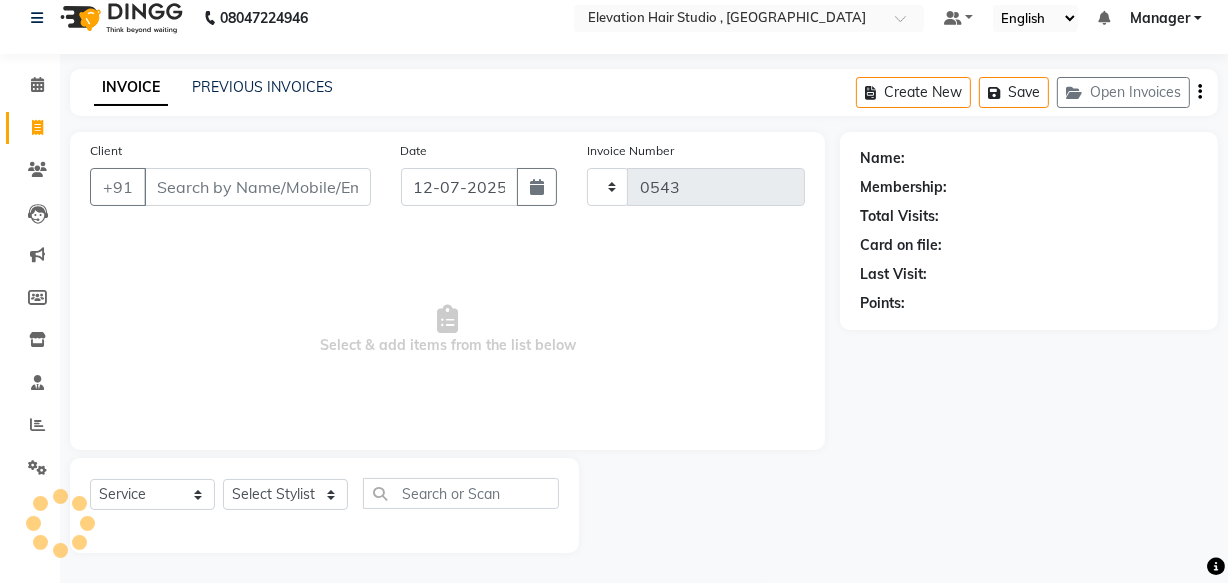 select on "6886" 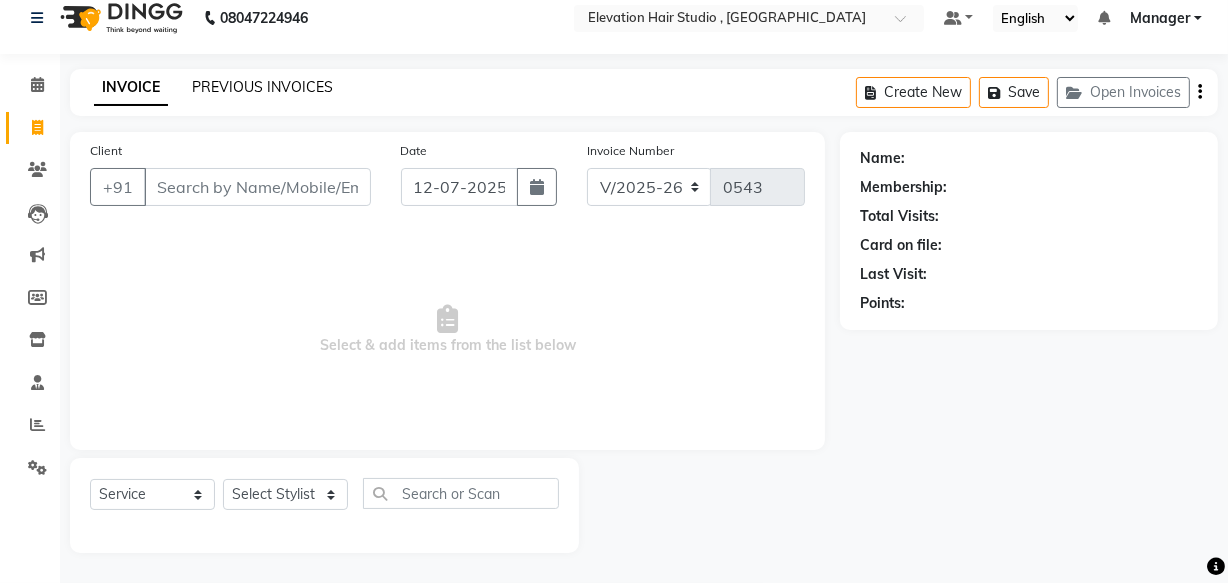 click on "PREVIOUS INVOICES" 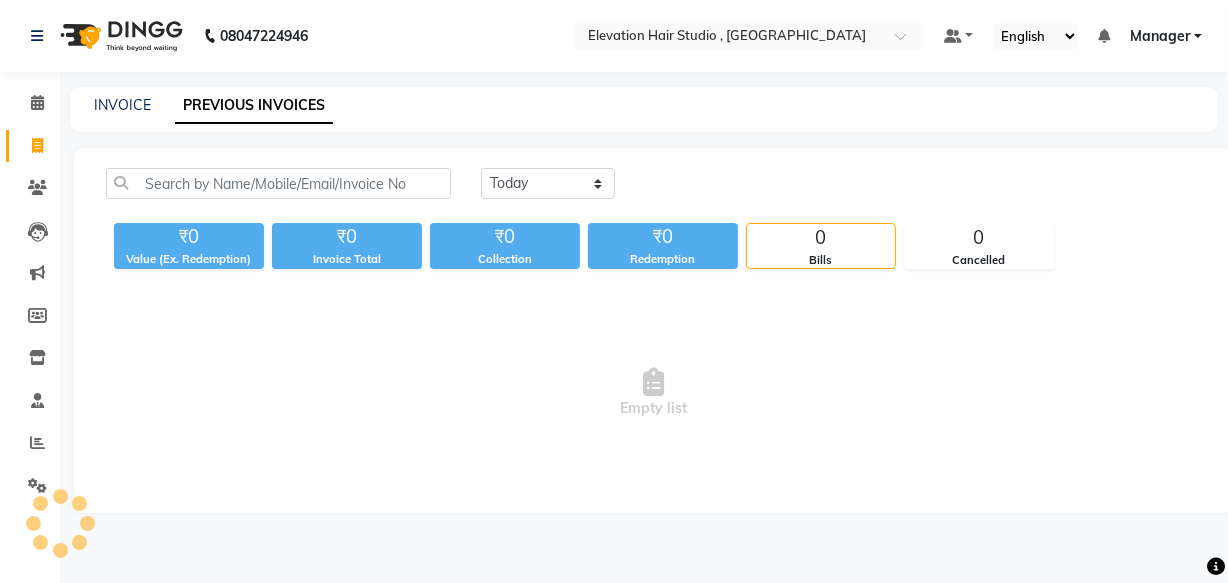 scroll, scrollTop: 0, scrollLeft: 0, axis: both 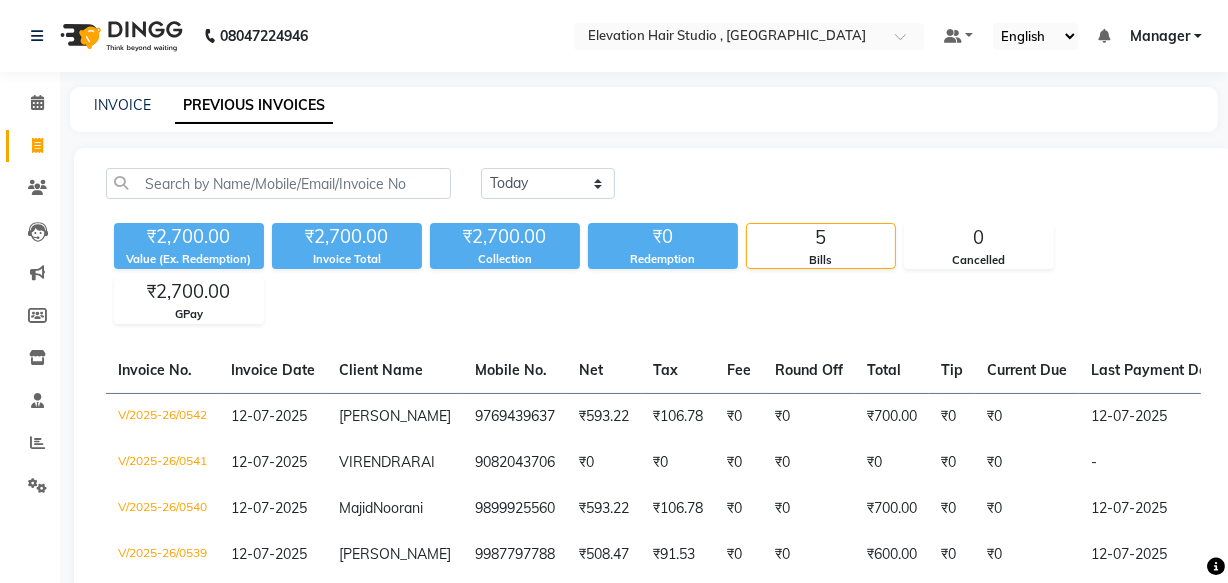 click on "INVOICE PREVIOUS INVOICES" 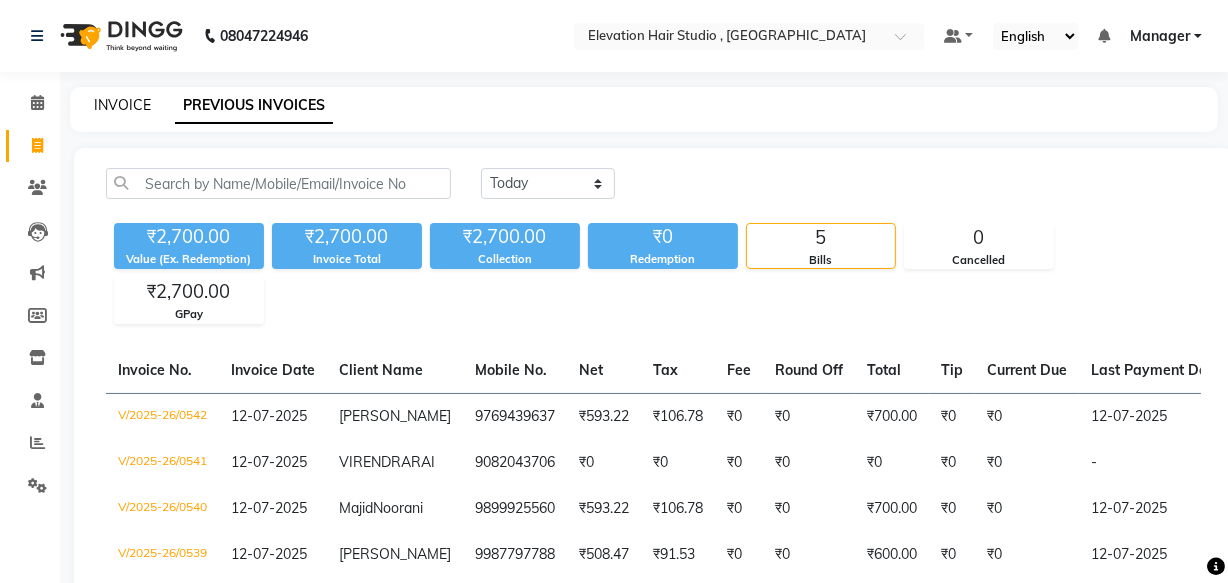 click on "INVOICE" 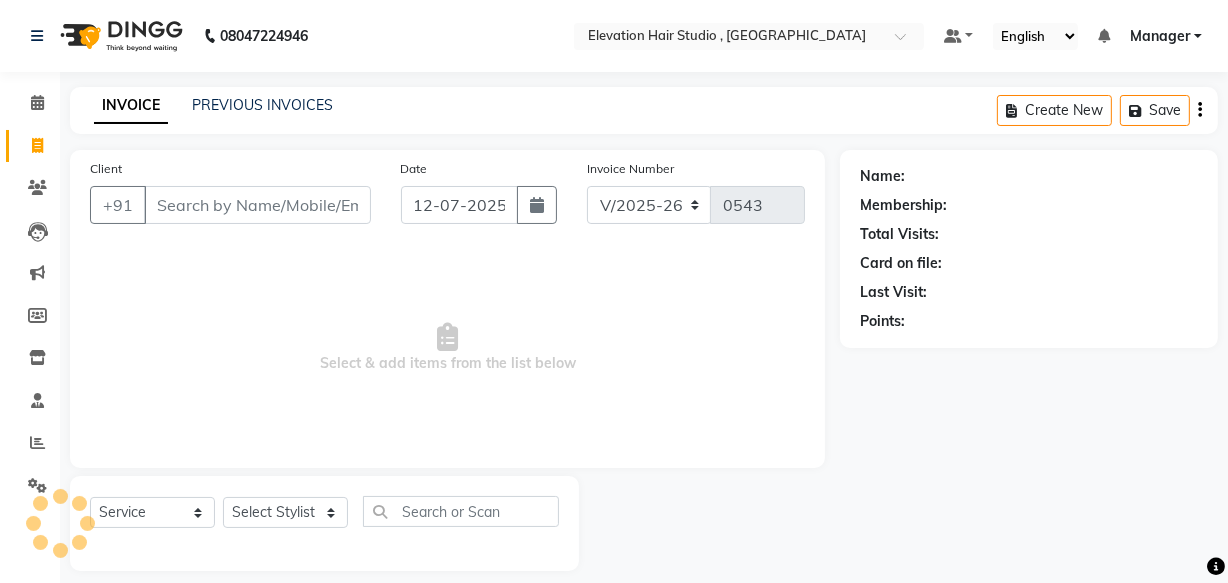 scroll, scrollTop: 19, scrollLeft: 0, axis: vertical 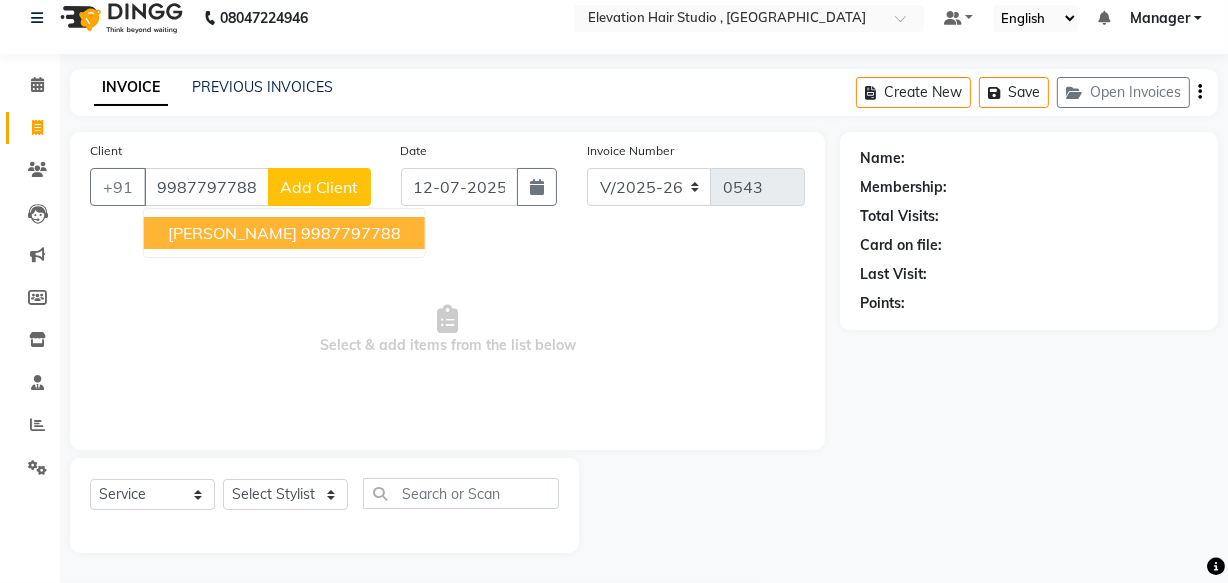 type on "9987797788" 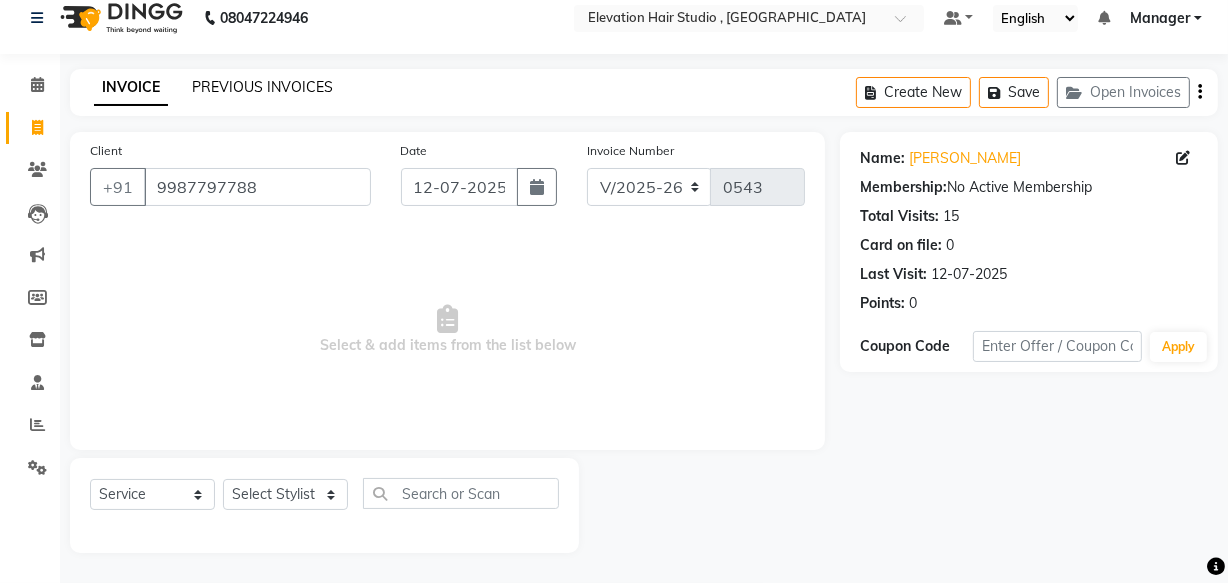 click on "PREVIOUS INVOICES" 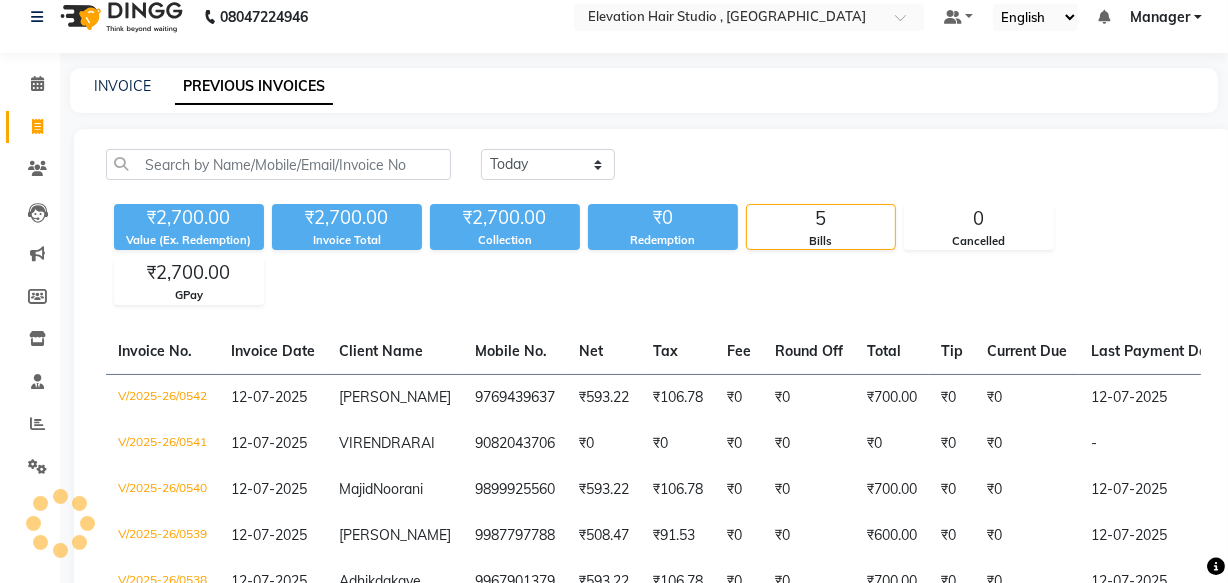 scroll, scrollTop: 0, scrollLeft: 0, axis: both 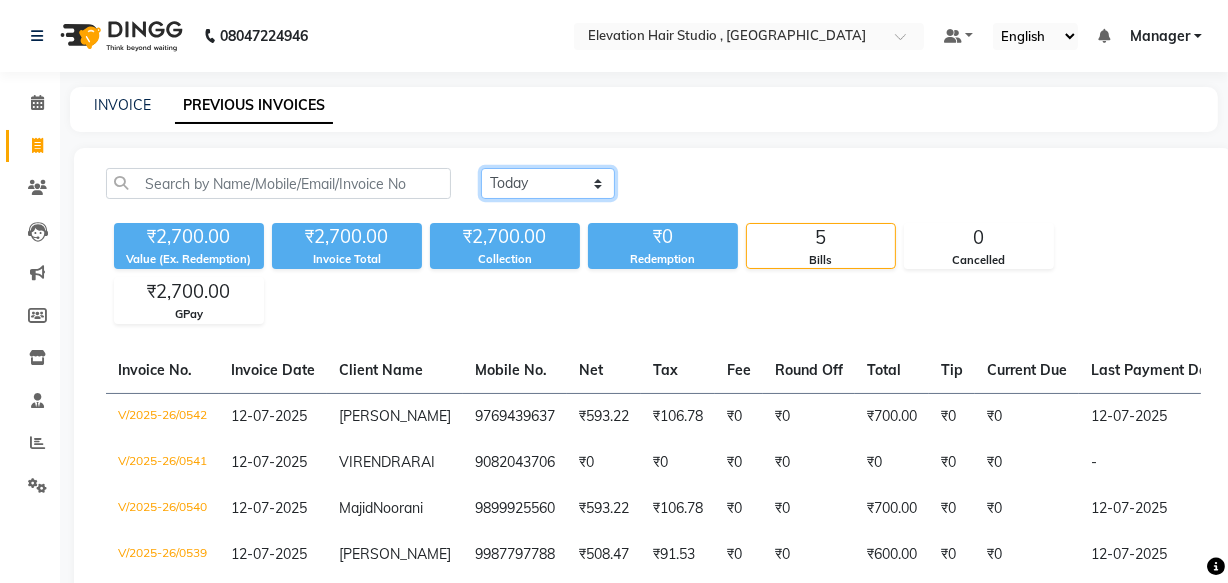 click on "Today Yesterday Custom Range" 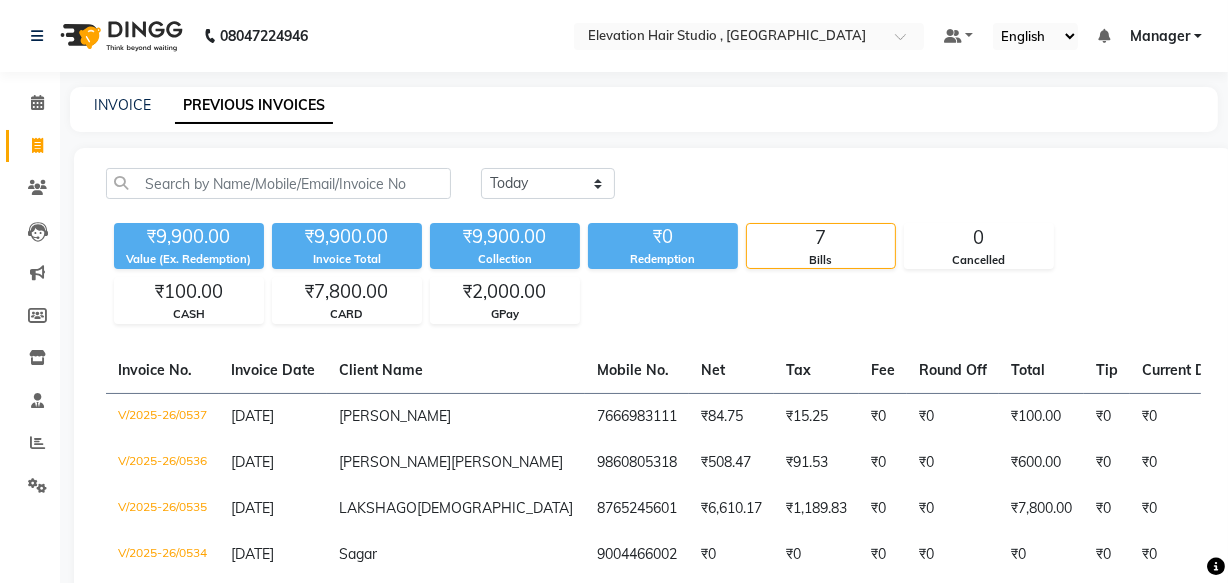 click on "Today Yesterday Custom Range" 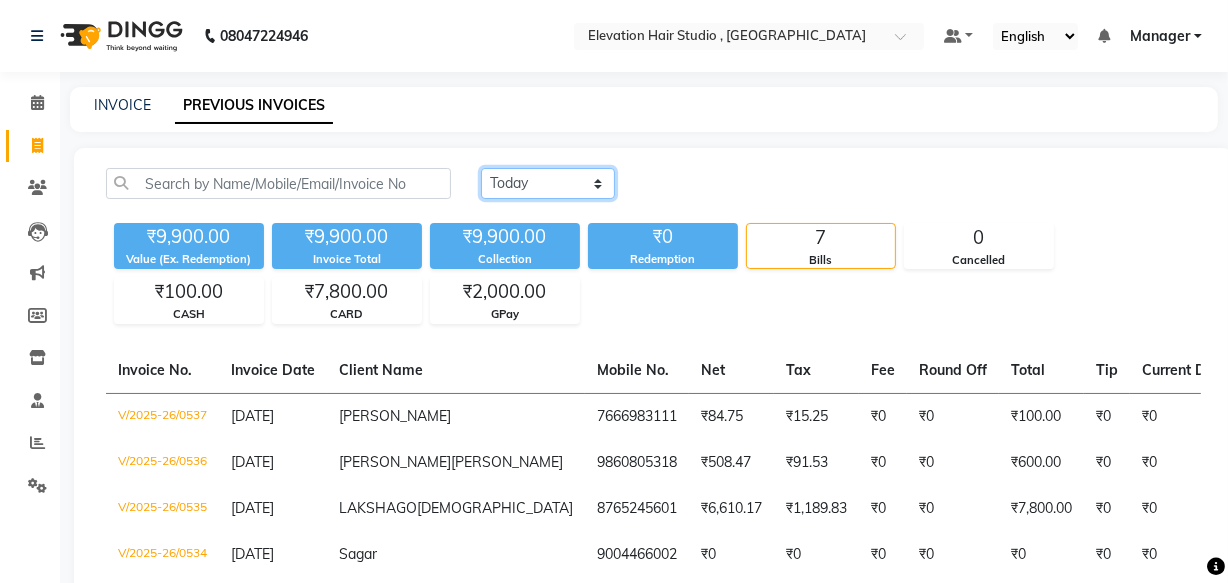 click on "Today Yesterday Custom Range" 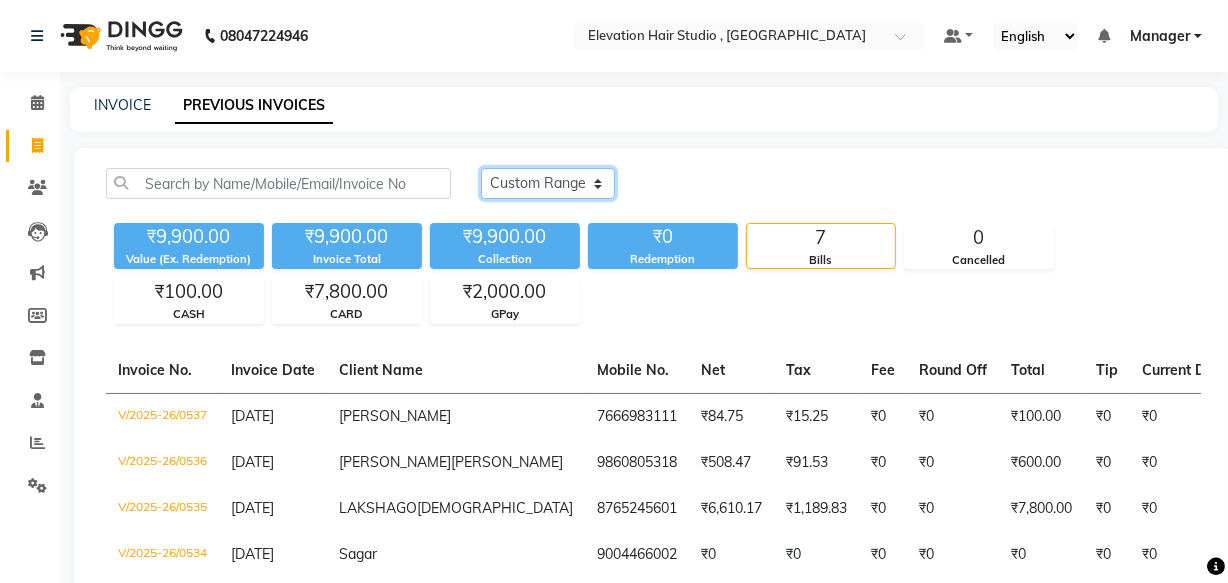click on "Today Yesterday Custom Range" 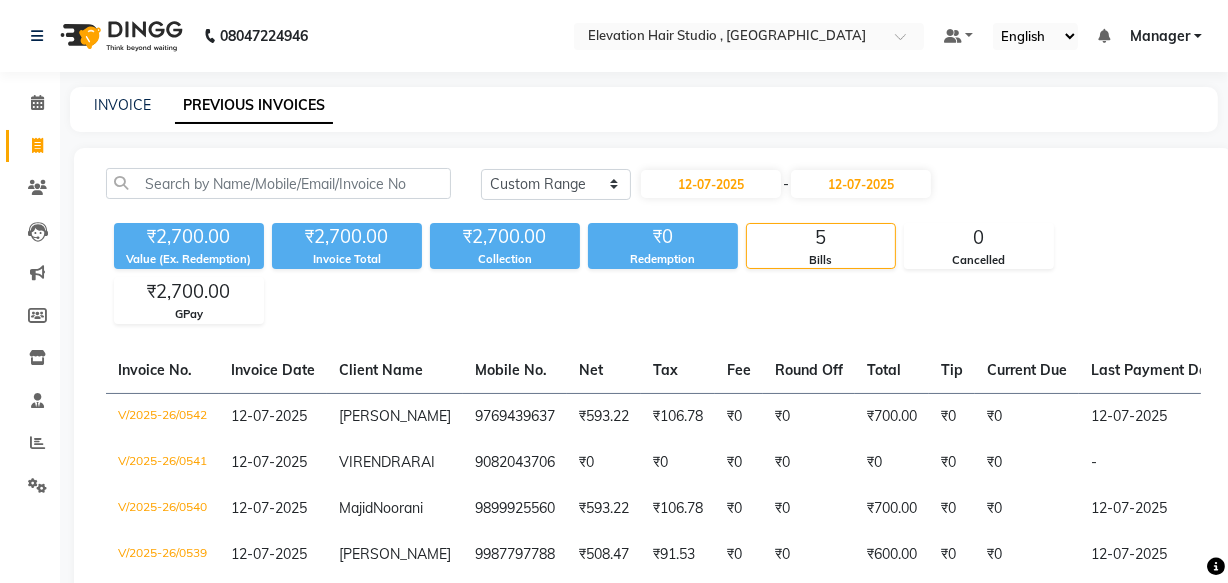 click on "12-07-2025 - 12-07-2025" 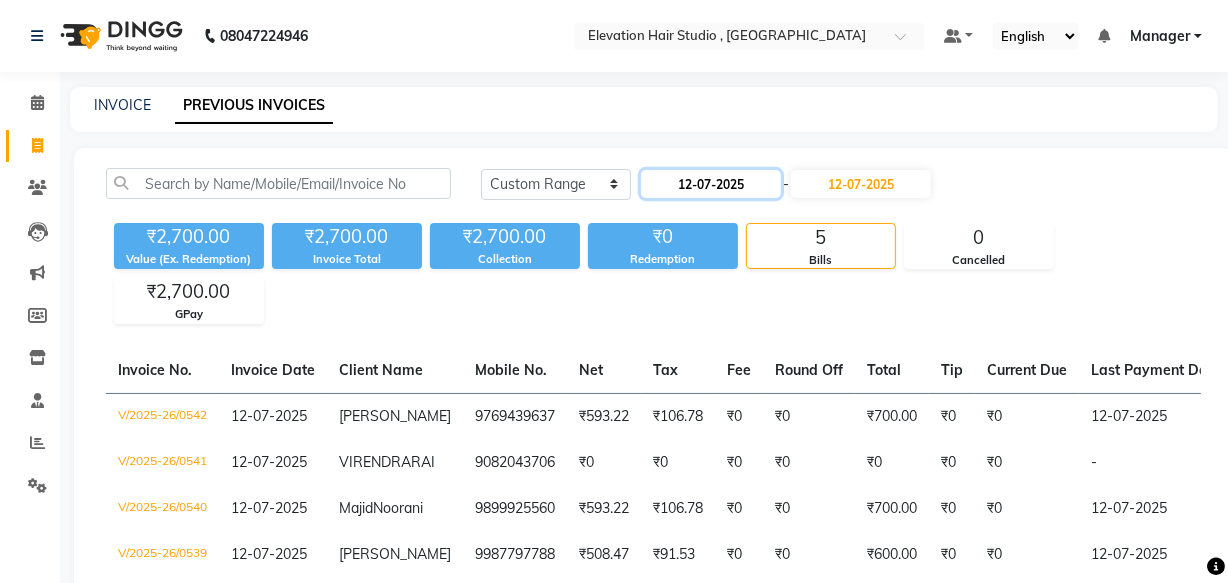 click on "12-07-2025" 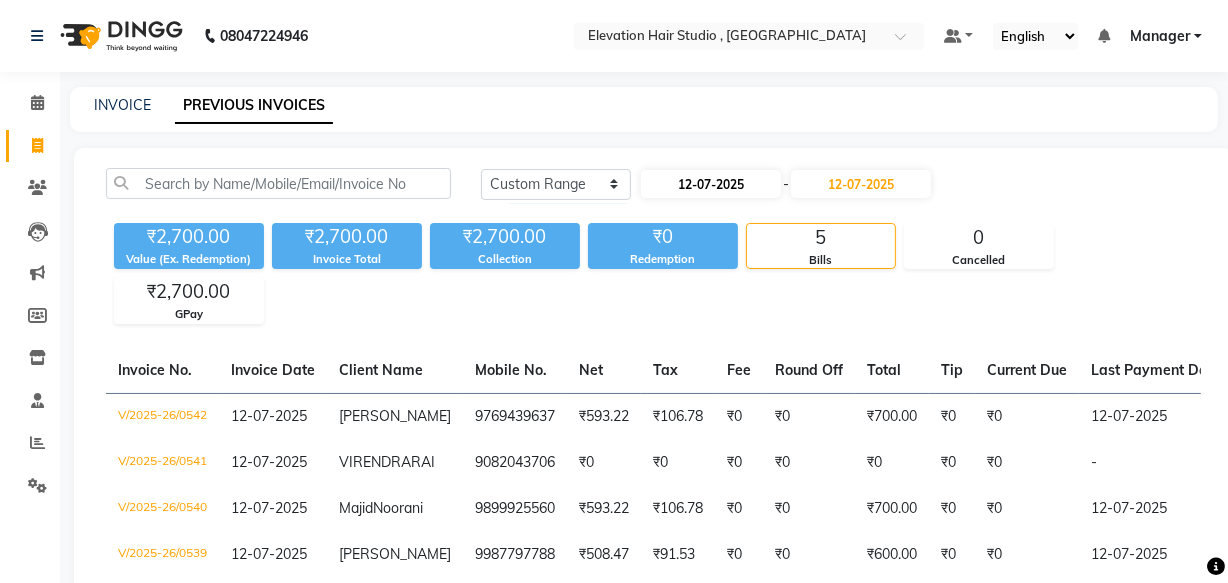 select on "7" 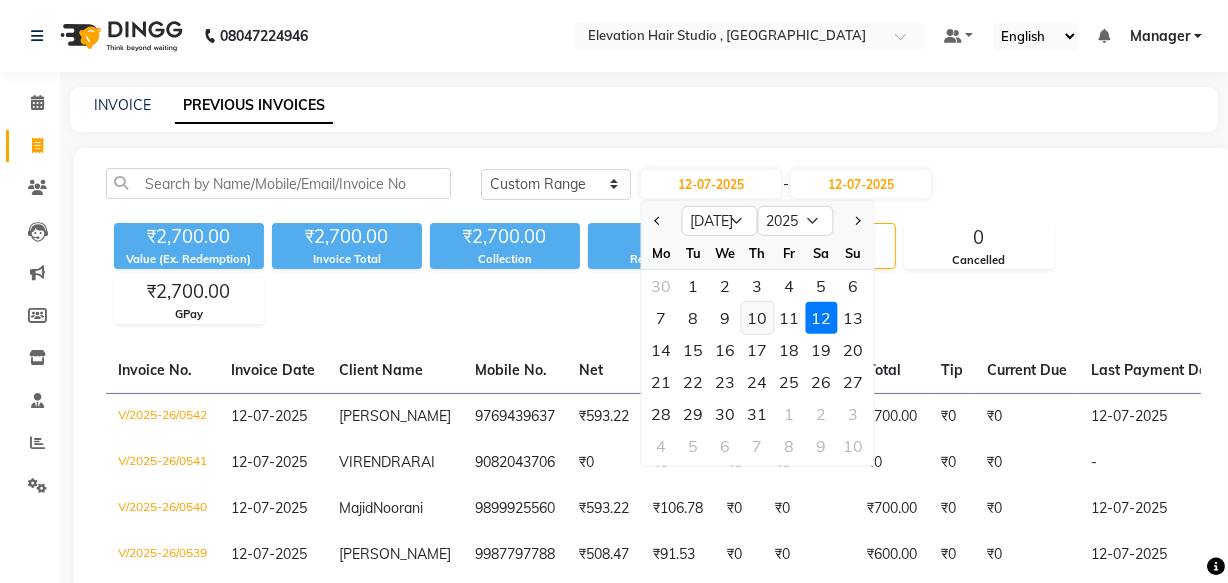 click on "10" 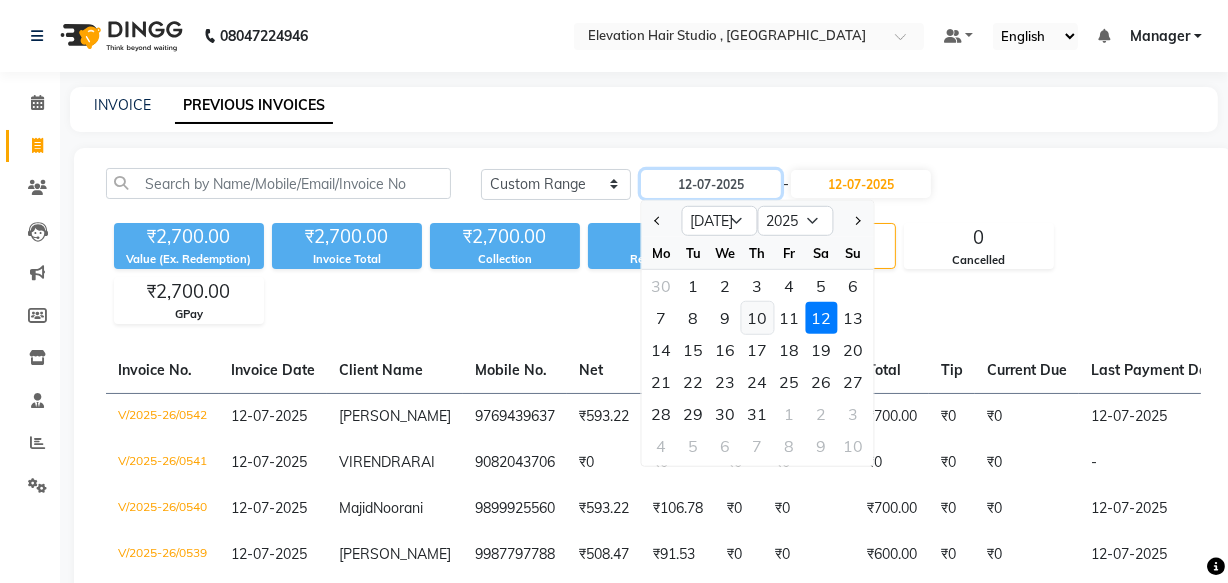 type on "10-07-2025" 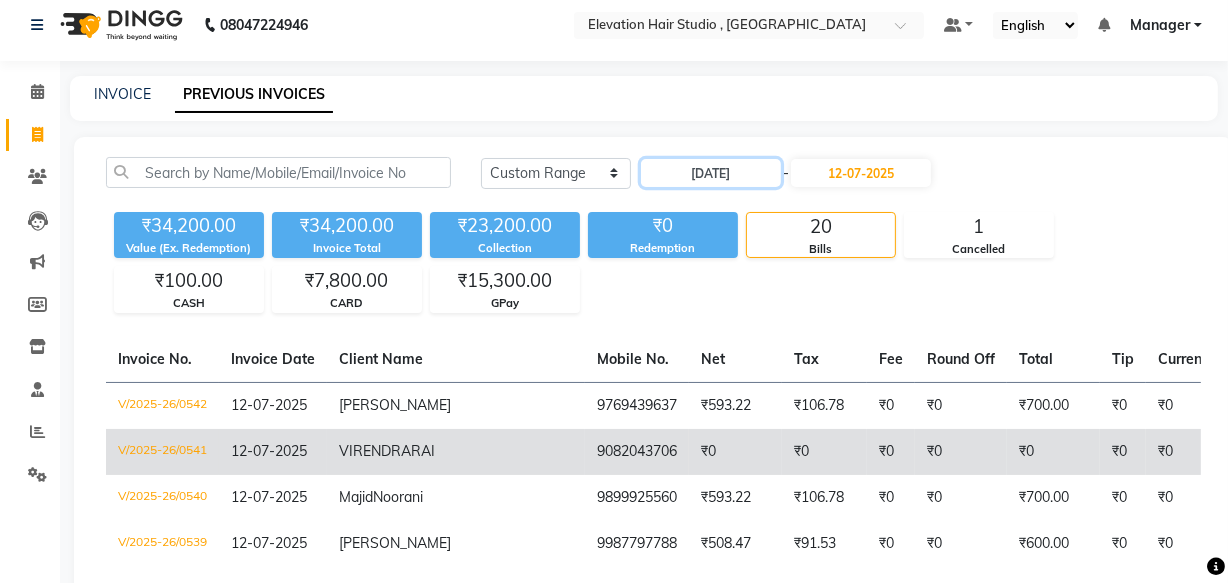 scroll, scrollTop: 90, scrollLeft: 0, axis: vertical 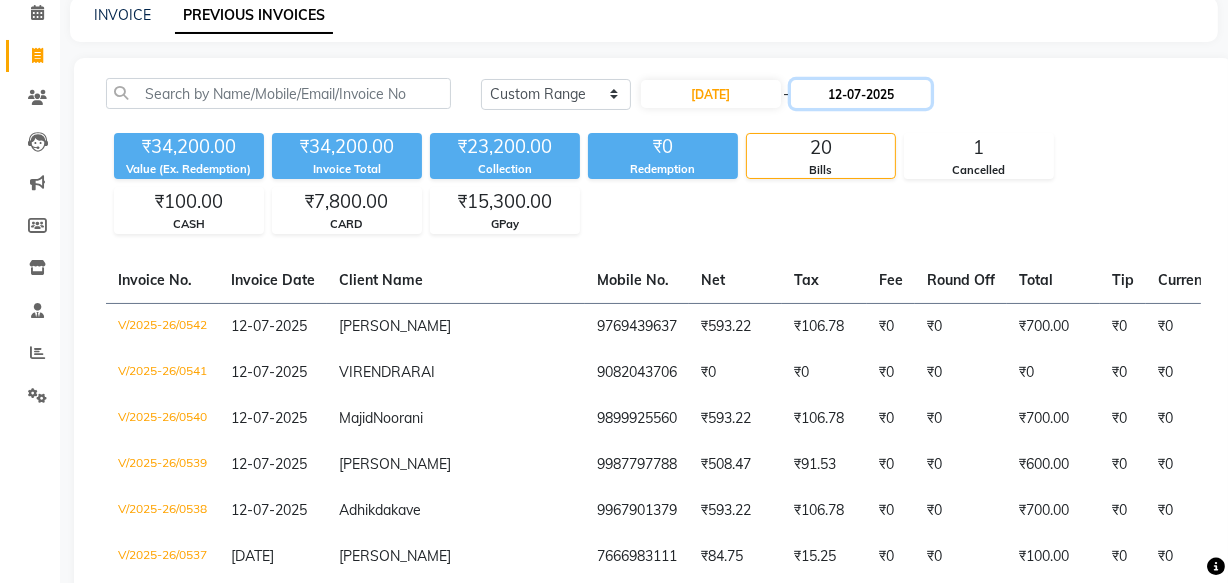 click on "12-07-2025" 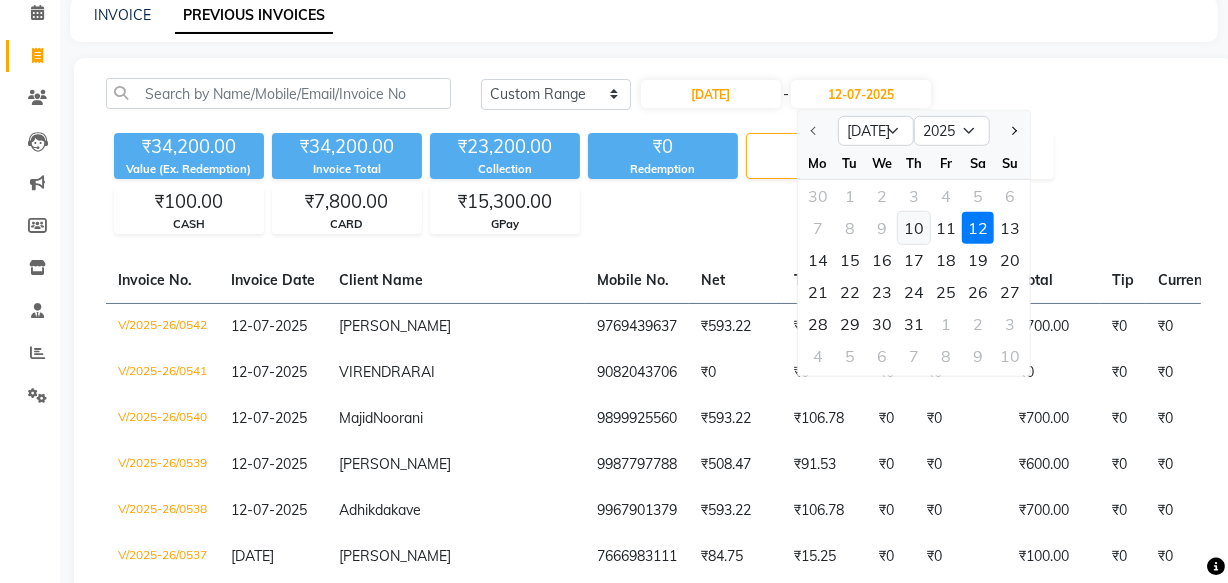 click on "10" 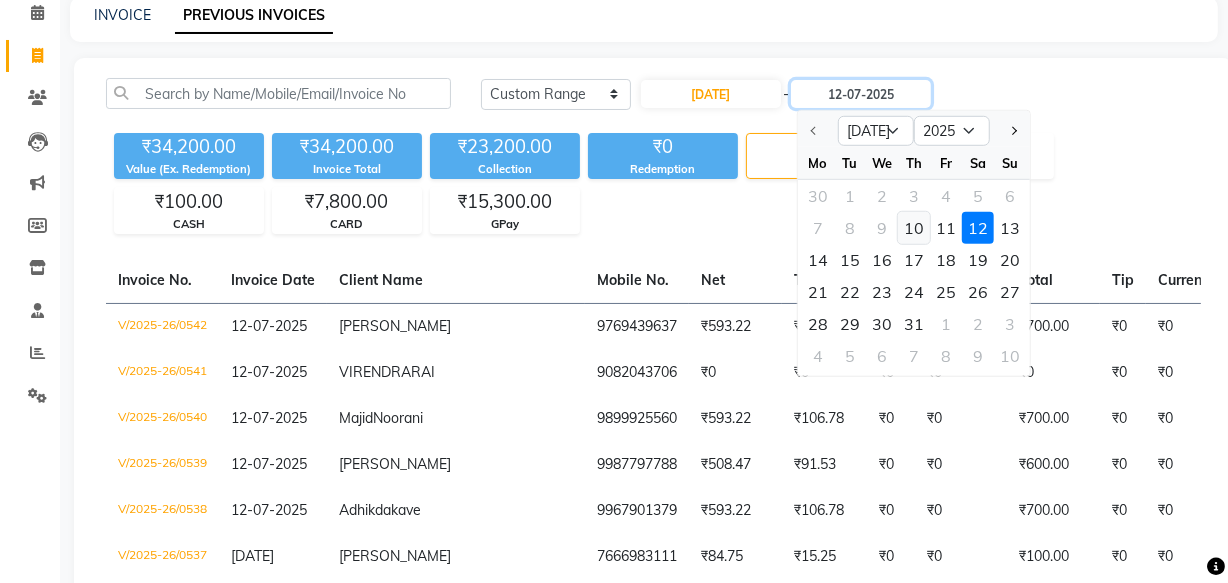 type on "10-07-2025" 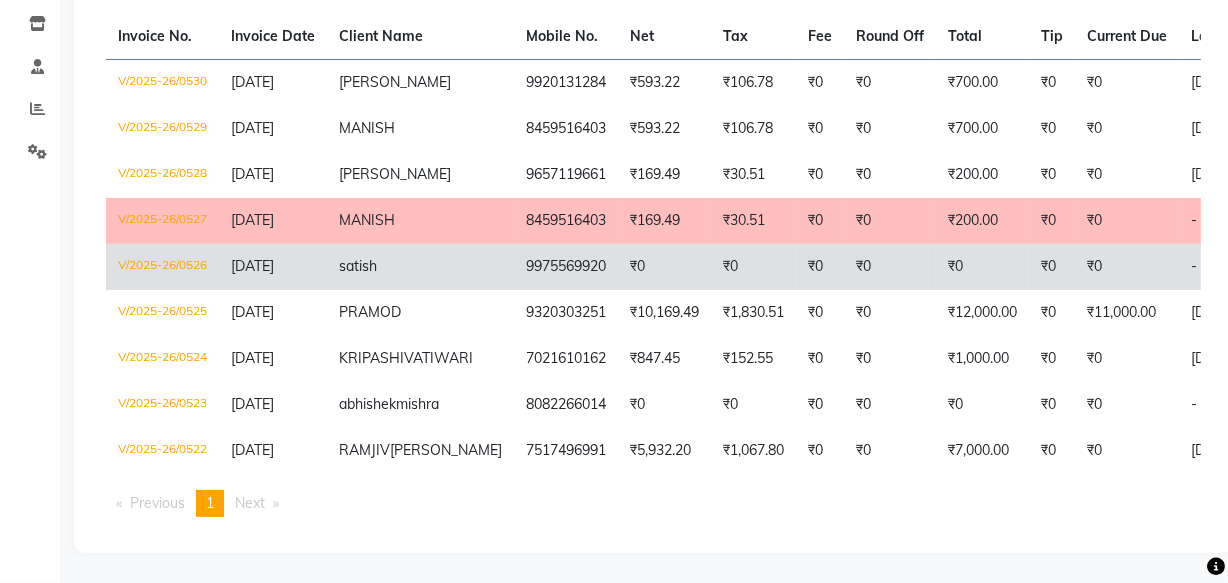 scroll, scrollTop: 408, scrollLeft: 0, axis: vertical 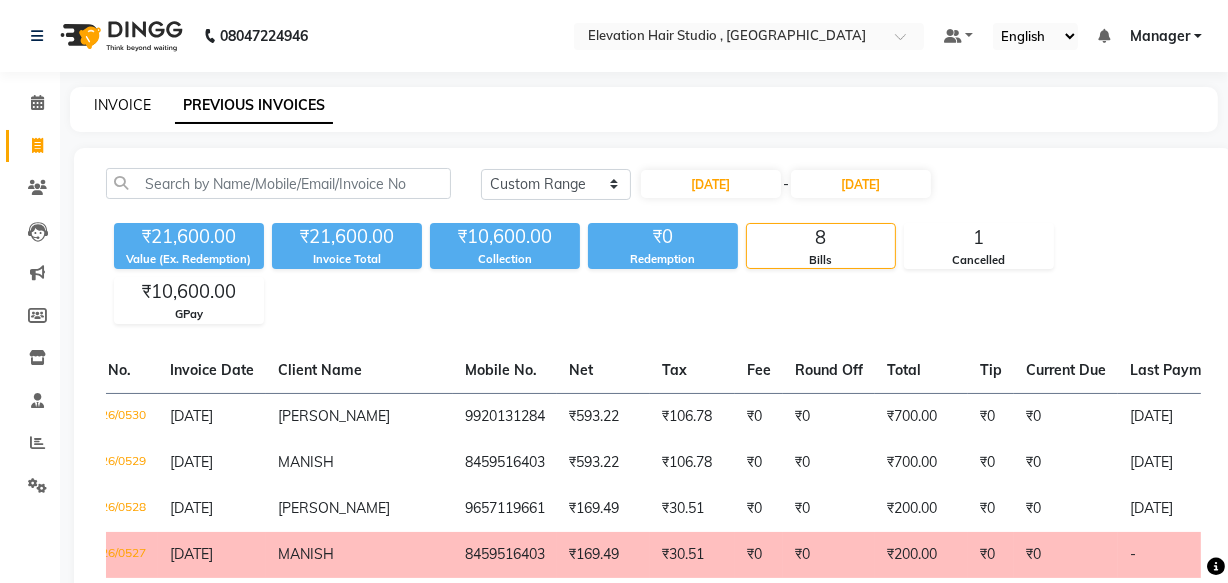 click on "INVOICE" 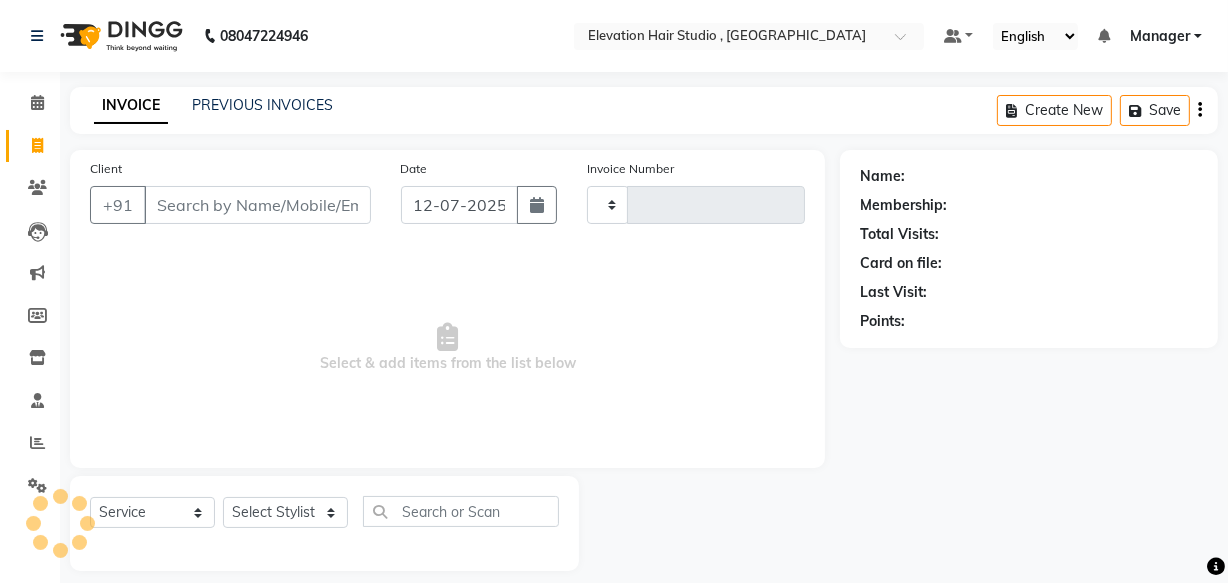 scroll, scrollTop: 19, scrollLeft: 0, axis: vertical 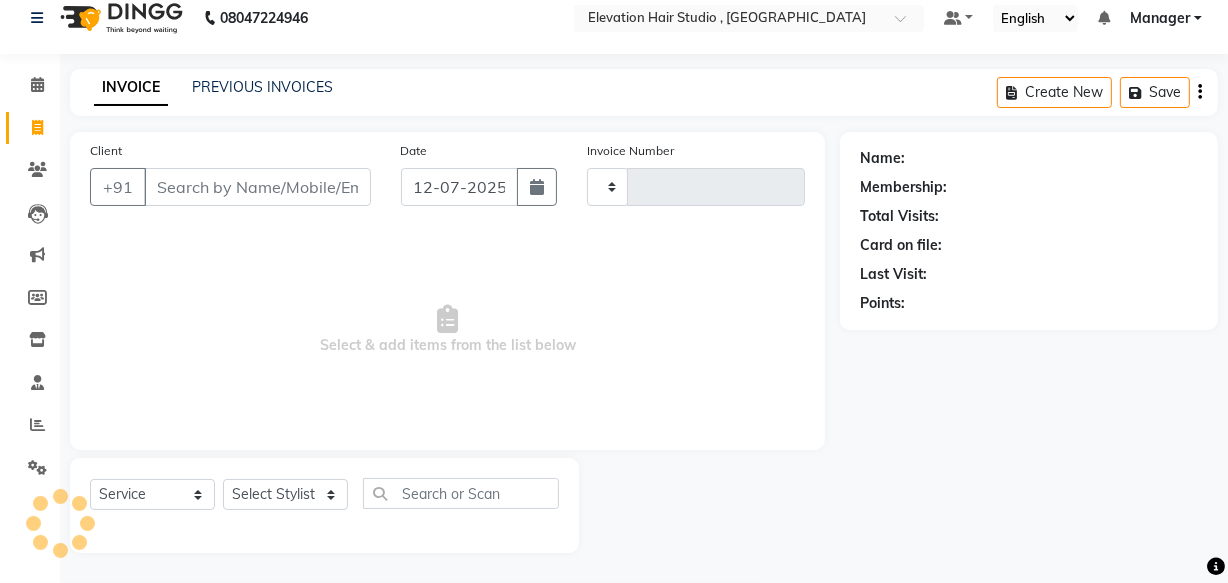 type on "0543" 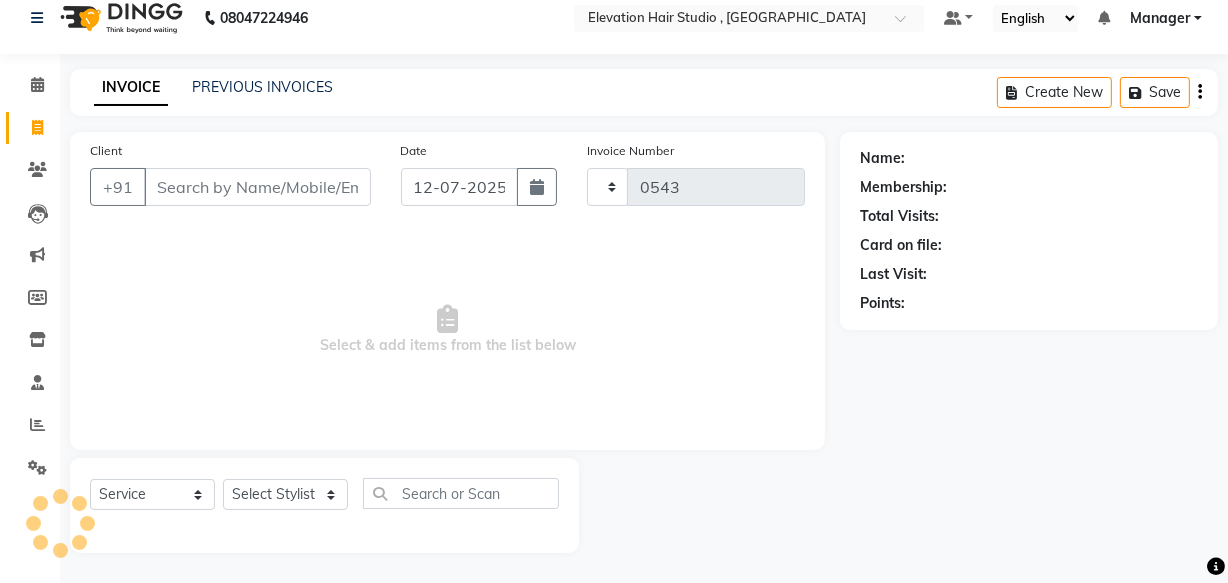 select on "6886" 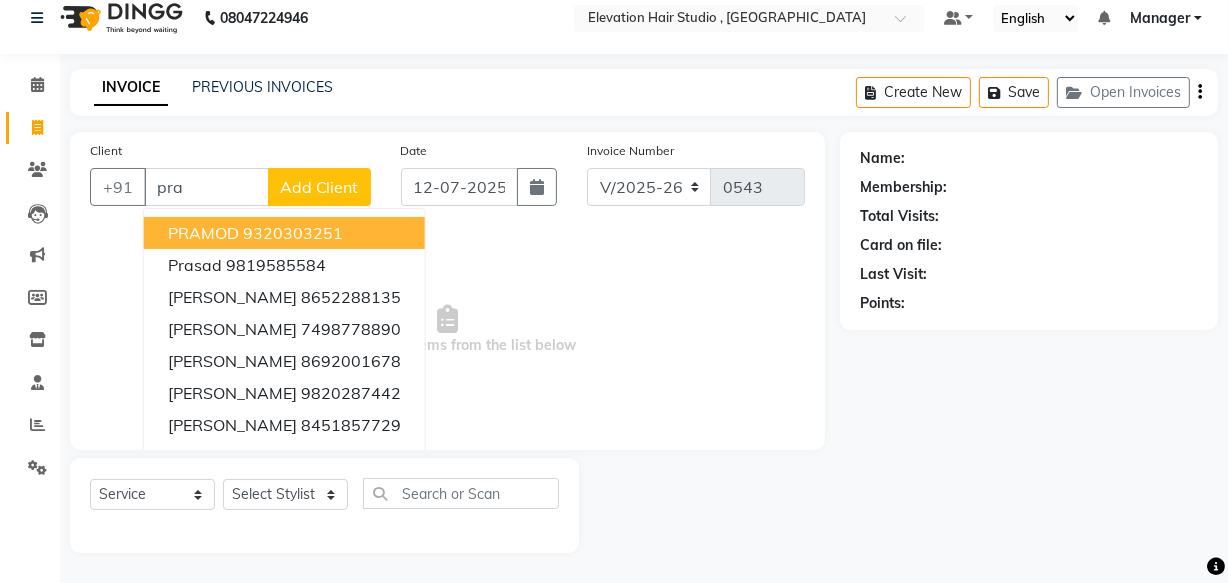 click on "9320303251" at bounding box center (293, 233) 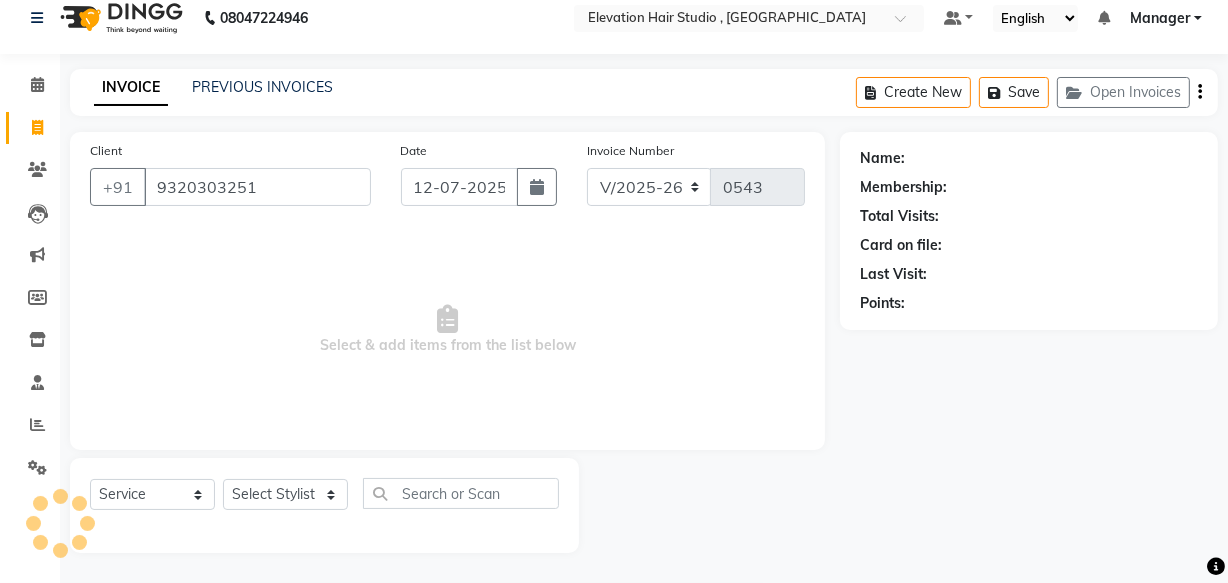 type on "9320303251" 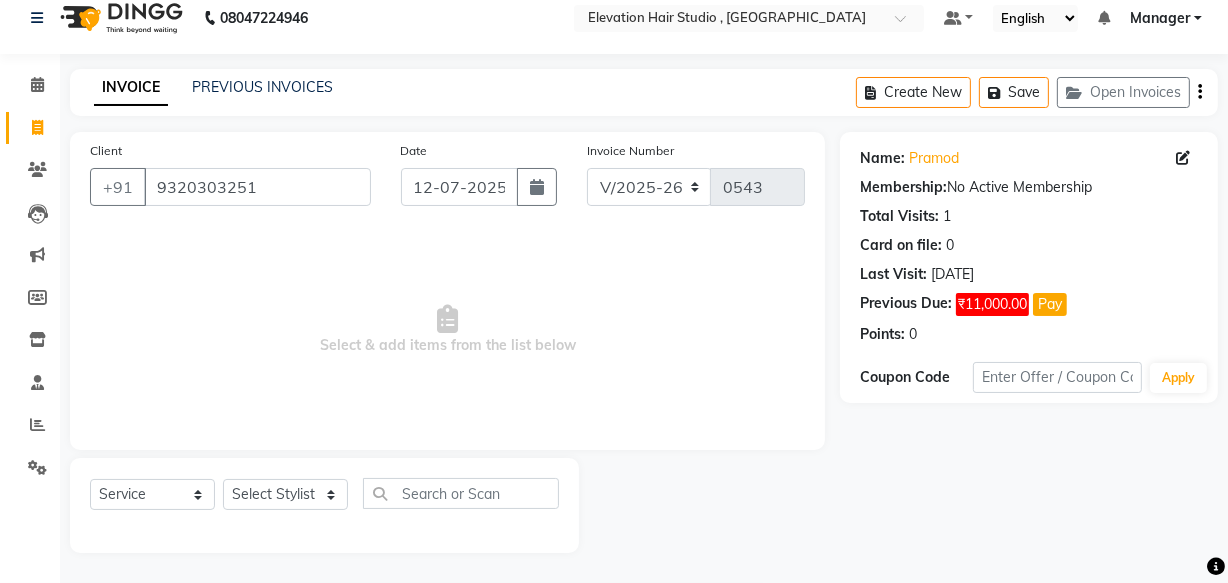 click on "PREVIOUS INVOICES" 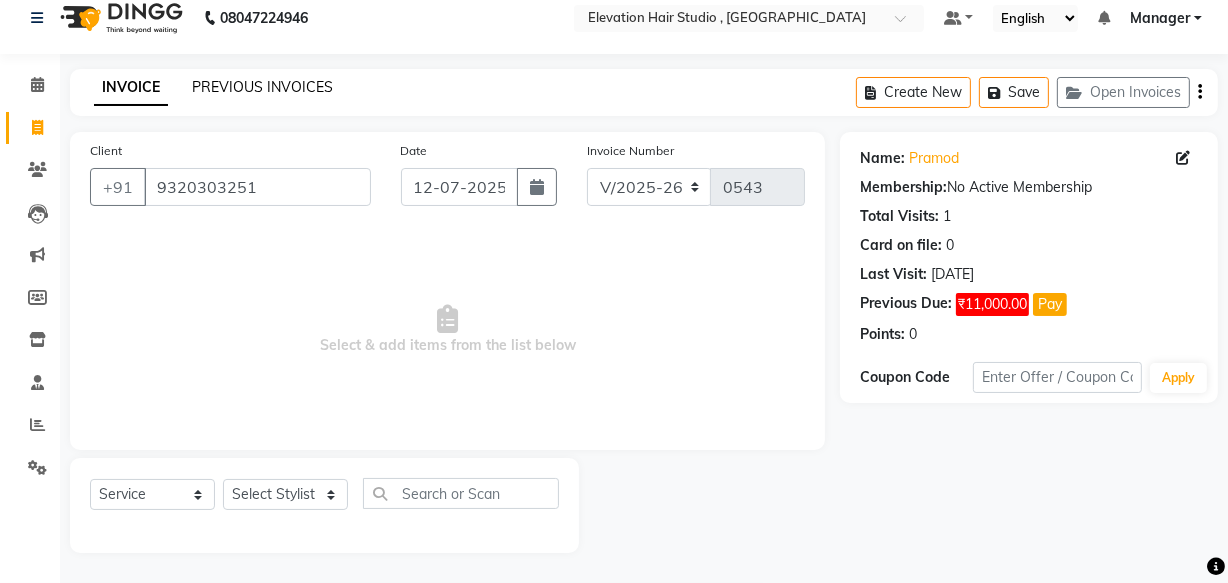 click on "PREVIOUS INVOICES" 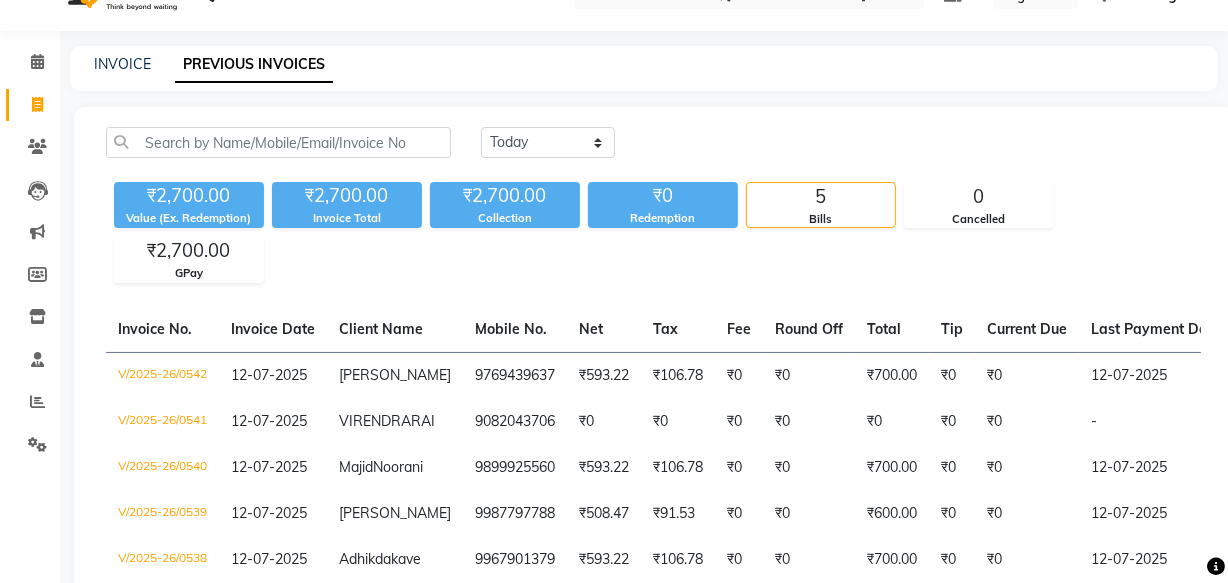 scroll, scrollTop: 0, scrollLeft: 0, axis: both 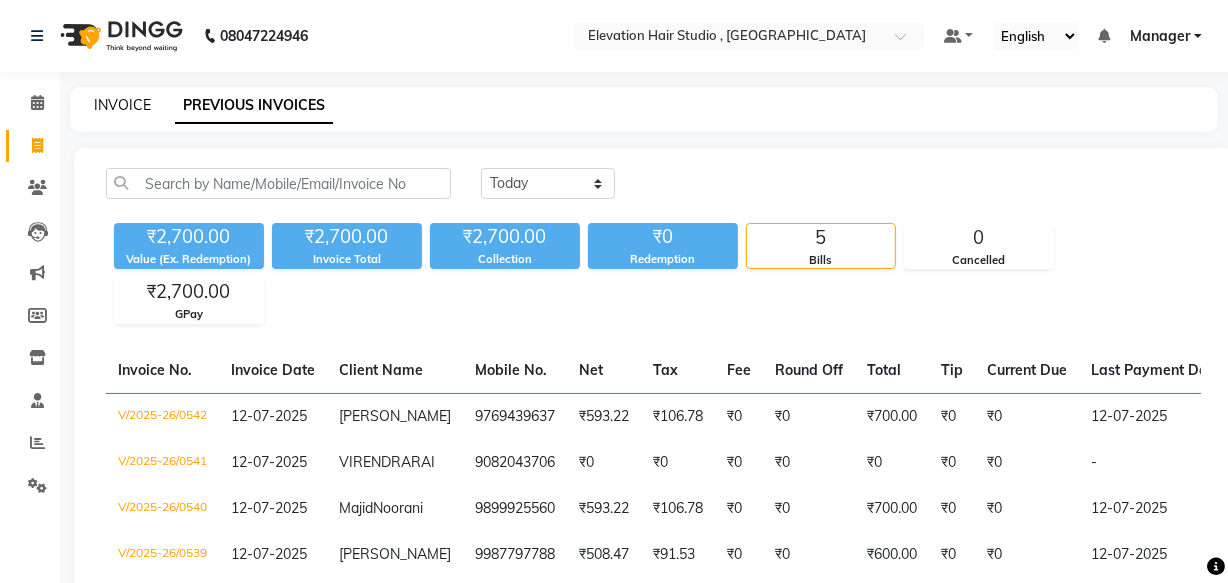 click on "INVOICE" 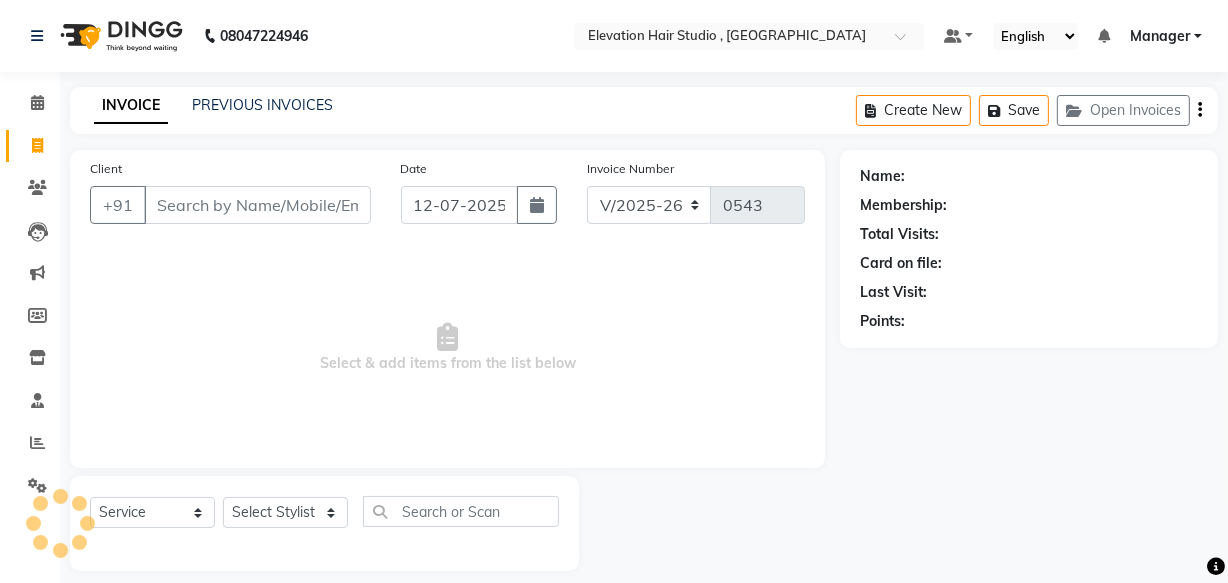 scroll, scrollTop: 19, scrollLeft: 0, axis: vertical 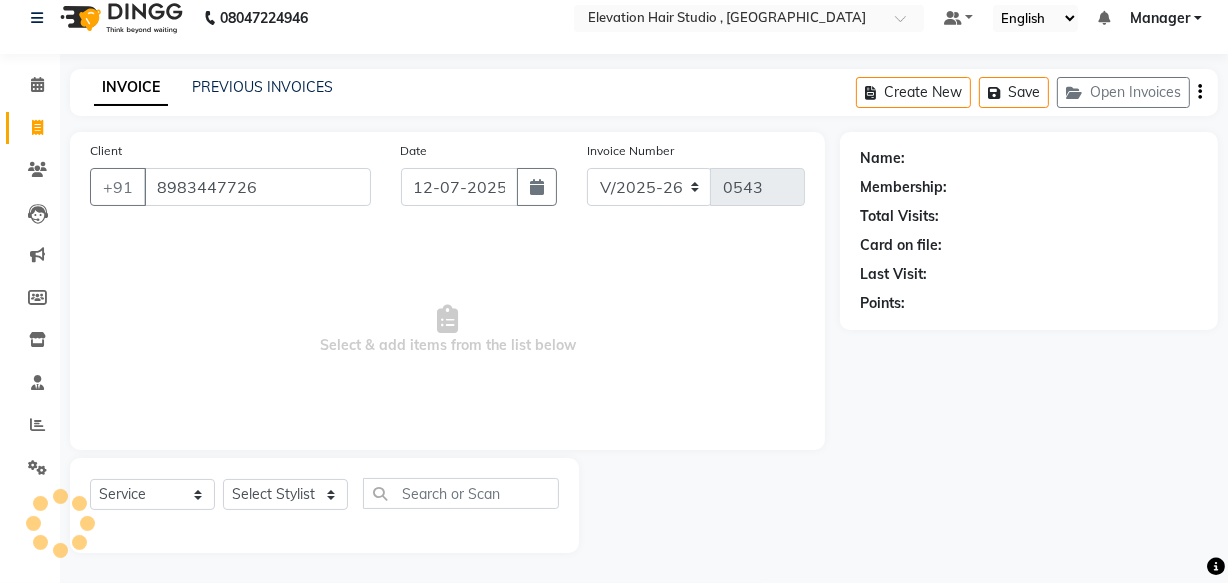 type on "8983447726" 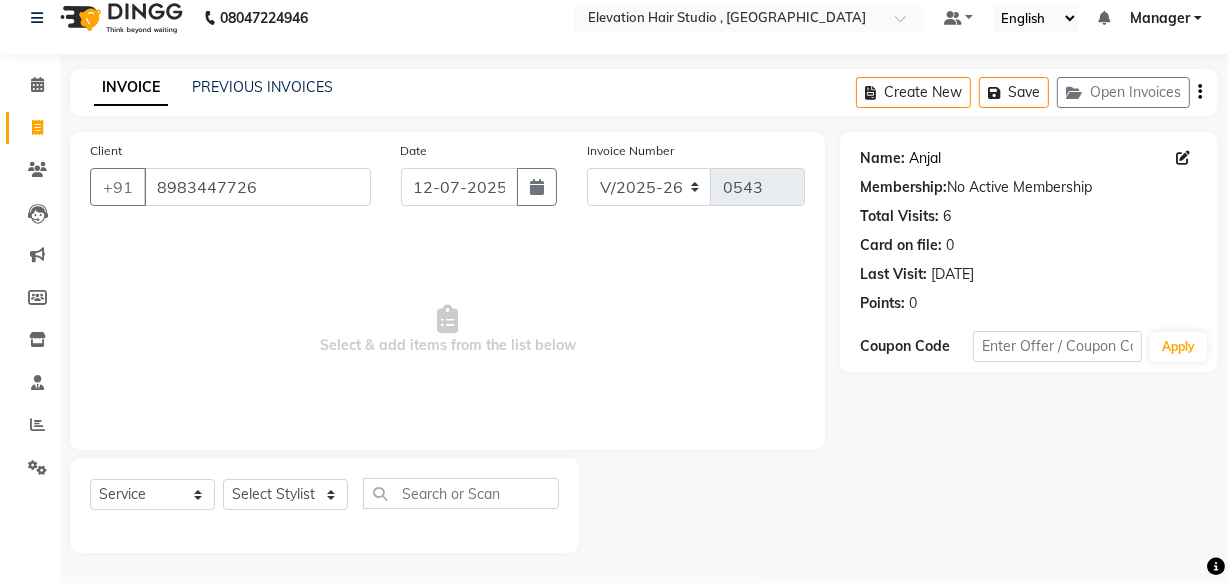 click on "Anjal" 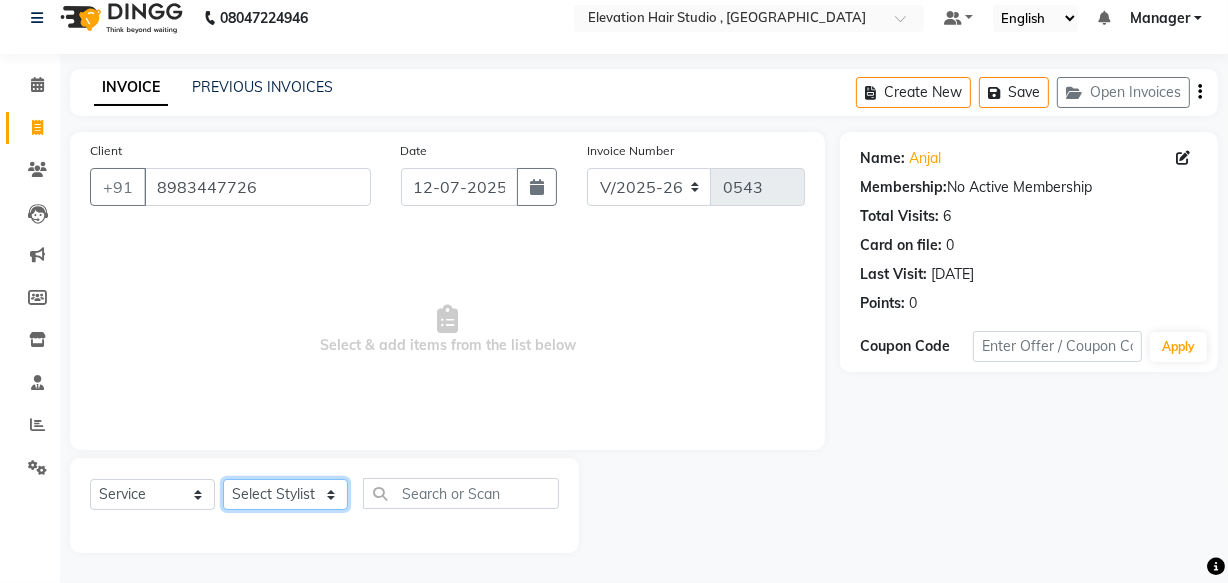 click on "Select Stylist Anish shaikh anjali gautam Ashik ali Dilip Manager mehboob  sameer Sanjay Sarfaraz  Tanvi" 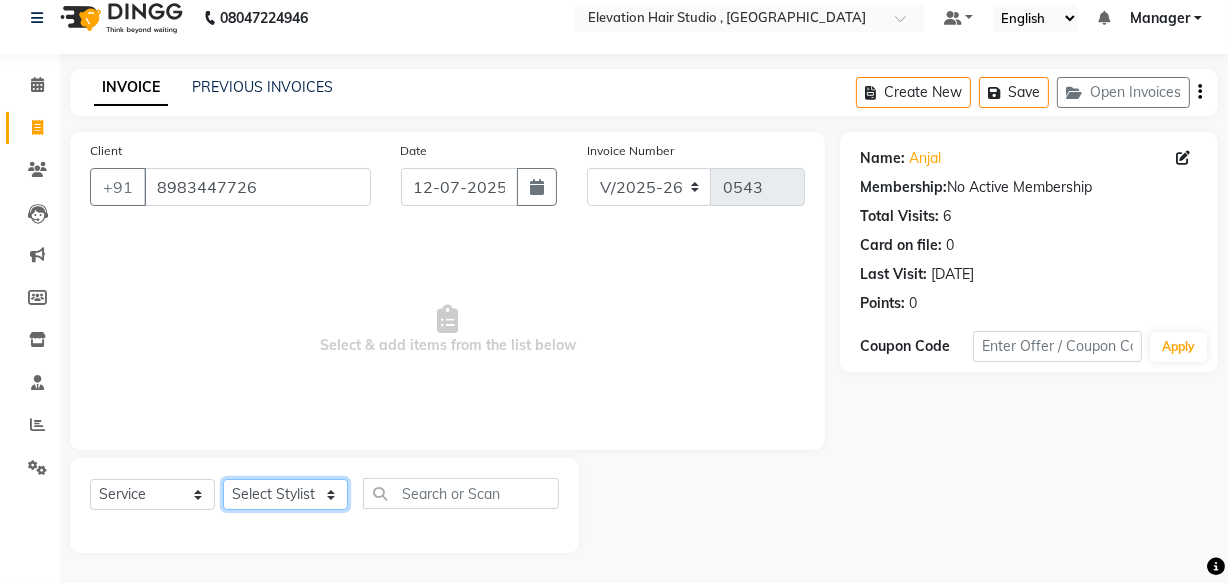 select on "54147" 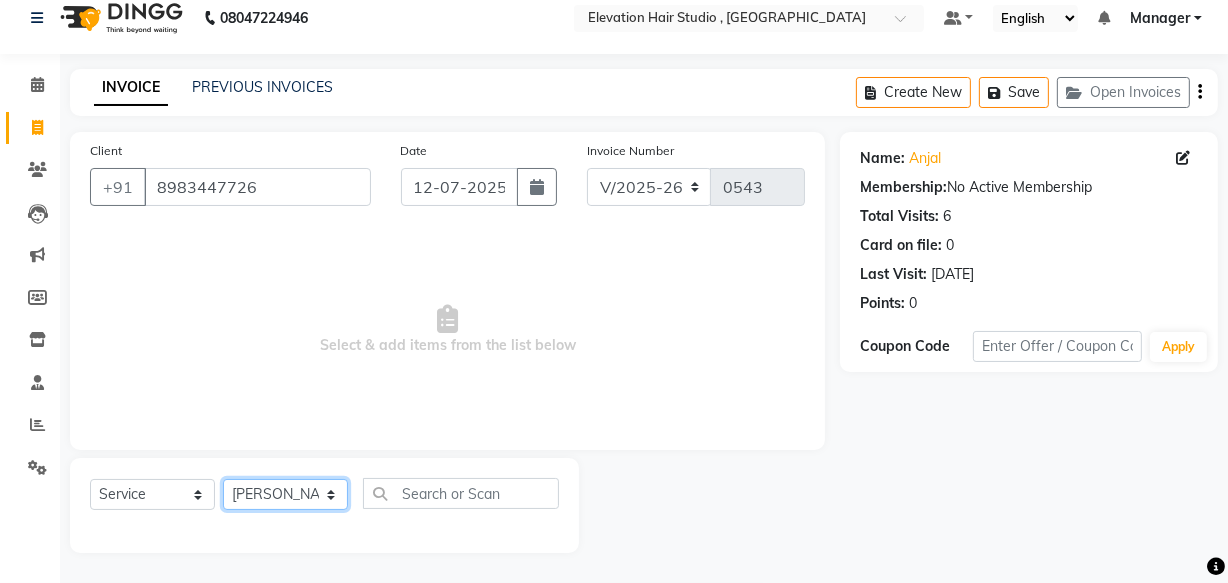 click on "Select Stylist Anish shaikh anjali gautam Ashik ali Dilip Manager mehboob  sameer Sanjay Sarfaraz  Tanvi" 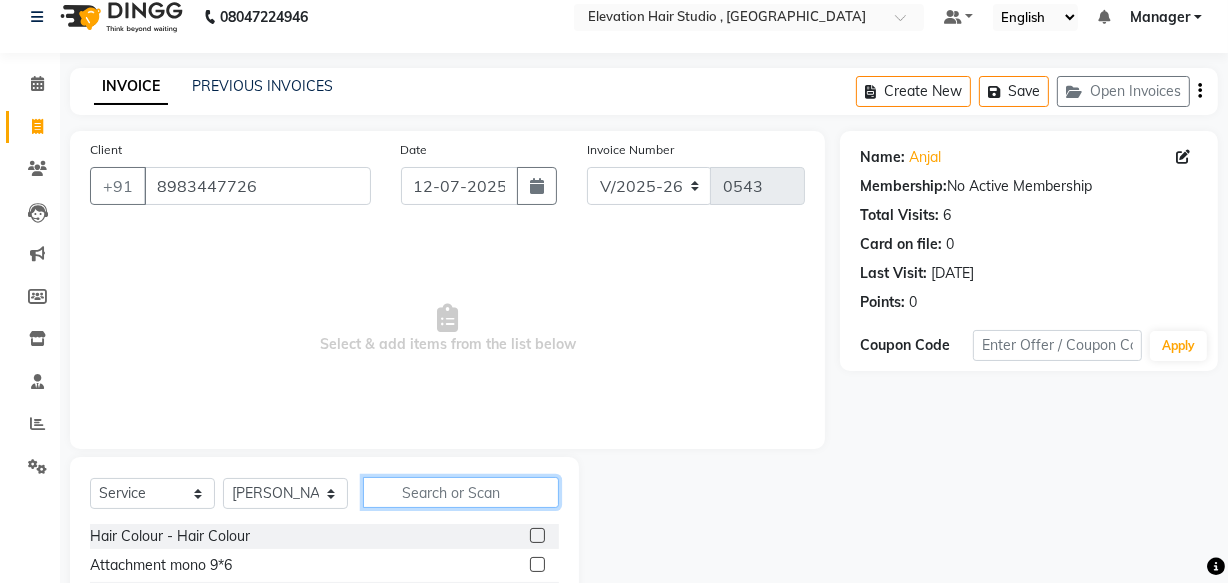 click 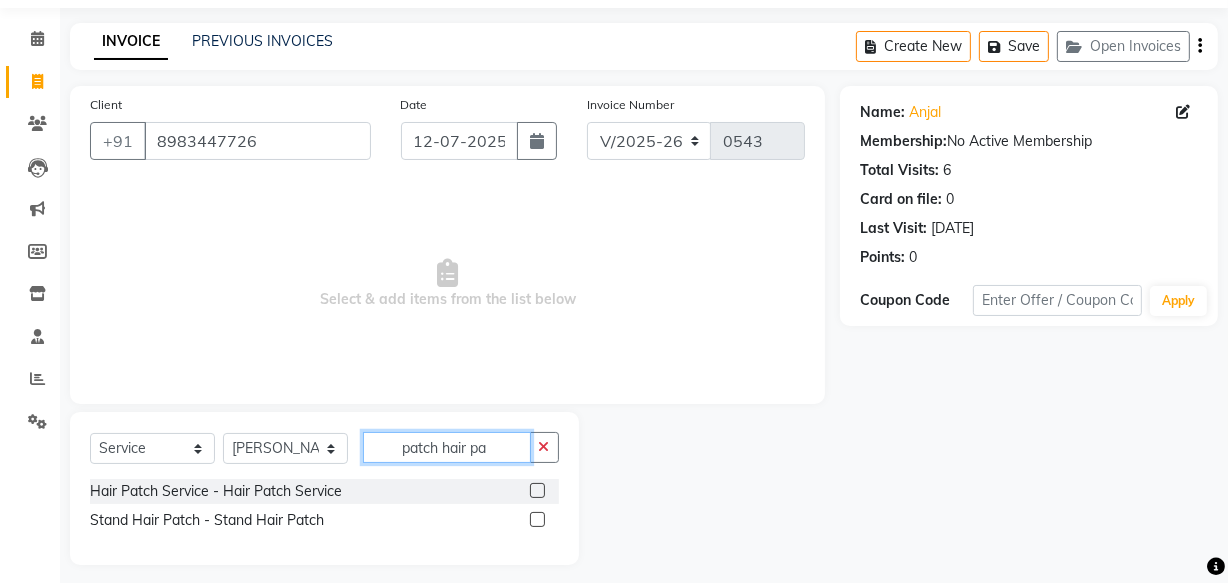 scroll, scrollTop: 76, scrollLeft: 0, axis: vertical 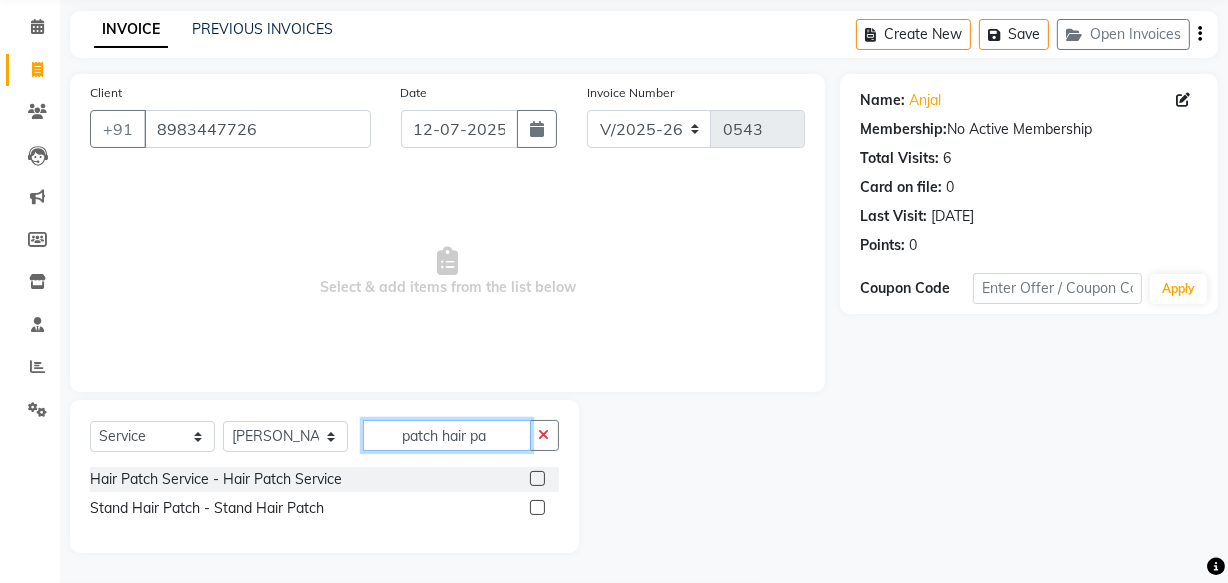 type on "patch hair pa" 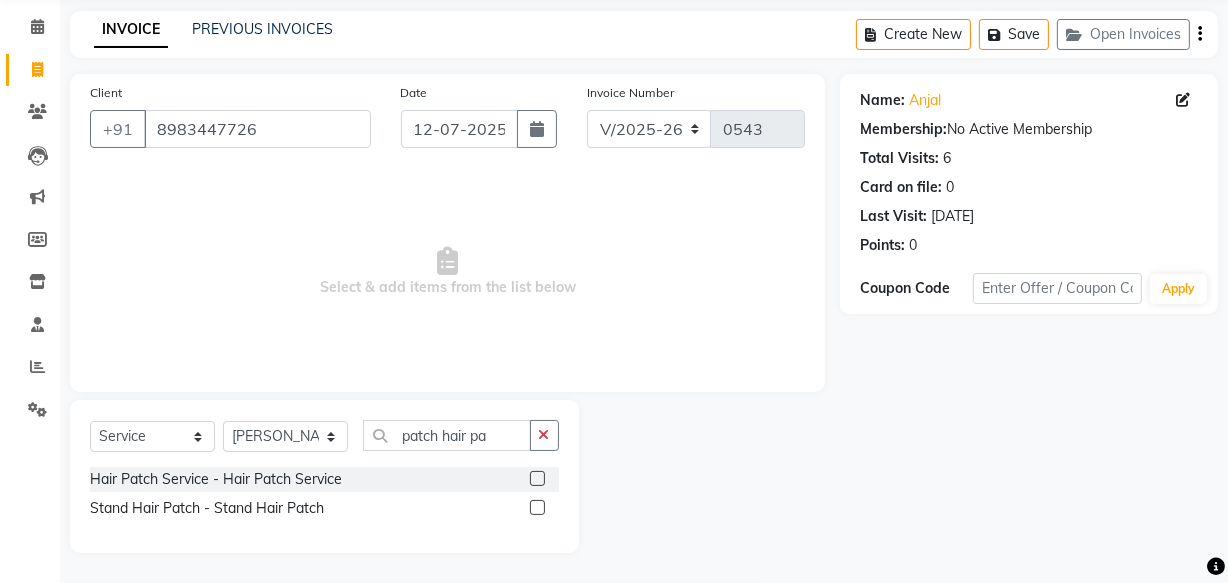 click 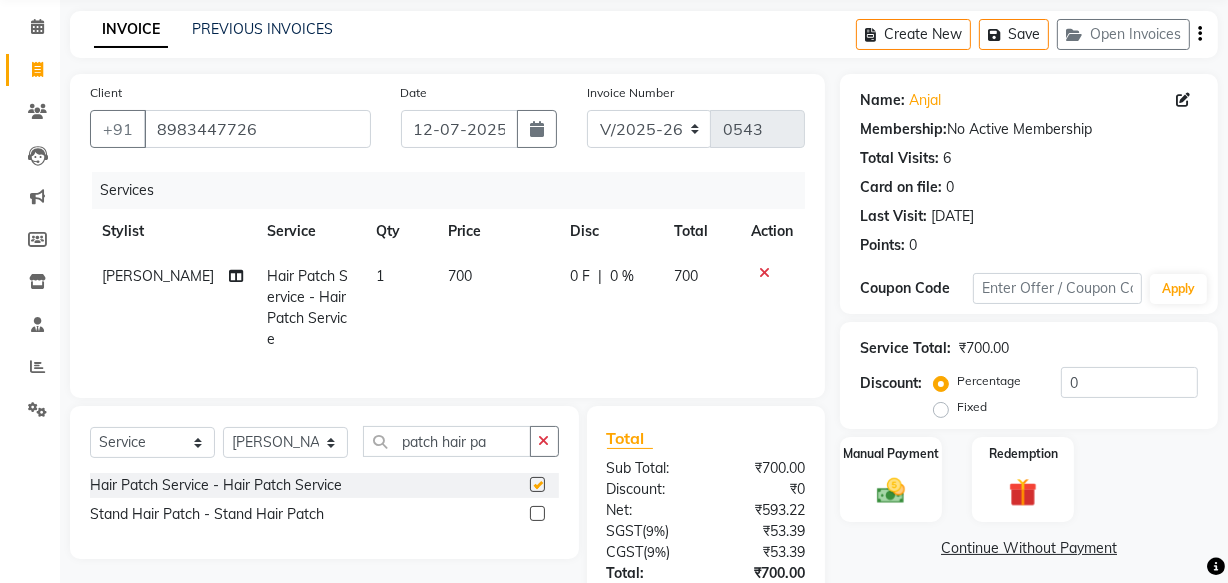 checkbox on "false" 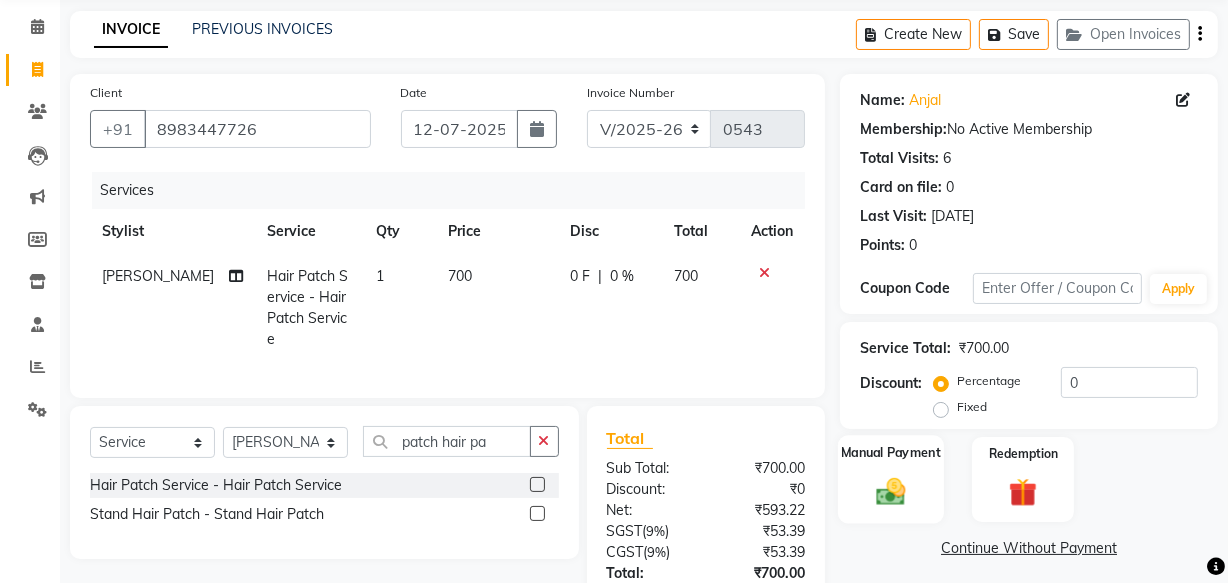 click on "Manual Payment" 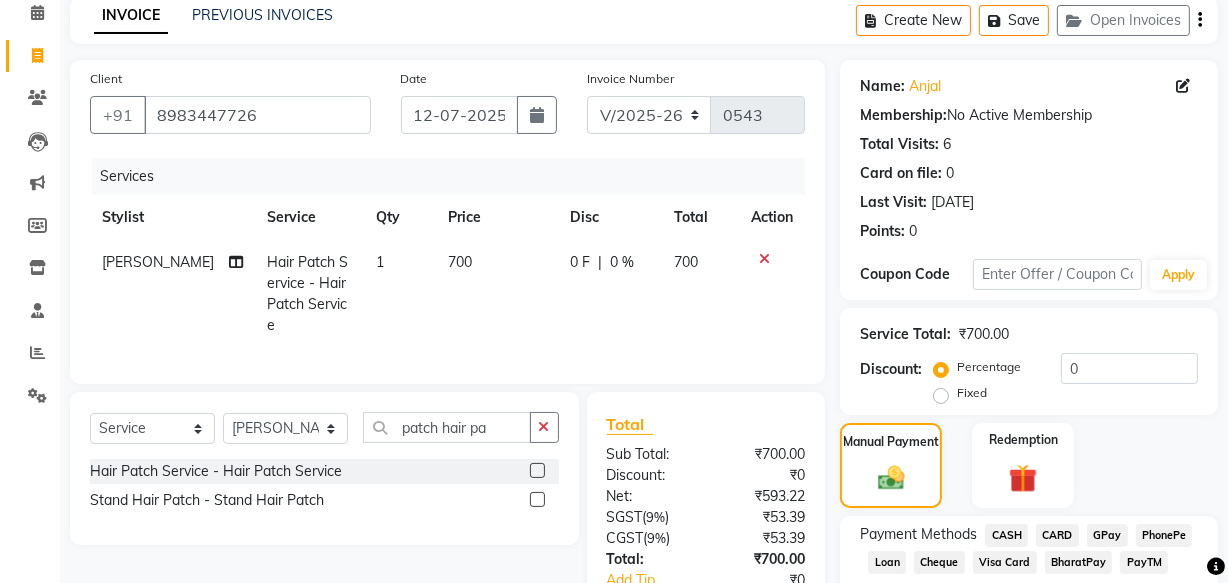scroll, scrollTop: 167, scrollLeft: 0, axis: vertical 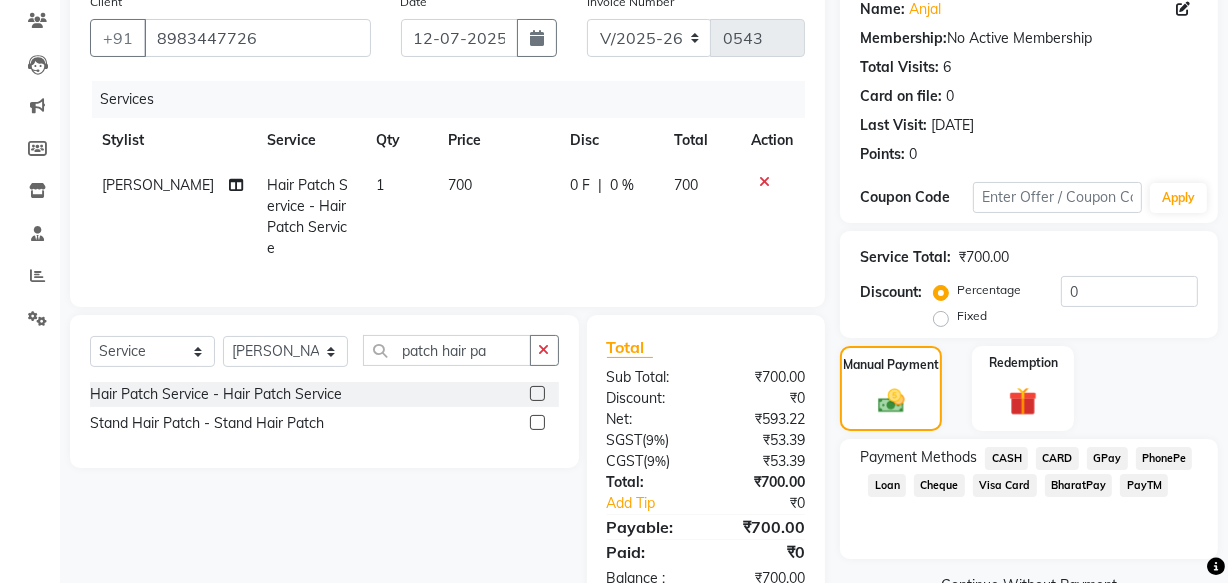 click on "GPay" 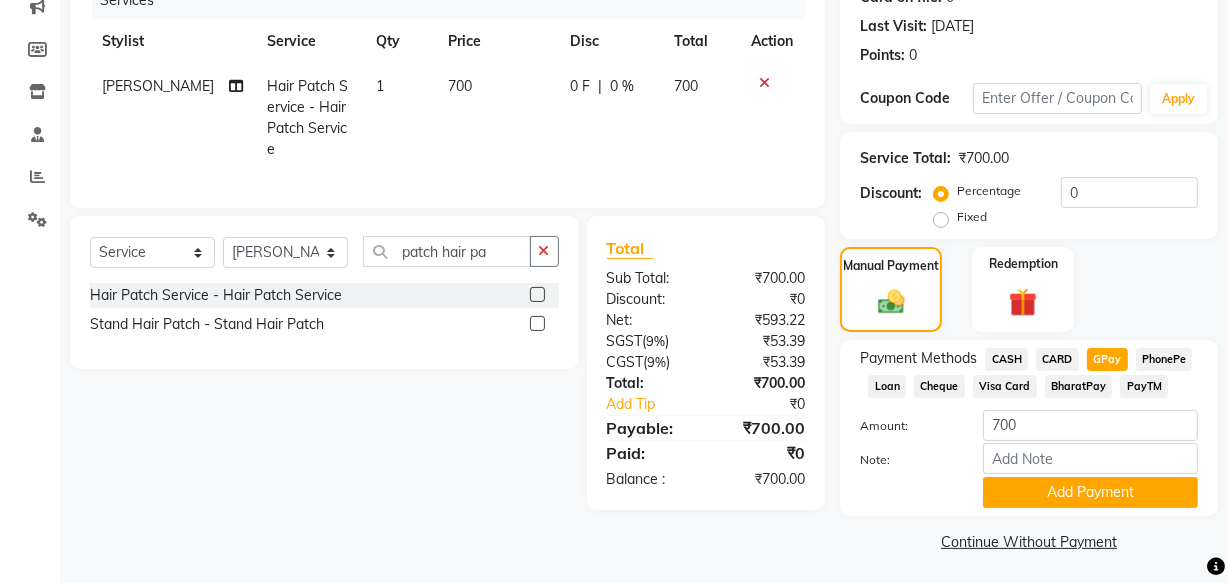 scroll, scrollTop: 270, scrollLeft: 0, axis: vertical 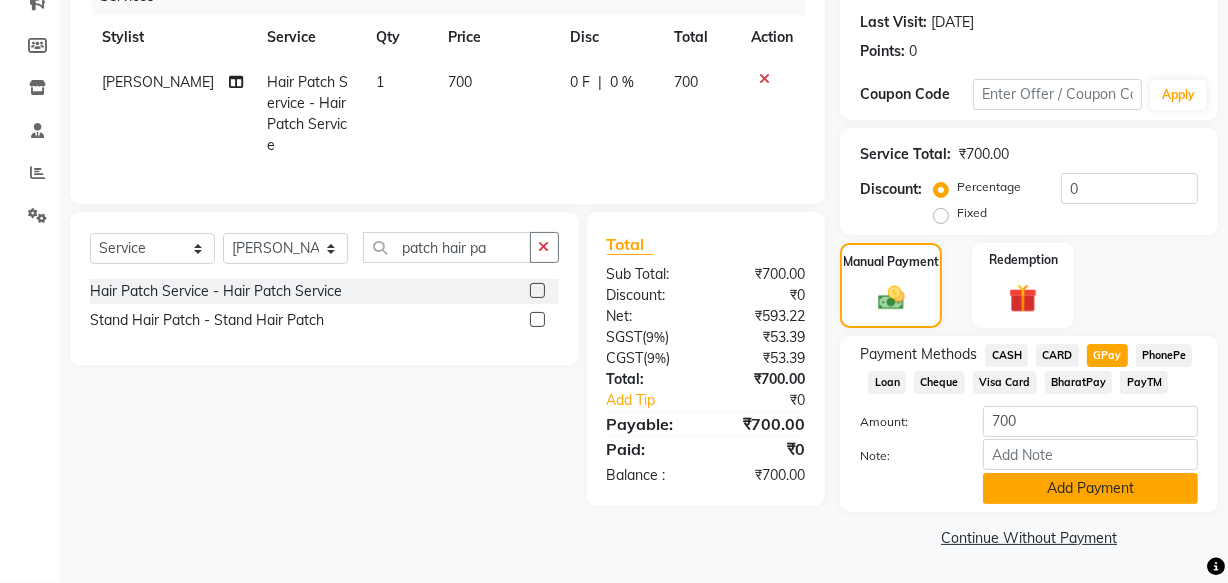 click on "Add Payment" 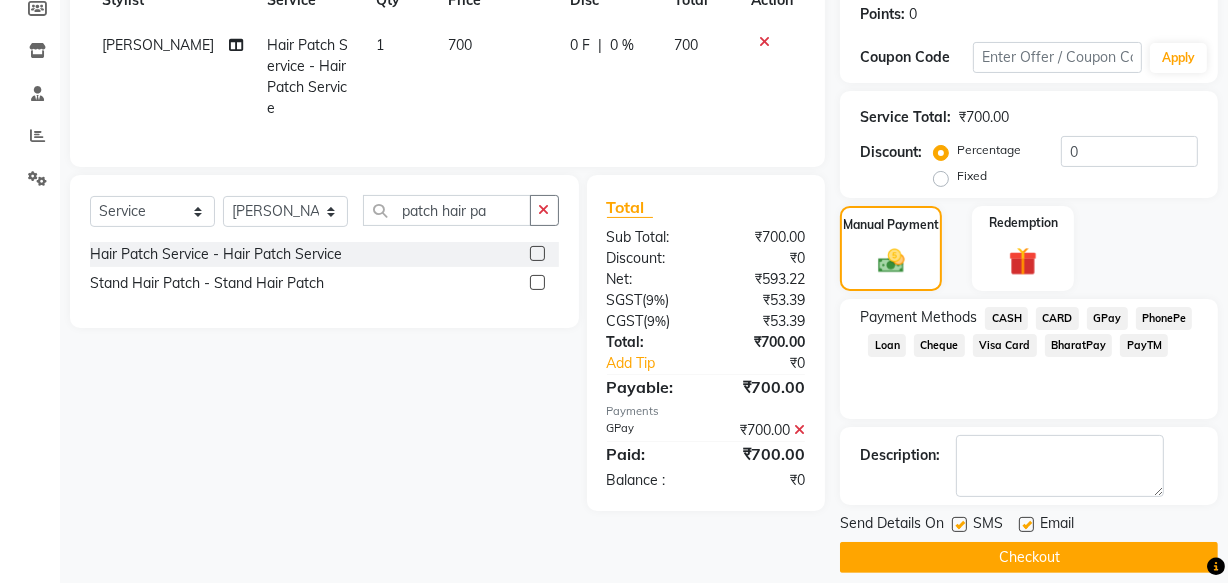 scroll, scrollTop: 326, scrollLeft: 0, axis: vertical 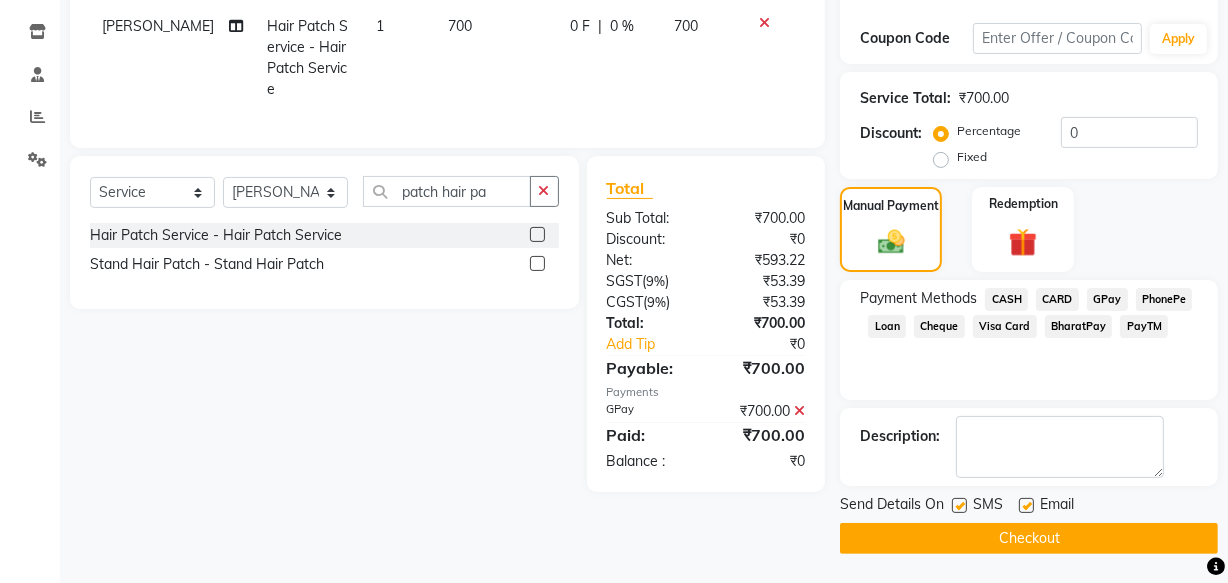 click 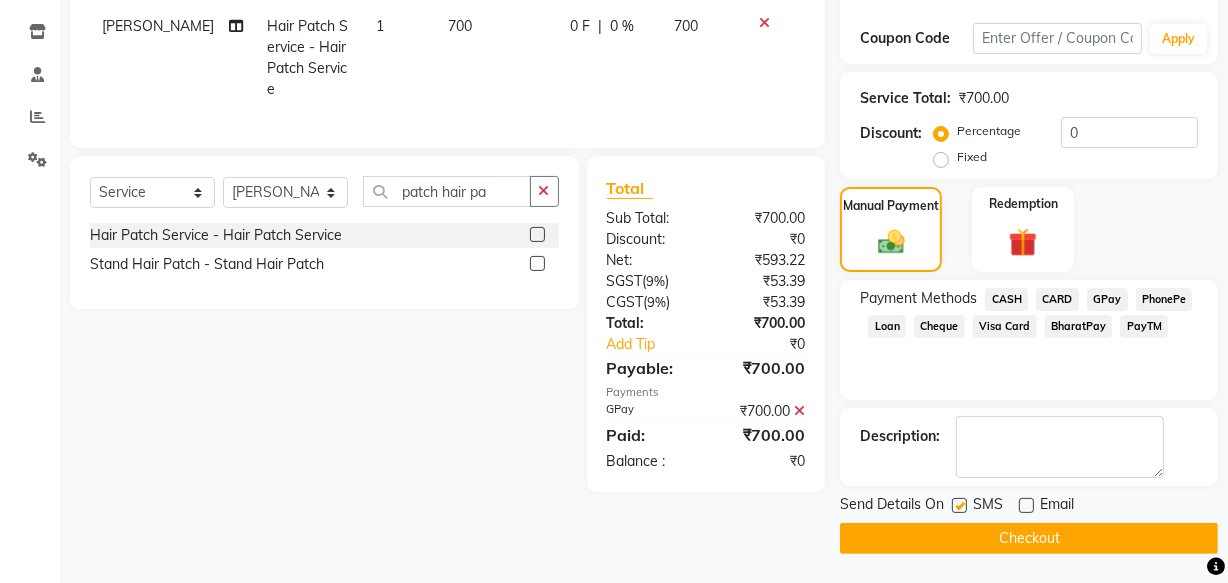 click on "SMS" 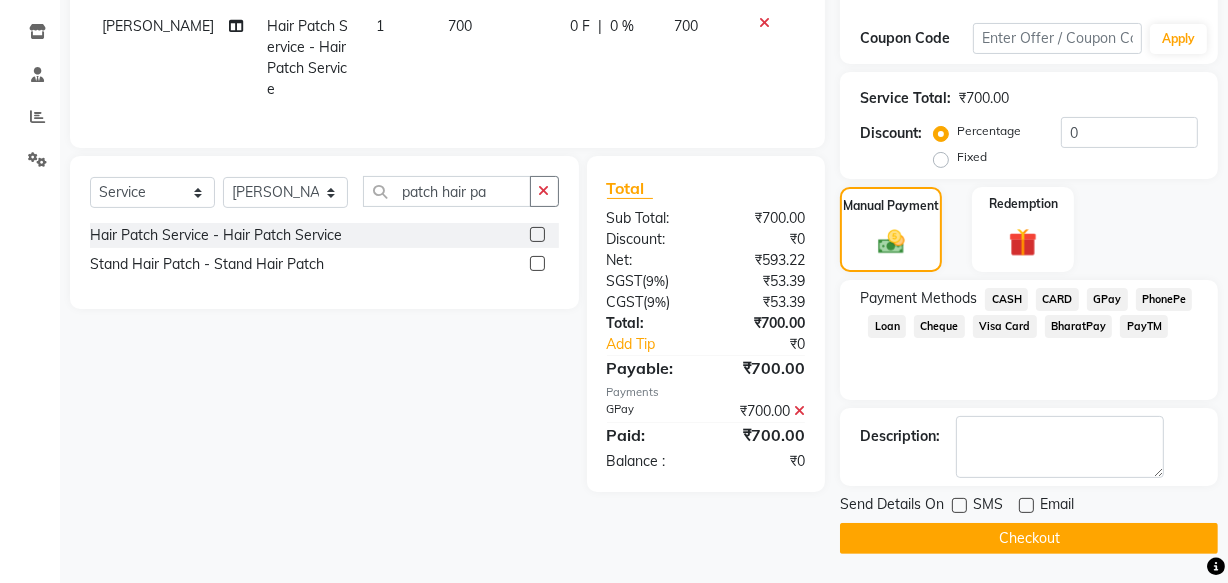 click on "Checkout" 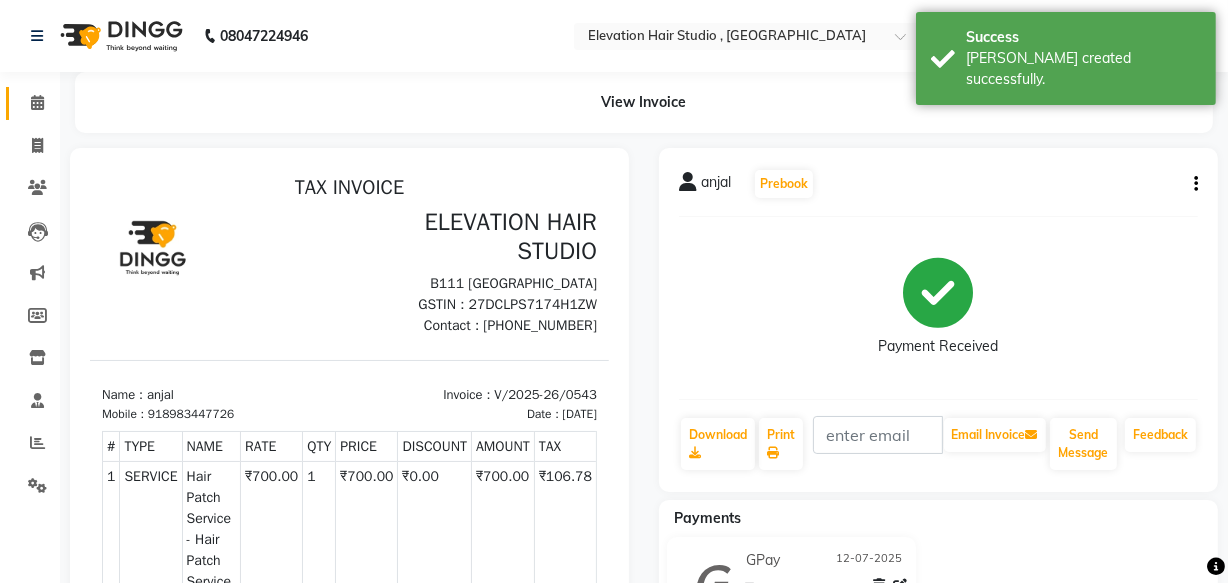 scroll, scrollTop: 0, scrollLeft: 0, axis: both 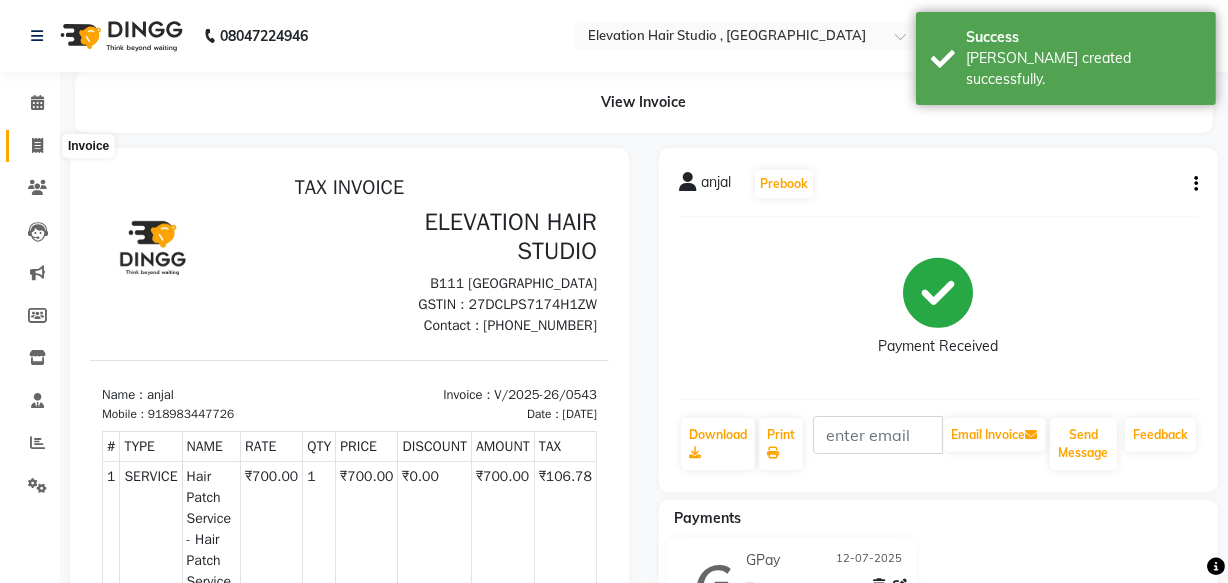 click 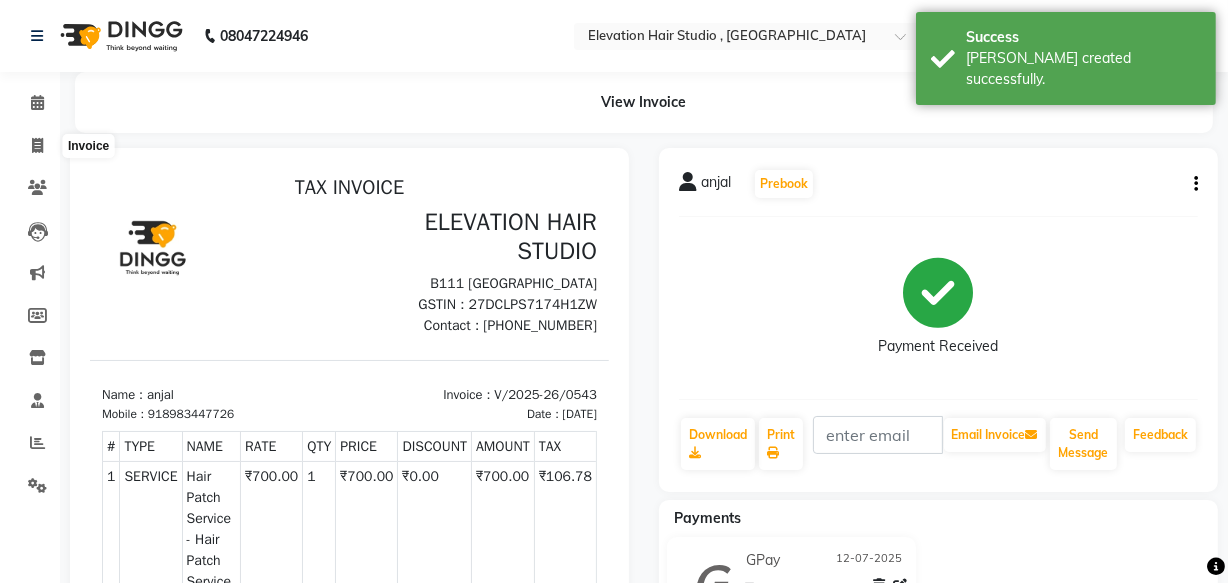 select on "6886" 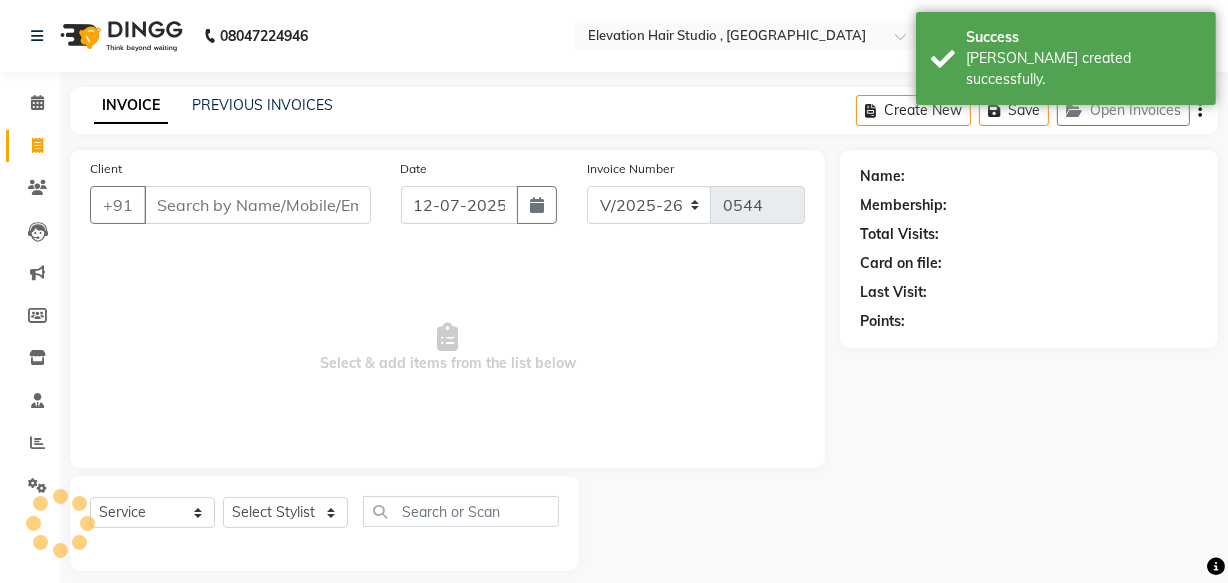 scroll, scrollTop: 19, scrollLeft: 0, axis: vertical 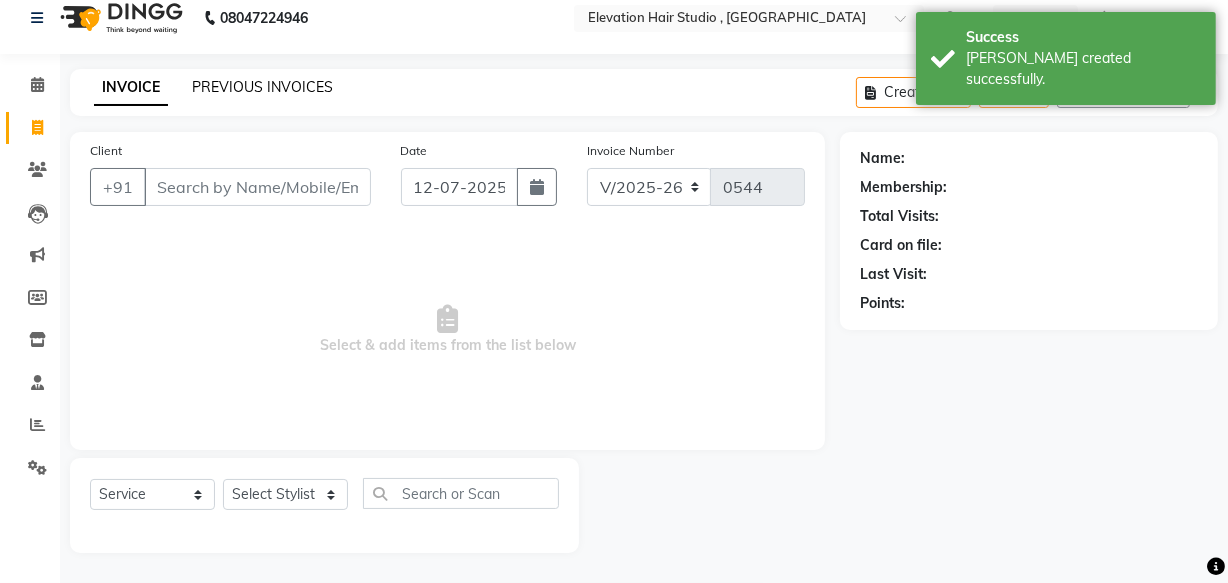 click on "PREVIOUS INVOICES" 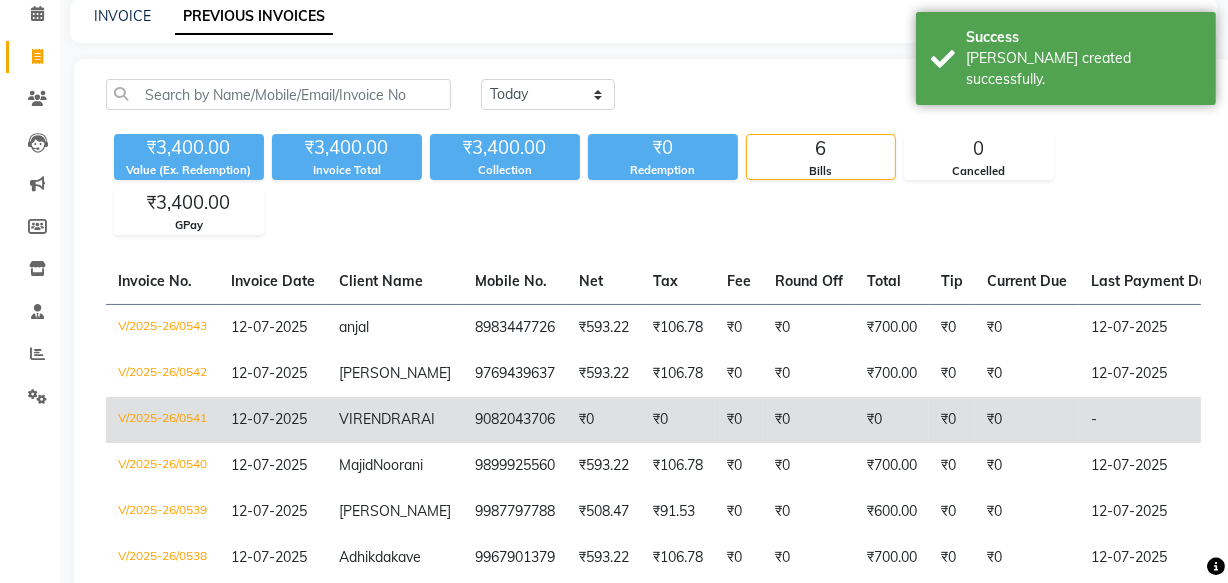 scroll, scrollTop: 88, scrollLeft: 0, axis: vertical 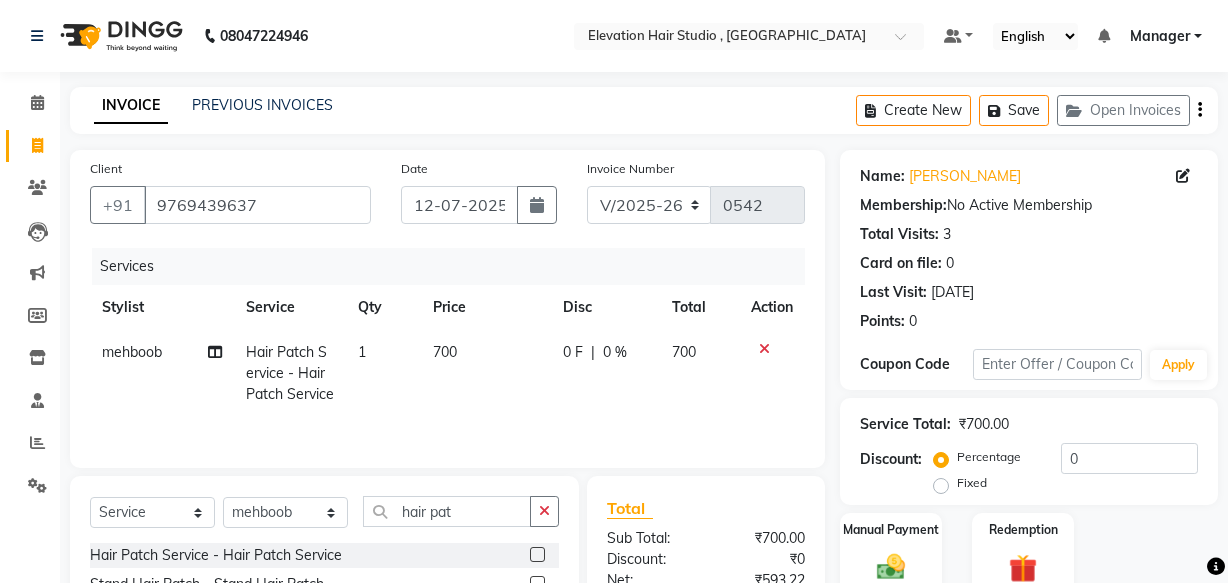 select on "6886" 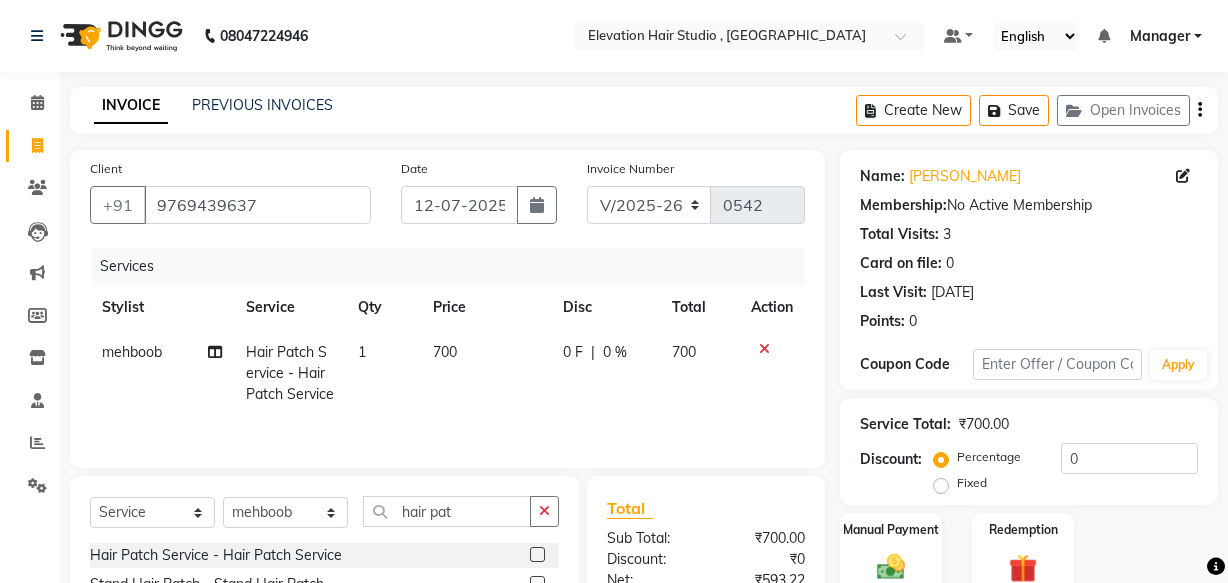 select on "service" 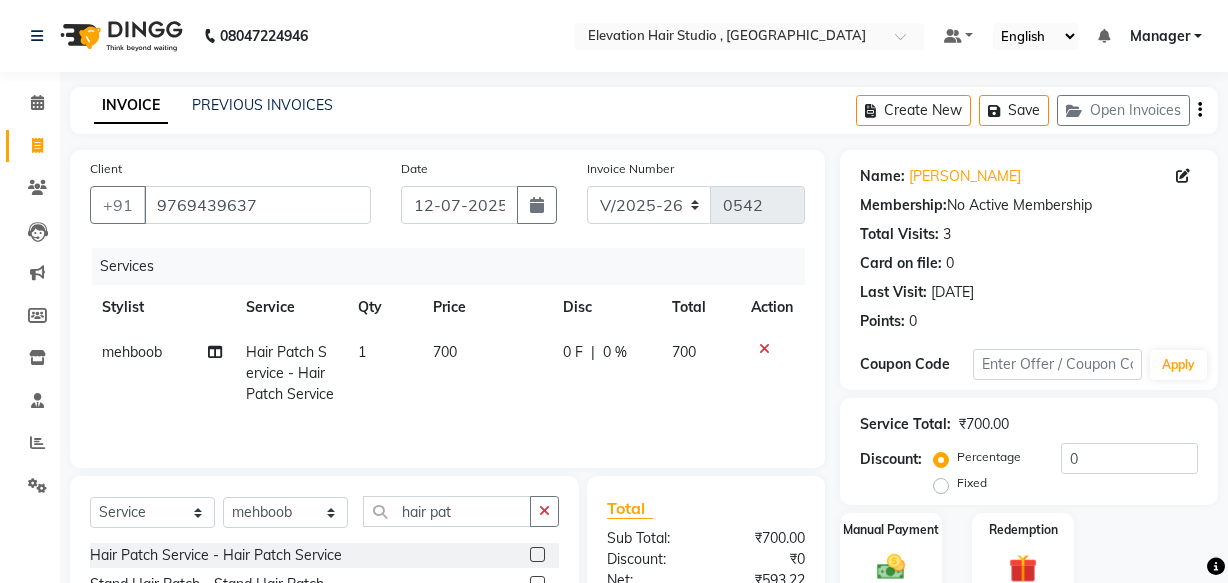 scroll, scrollTop: 0, scrollLeft: 0, axis: both 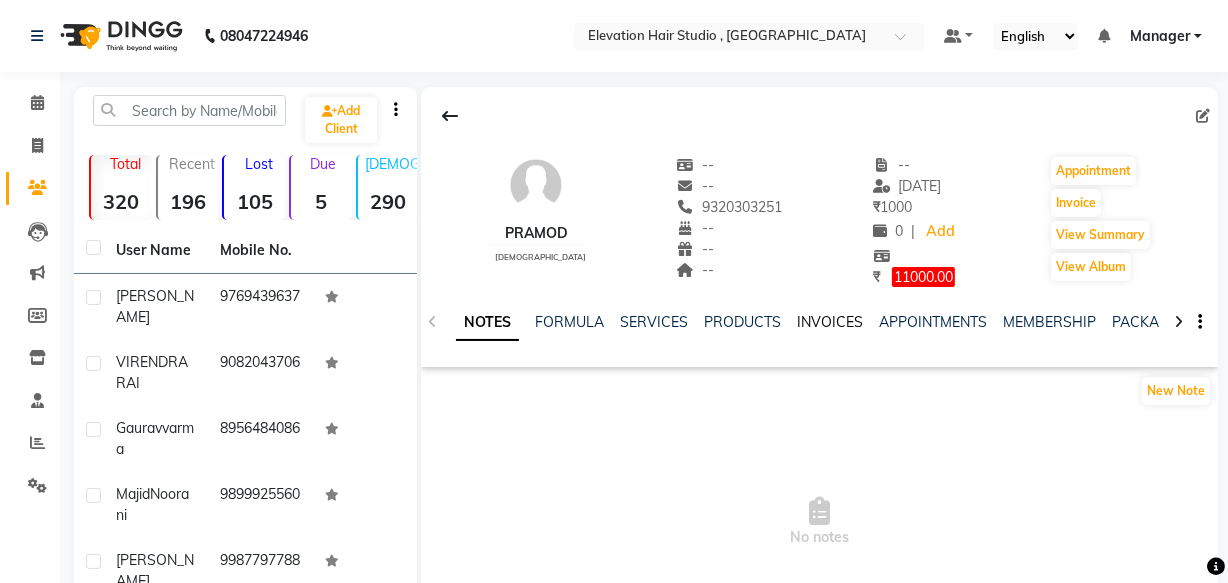 click on "INVOICES" 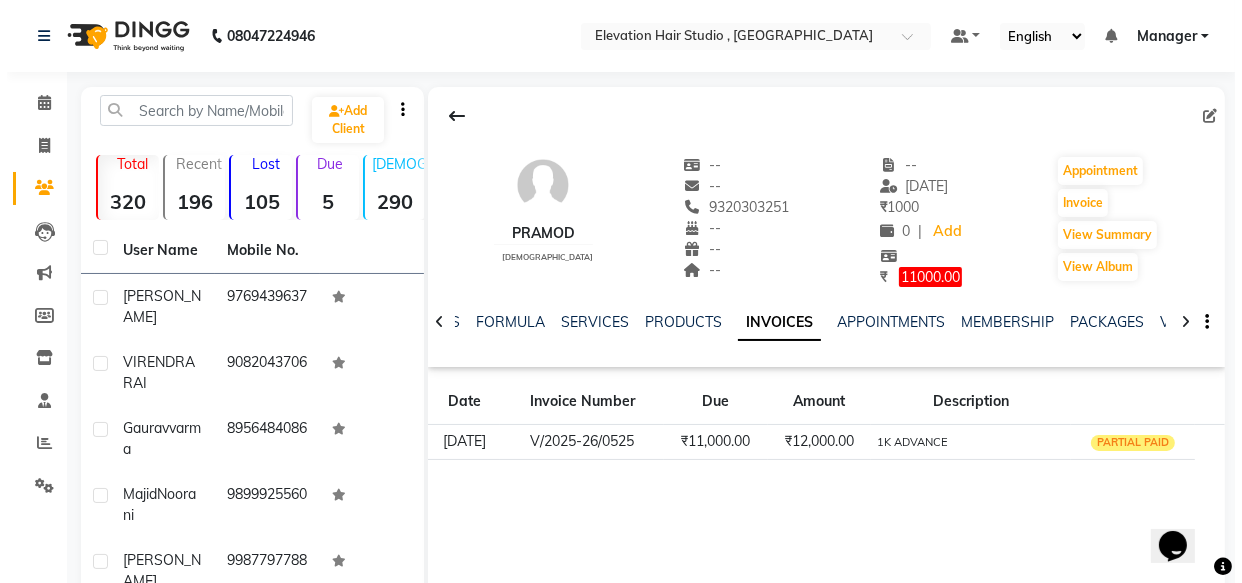 scroll, scrollTop: 0, scrollLeft: 0, axis: both 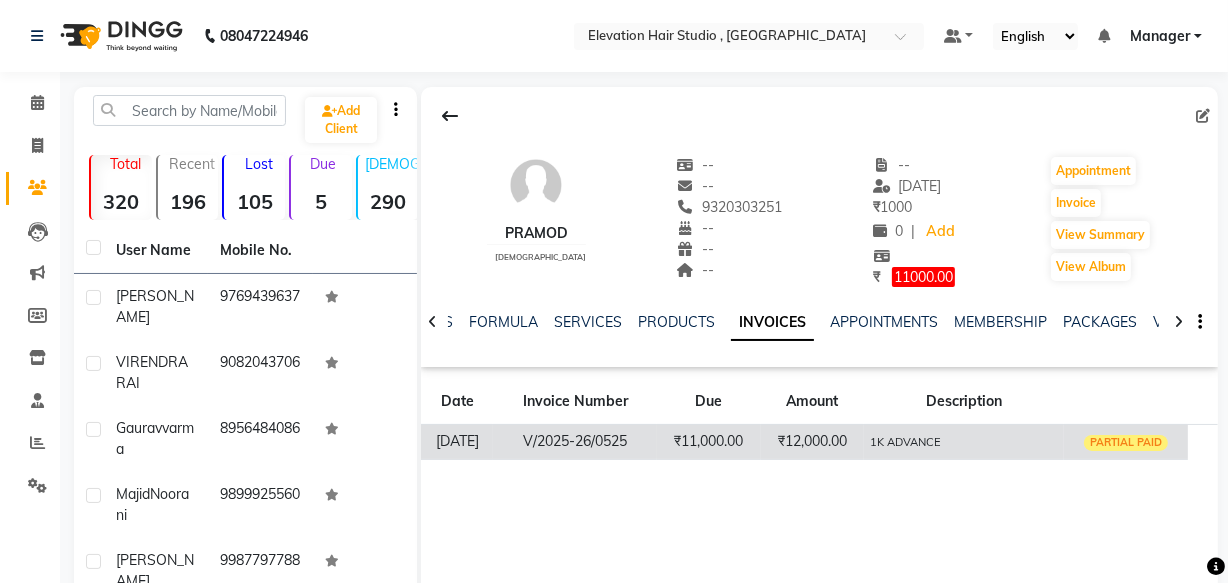 click on "₹11,000.00" 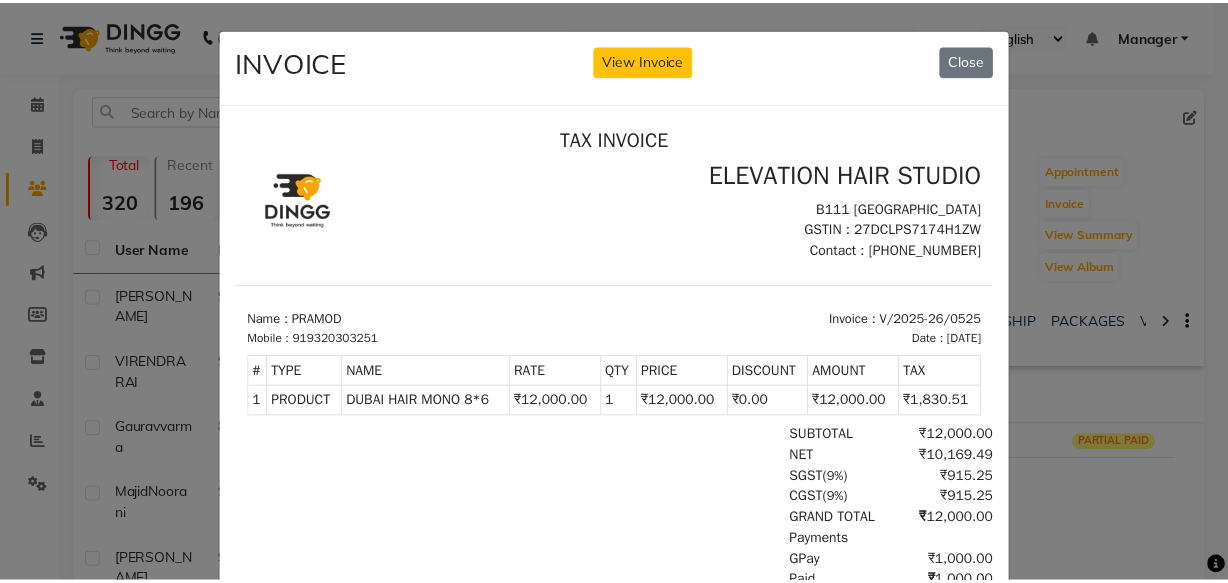 scroll, scrollTop: 0, scrollLeft: 0, axis: both 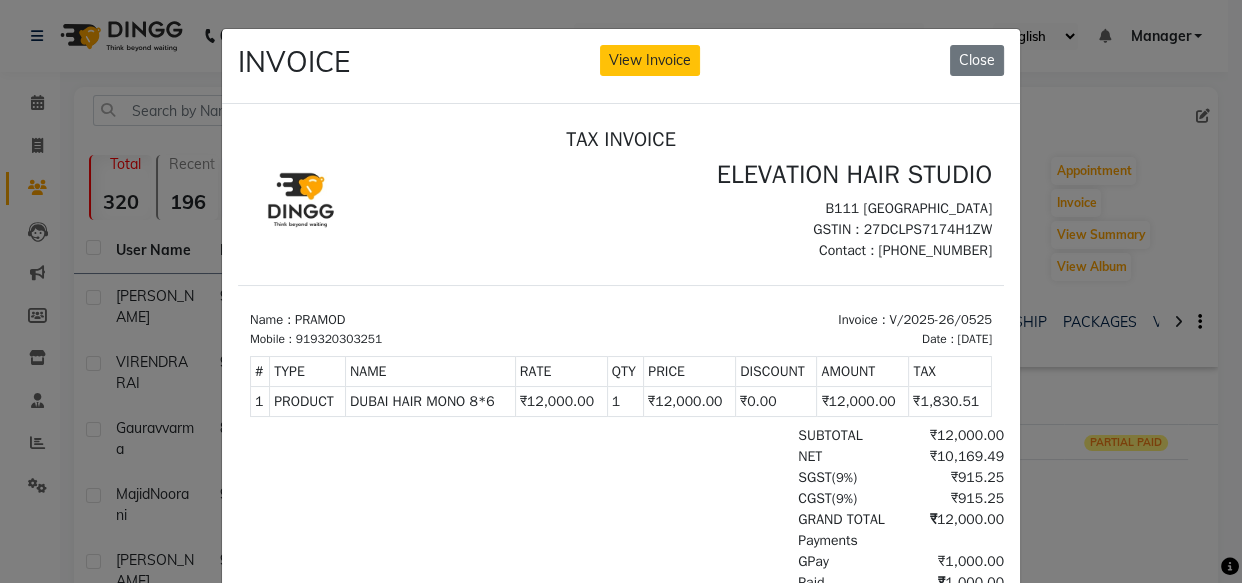click on "INVOICE View Invoice Close" 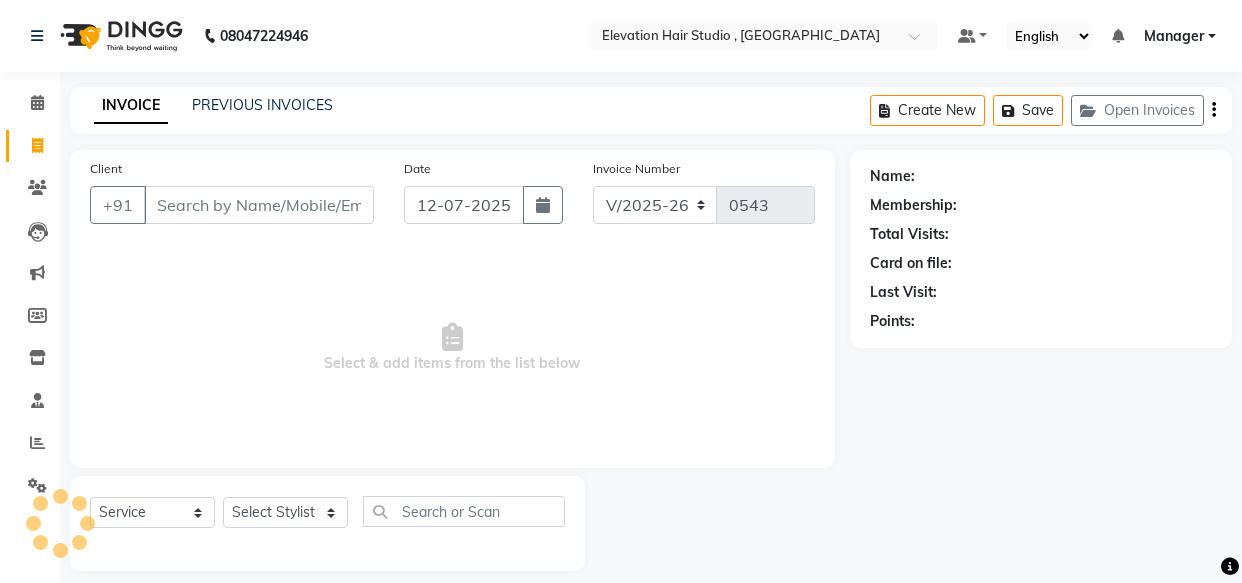 select on "6886" 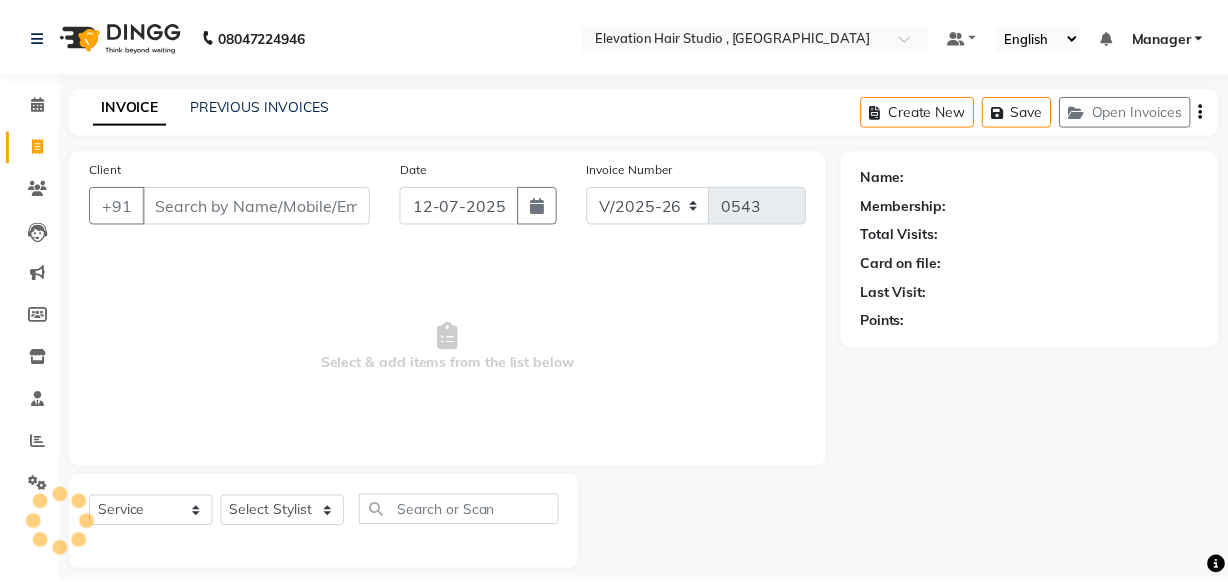 scroll, scrollTop: 0, scrollLeft: 0, axis: both 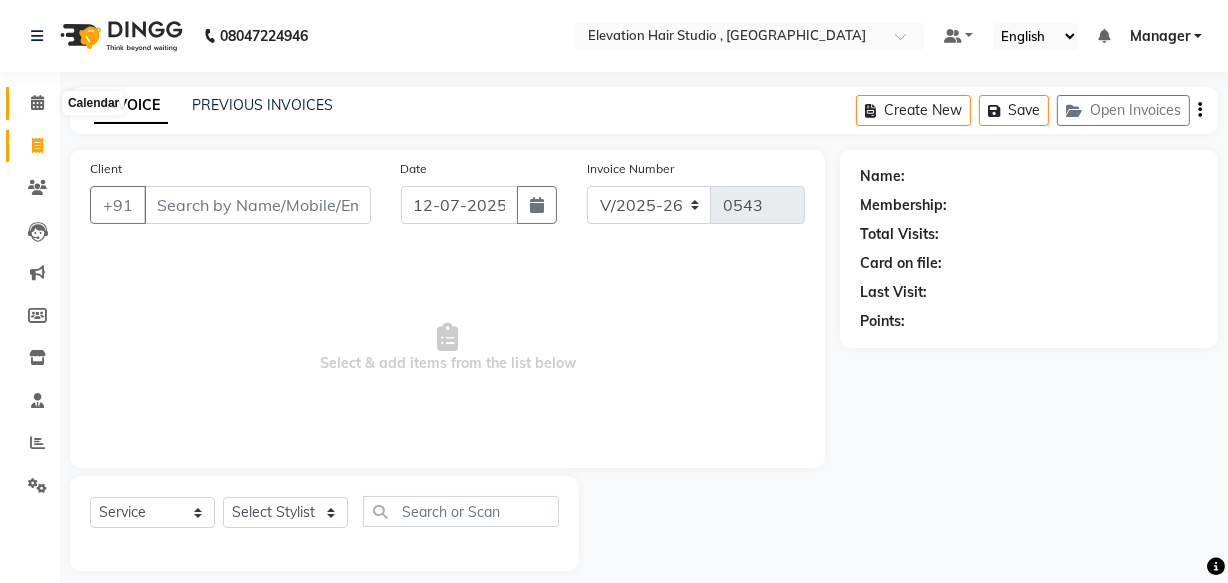 click 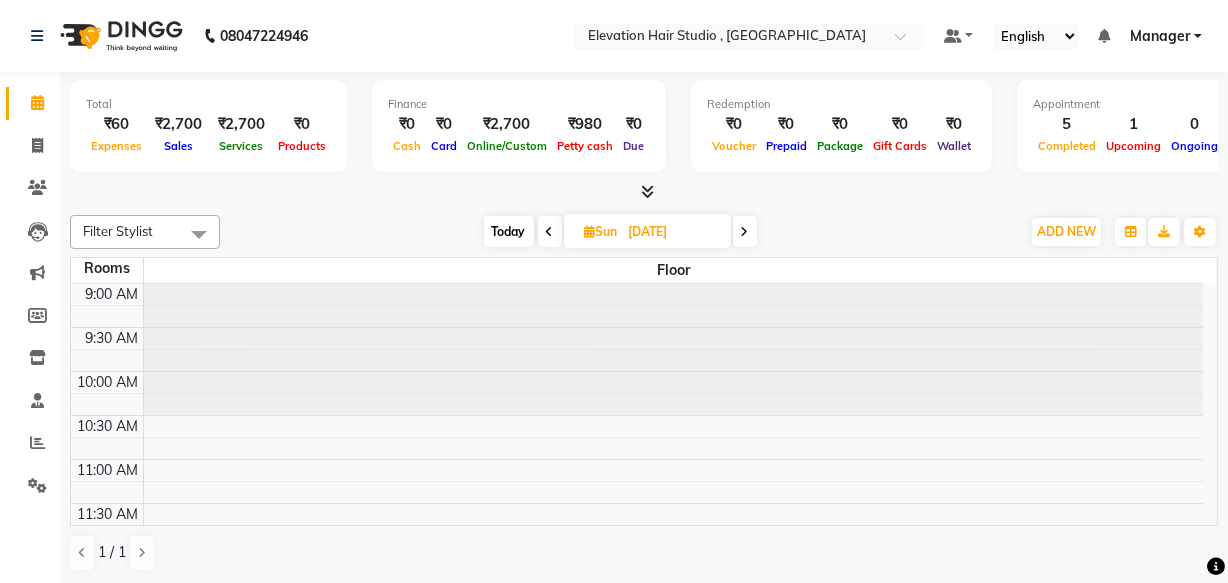 scroll, scrollTop: 0, scrollLeft: 0, axis: both 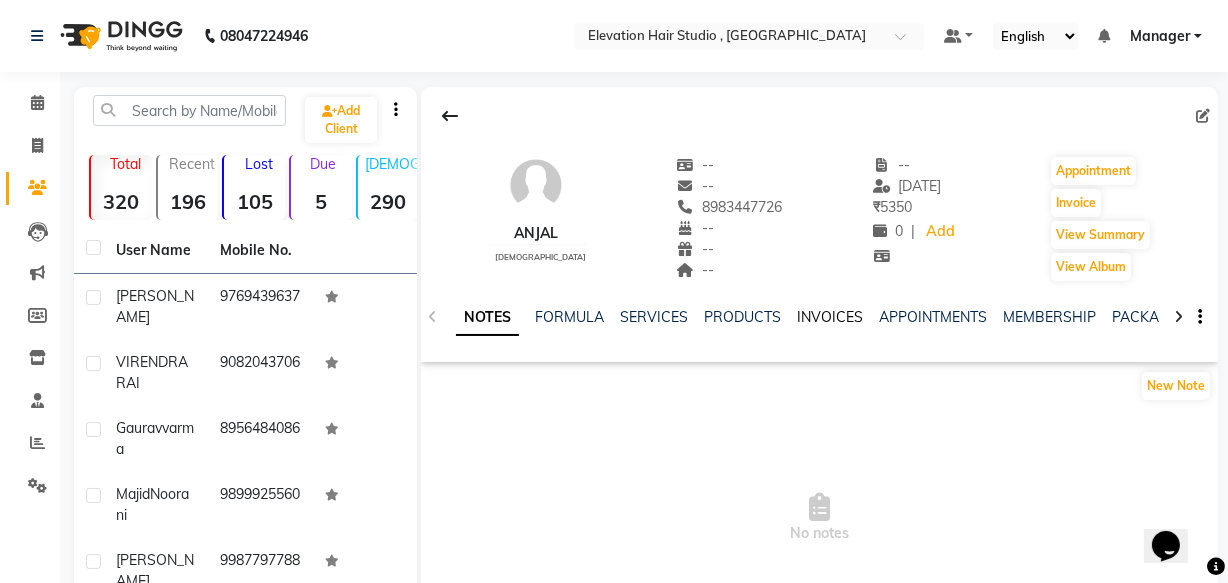 click on "INVOICES" 